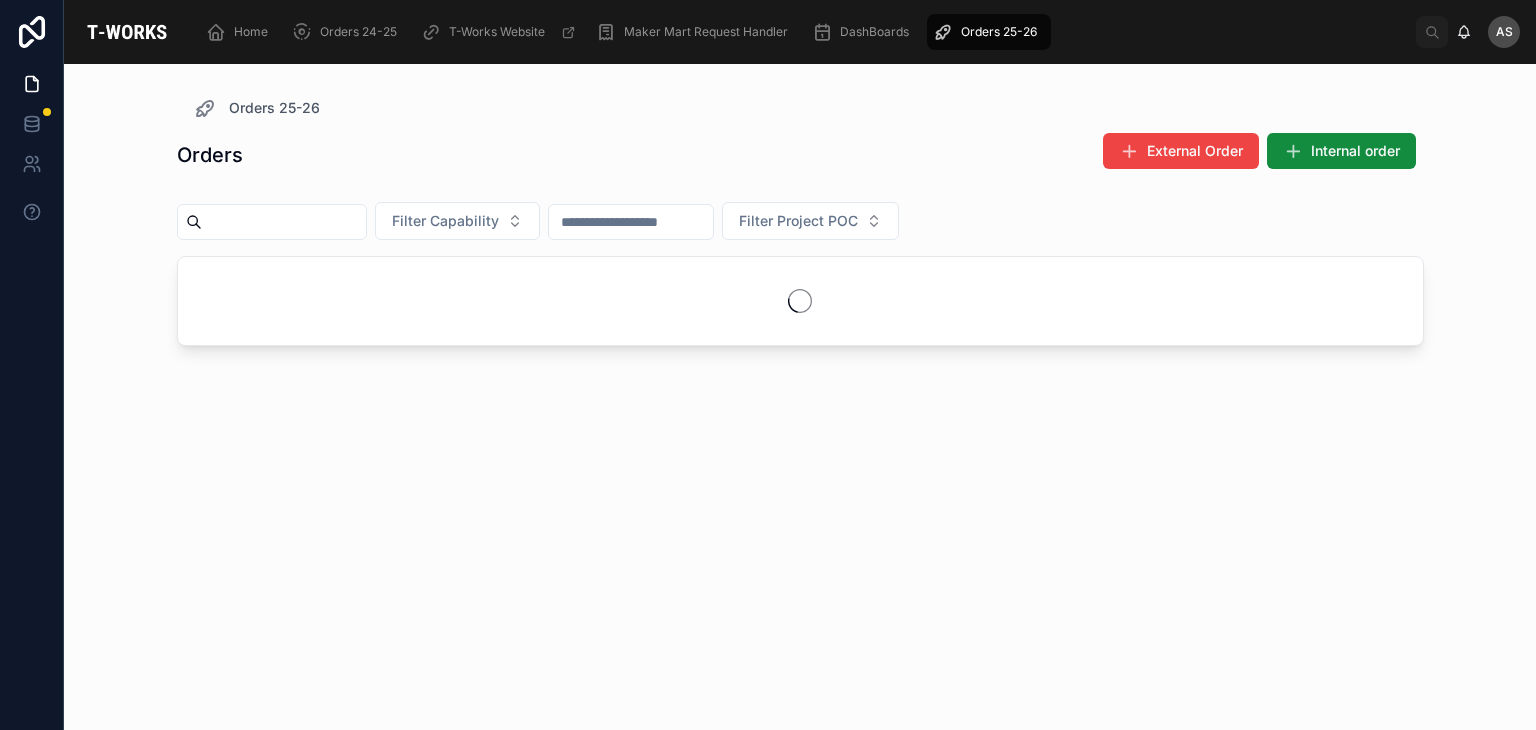 scroll, scrollTop: 0, scrollLeft: 0, axis: both 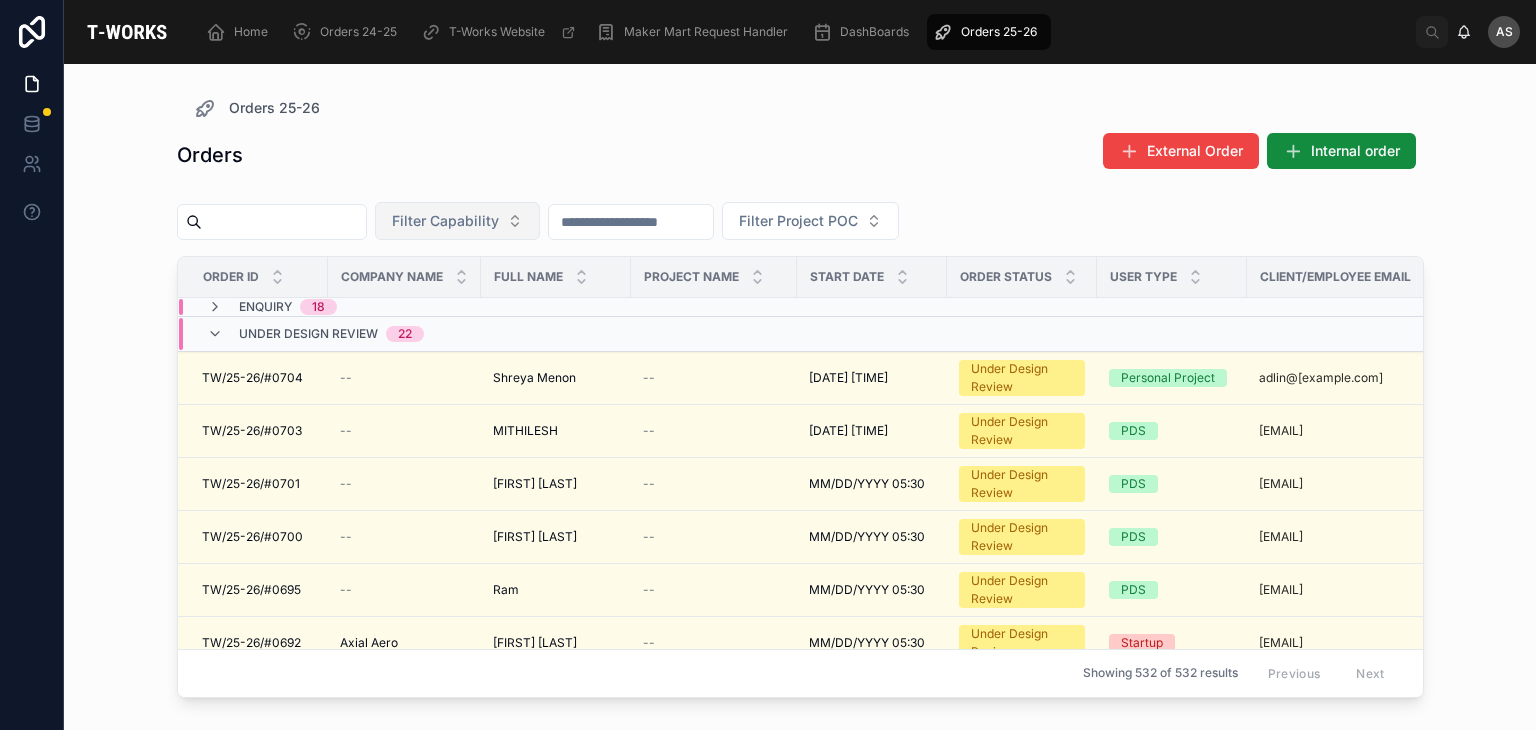 click on "Filter Capability" at bounding box center [457, 221] 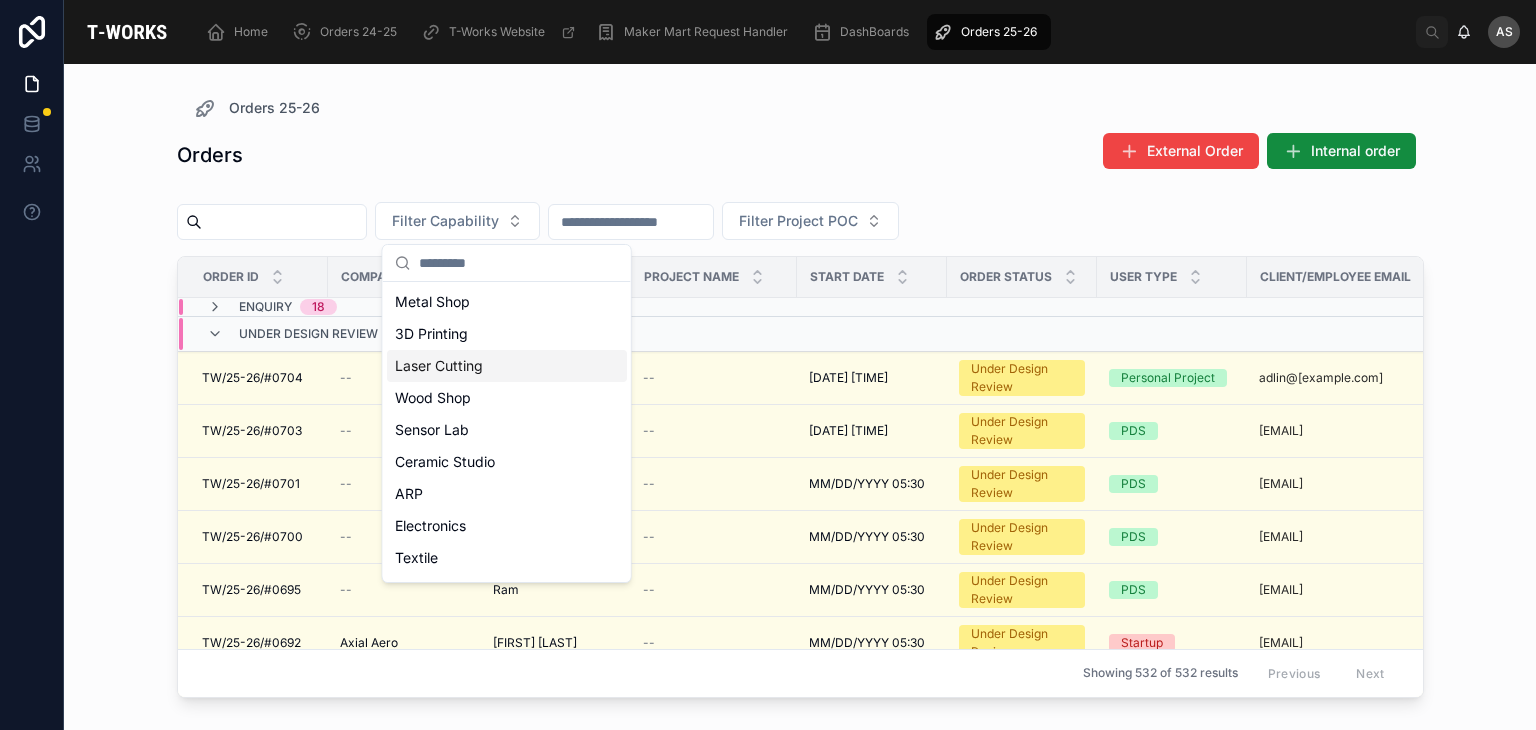 click on "Laser Cutting" at bounding box center [507, 366] 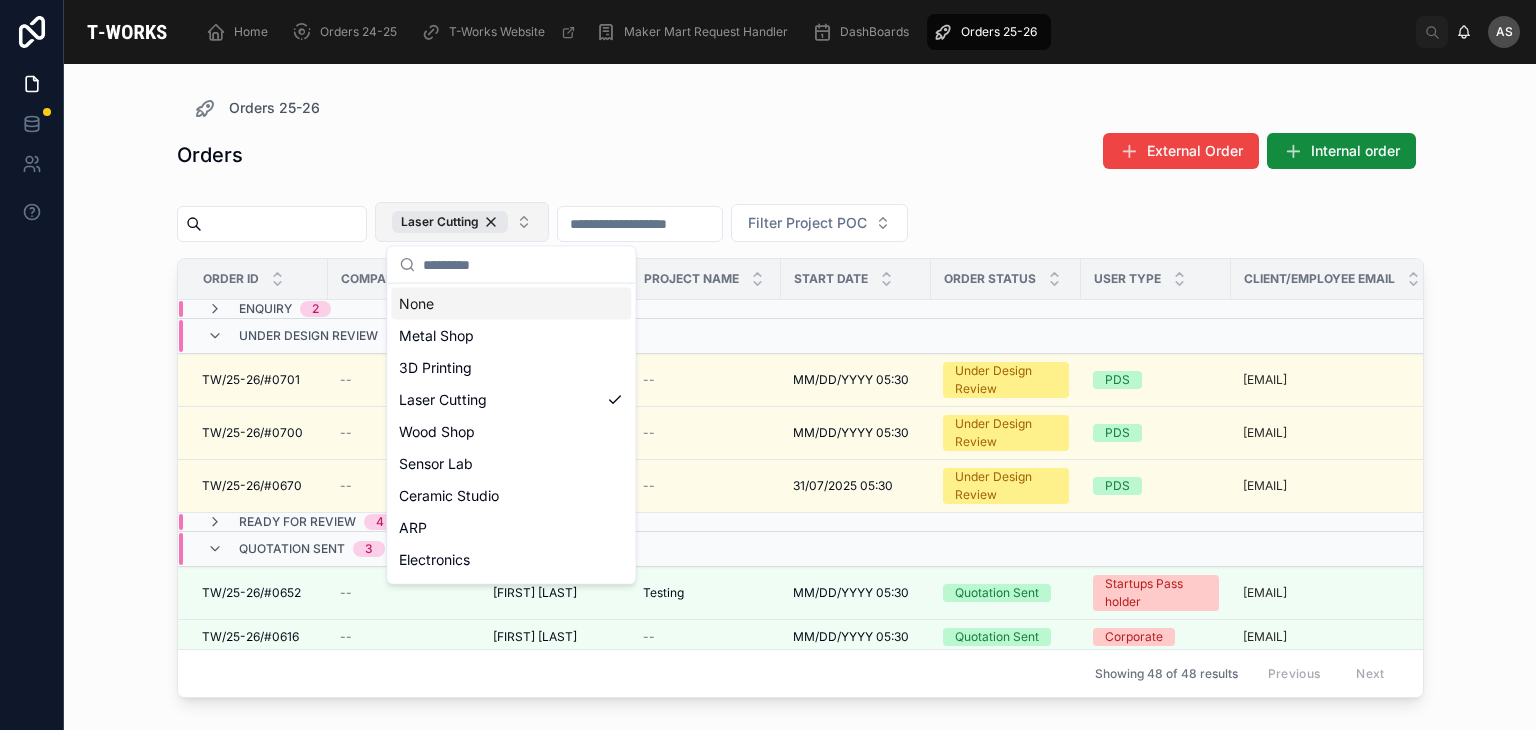 click on "Laser Cutting" at bounding box center (462, 222) 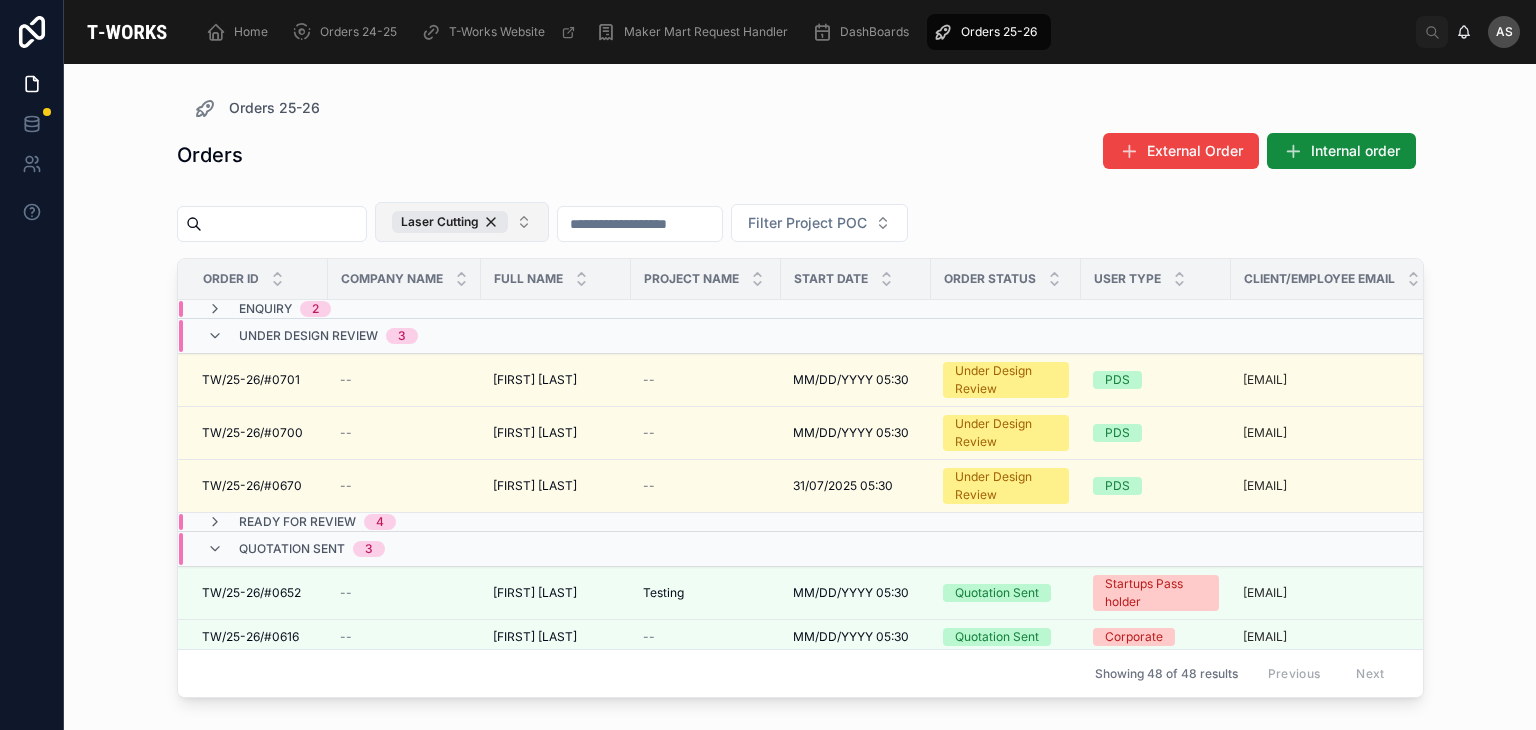 click on "Laser Cutting" at bounding box center [462, 222] 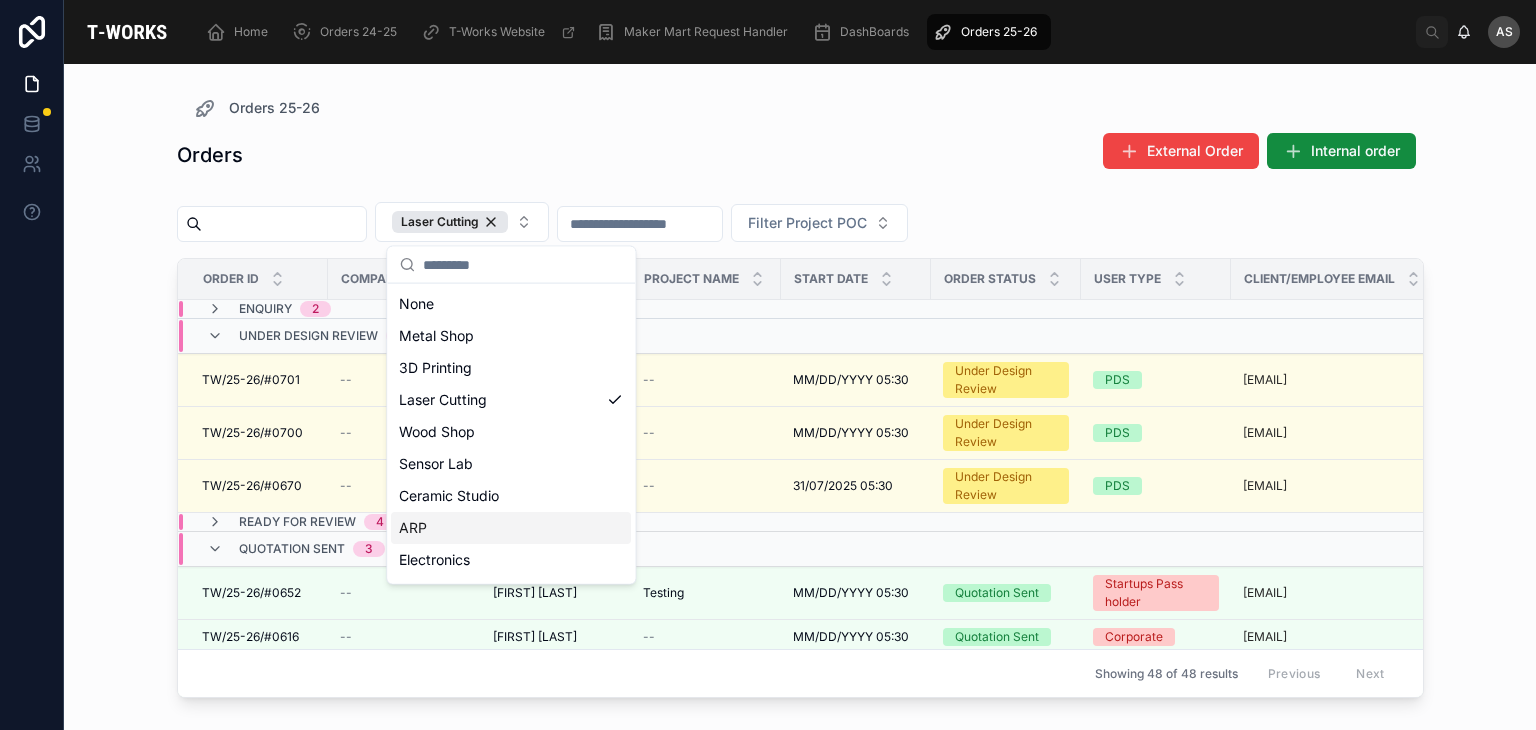 click on "ARP" at bounding box center (511, 528) 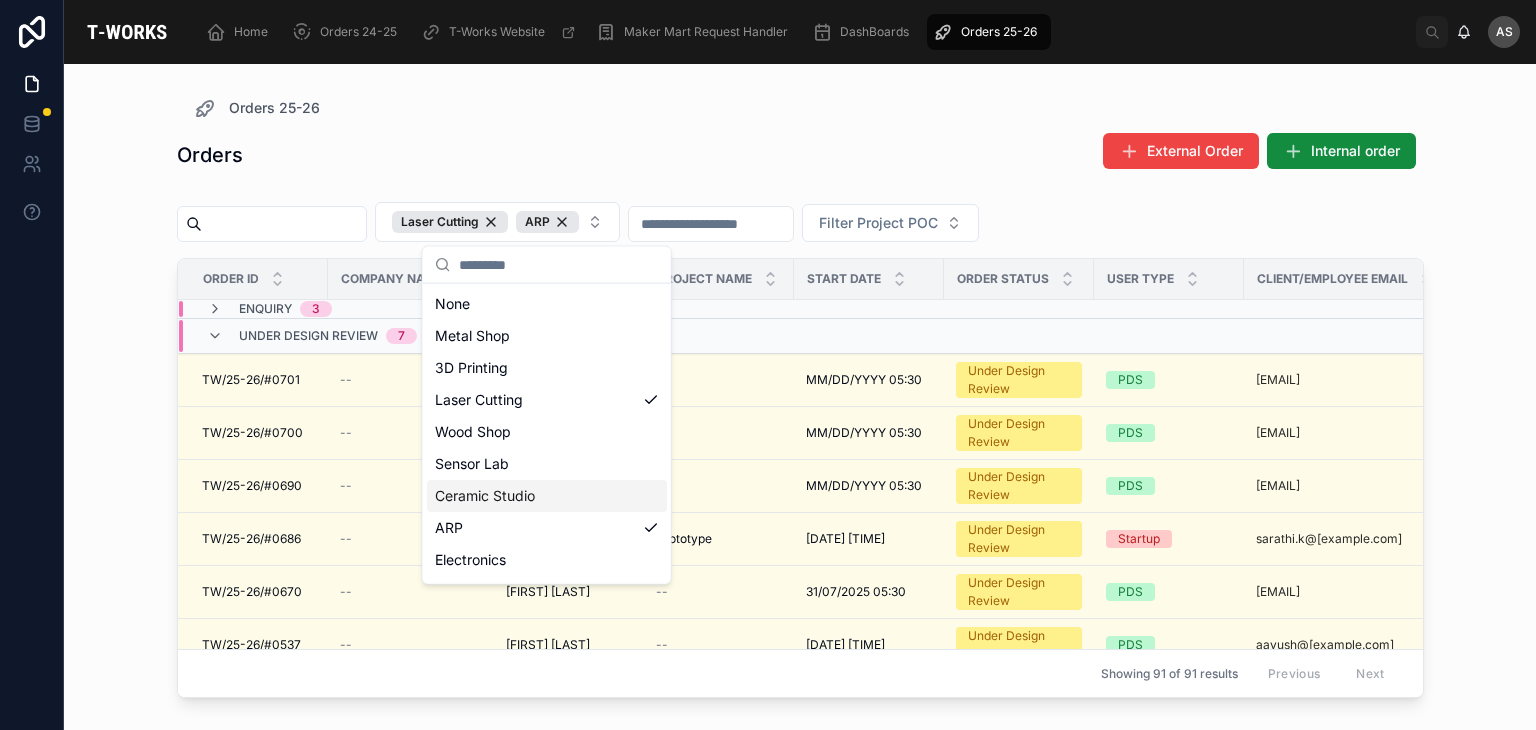 click on "Orders External Order Internal order" at bounding box center [800, 155] 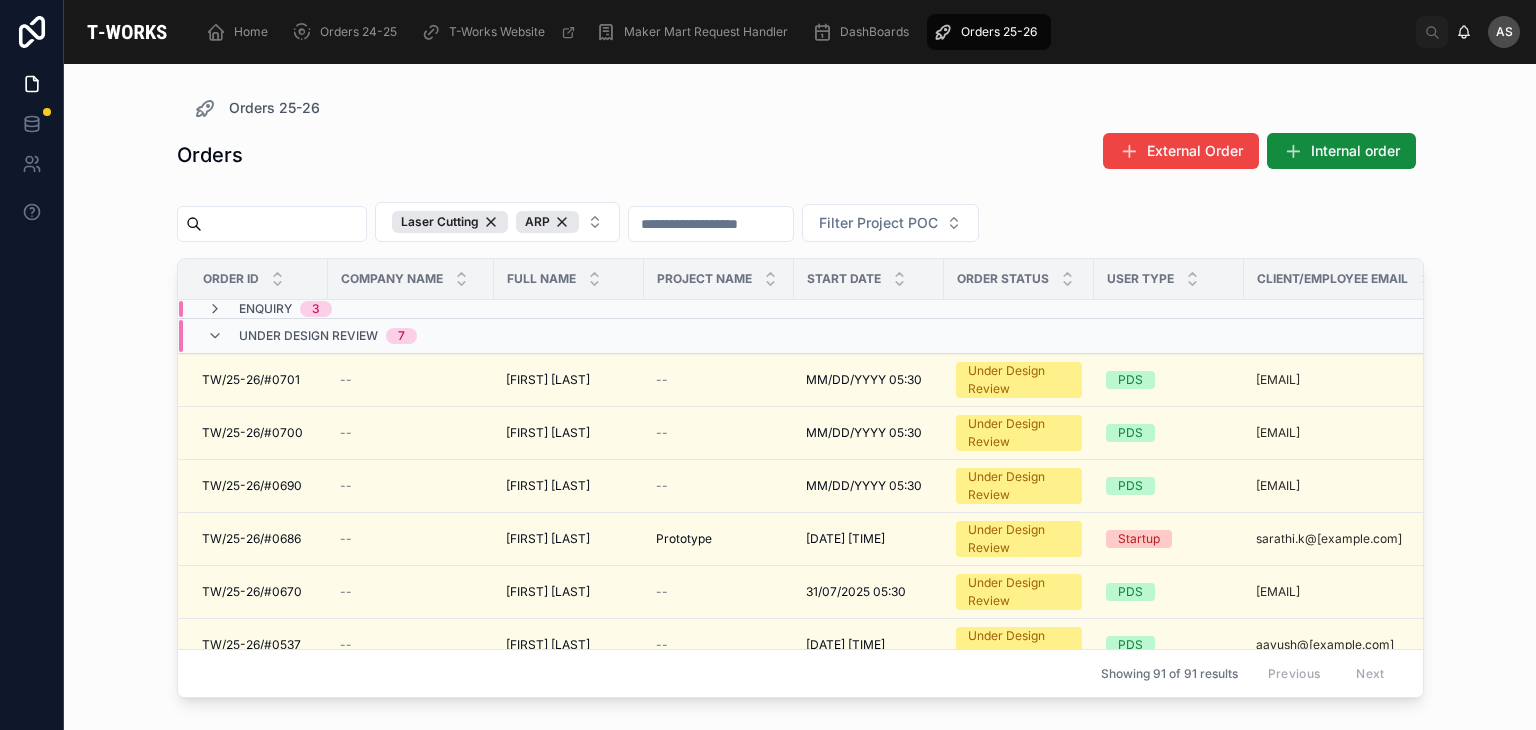 click on "Enquiry 3" at bounding box center [411, 309] 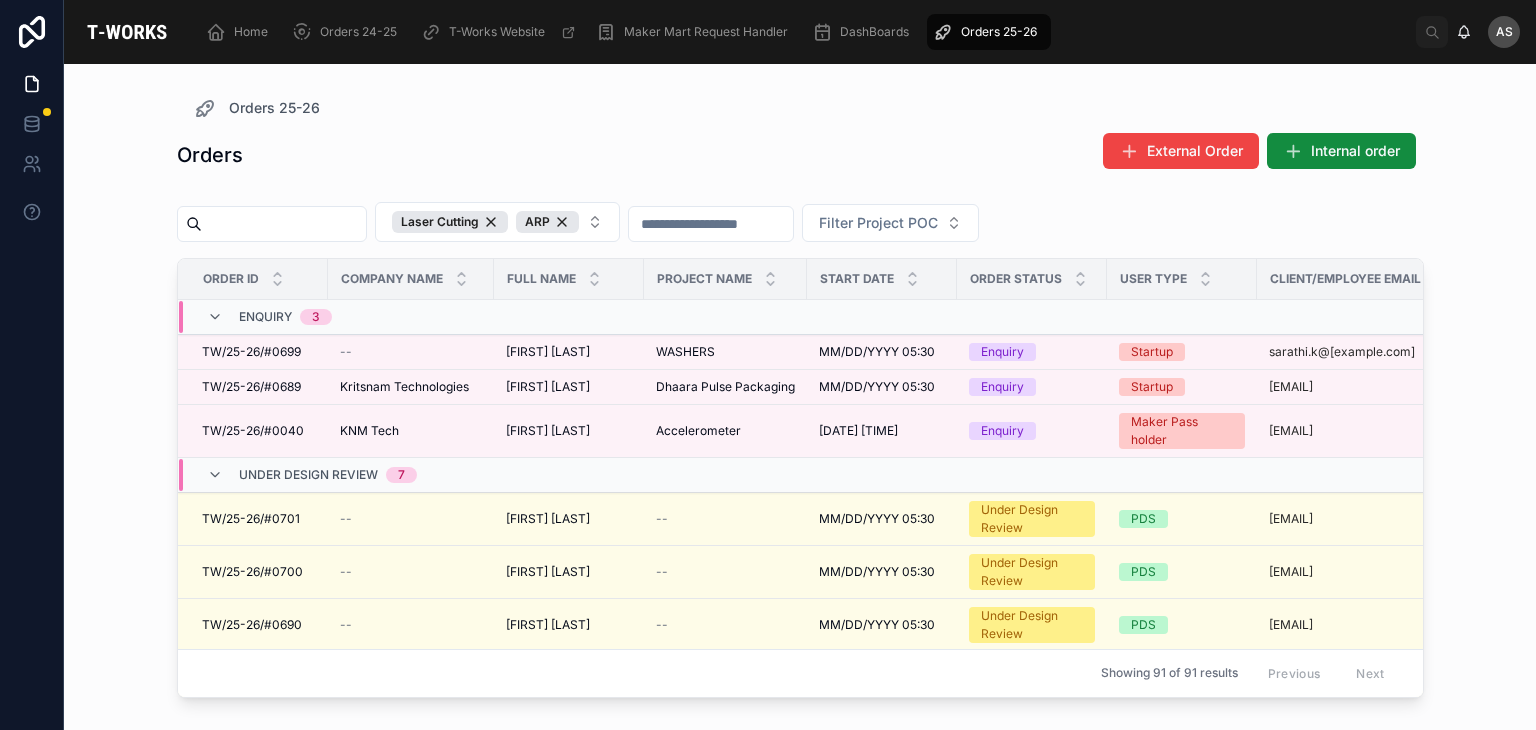 click at bounding box center (725, 317) 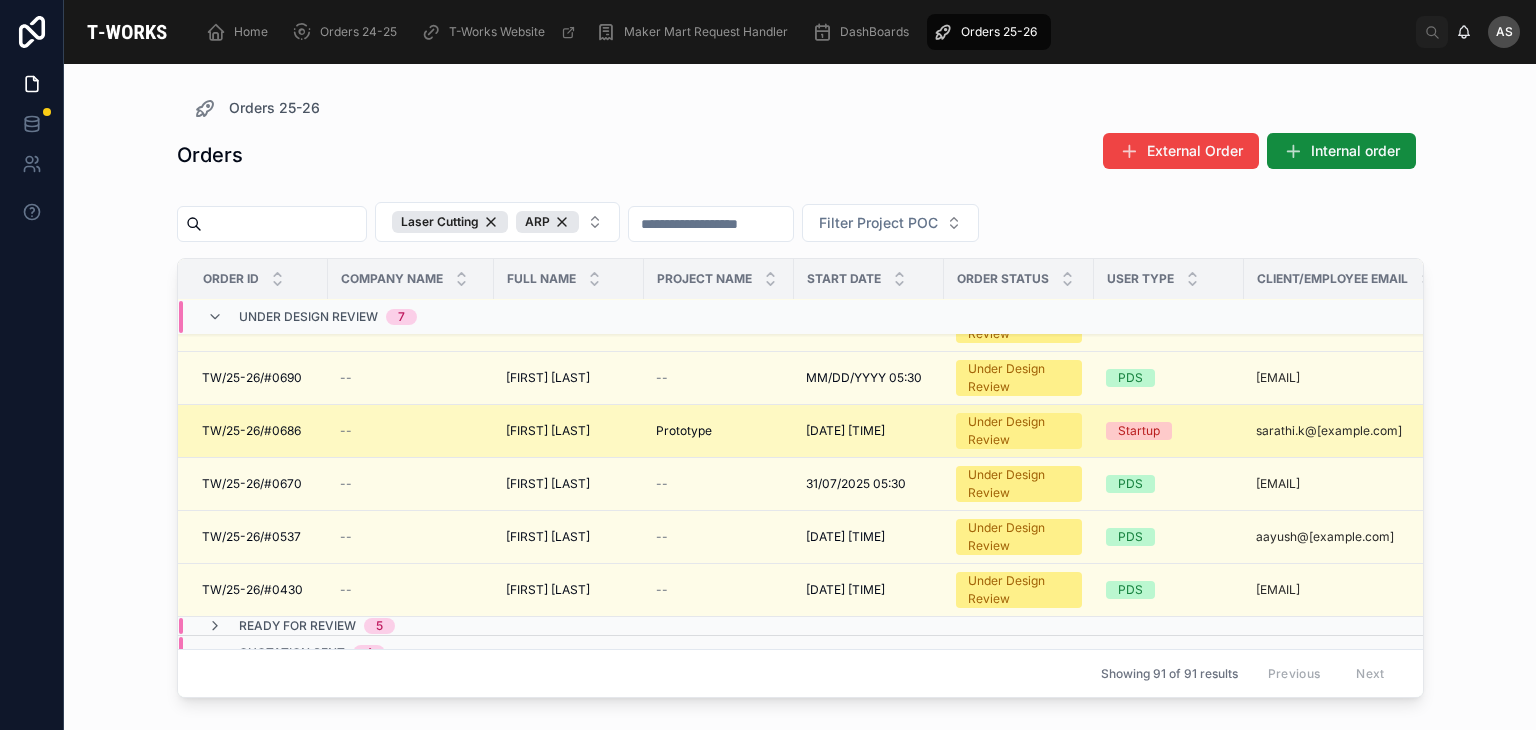 scroll, scrollTop: 124, scrollLeft: 0, axis: vertical 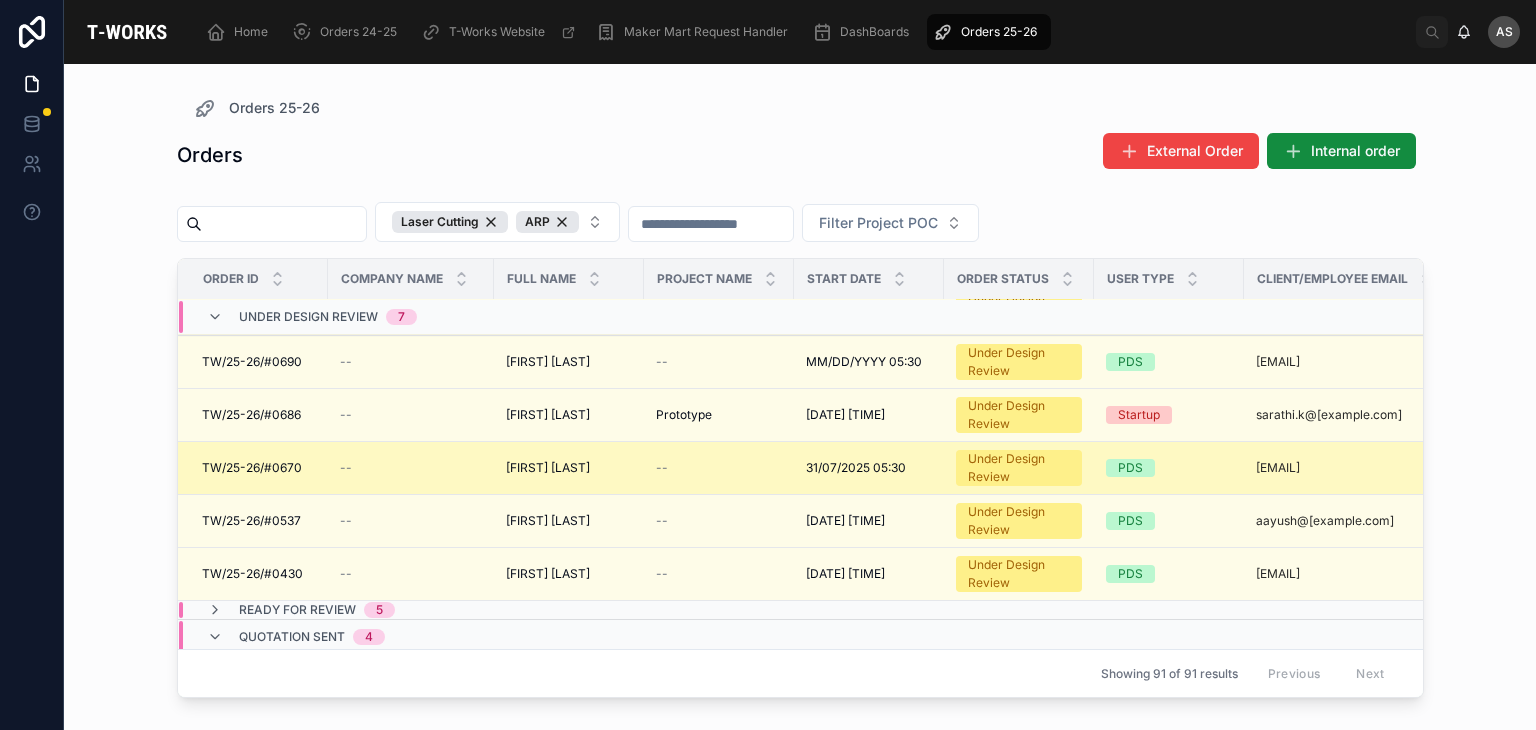 click on "[FIRST] [LAST]" at bounding box center [548, 468] 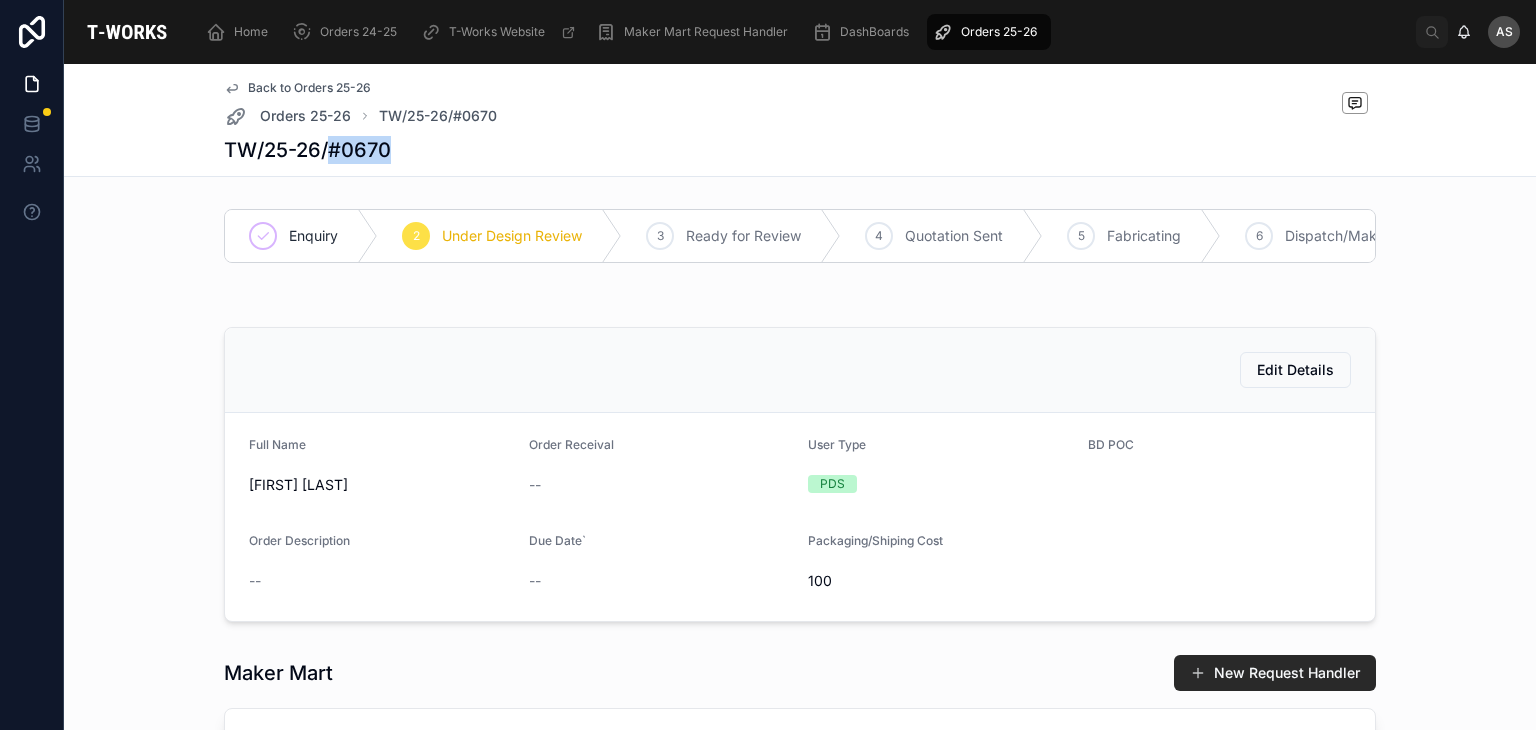 drag, startPoint x: 383, startPoint y: 145, endPoint x: 328, endPoint y: 150, distance: 55.226807 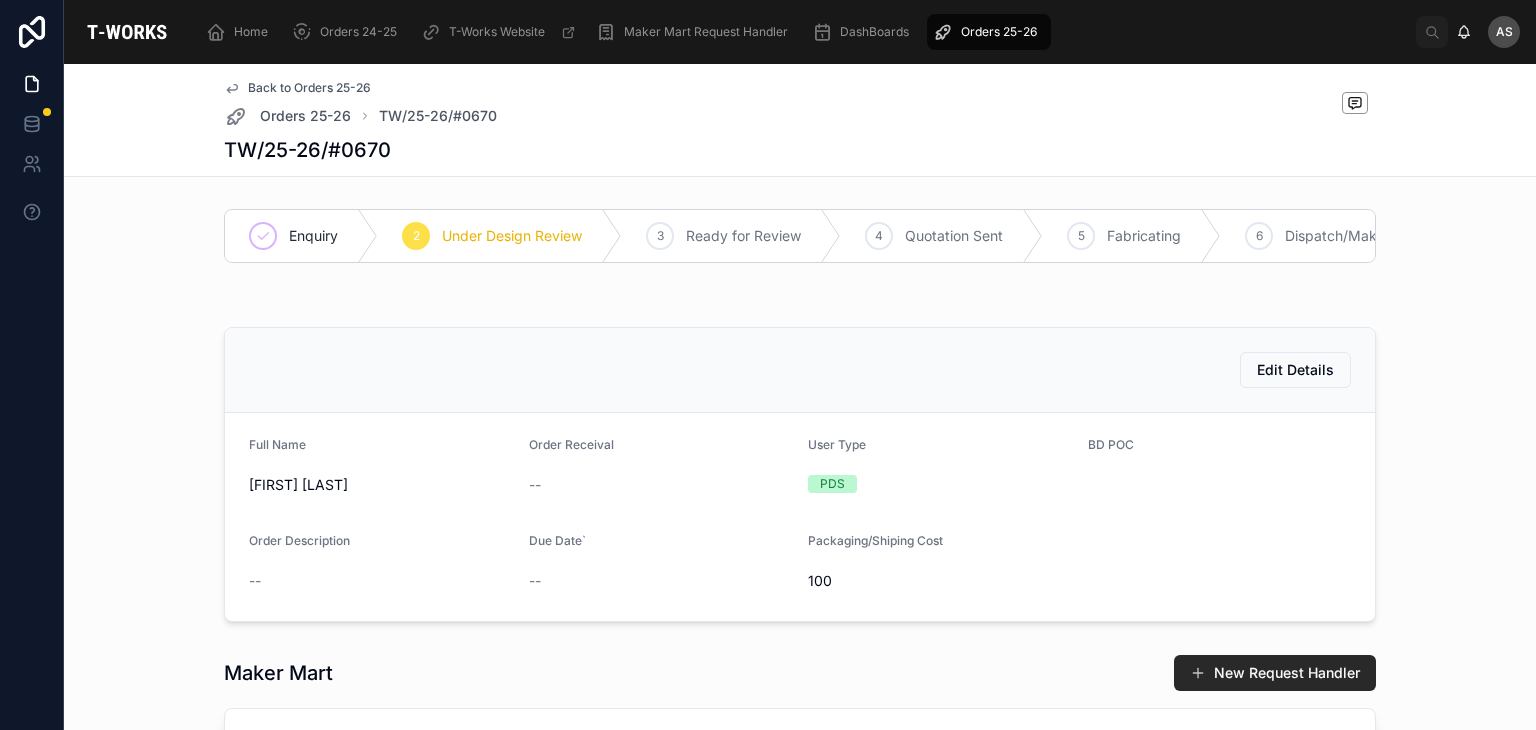 click on "Edit Details" at bounding box center [800, 370] 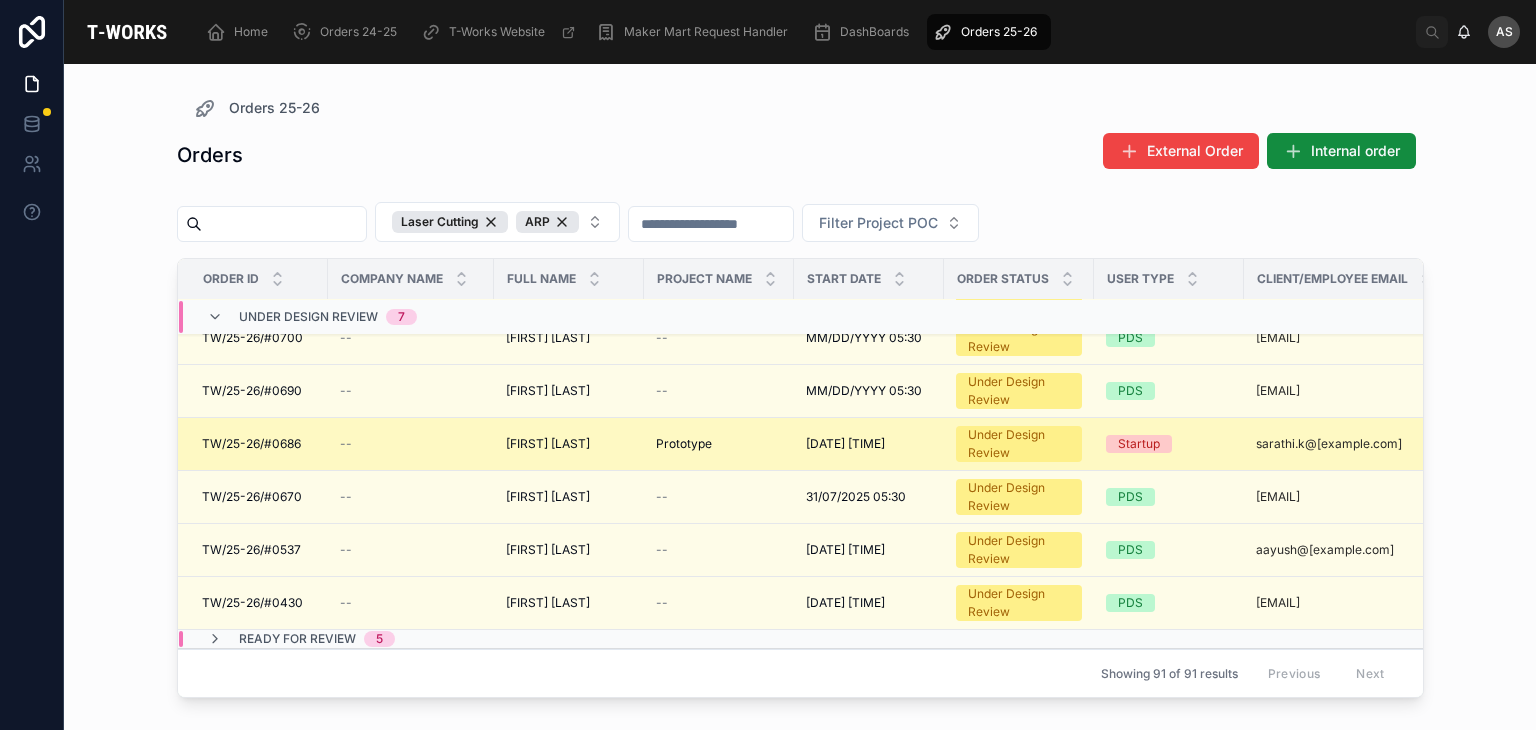 scroll, scrollTop: 12, scrollLeft: 0, axis: vertical 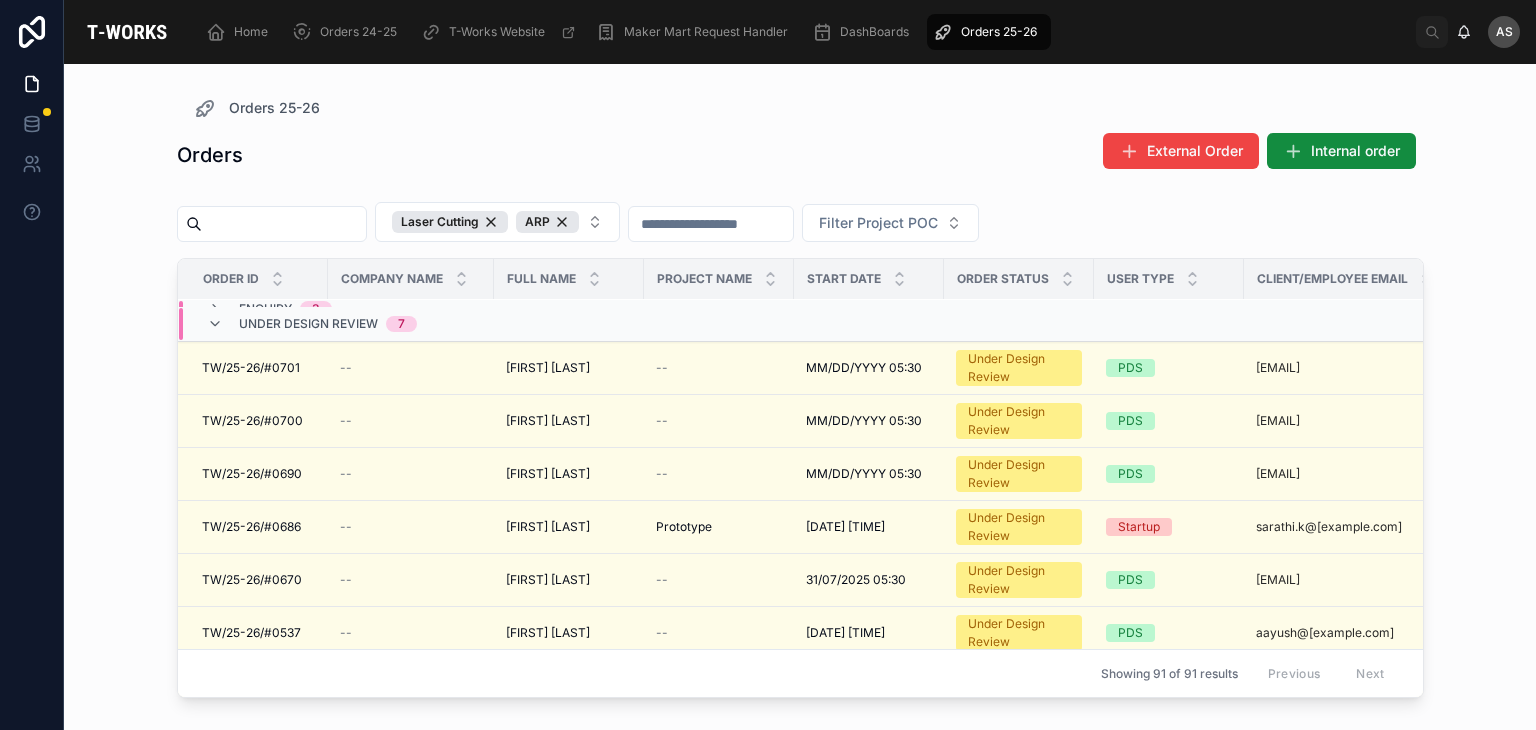 click on "Under Design Review 7" at bounding box center (411, 324) 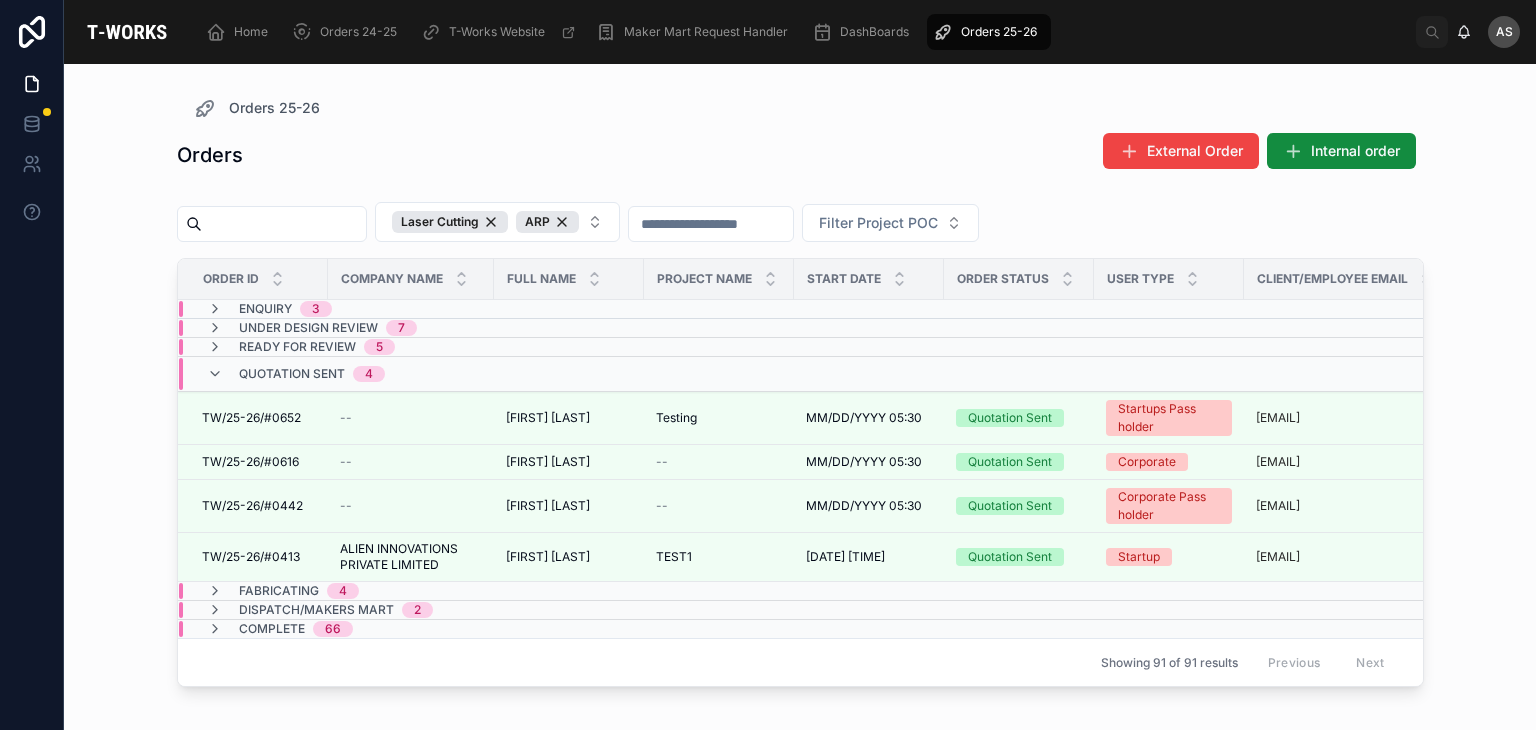 scroll, scrollTop: 0, scrollLeft: 0, axis: both 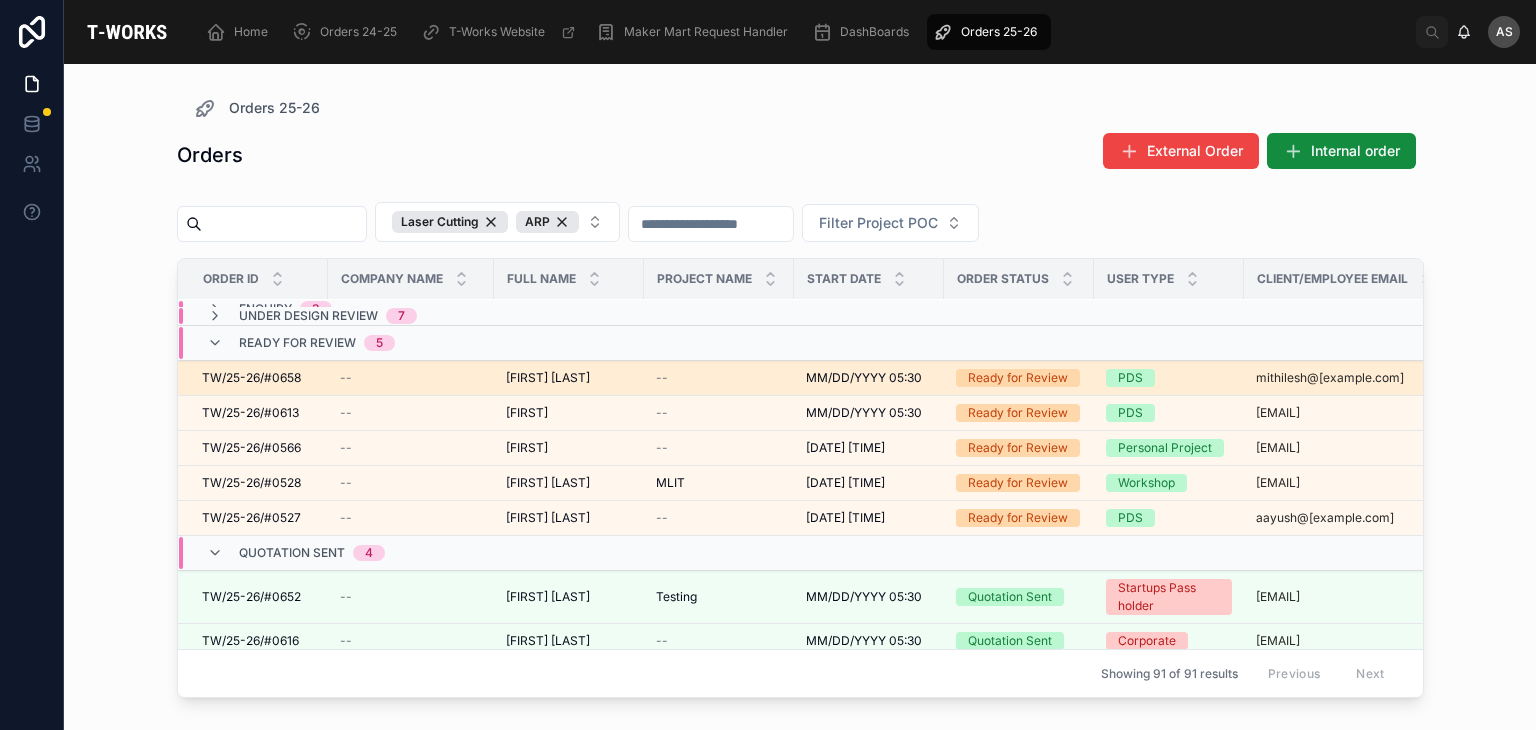 click on "[FIRST] [LAST]" at bounding box center [548, 378] 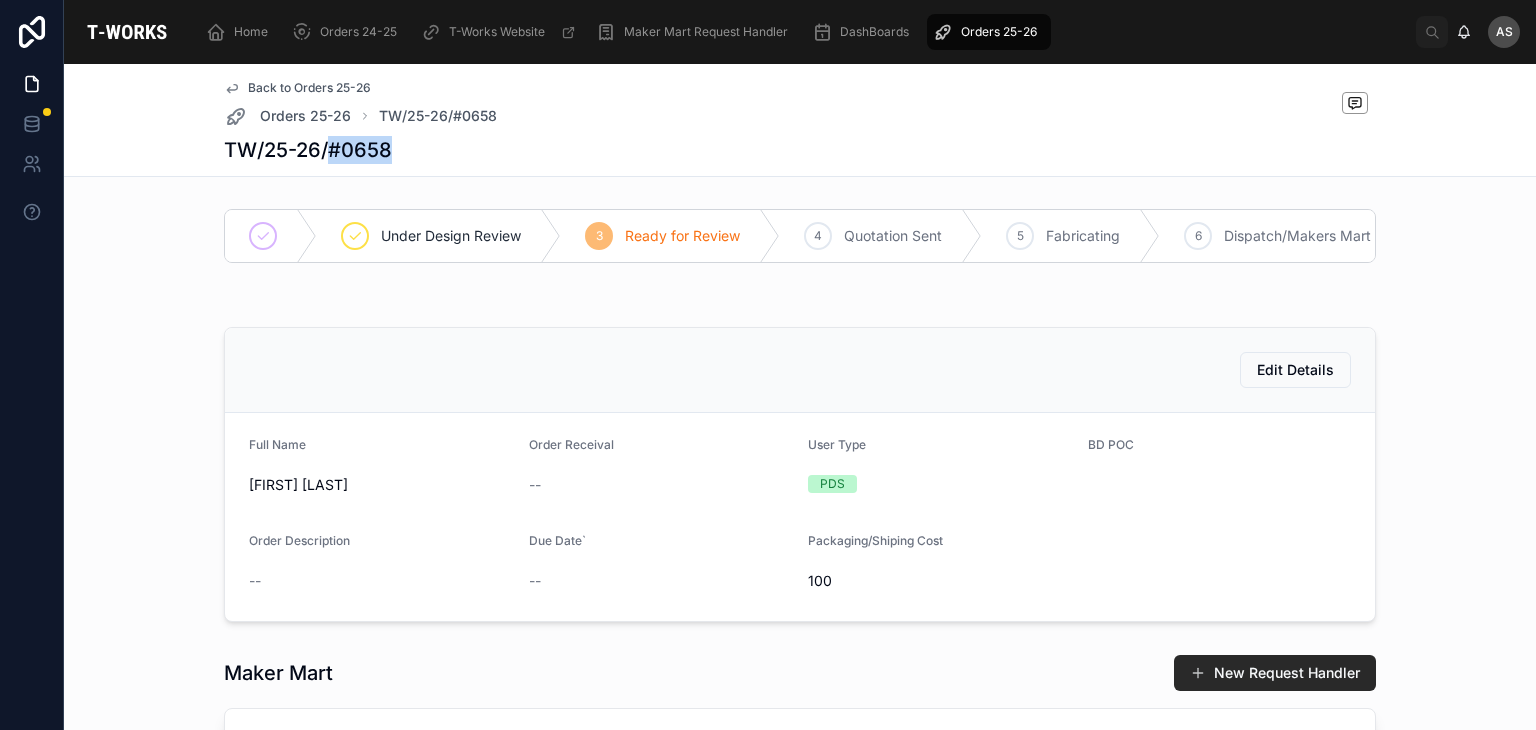 drag, startPoint x: 392, startPoint y: 146, endPoint x: 324, endPoint y: 157, distance: 68.88396 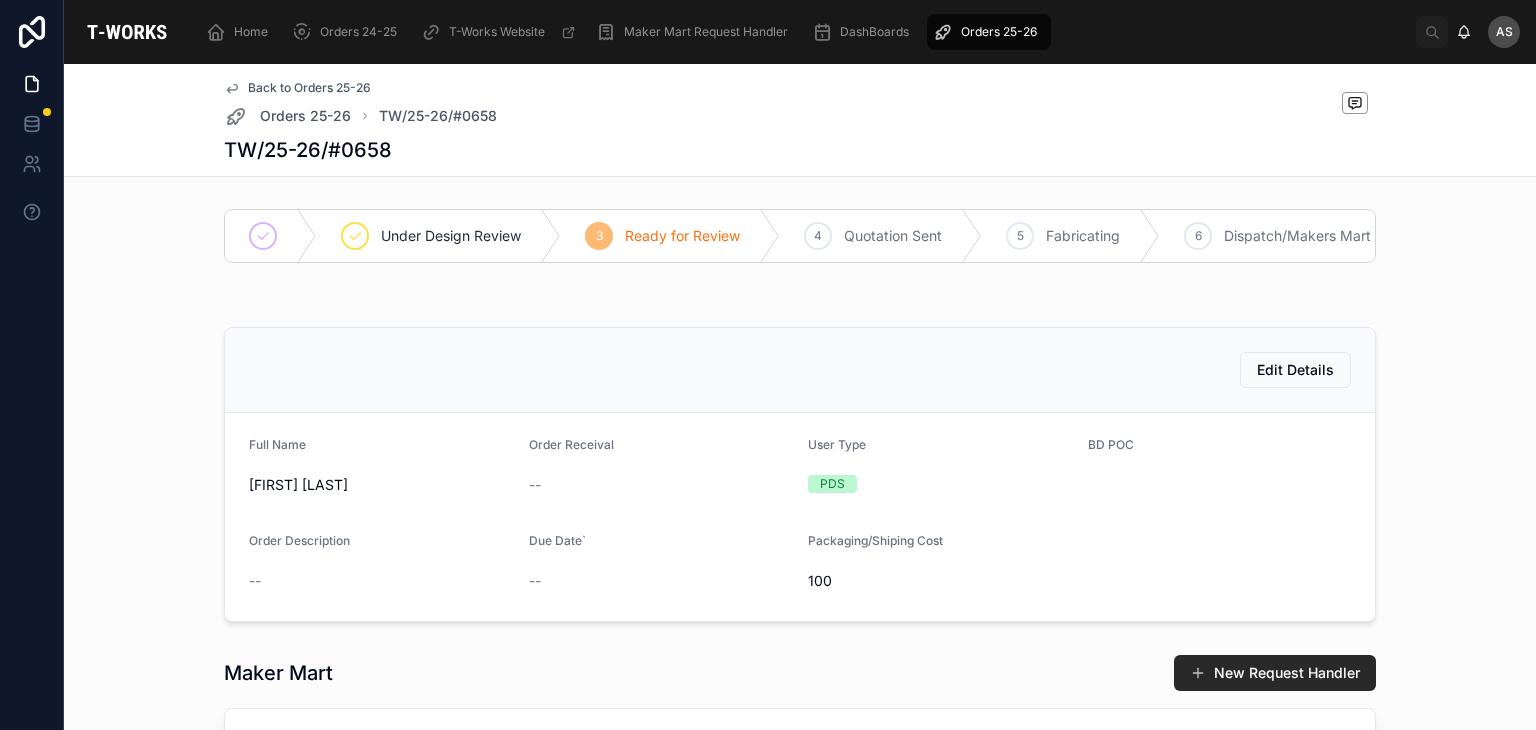 click on "Edit Details" at bounding box center [800, 370] 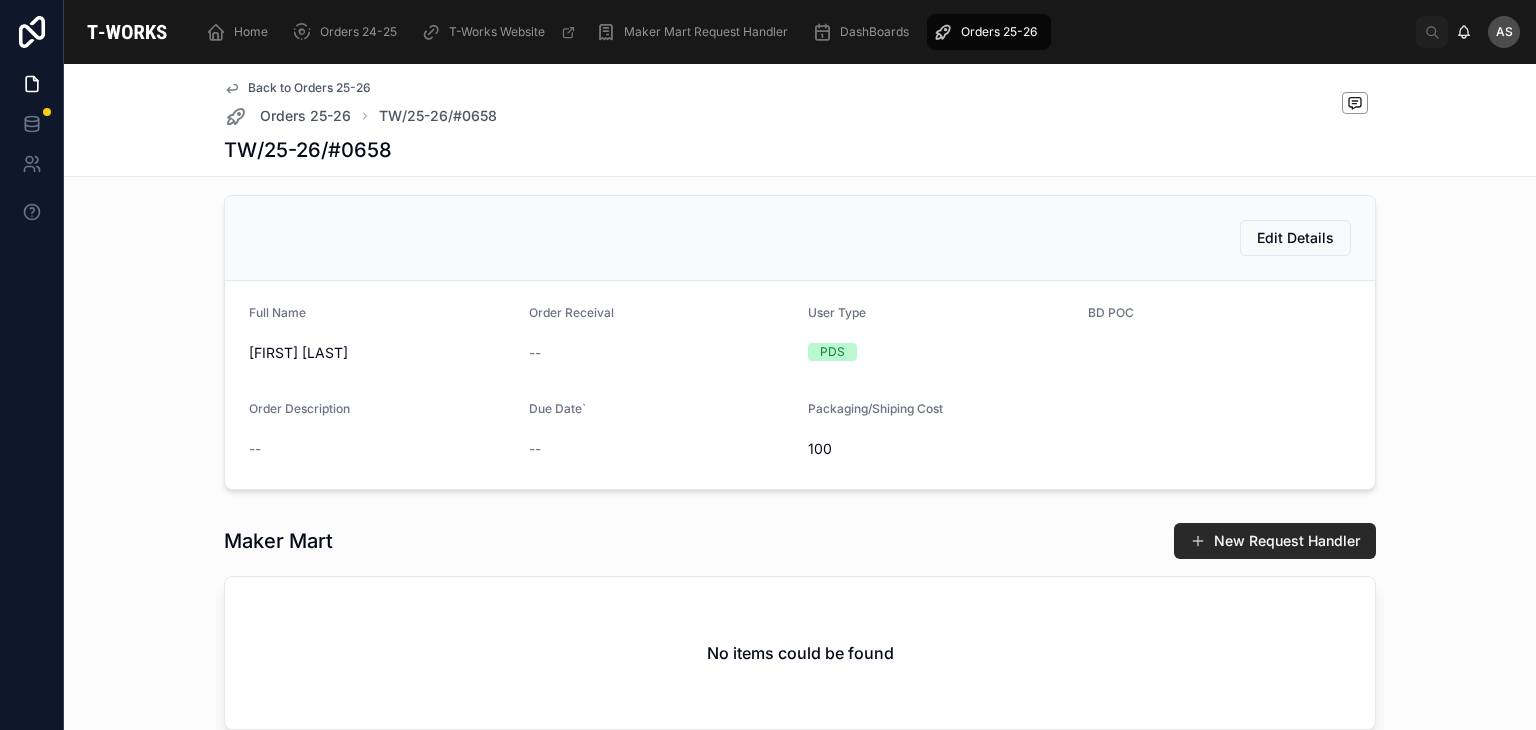 scroll, scrollTop: 134, scrollLeft: 0, axis: vertical 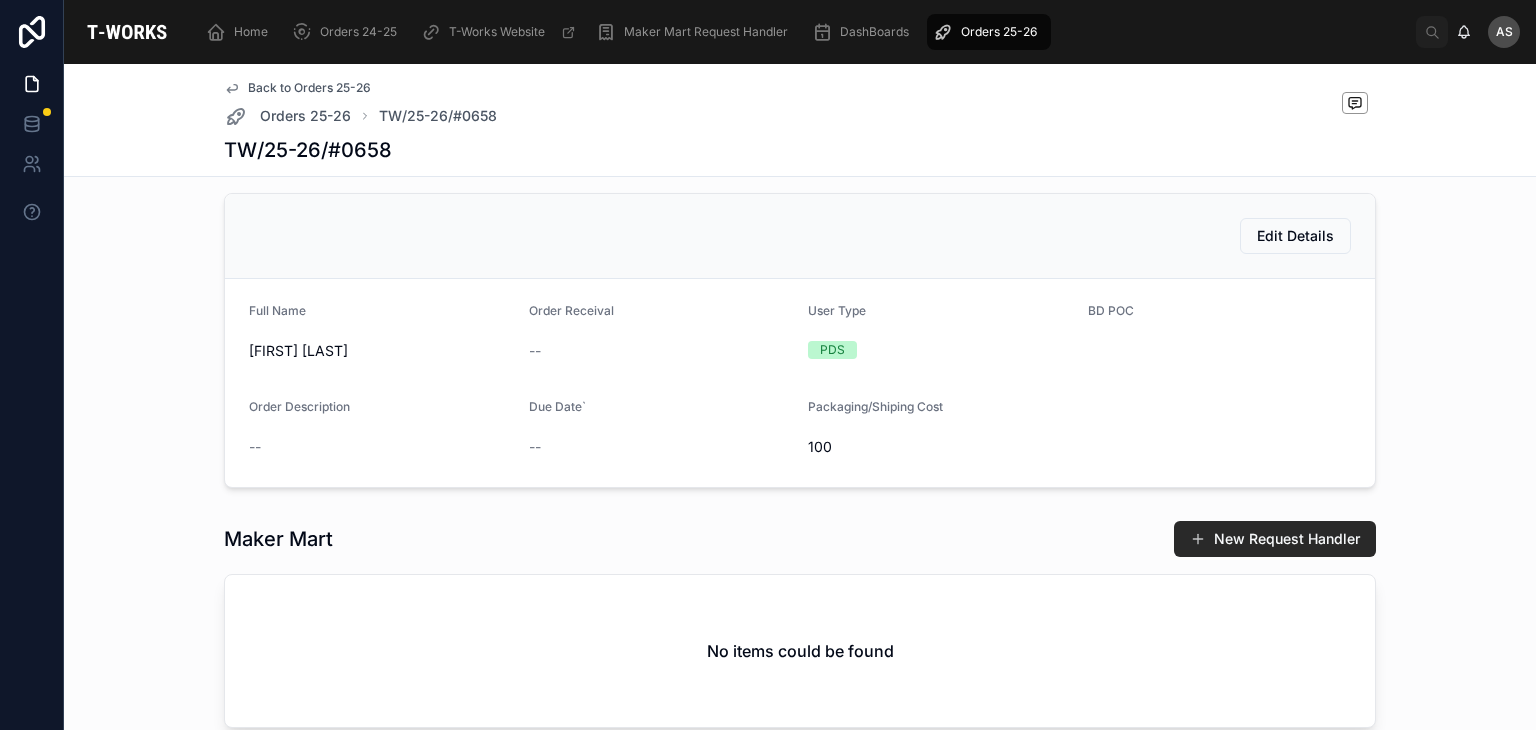 drag, startPoint x: 383, startPoint y: 360, endPoint x: 182, endPoint y: 360, distance: 201 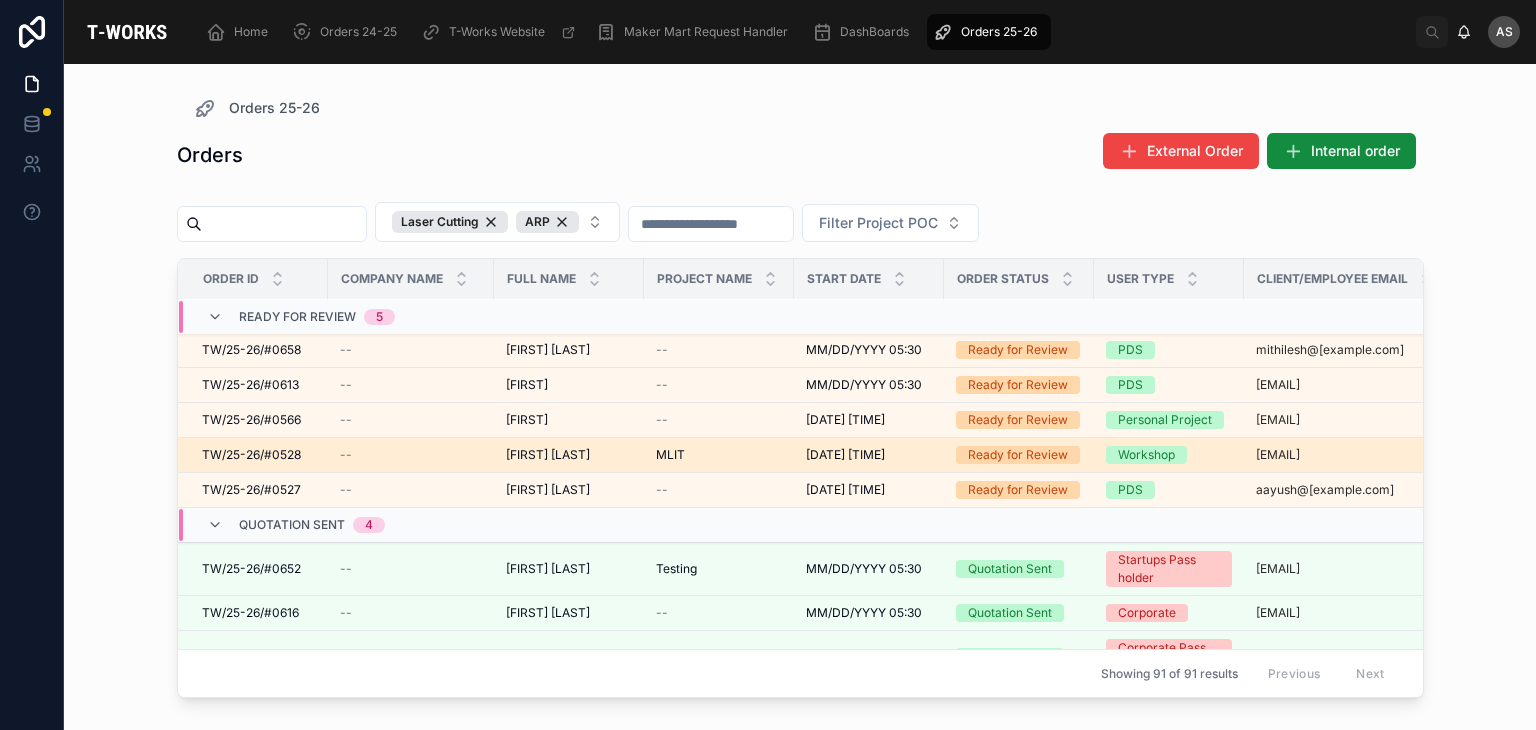 scroll, scrollTop: 0, scrollLeft: 0, axis: both 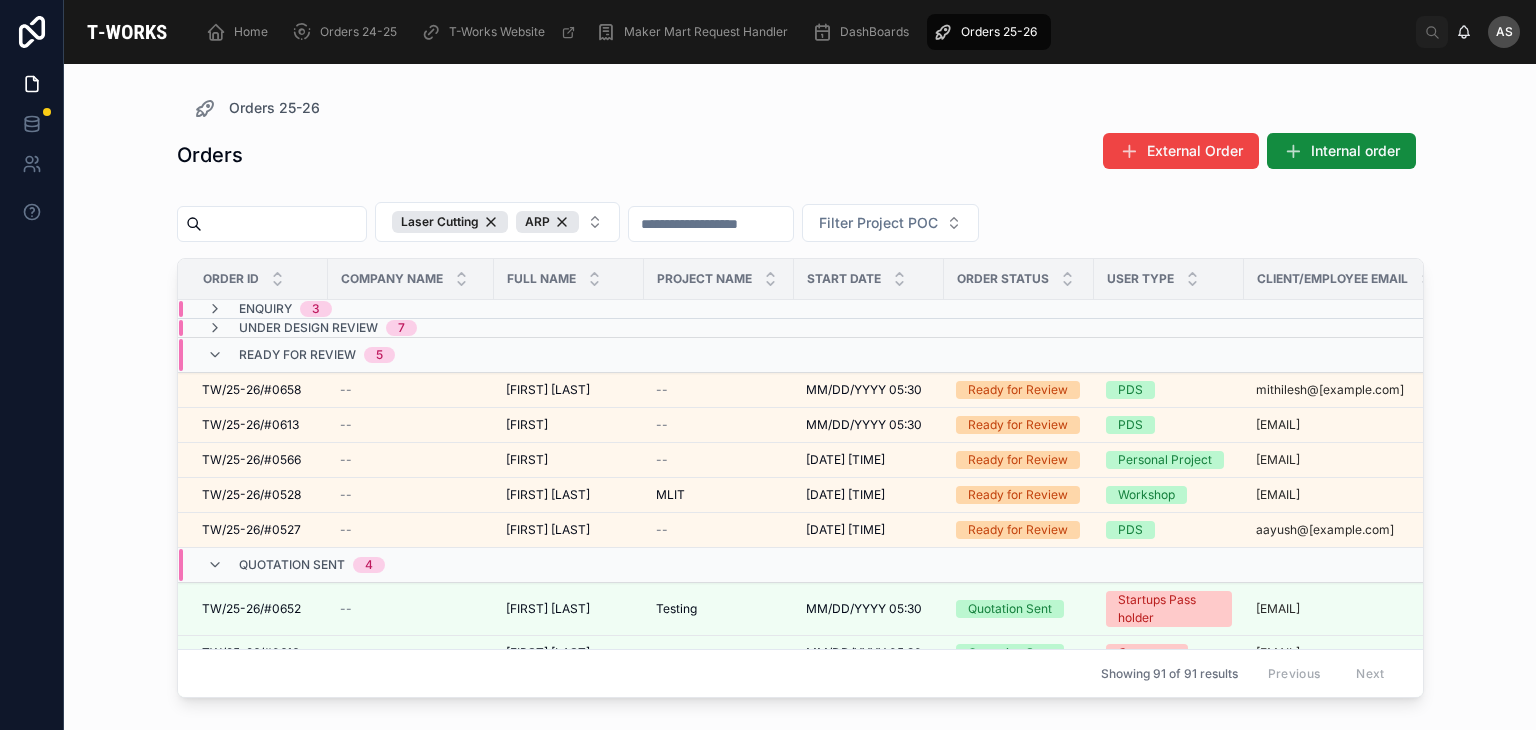click on "Ready for Review 5" at bounding box center [411, 355] 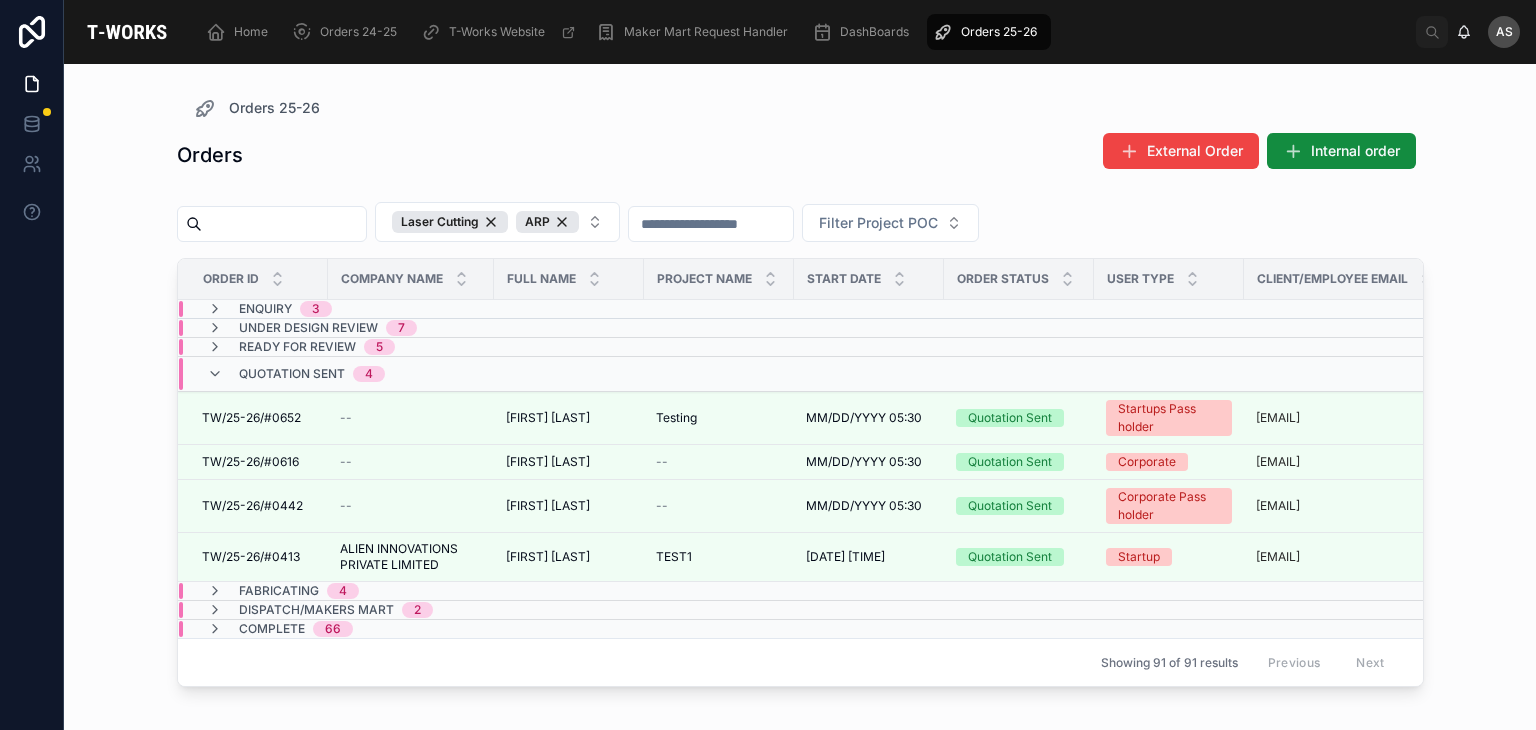 click on "4" at bounding box center (369, 374) 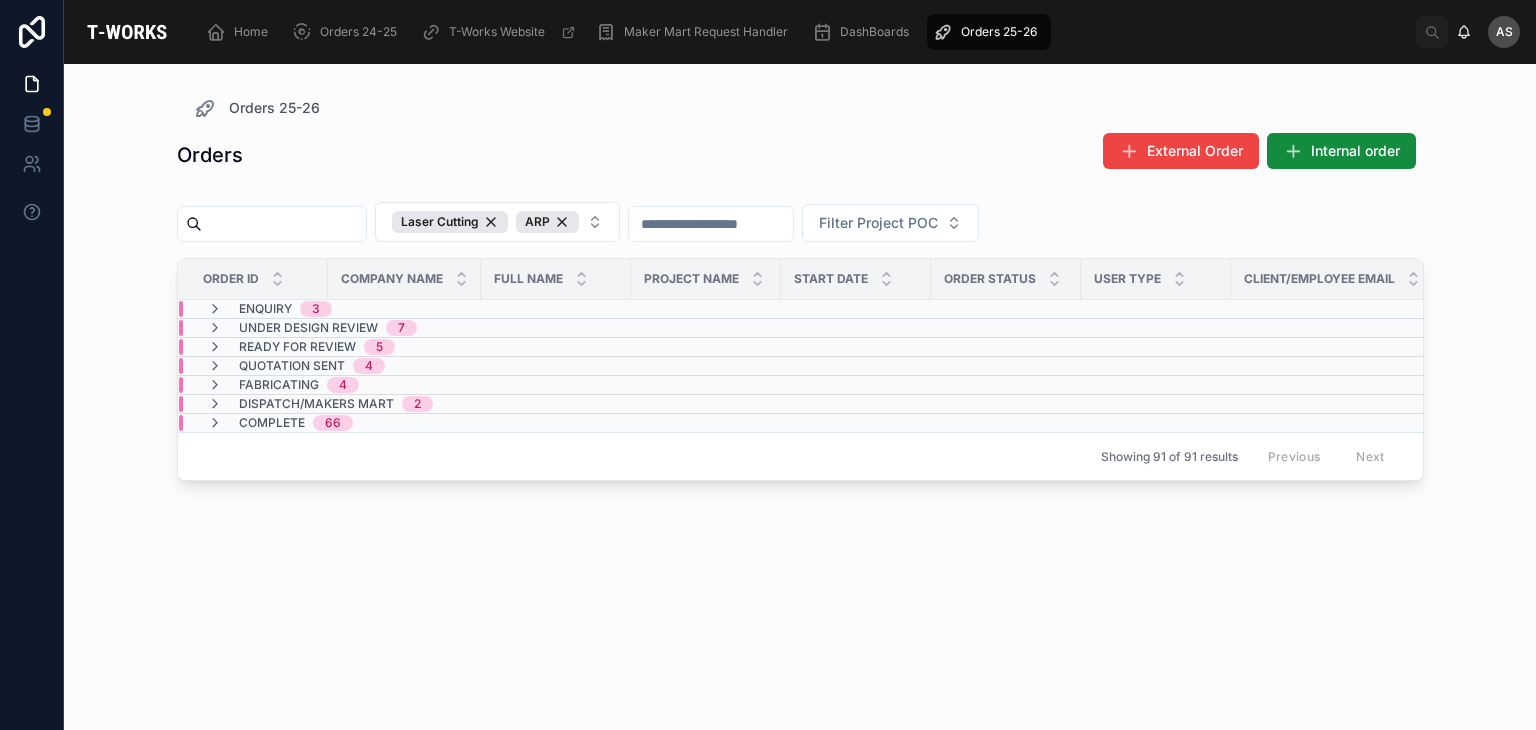 click on "Fabricating 4" at bounding box center [283, 385] 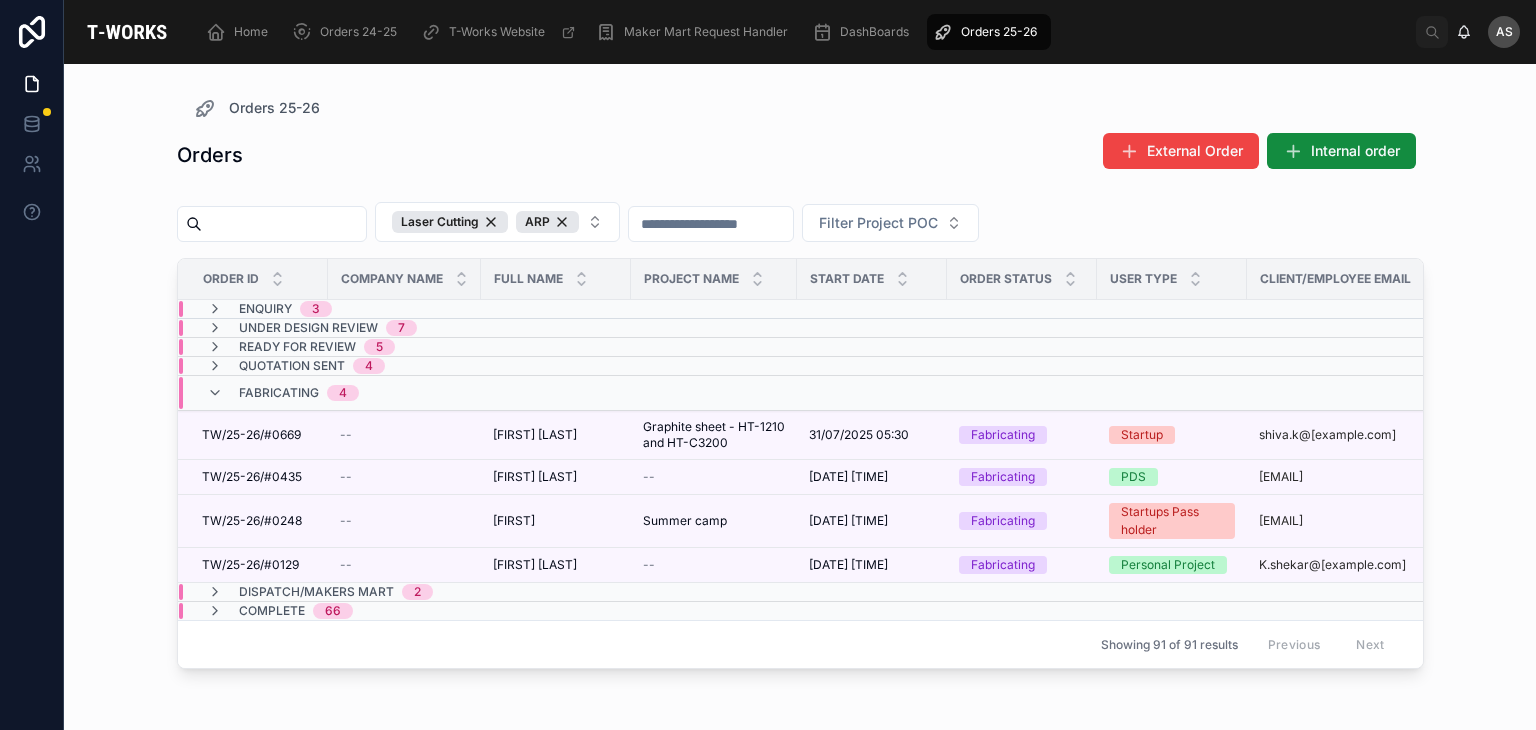 click on "Fabricating 4" at bounding box center [404, 393] 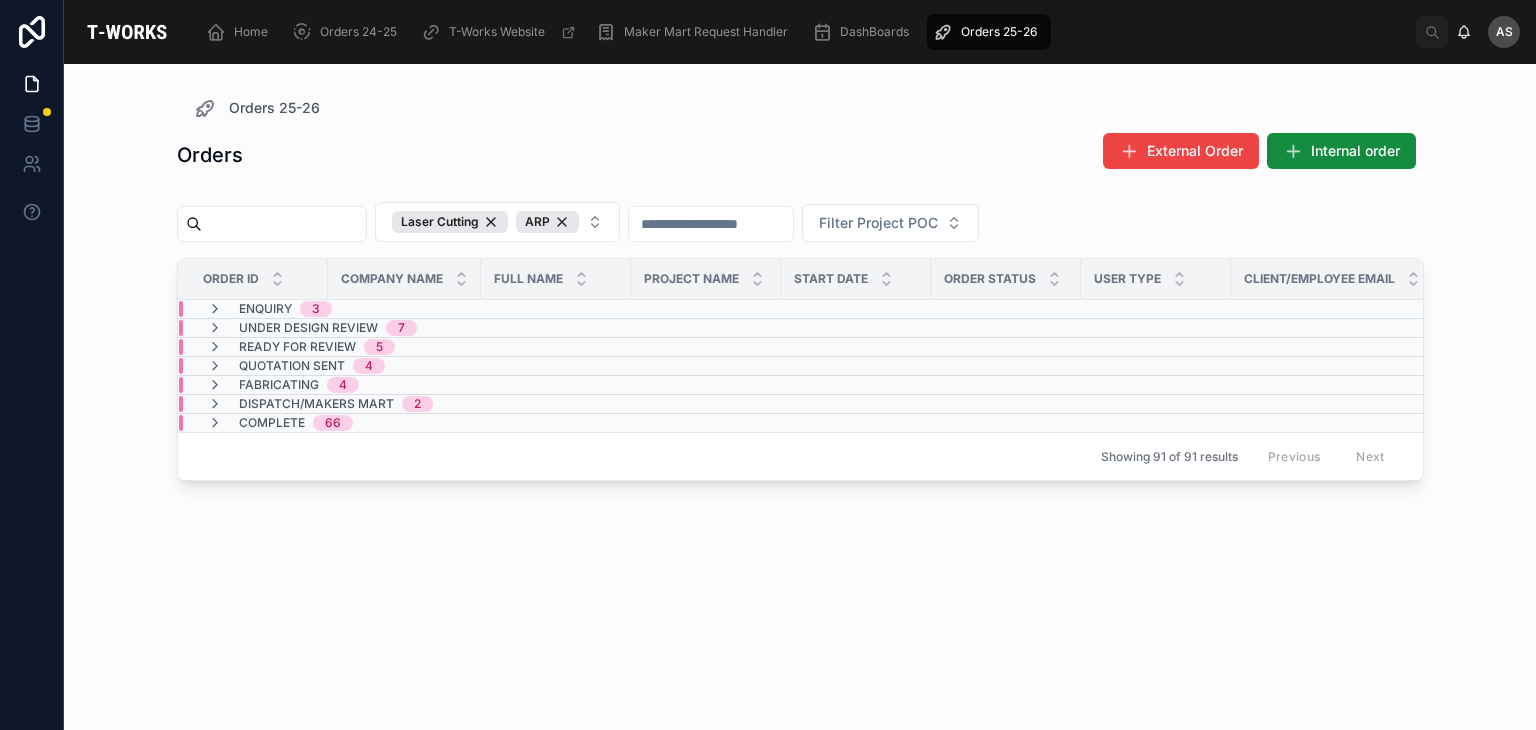click on "Dispatch/Makers Mart 2" at bounding box center (404, 404) 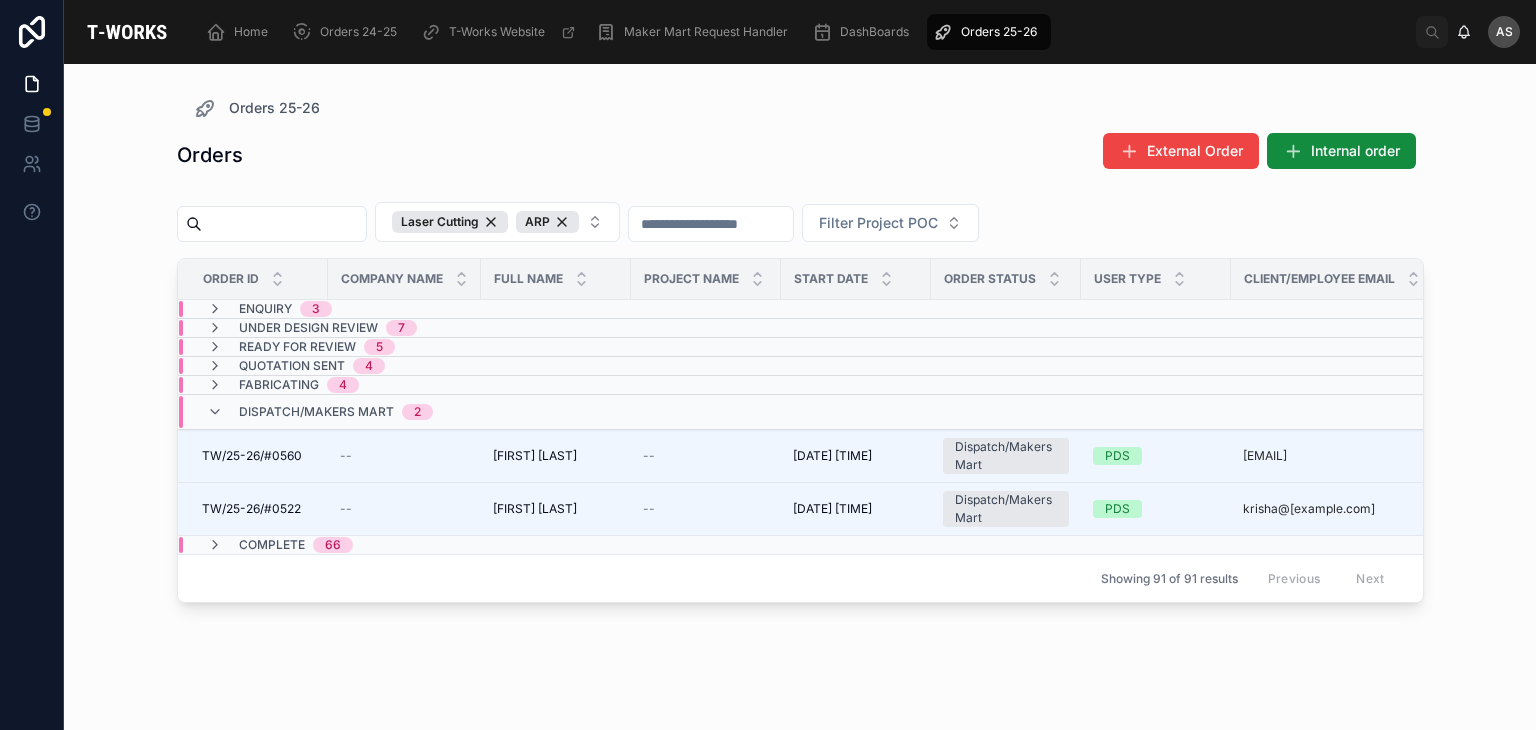 click on "Dispatch/Makers Mart 2" at bounding box center [404, 412] 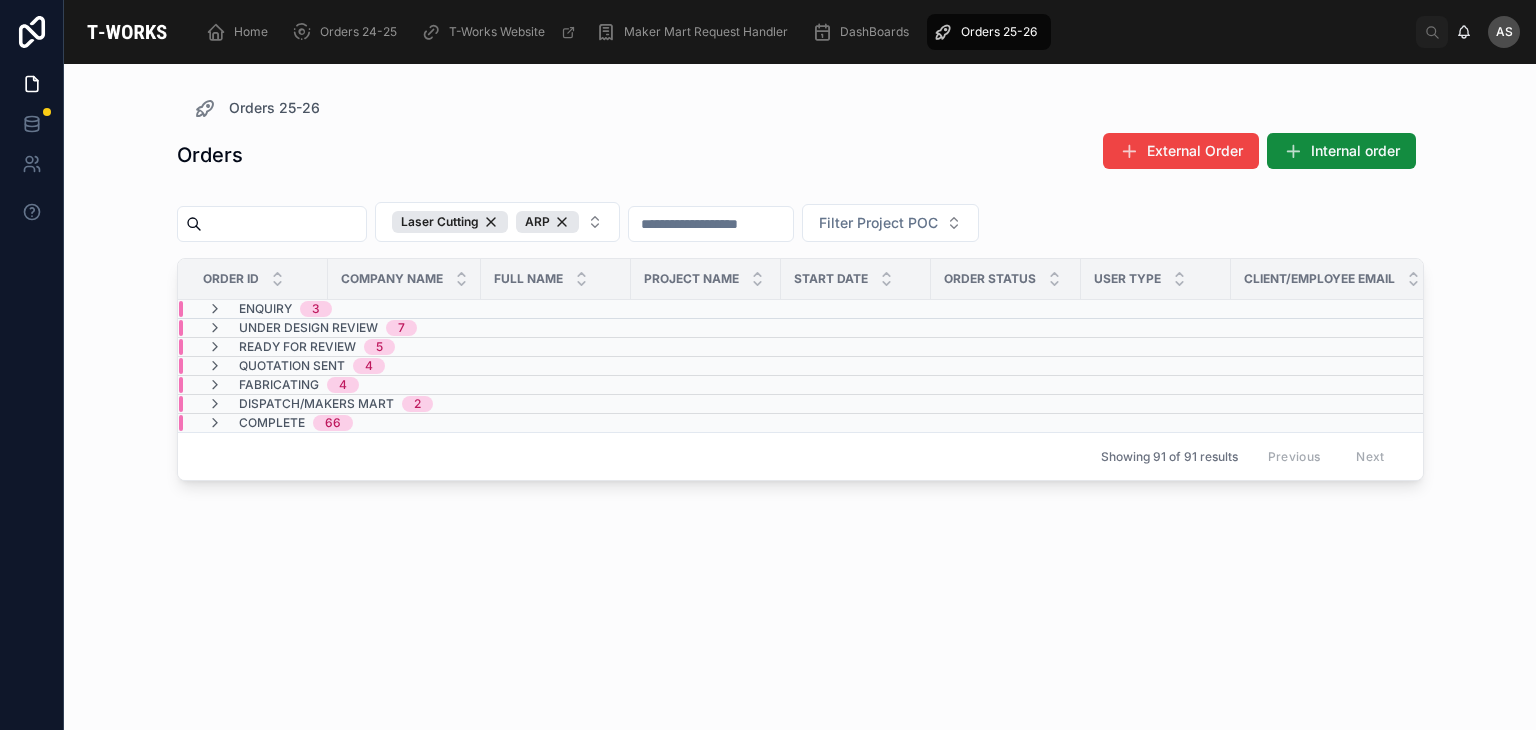 click on "Complete 66" at bounding box center (404, 423) 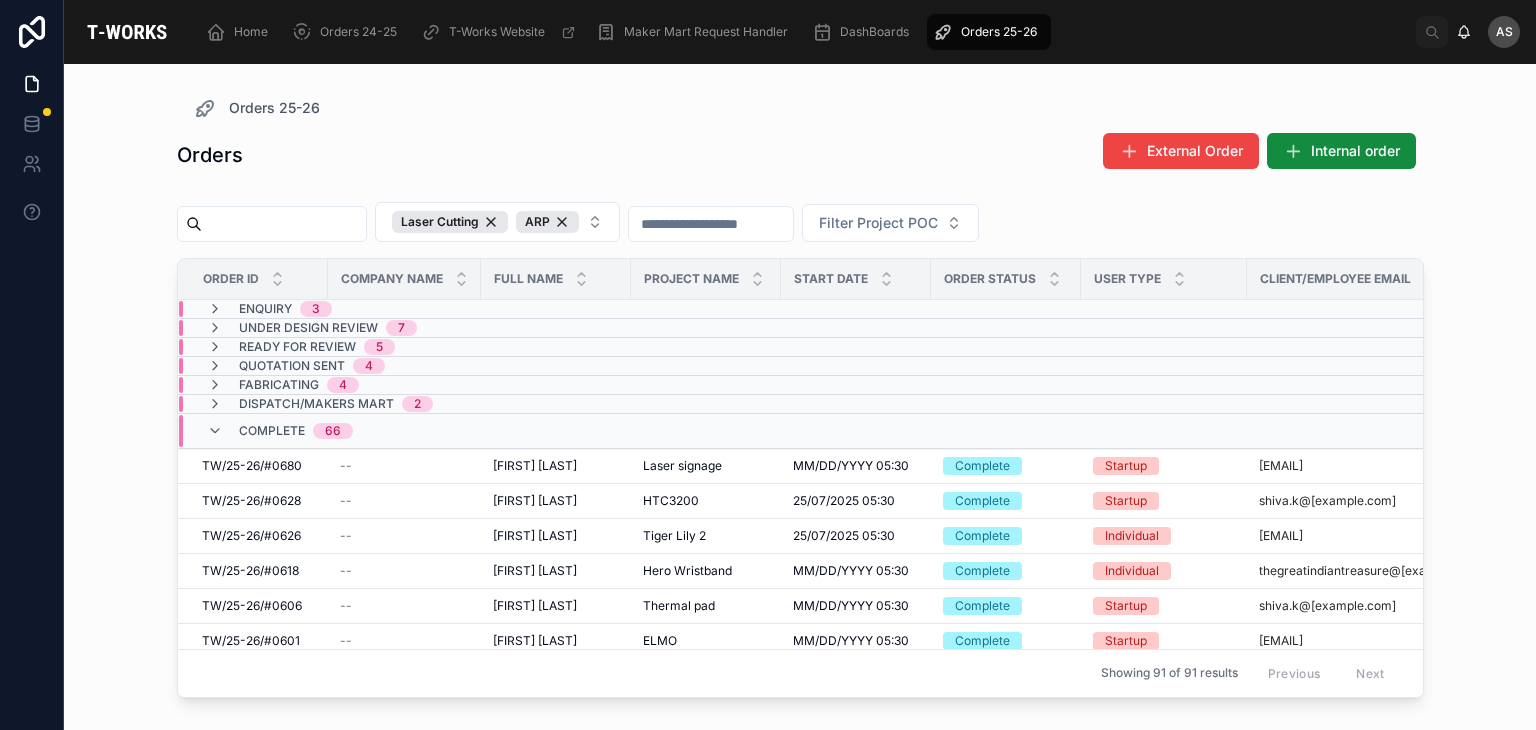 click on "Complete 66" at bounding box center (404, 431) 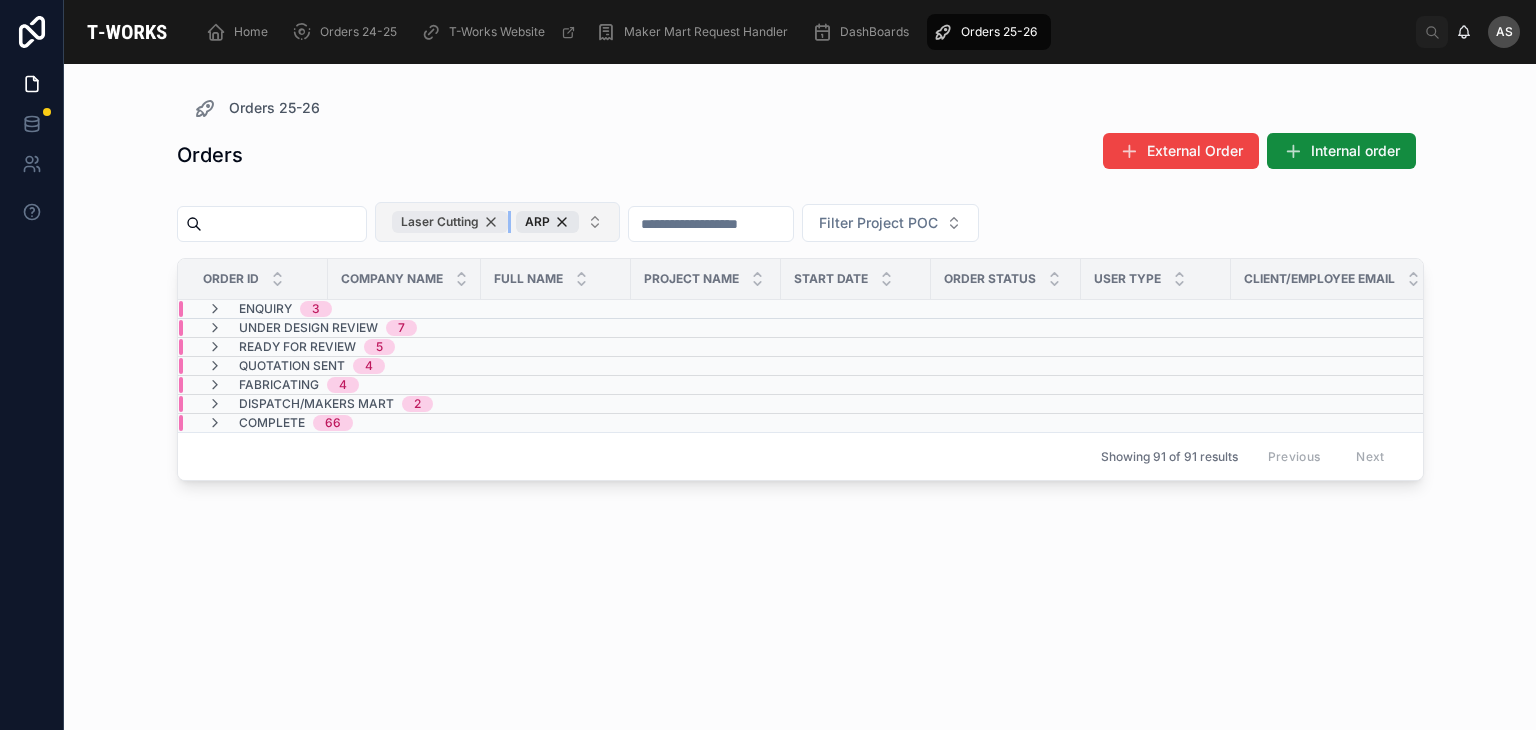 click on "Laser Cutting" at bounding box center (450, 222) 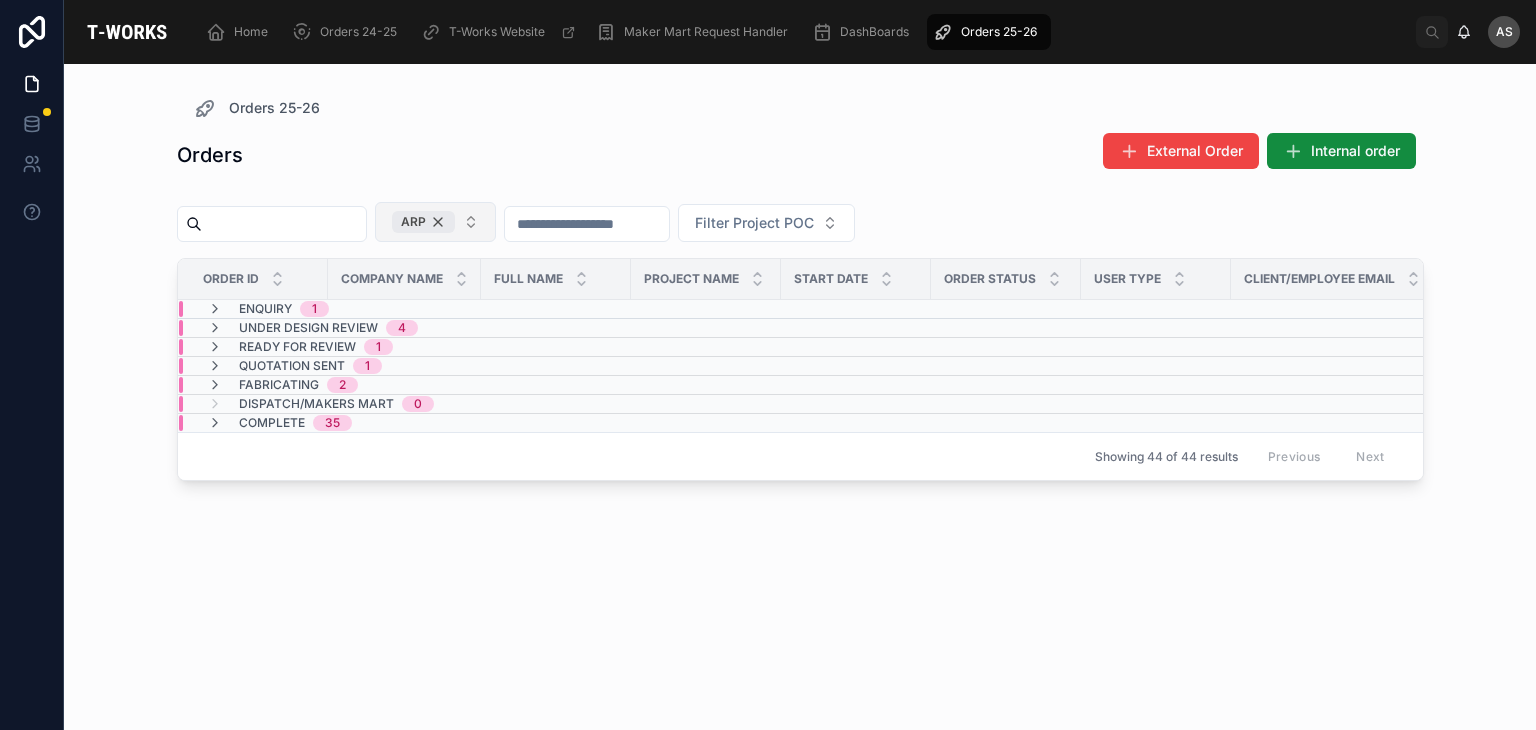 click on "ARP" at bounding box center (423, 222) 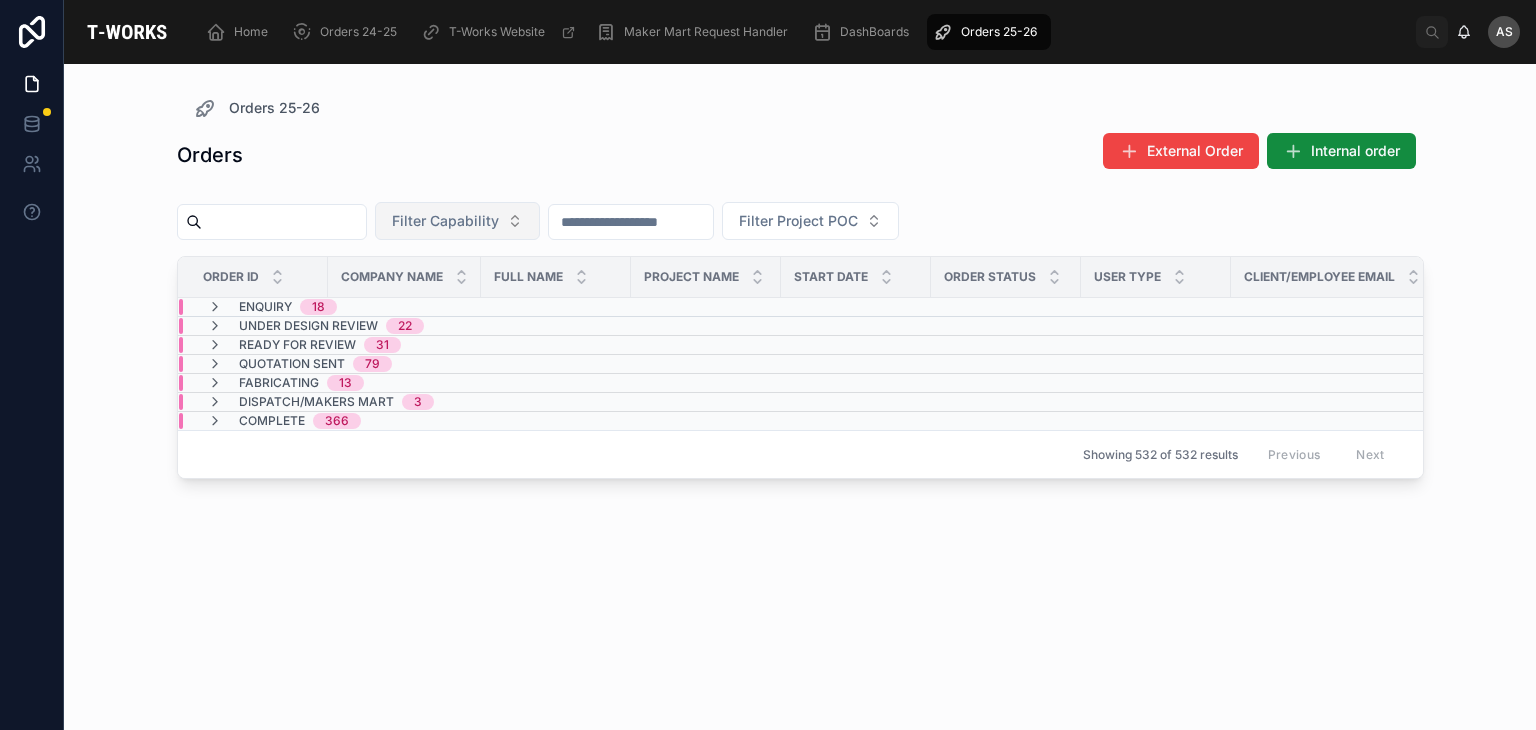 click at bounding box center (284, 222) 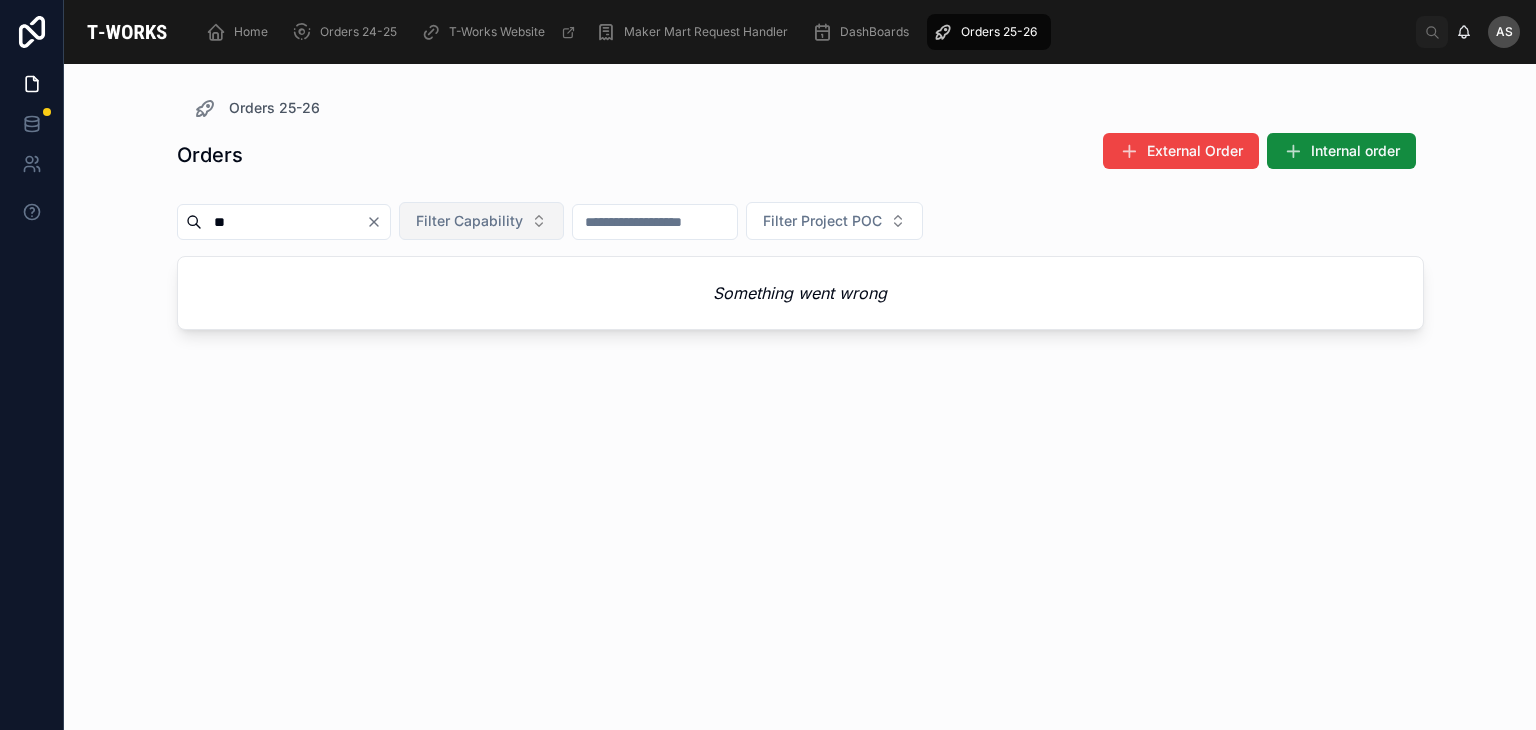 type on "*" 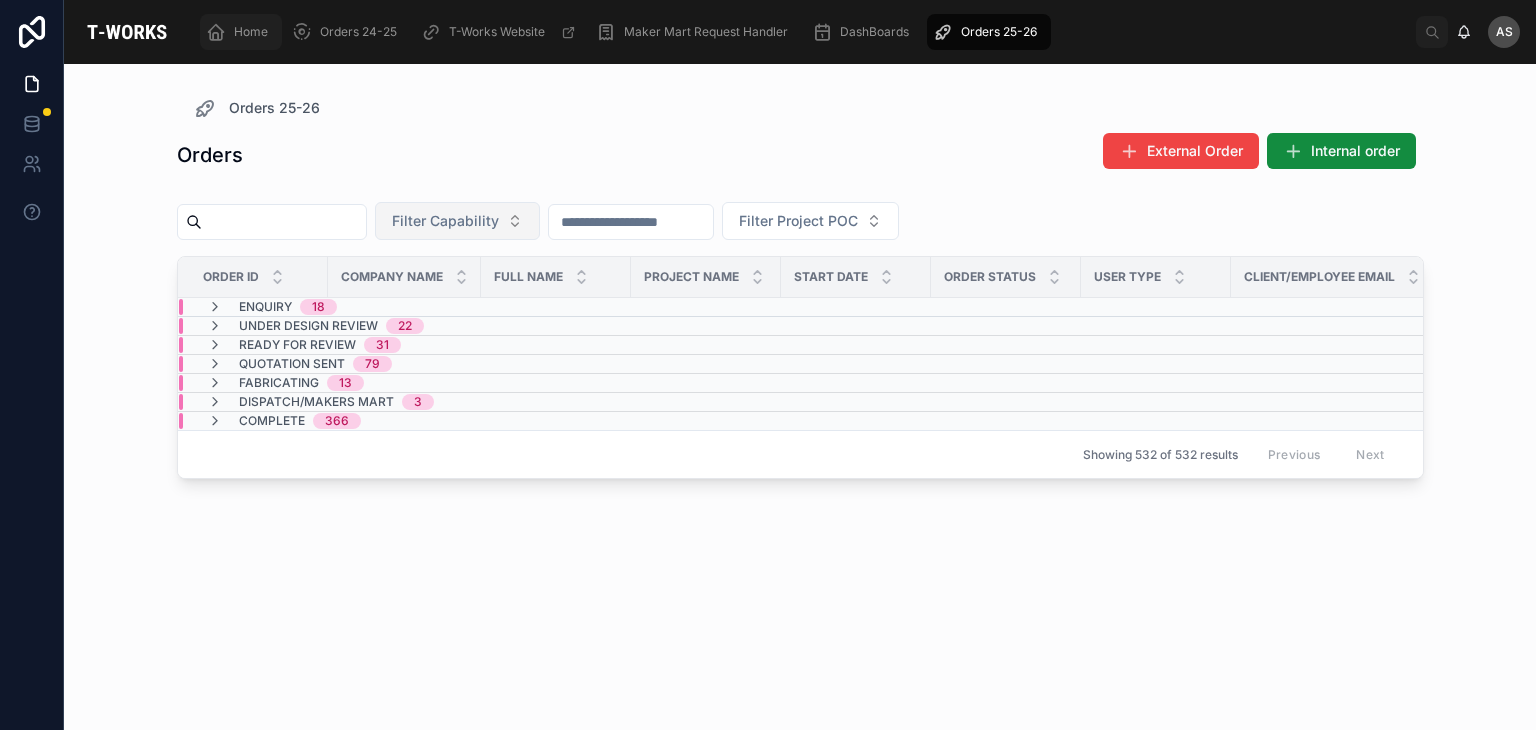 type 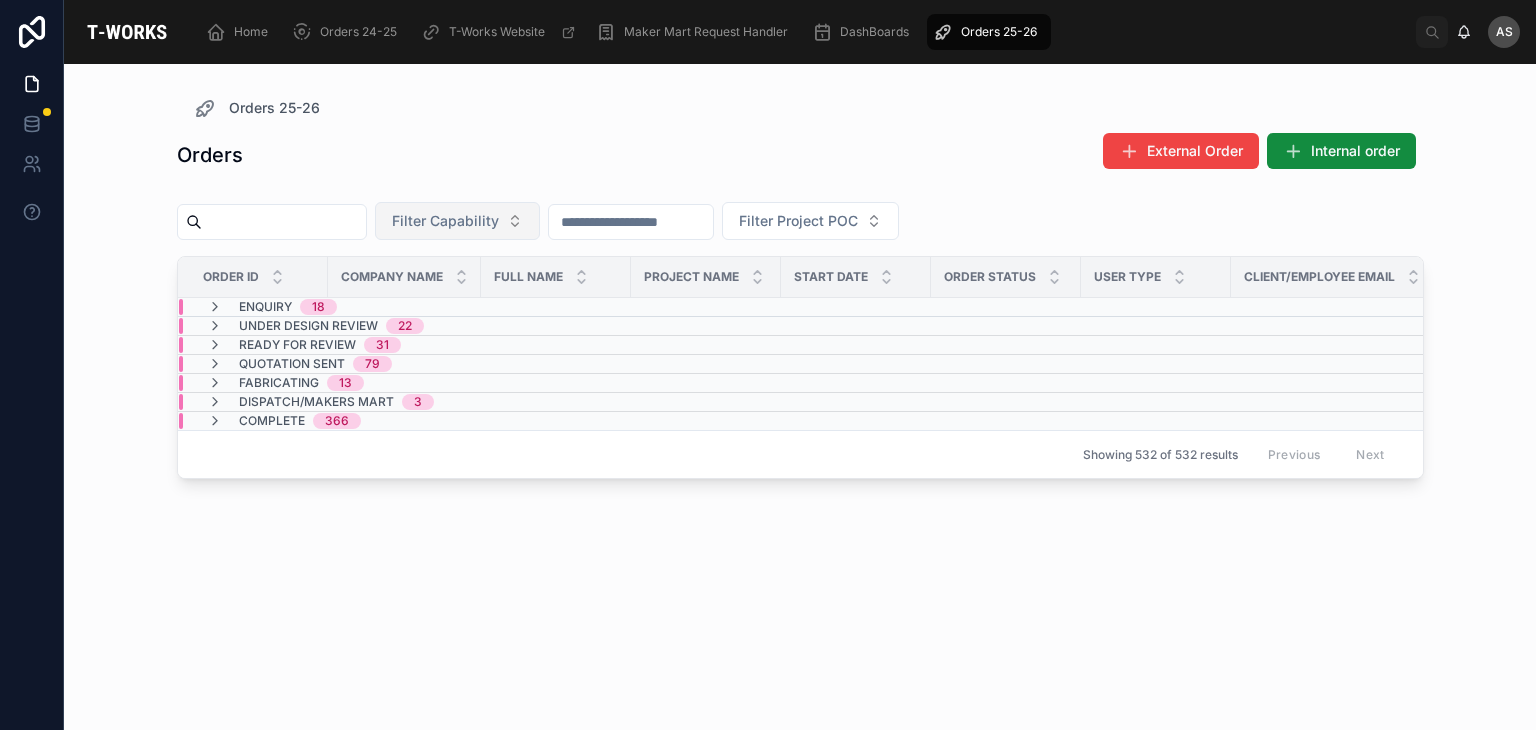 click on "Filter Capability" at bounding box center [457, 221] 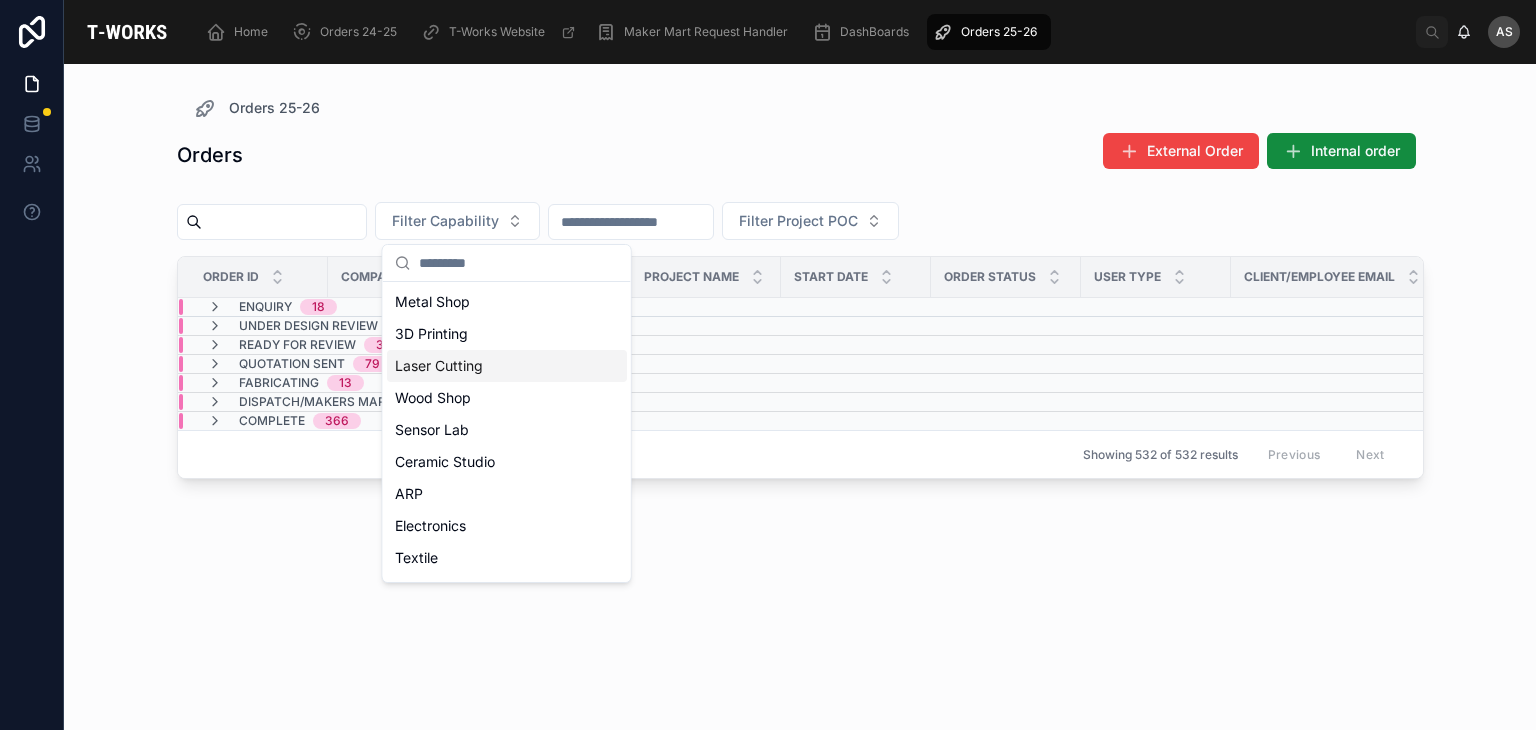 click on "Laser Cutting" at bounding box center [507, 366] 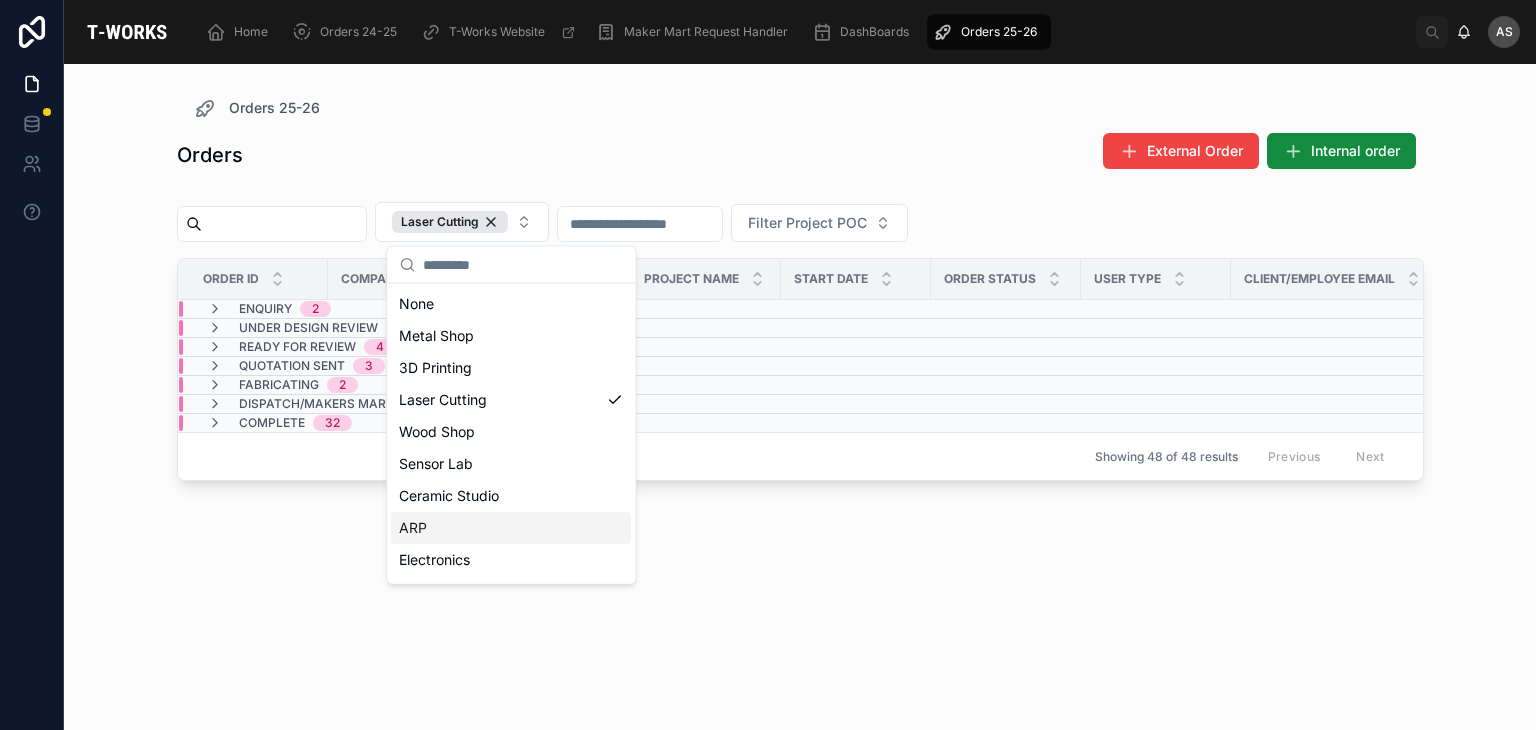 click on "ARP" at bounding box center [511, 528] 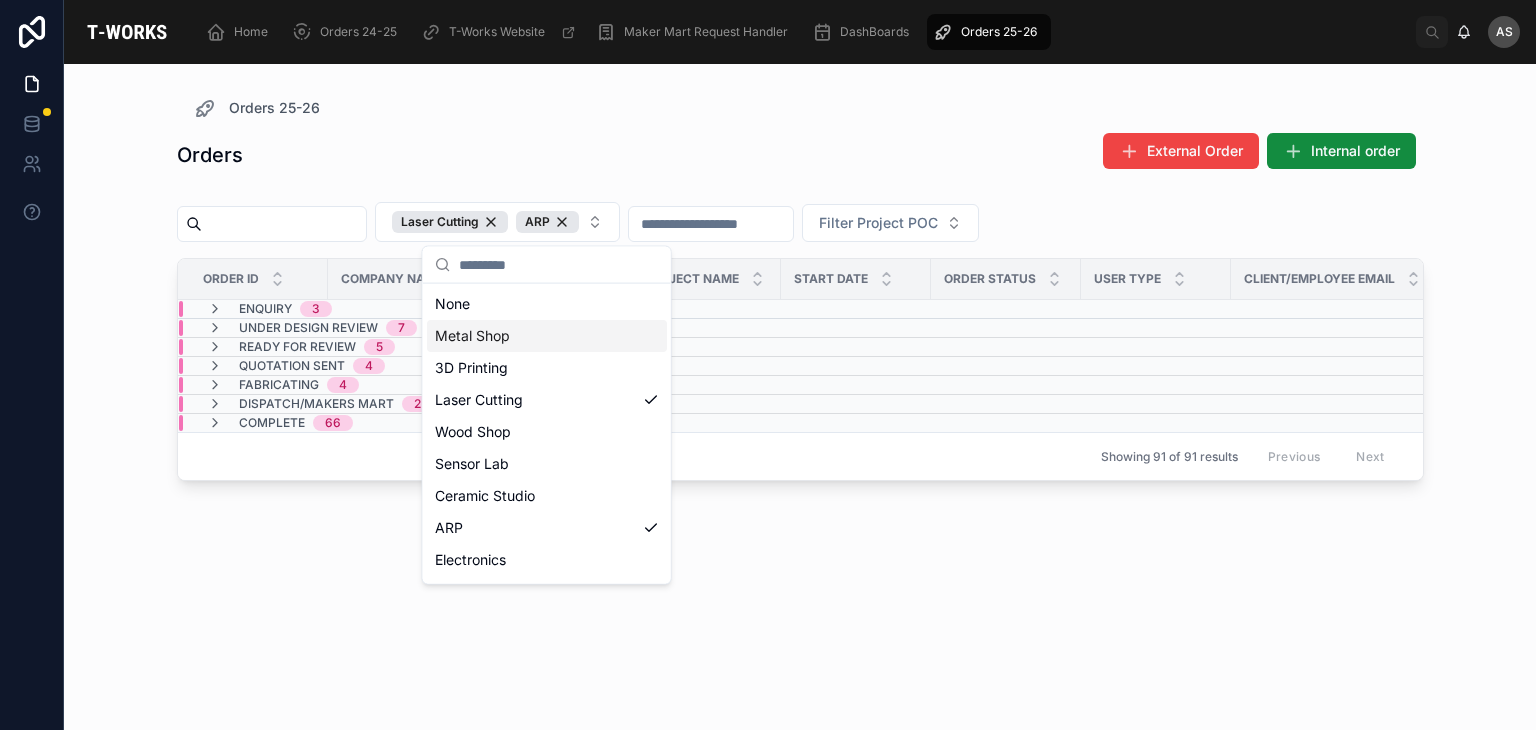 click on "Orders External Order Internal order" at bounding box center (800, 155) 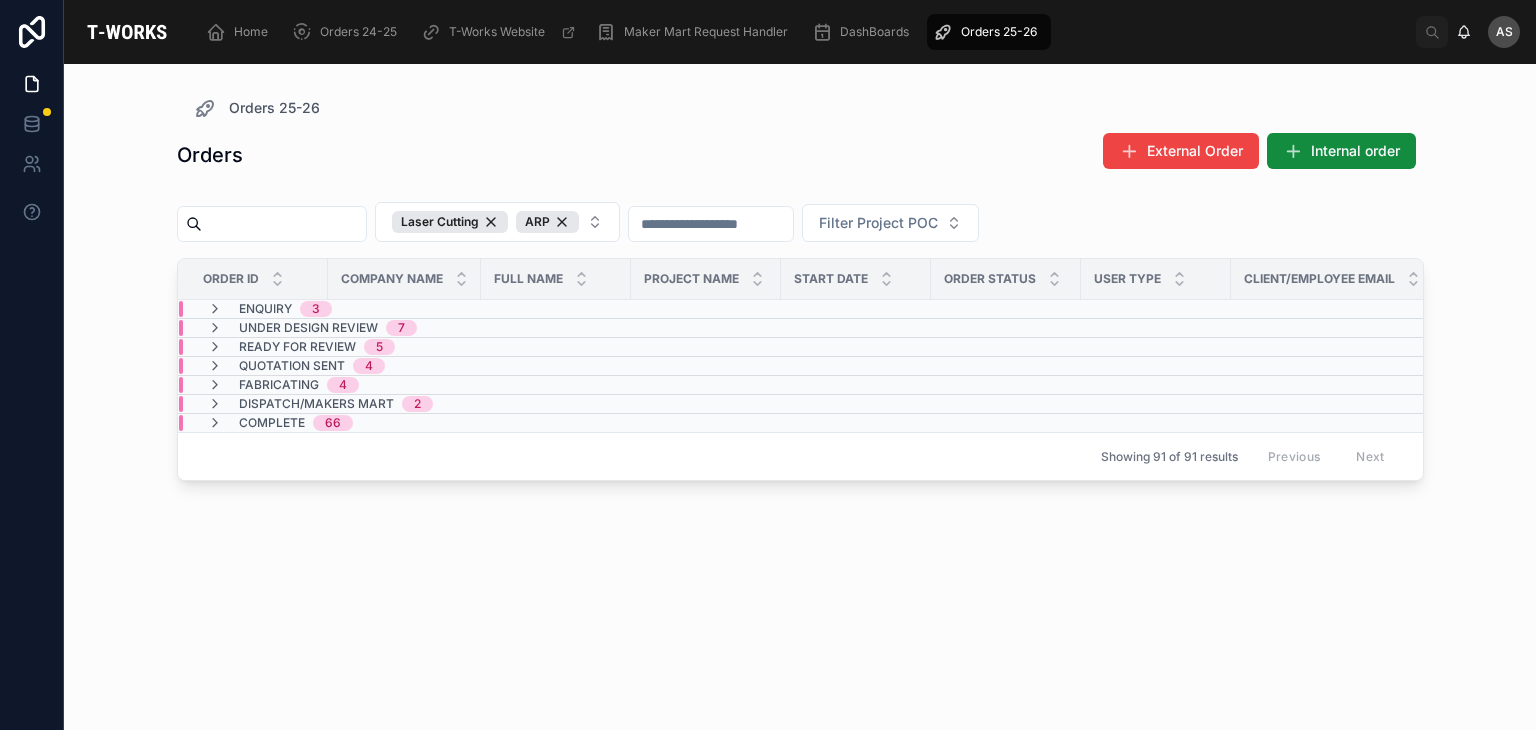 click on "Complete 66" at bounding box center [404, 423] 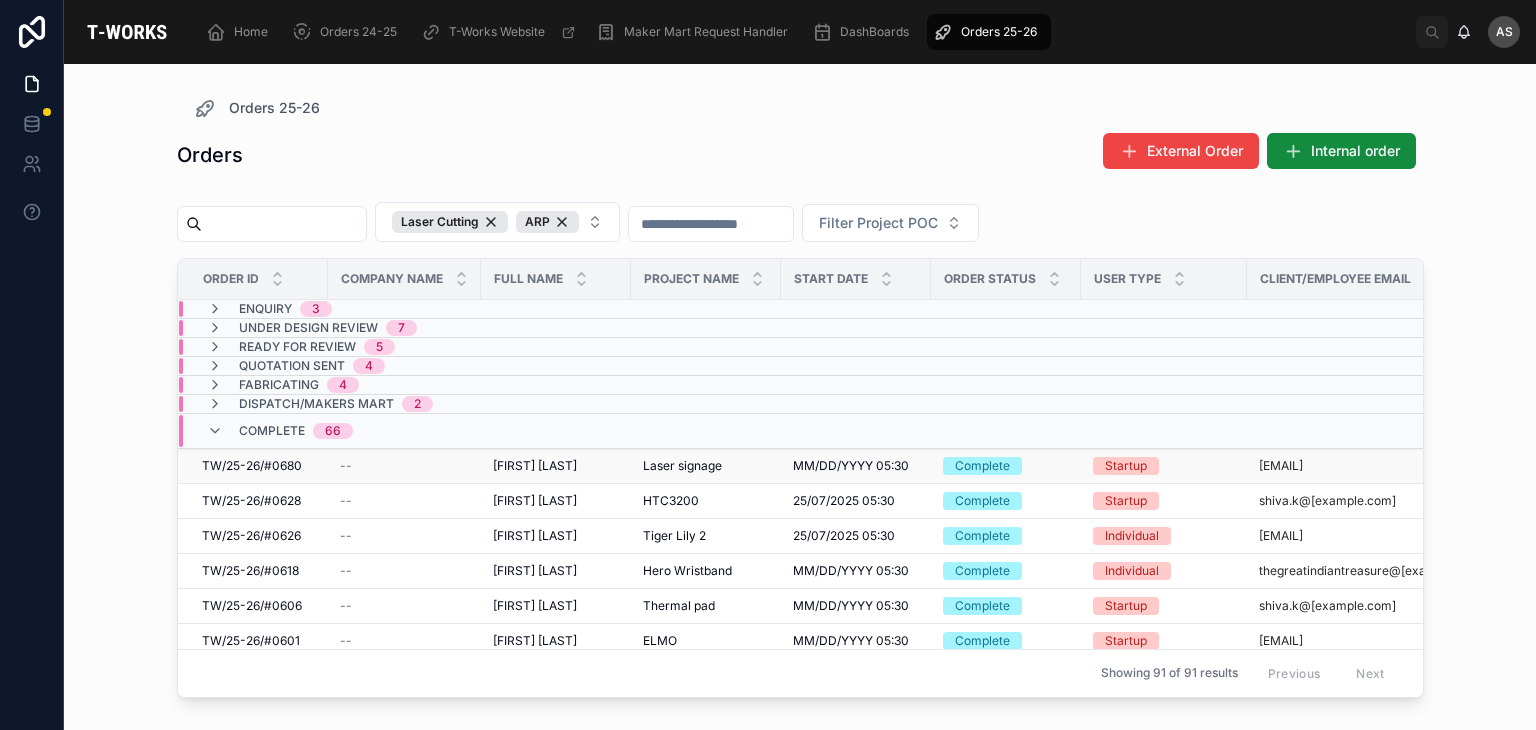 click on "Laser signage" at bounding box center (682, 466) 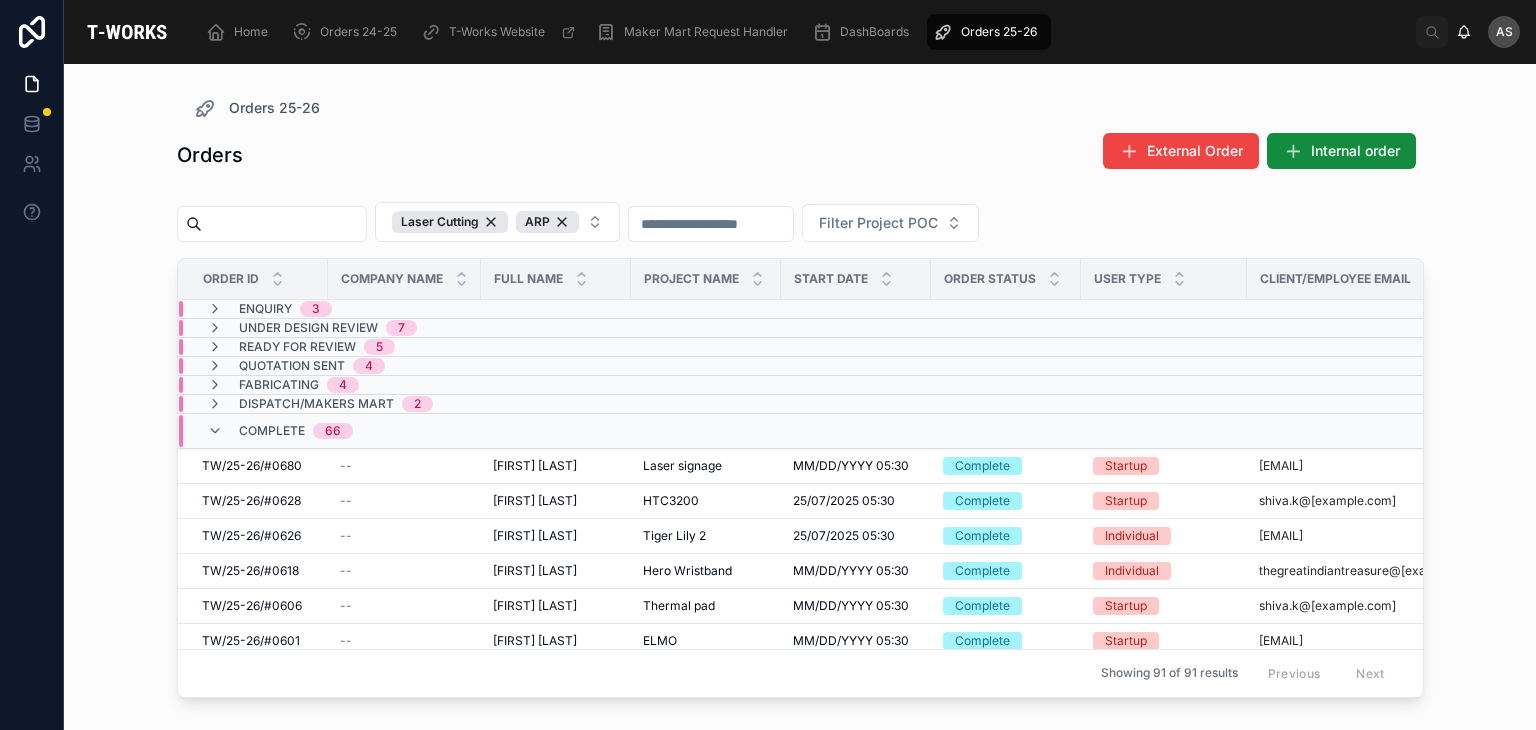 click on "Enquiry 3" at bounding box center [404, 309] 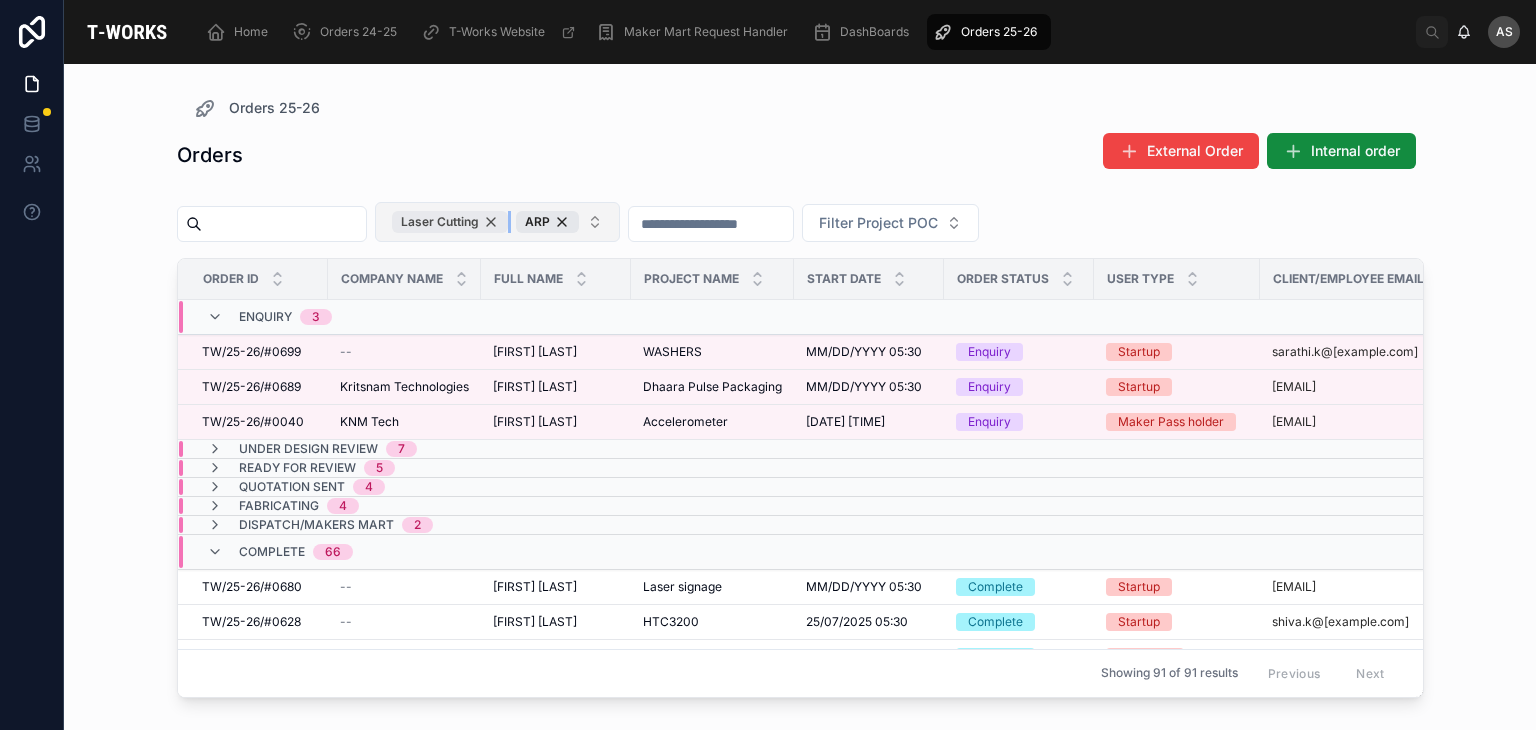 click on "Laser Cutting" at bounding box center [450, 222] 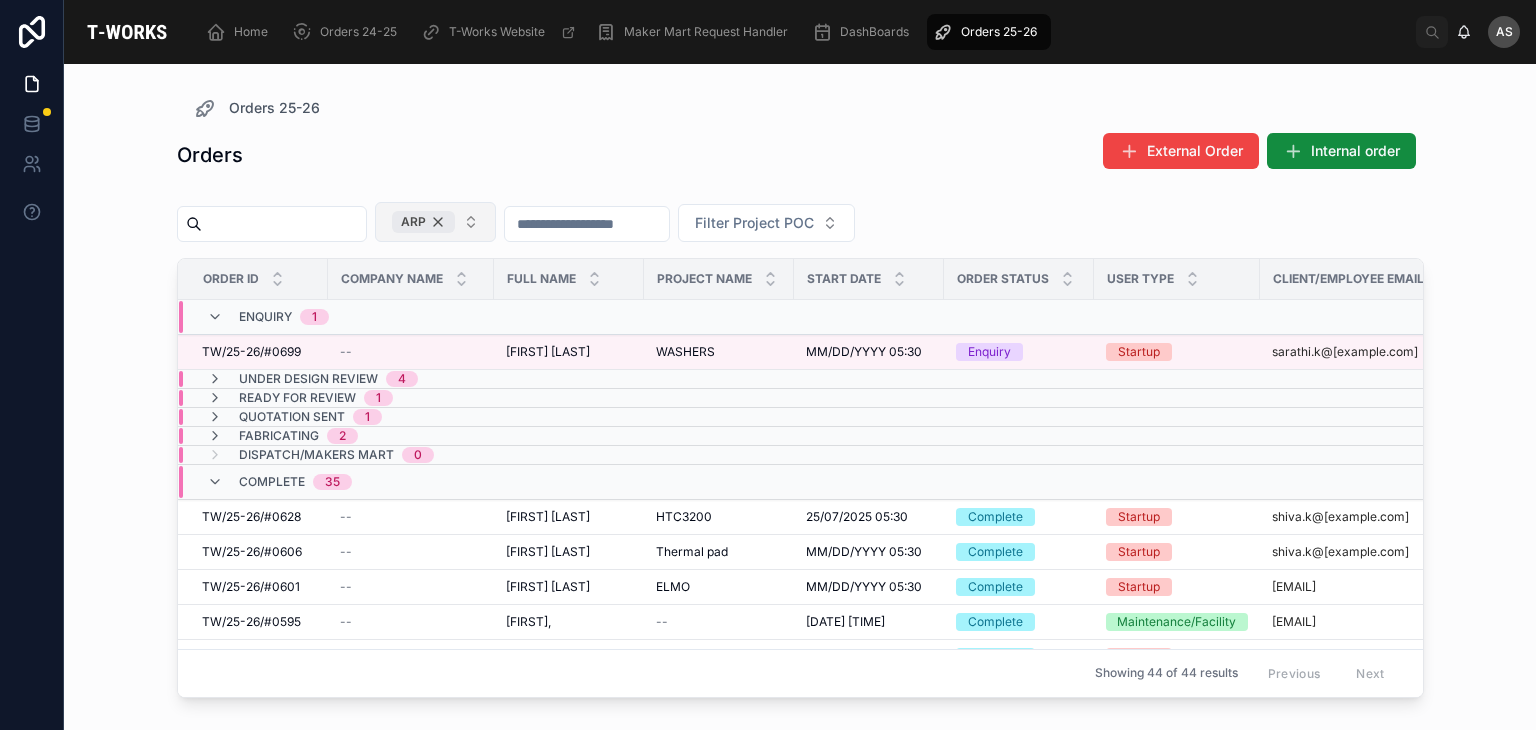 click on "ARP" at bounding box center [423, 222] 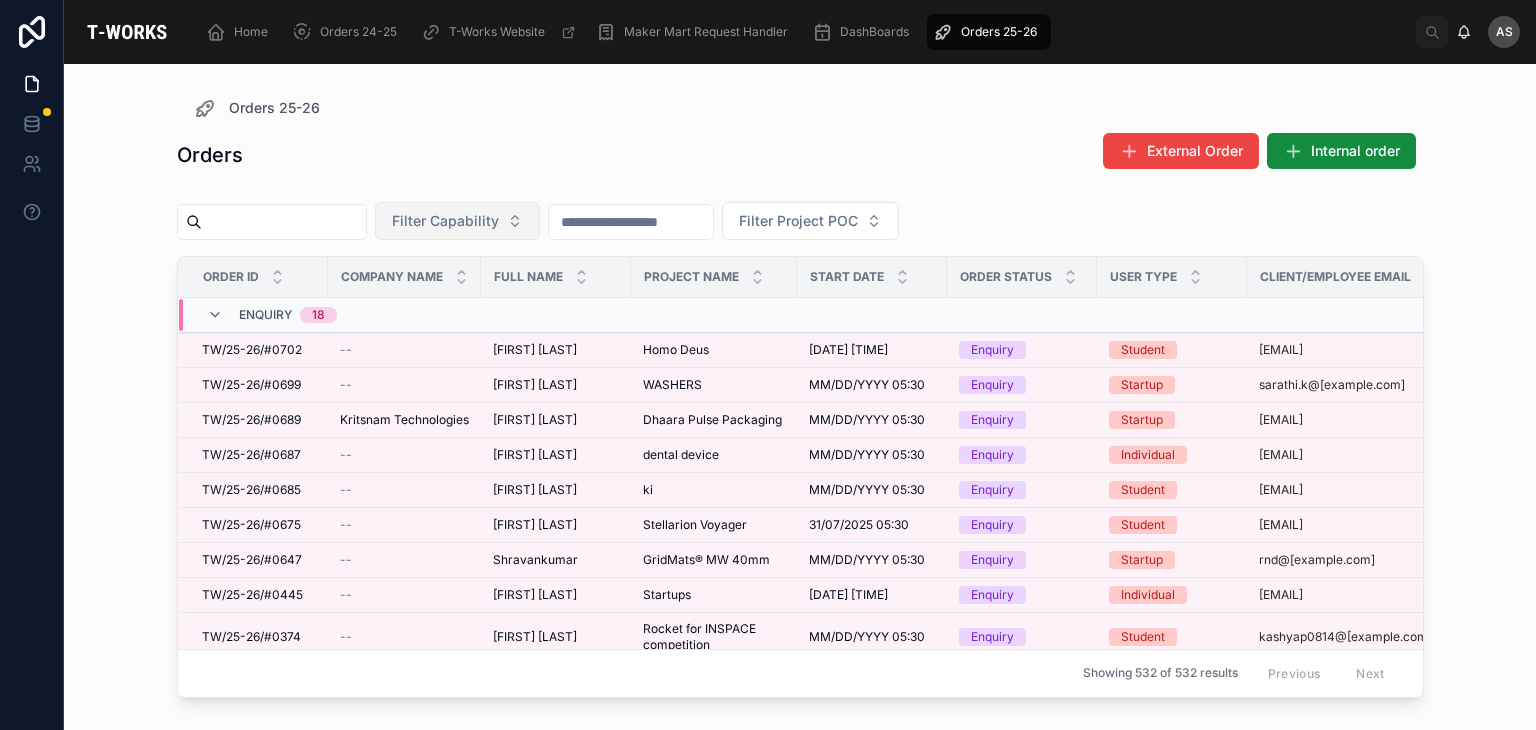 click at bounding box center [284, 222] 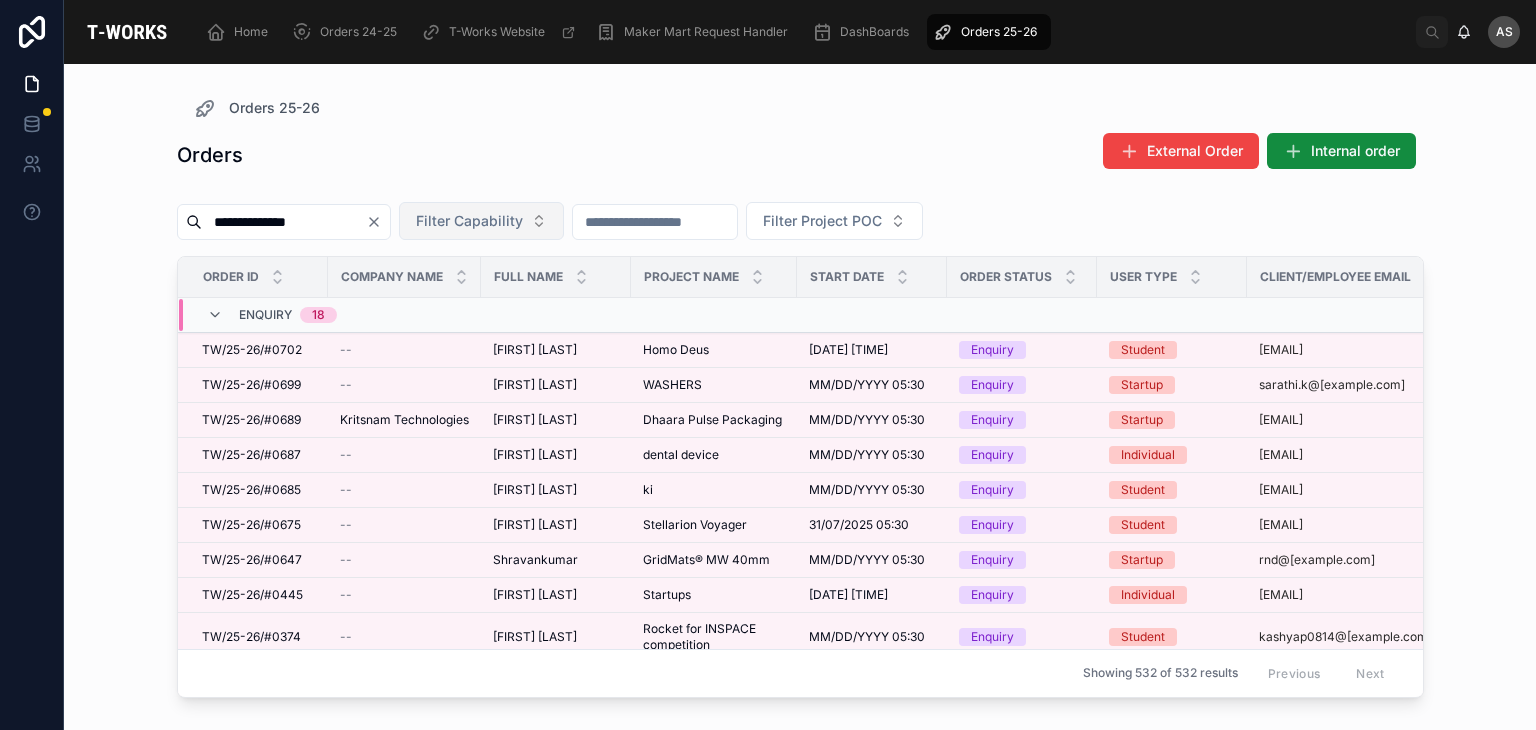 type on "**********" 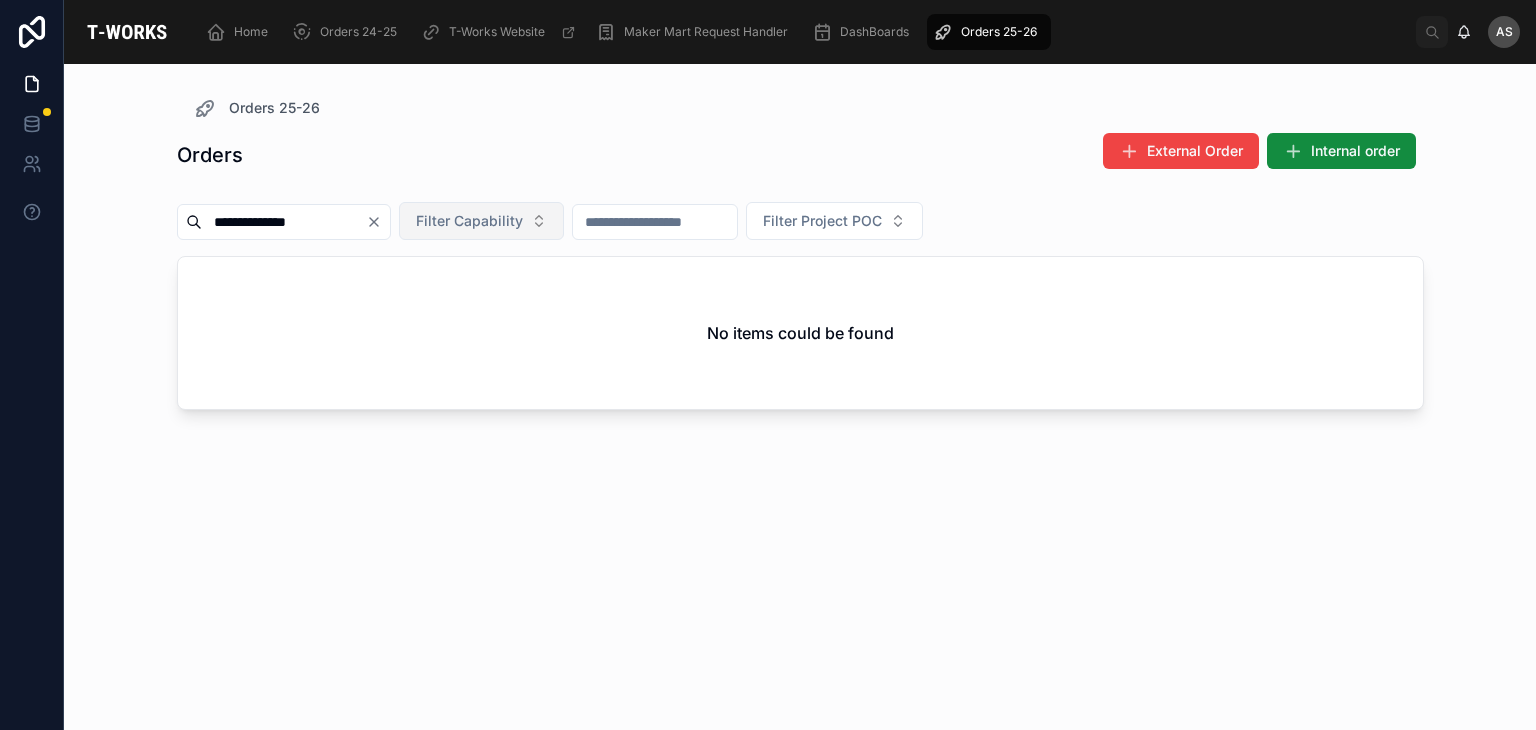 click 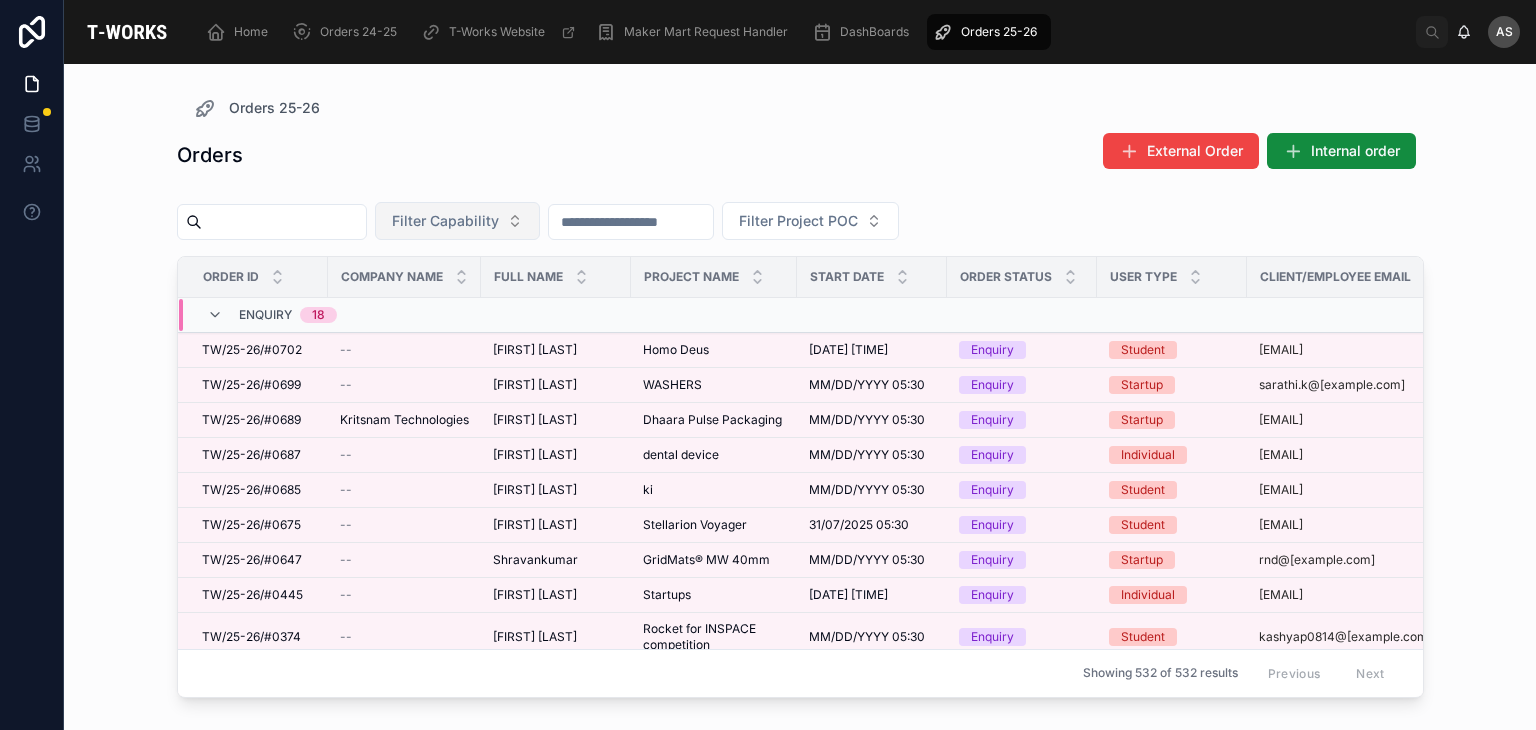drag, startPoint x: 334, startPoint y: 237, endPoint x: 353, endPoint y: 227, distance: 21.470911 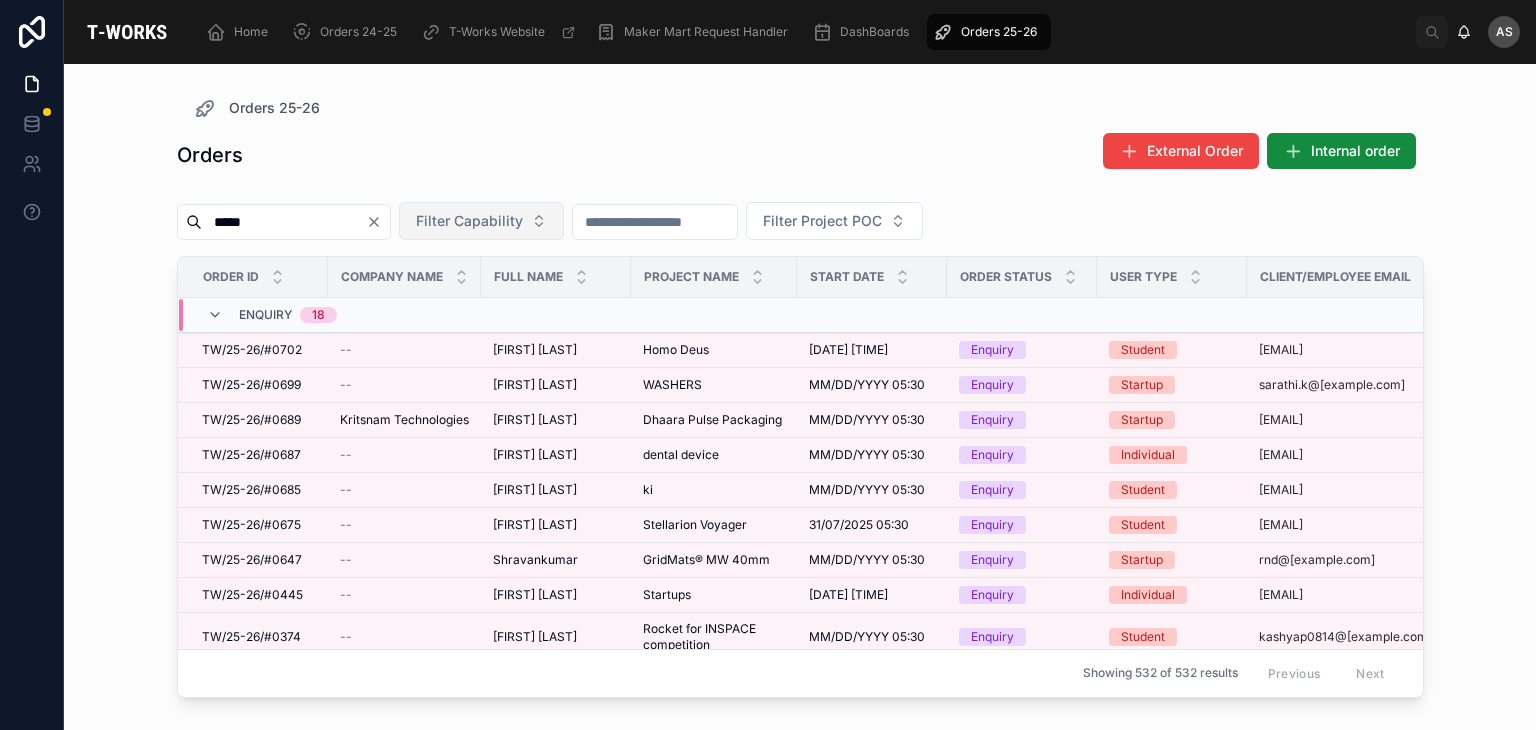 type on "*****" 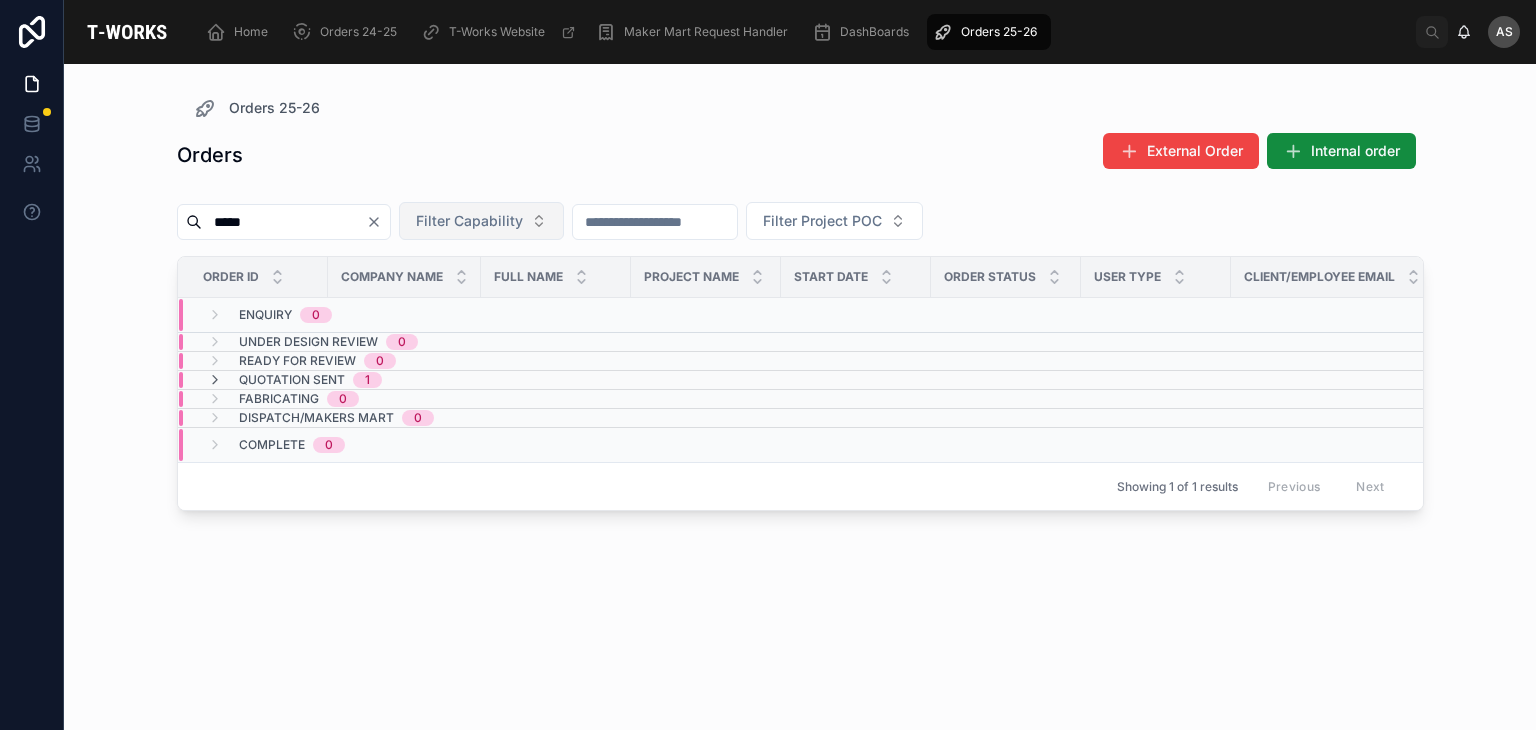 click on "Quotation Sent 1" at bounding box center (294, 380) 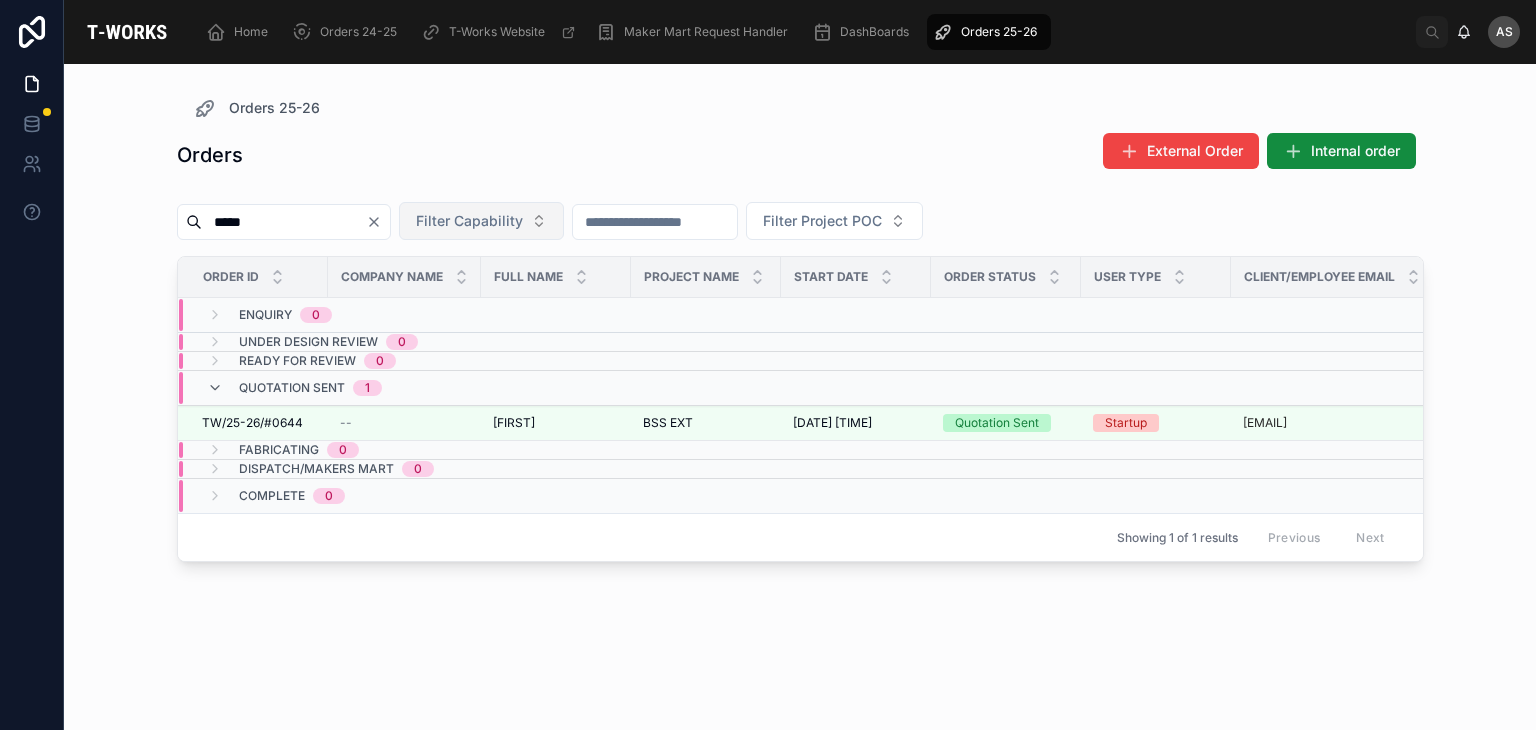click on "Quotation Sent 1" at bounding box center (294, 388) 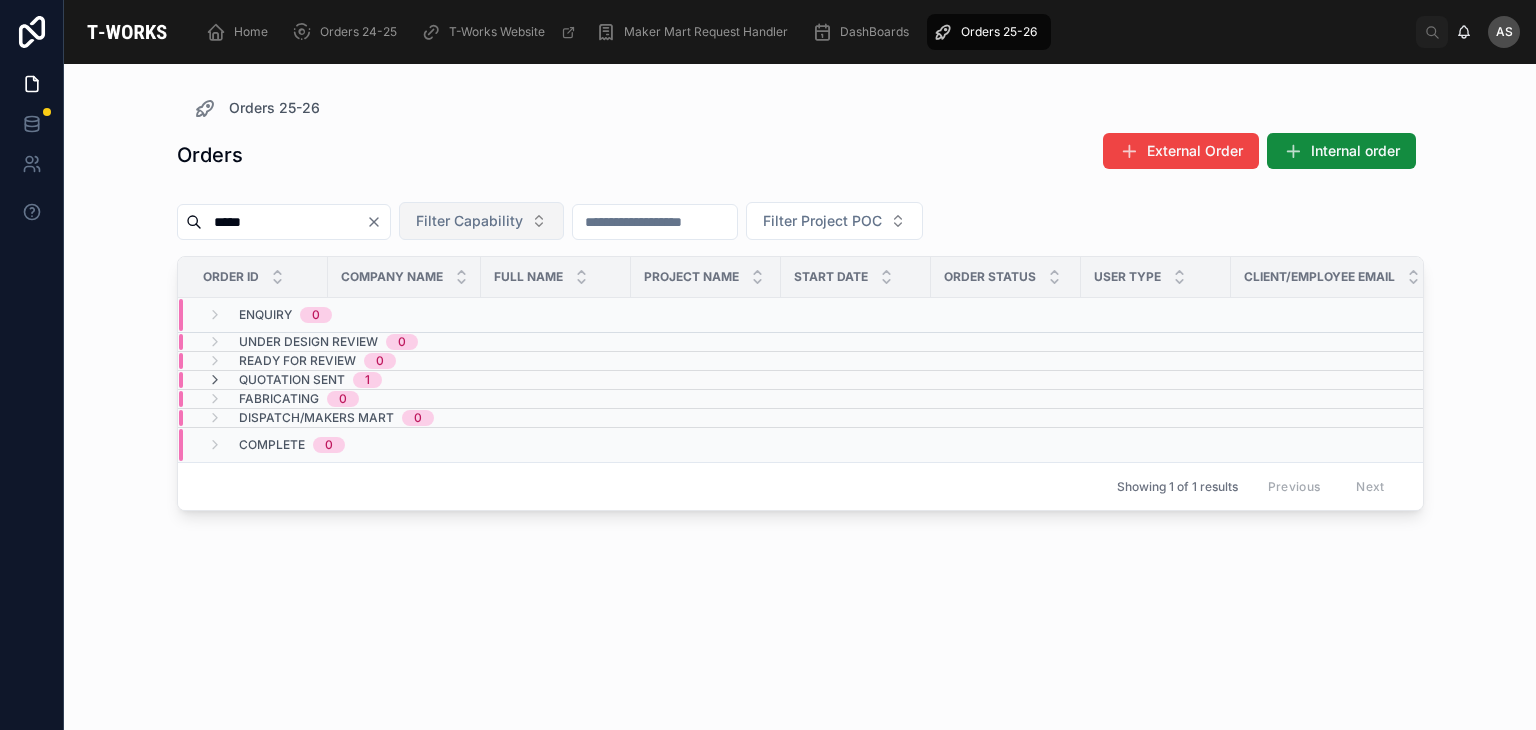 click 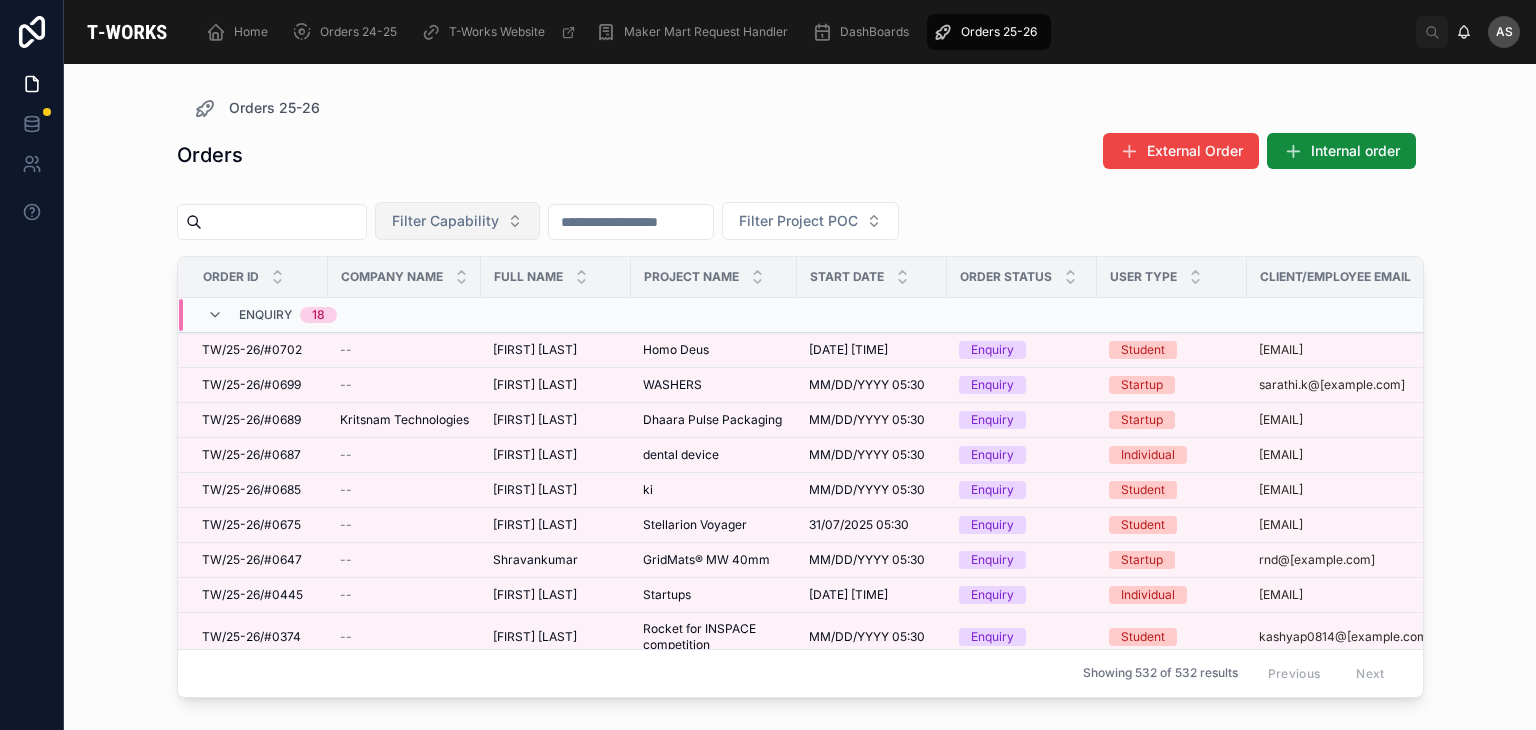 click at bounding box center (272, 222) 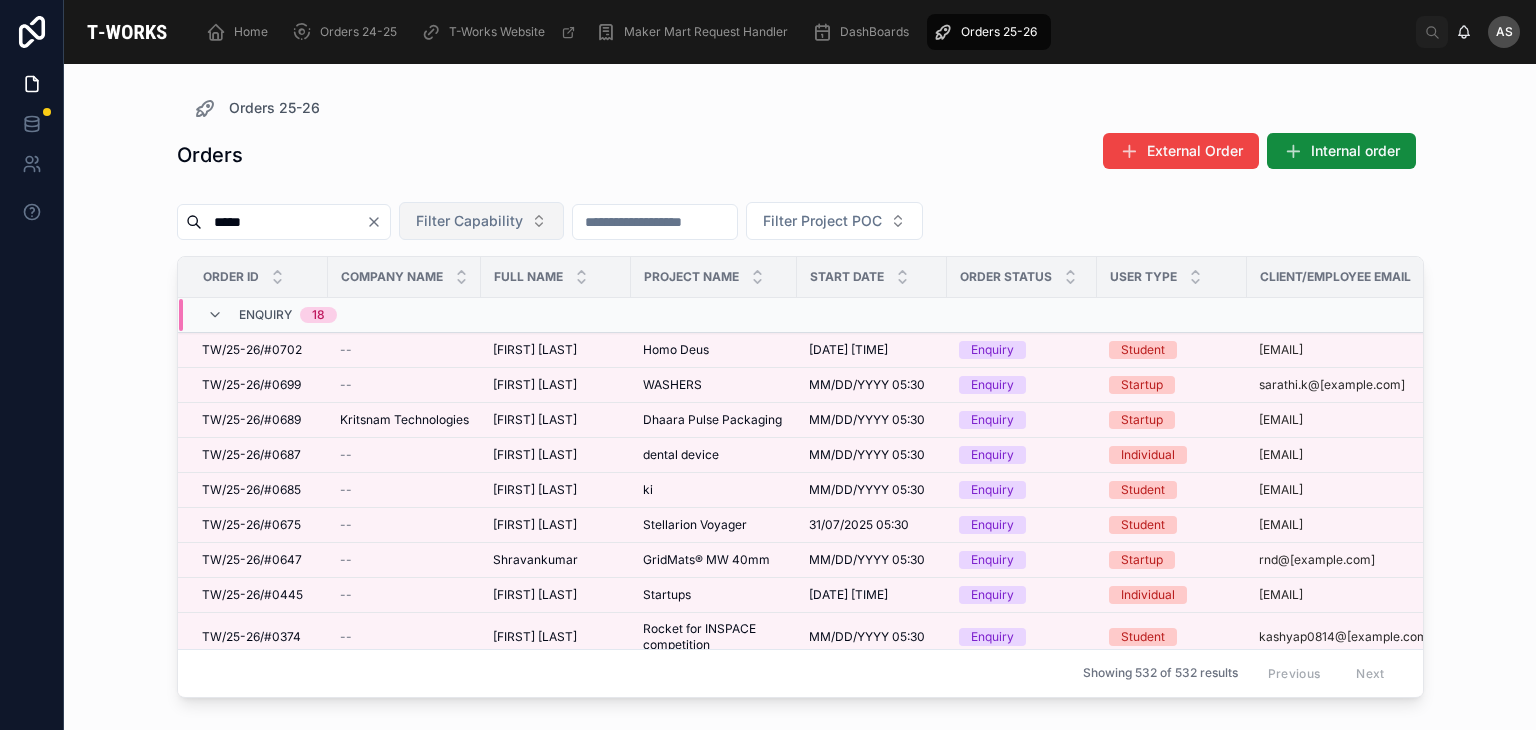 type on "*****" 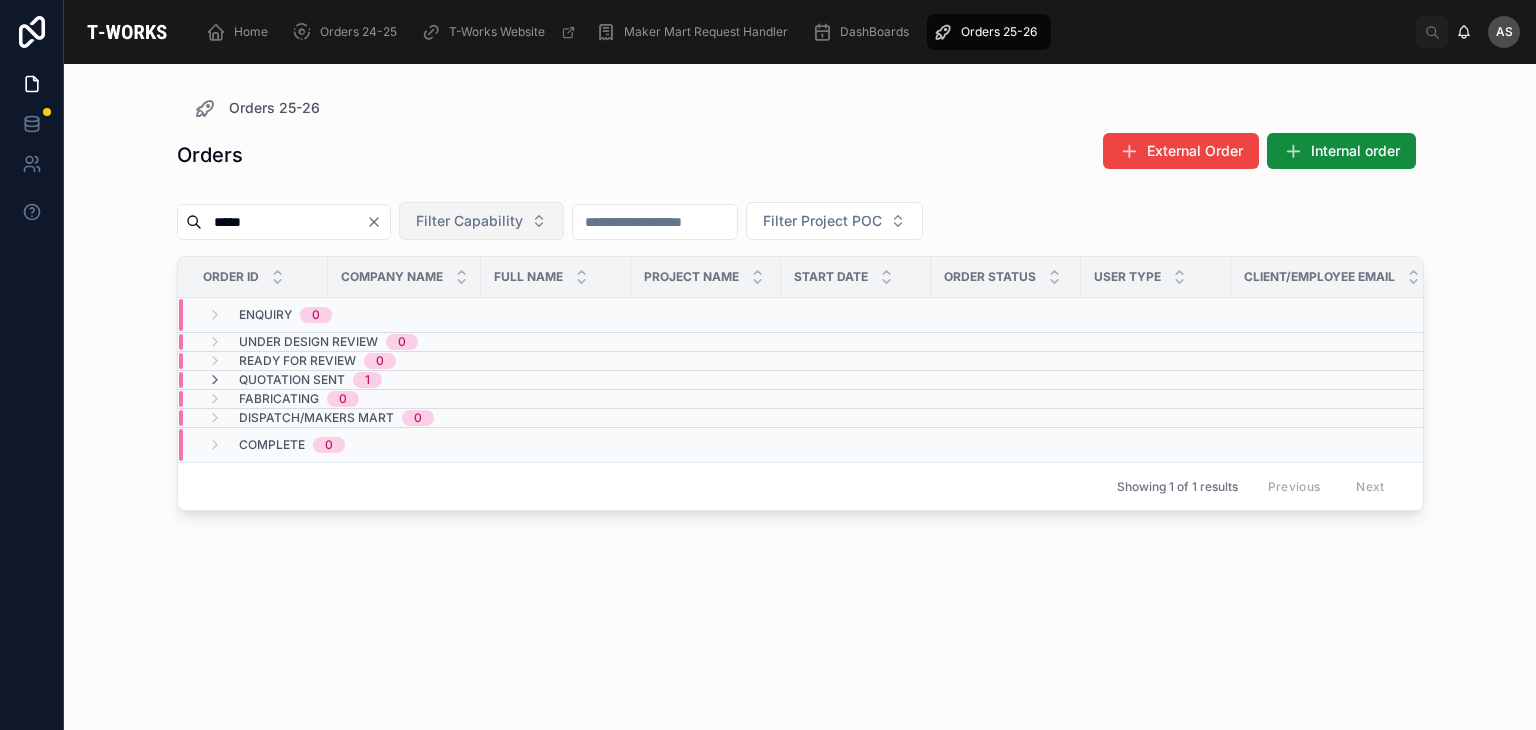 click on "Quotation Sent 1" at bounding box center [294, 380] 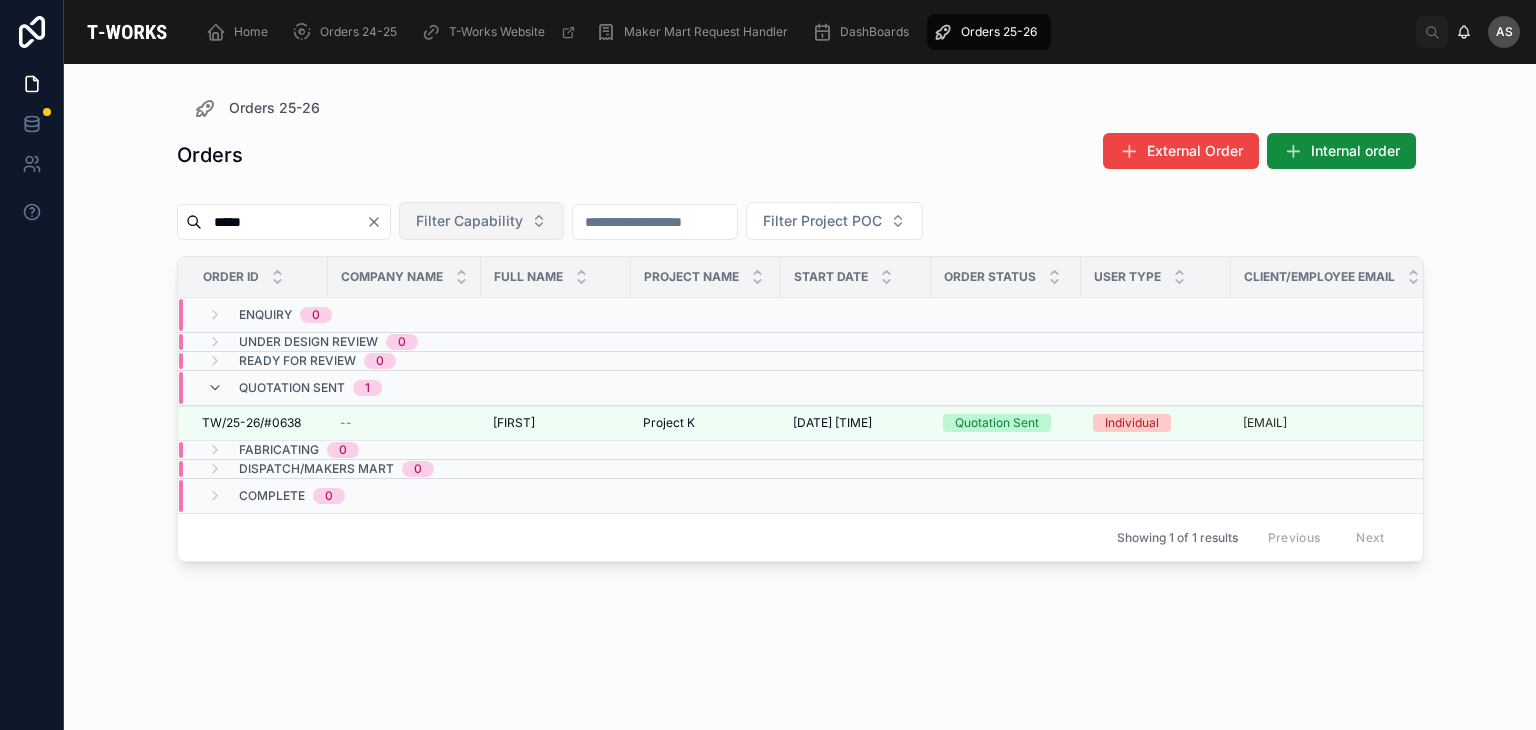 click on "Quotation Sent 1" at bounding box center (294, 388) 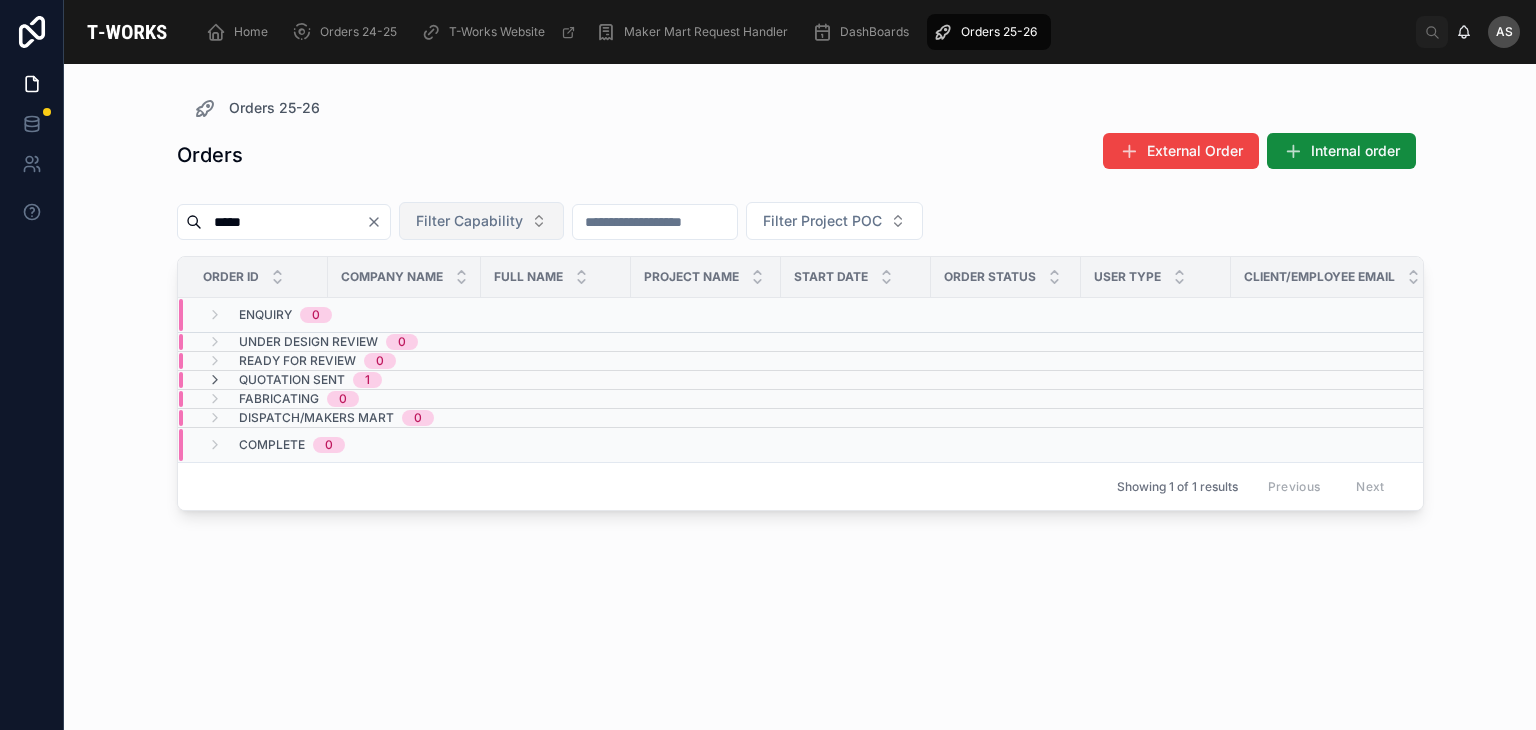 click 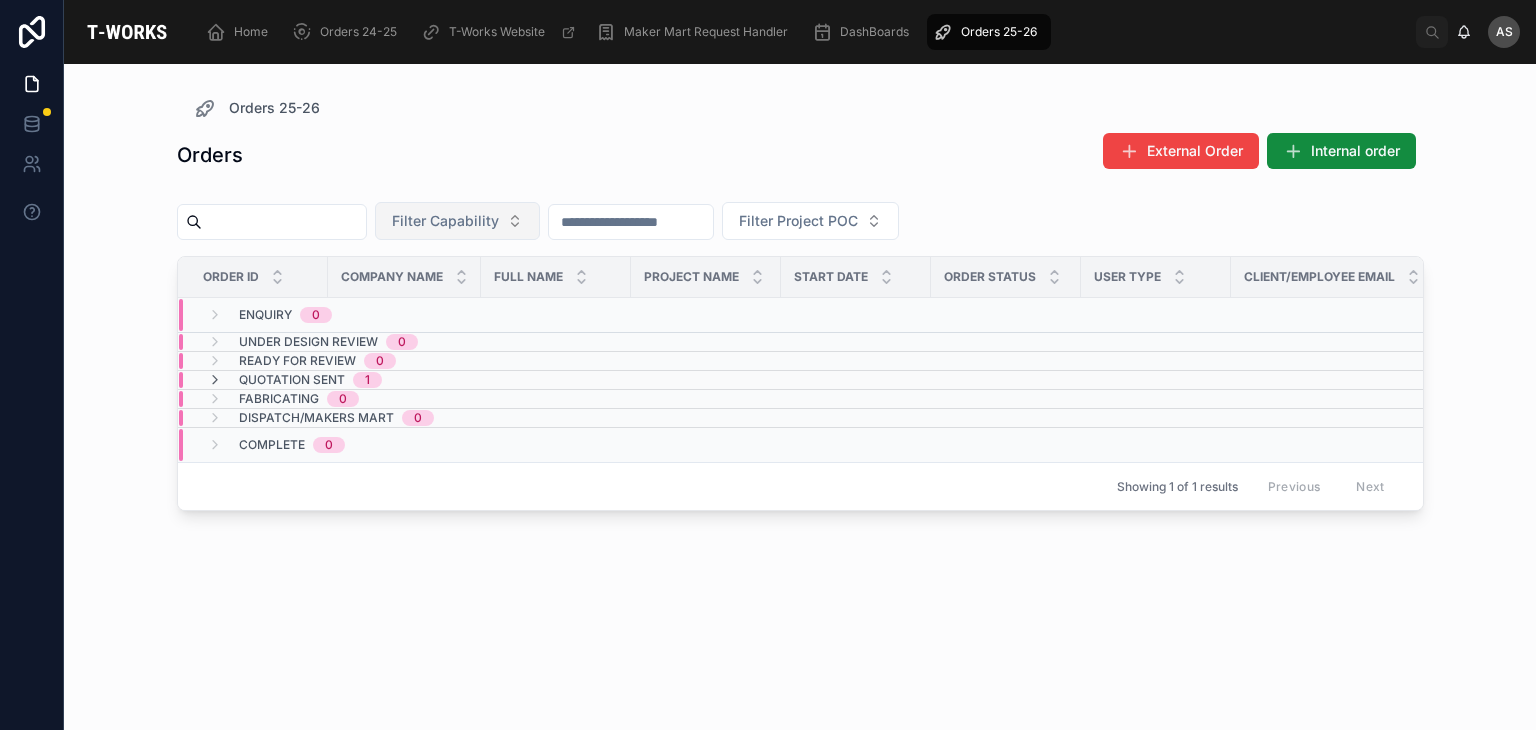 click at bounding box center [284, 222] 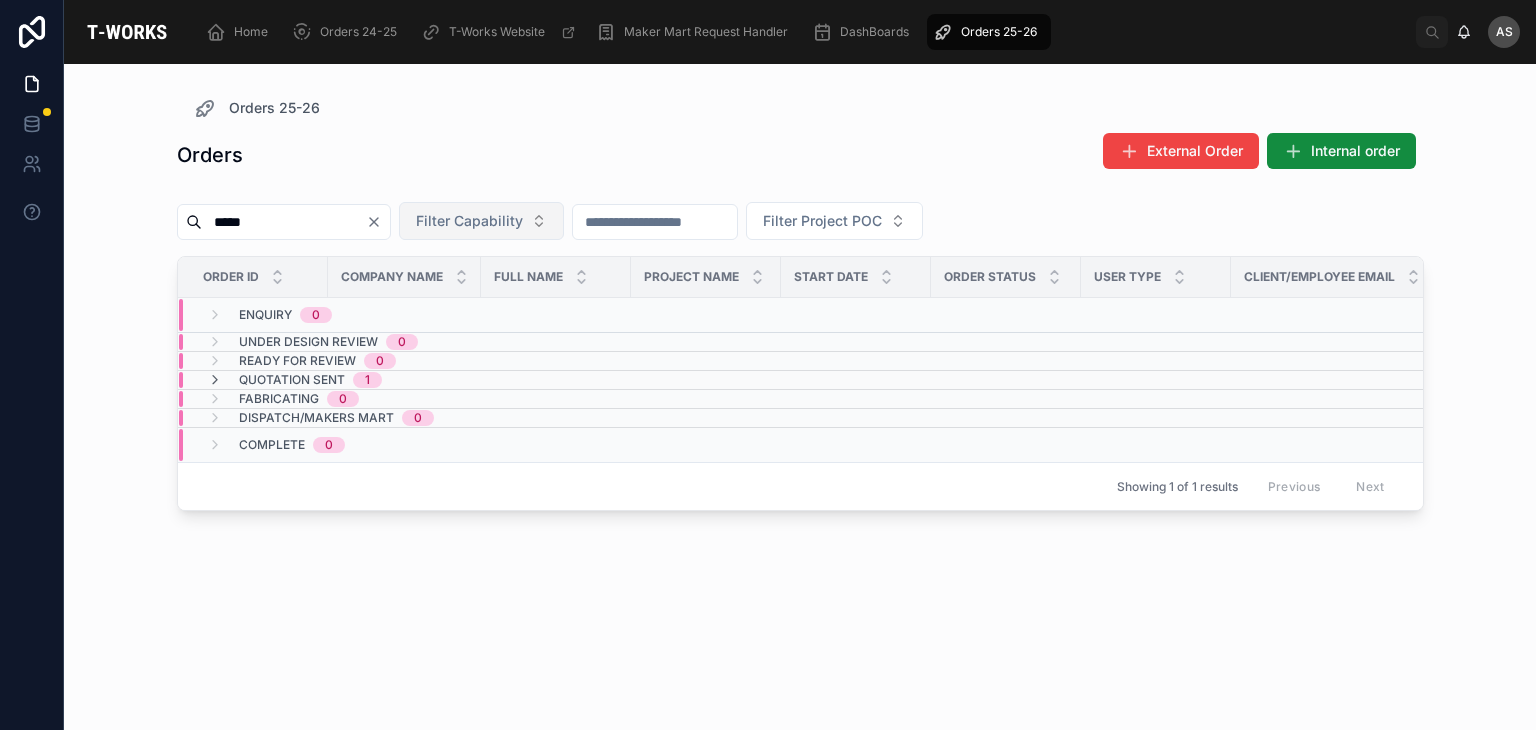 type on "*****" 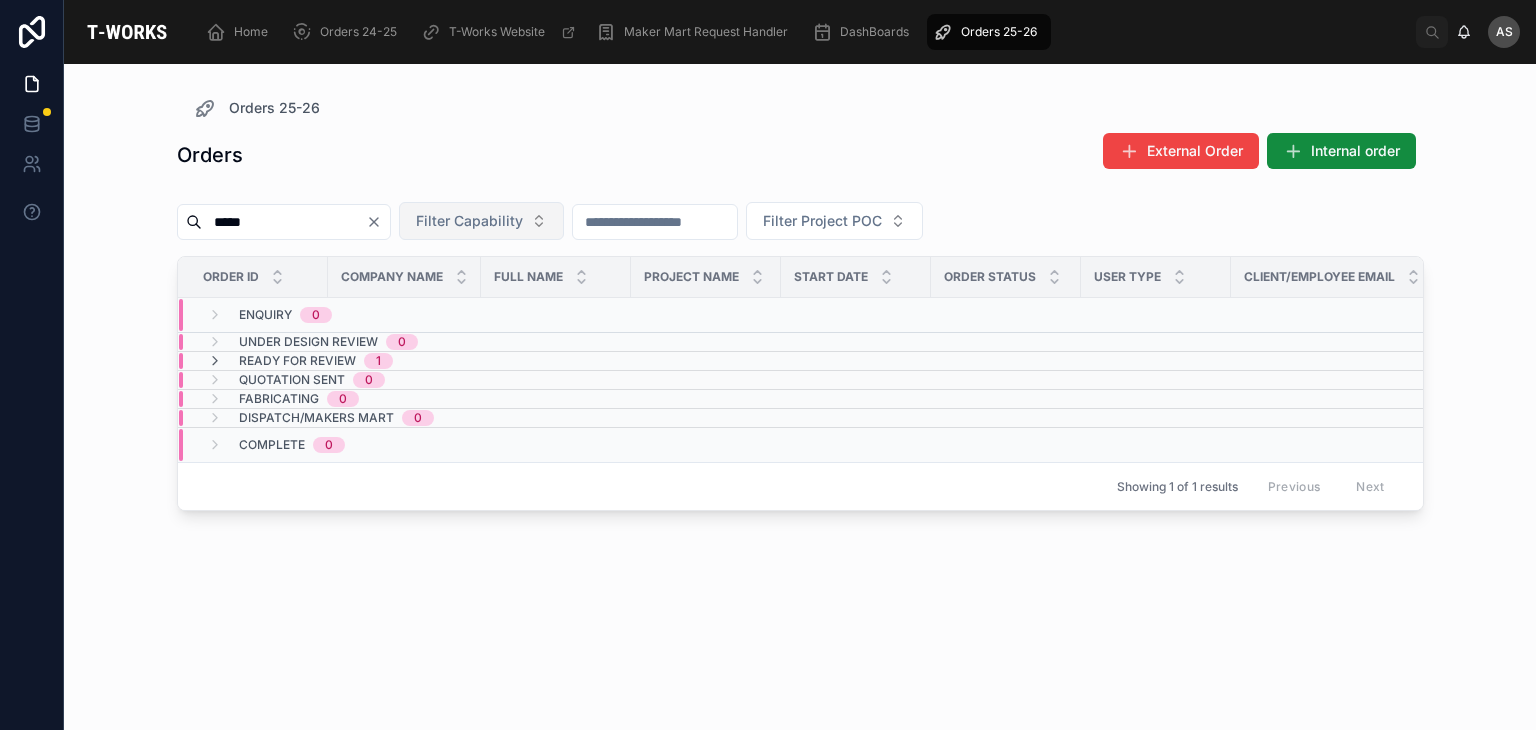 click on "Ready for Review" at bounding box center [297, 361] 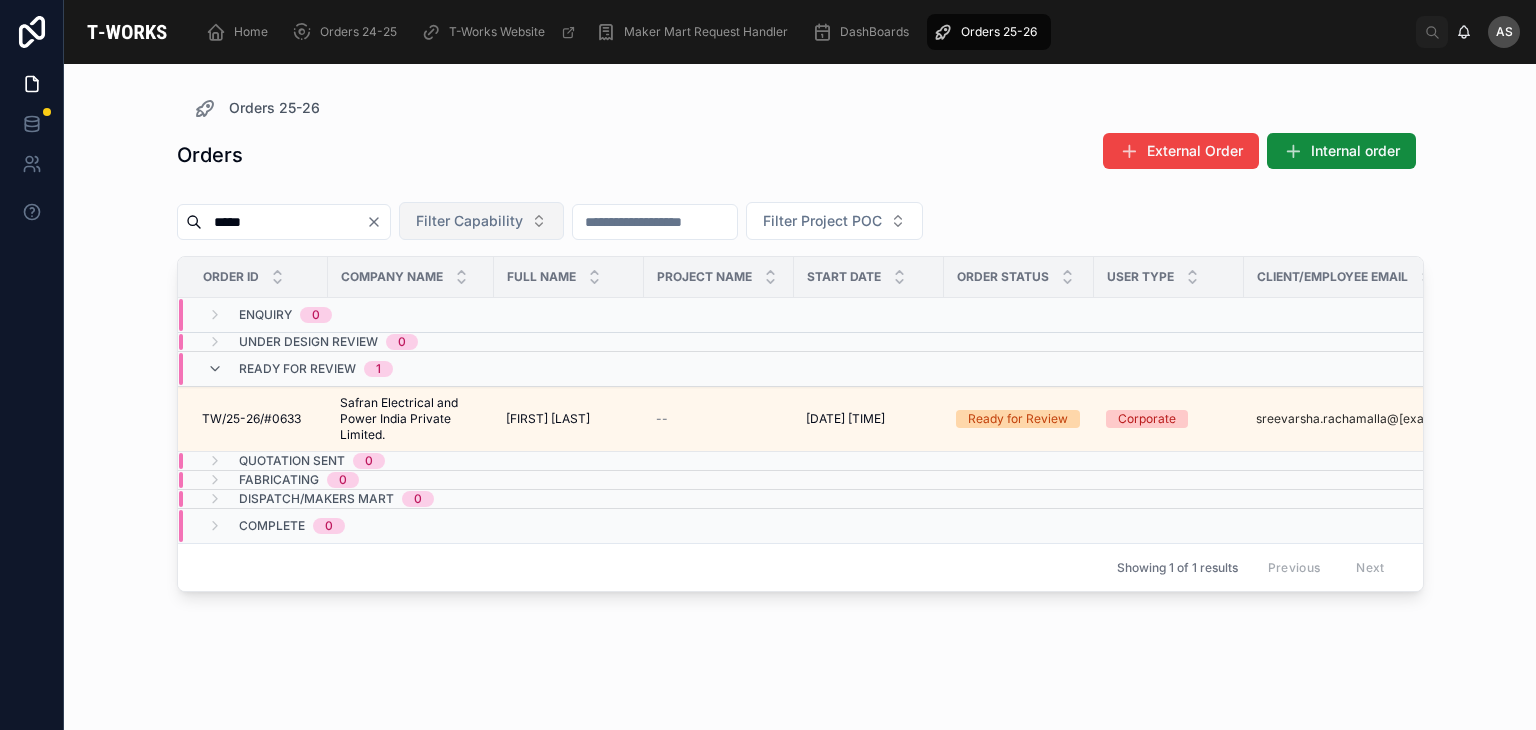 click on "Ready for Review" at bounding box center [297, 369] 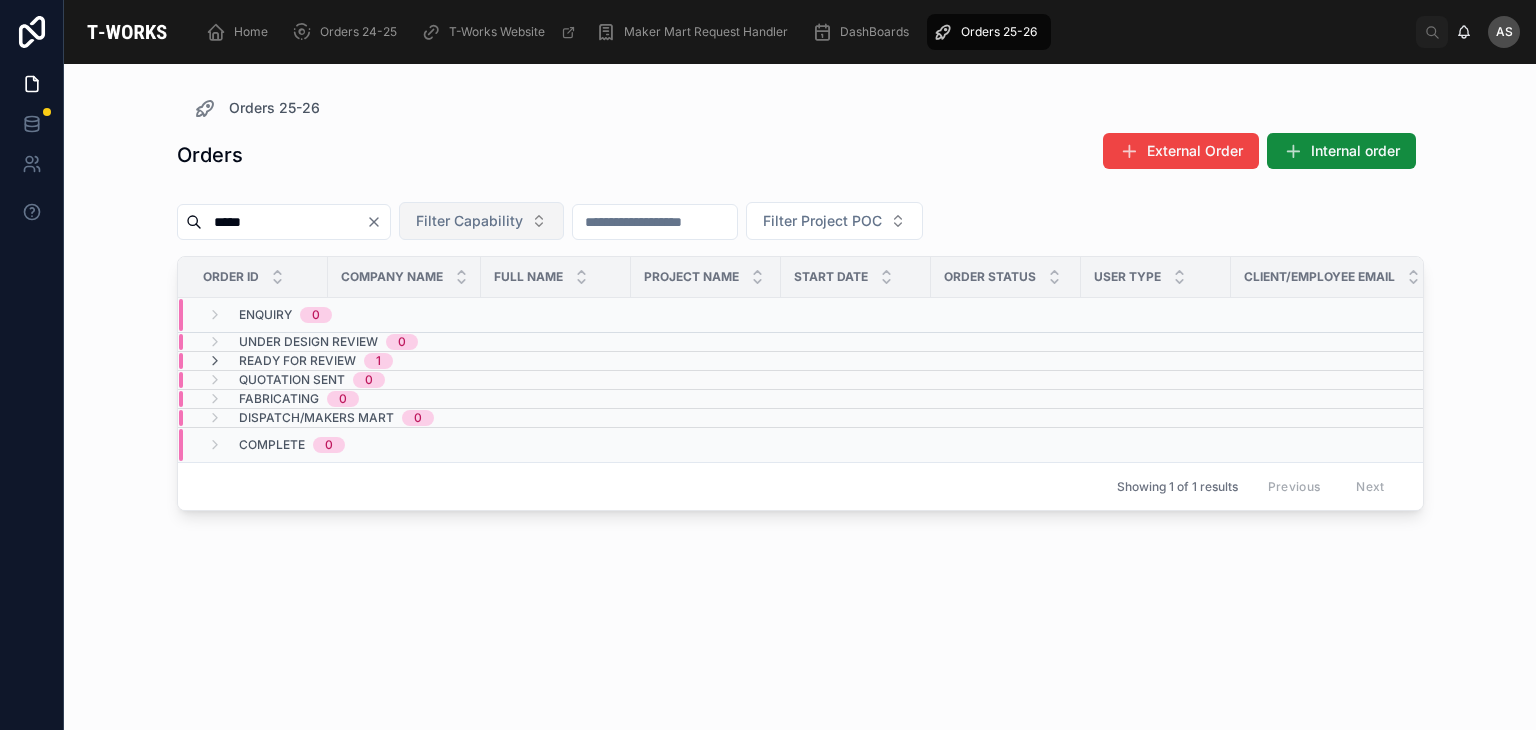 click 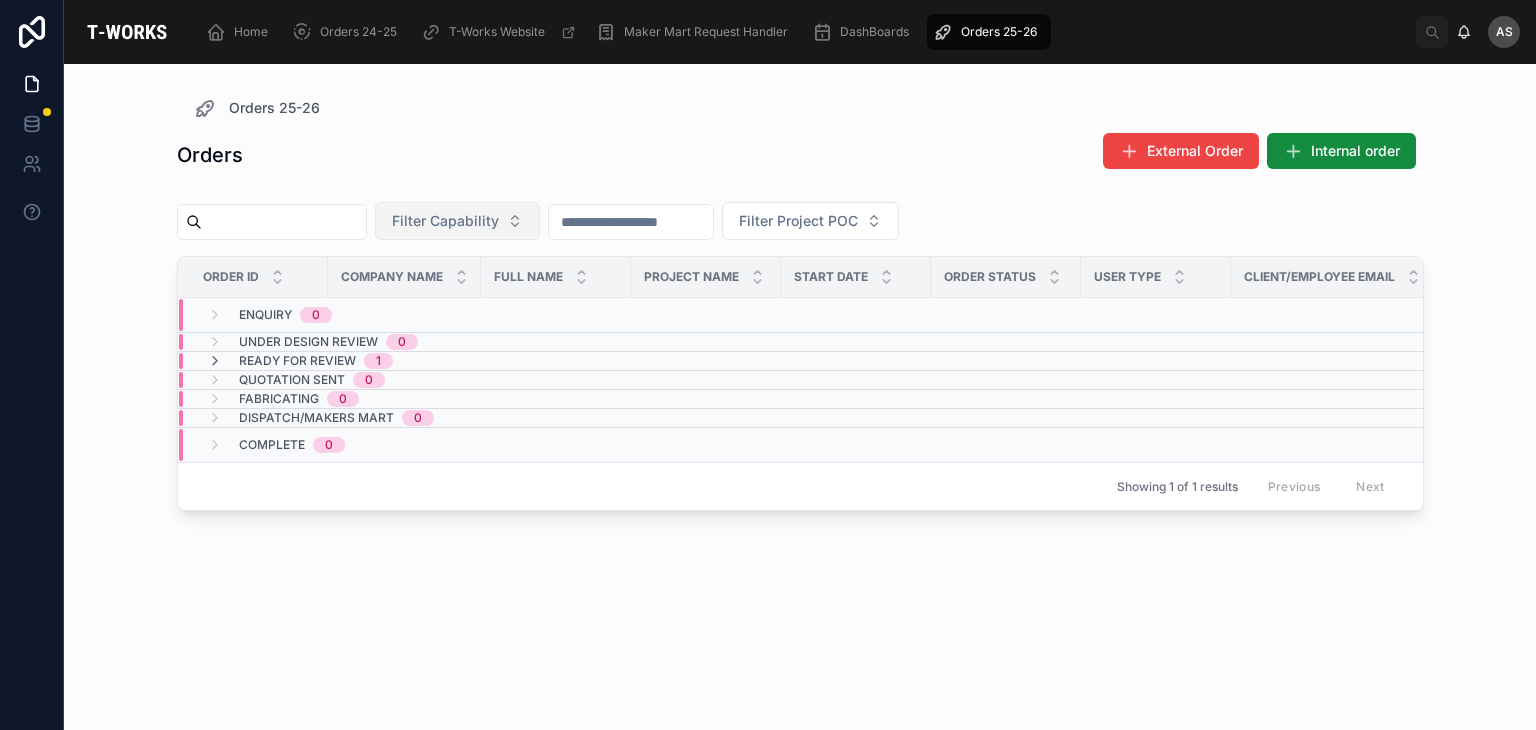 click at bounding box center (284, 222) 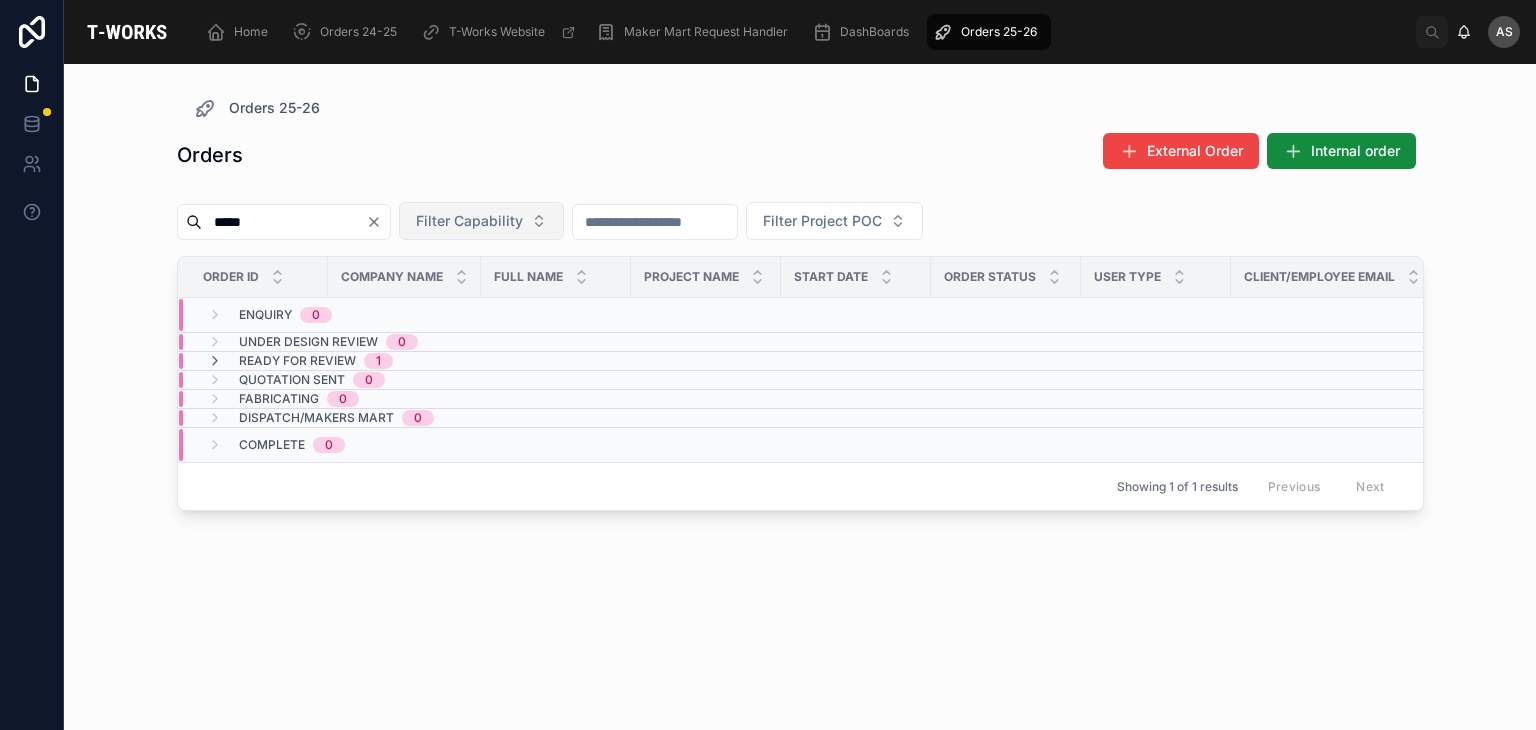 type on "*****" 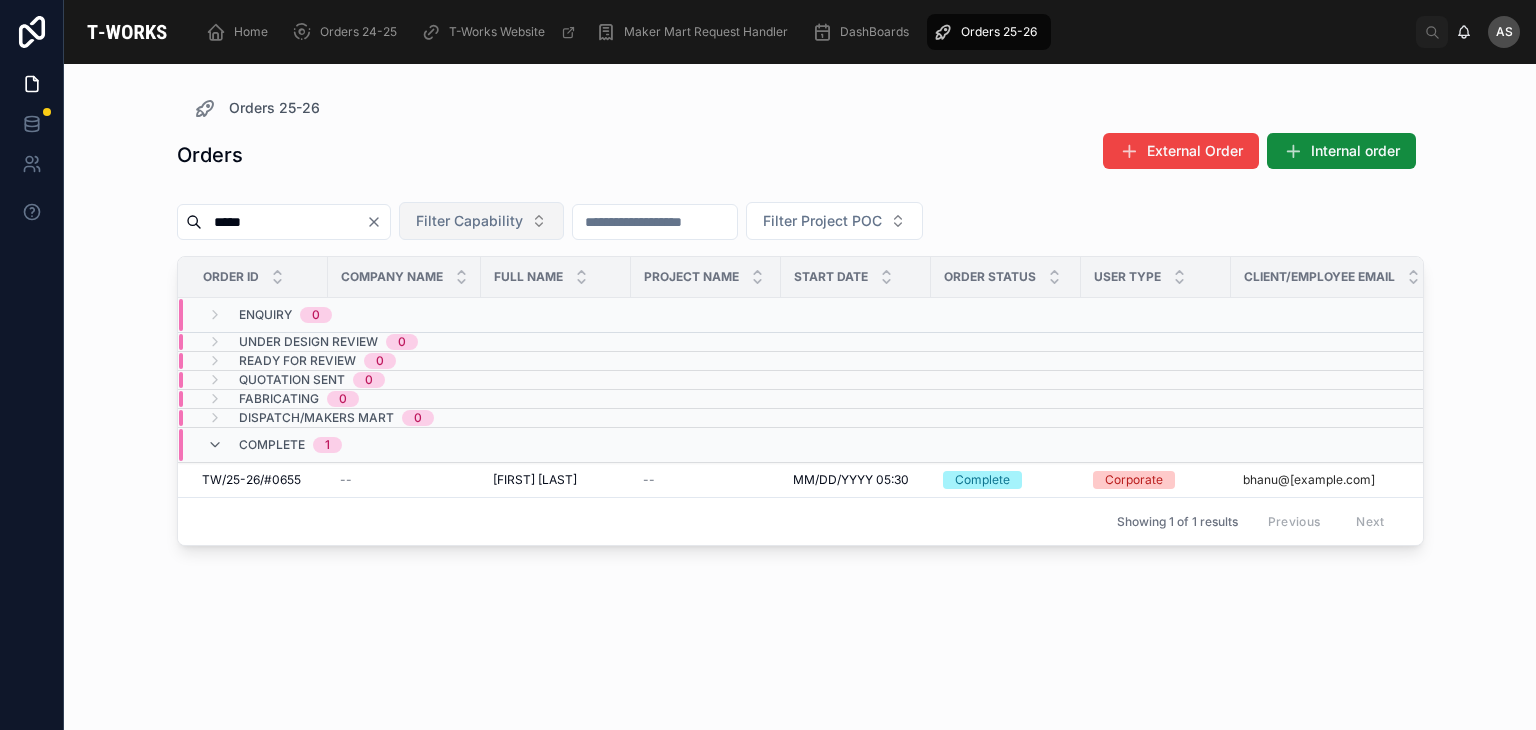 click on "Complete 1" at bounding box center (404, 445) 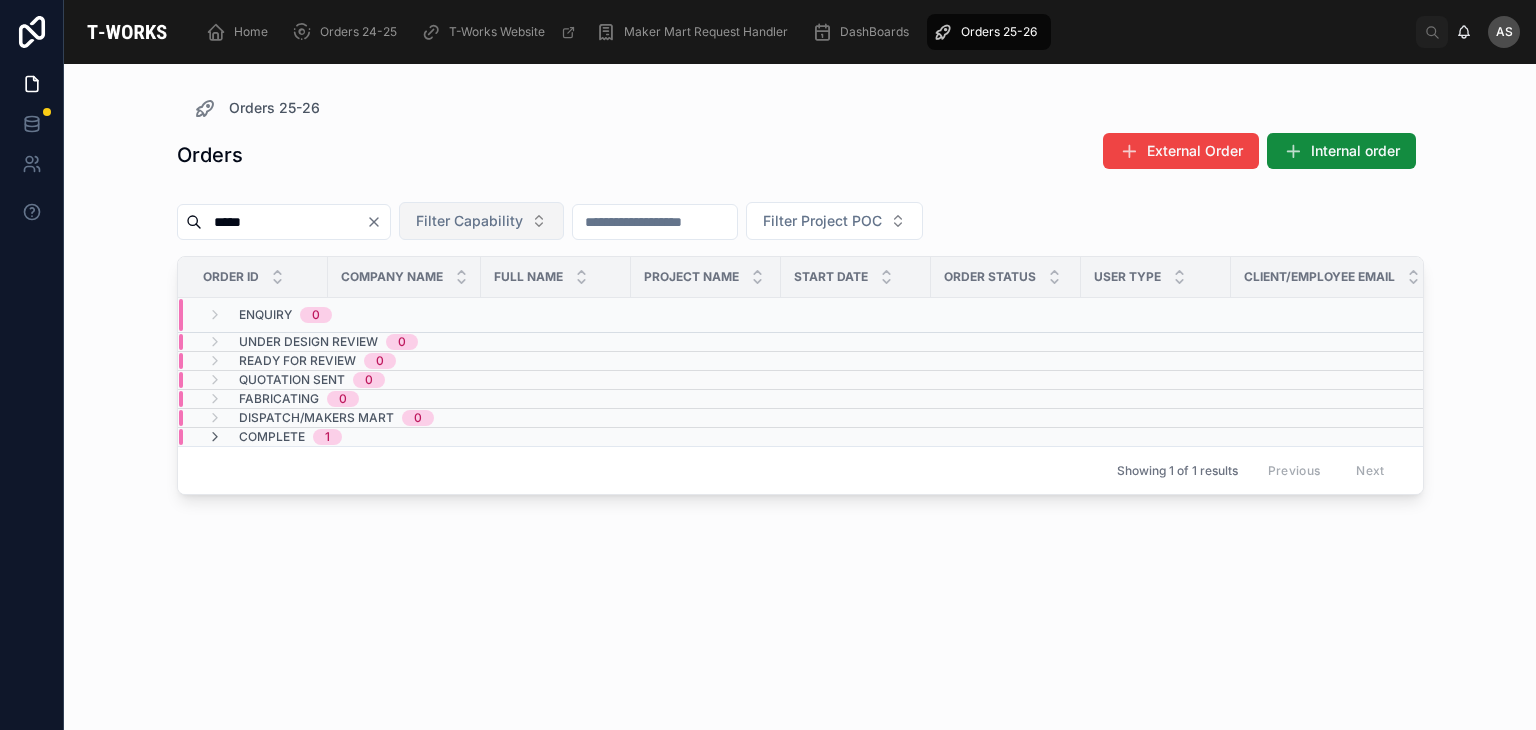 click on "Complete 1" at bounding box center (404, 437) 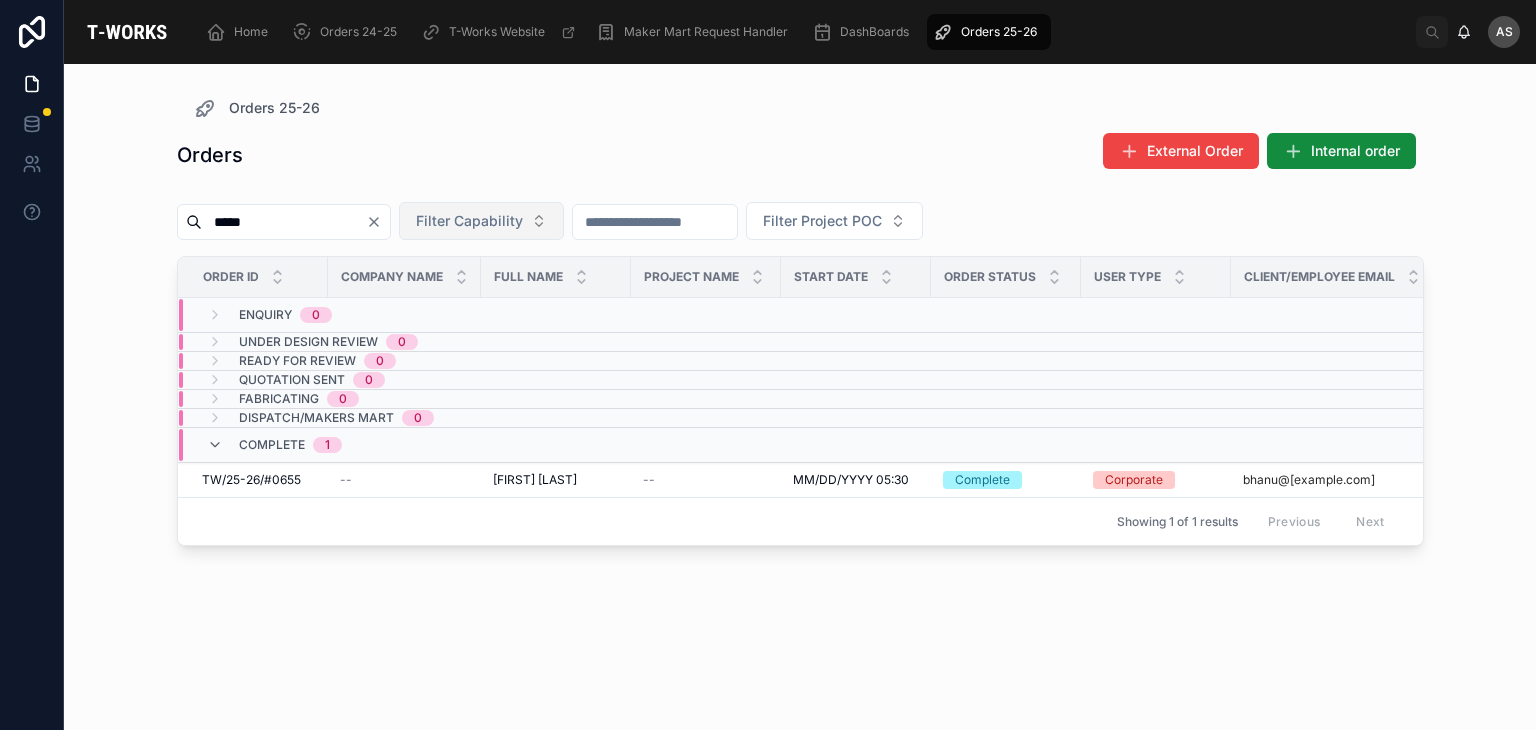 click 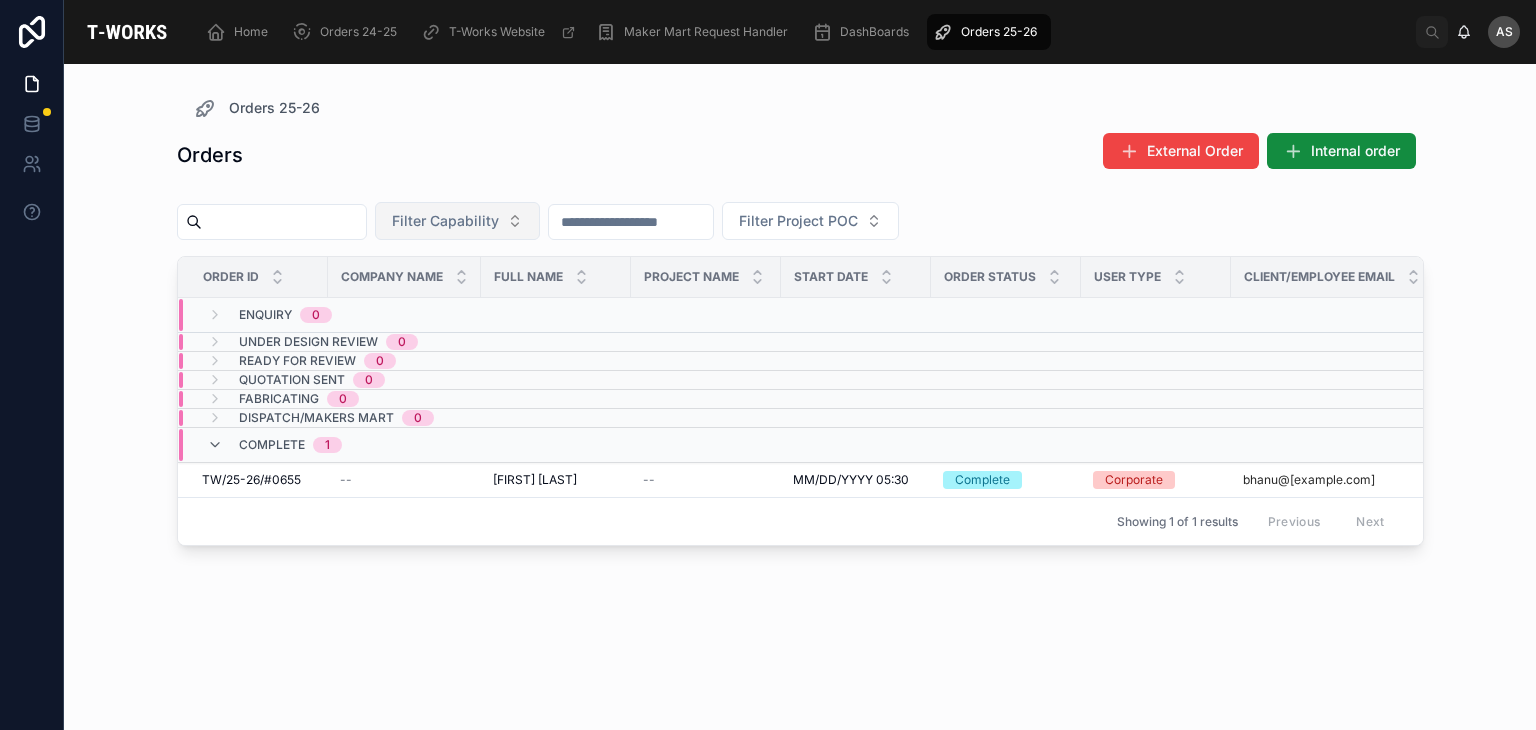click at bounding box center (284, 222) 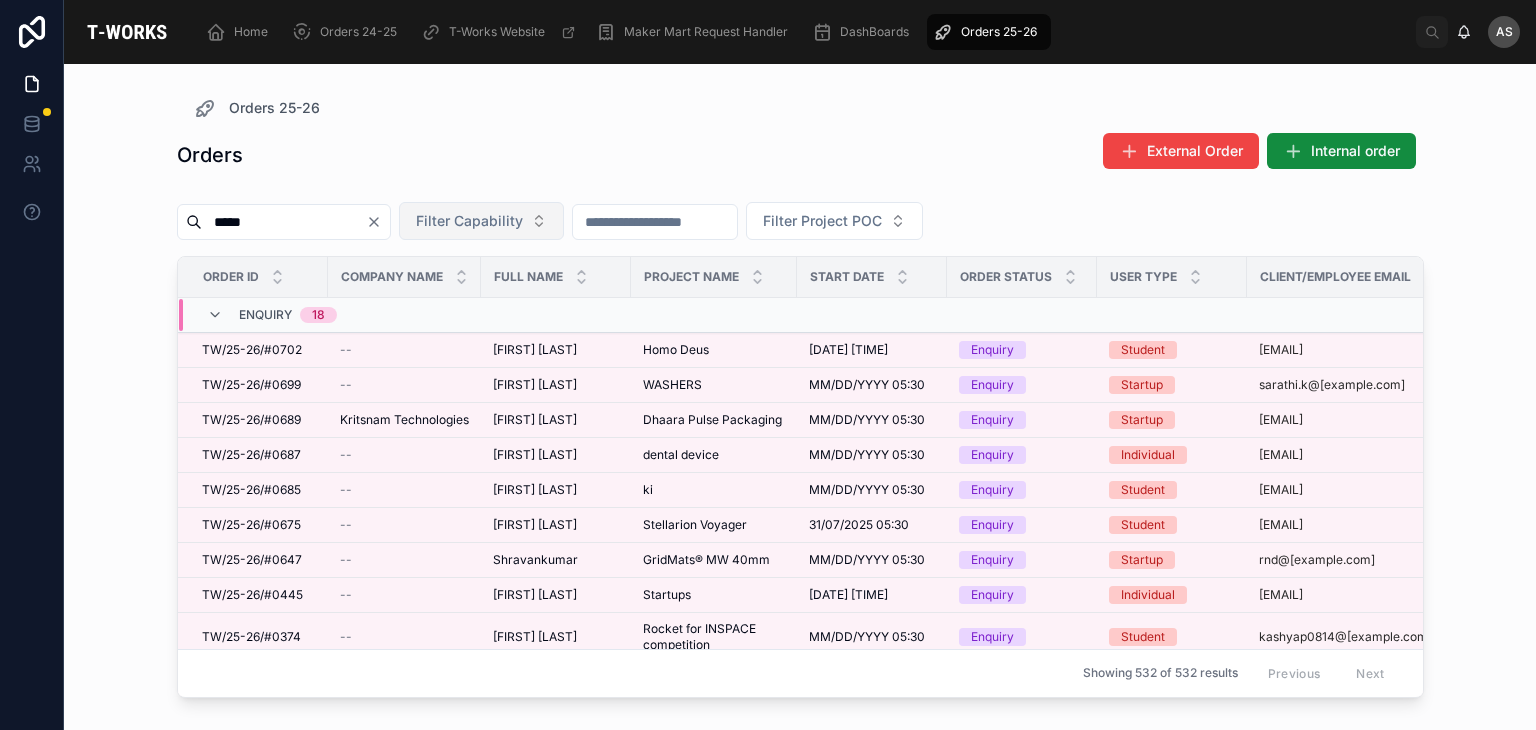 type on "*****" 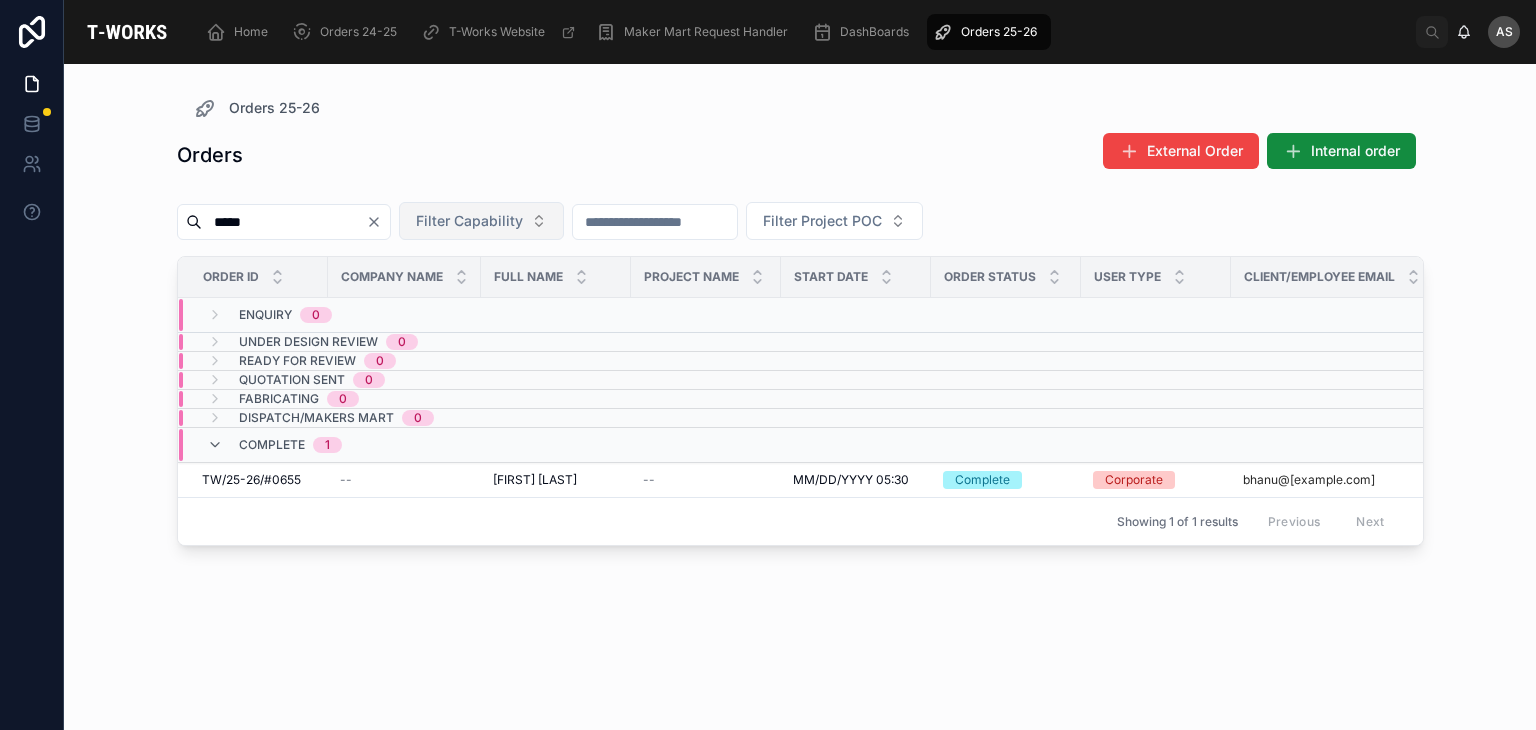 click on "Complete 1" at bounding box center (274, 445) 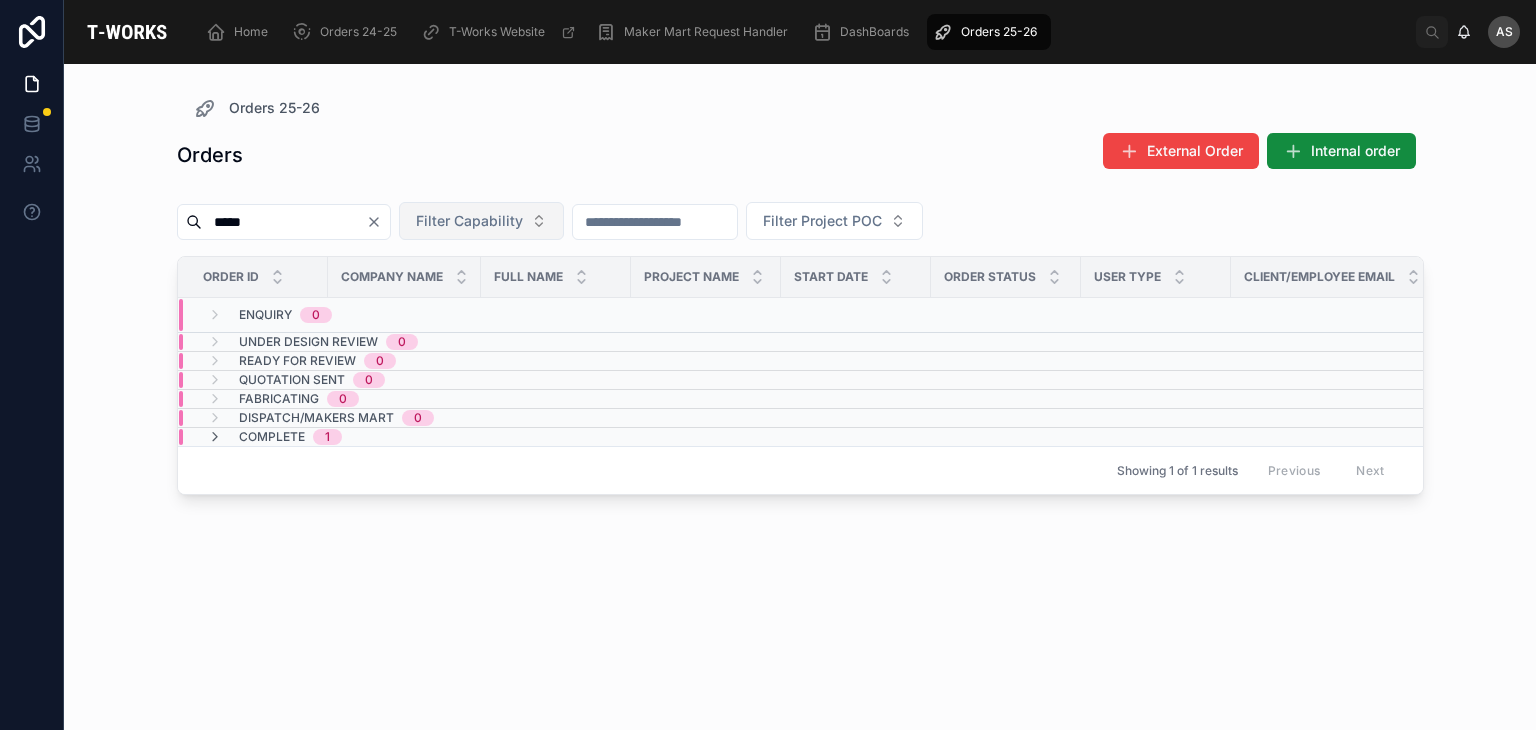 click on "Complete 1" at bounding box center (404, 437) 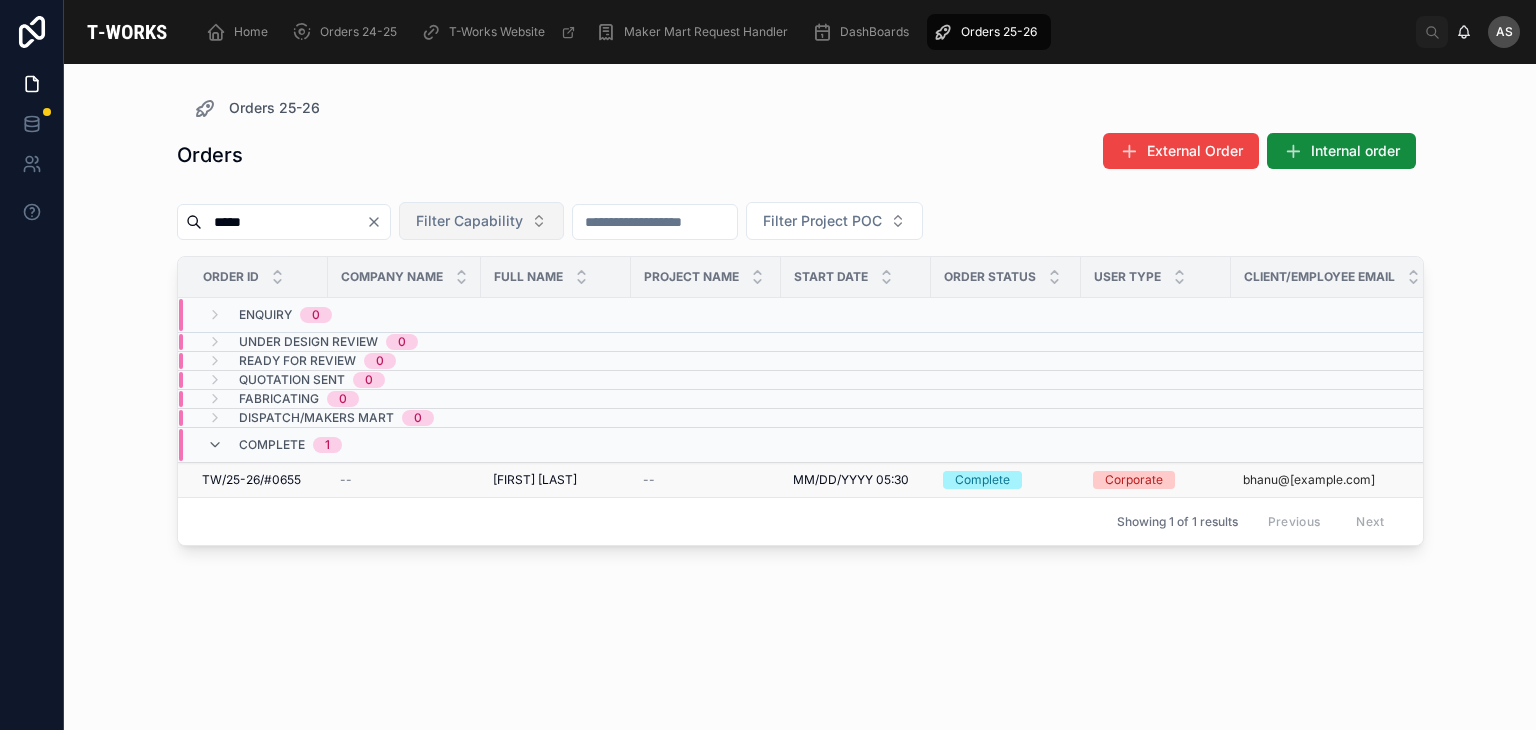 click on "Bhanu Prakash Srilla" at bounding box center [535, 480] 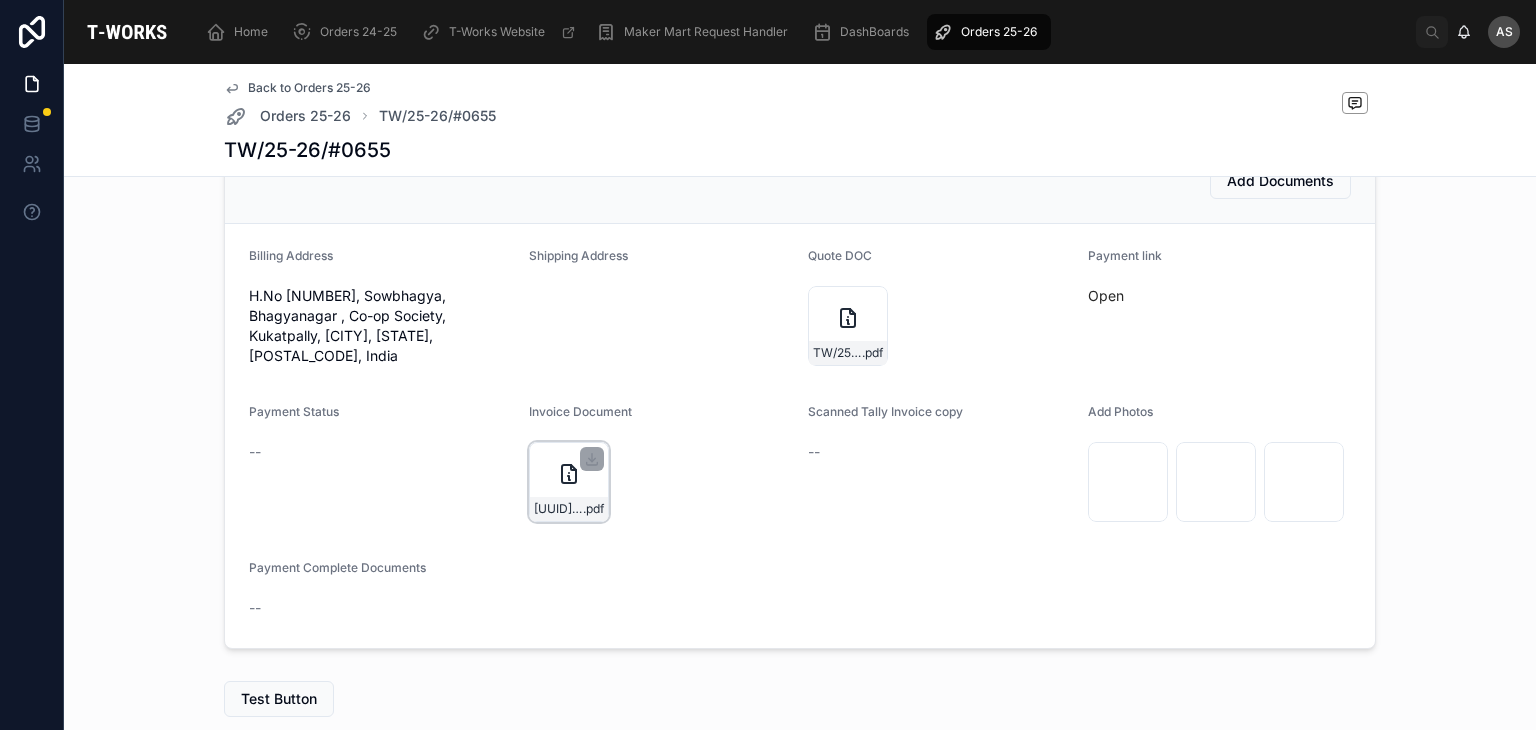 scroll, scrollTop: 637, scrollLeft: 0, axis: vertical 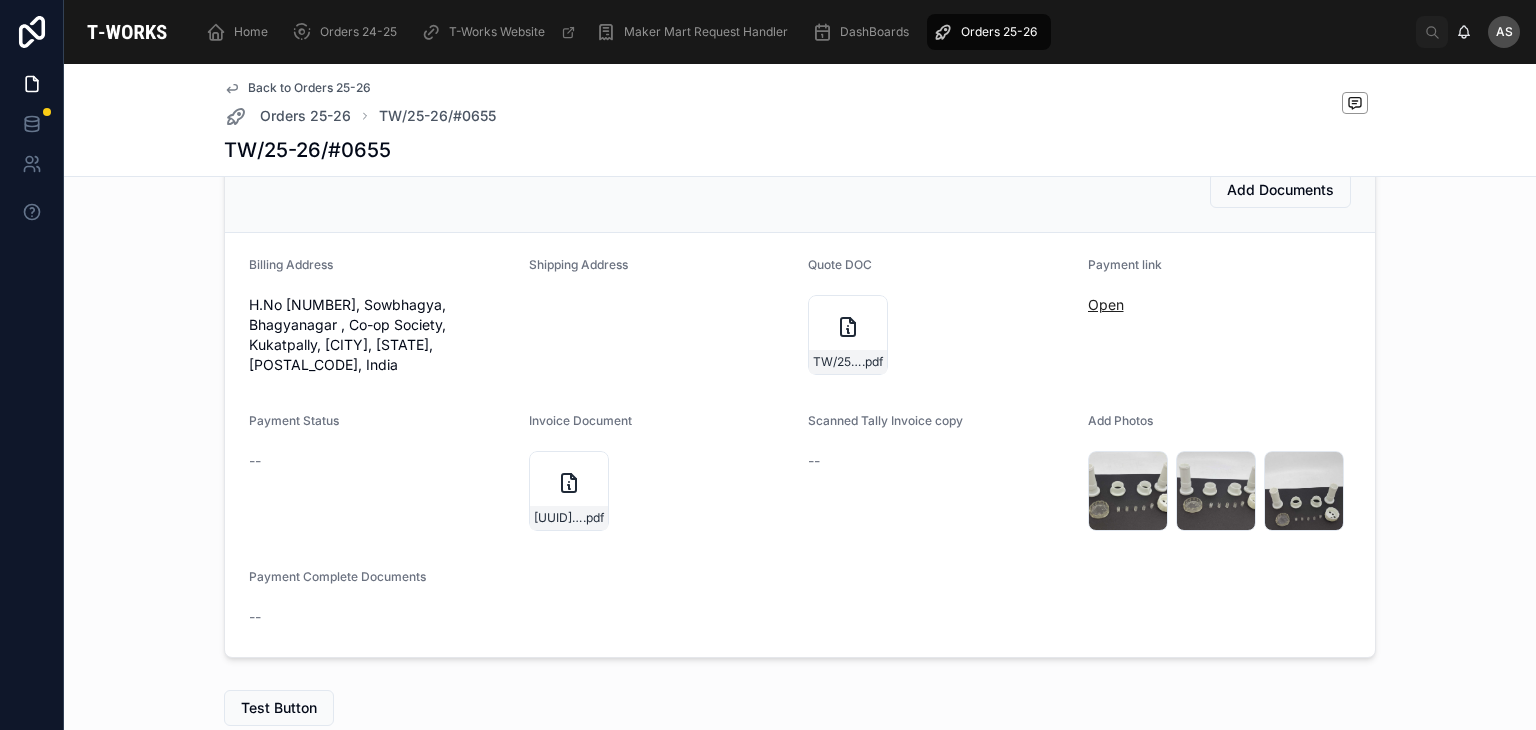 click on "Open" at bounding box center [1106, 304] 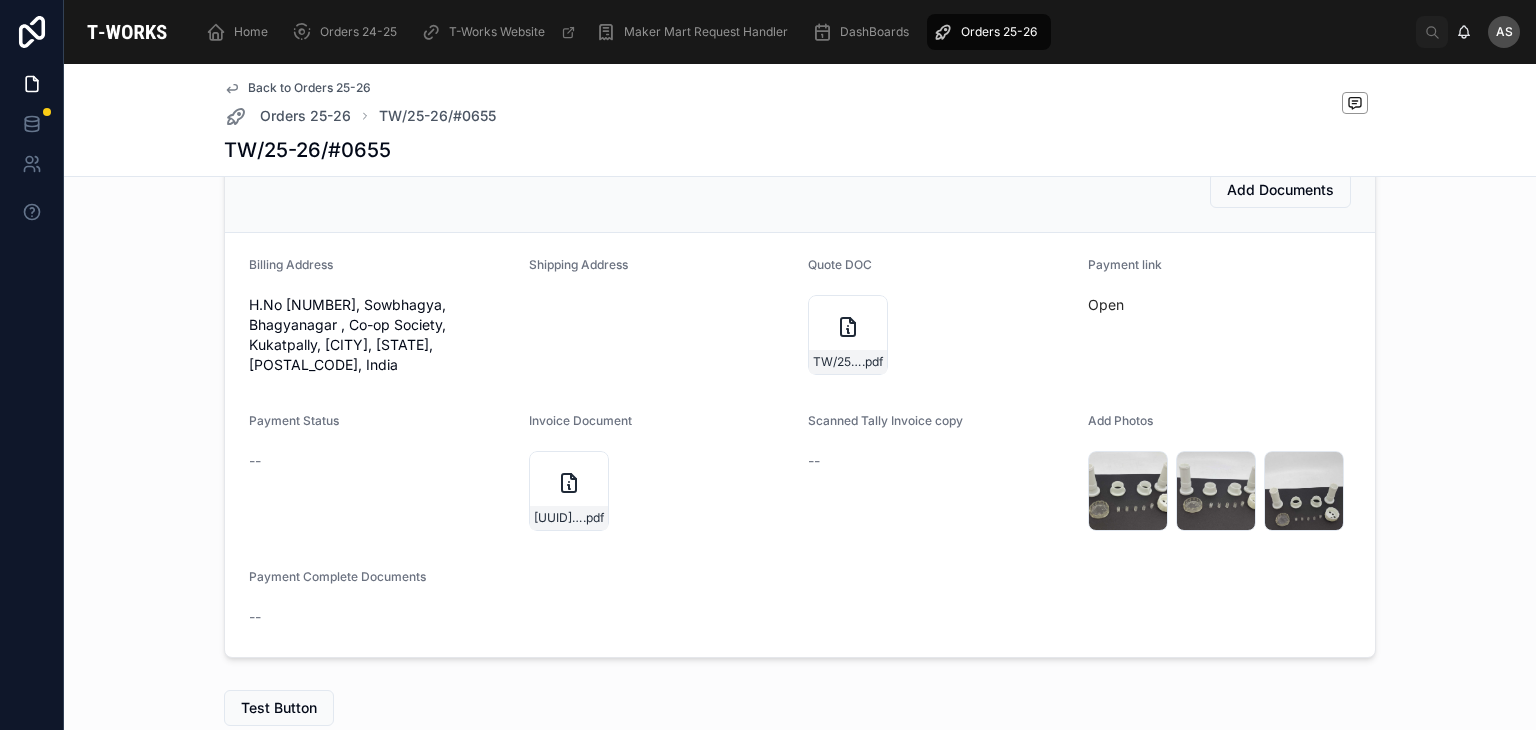 scroll, scrollTop: 0, scrollLeft: 0, axis: both 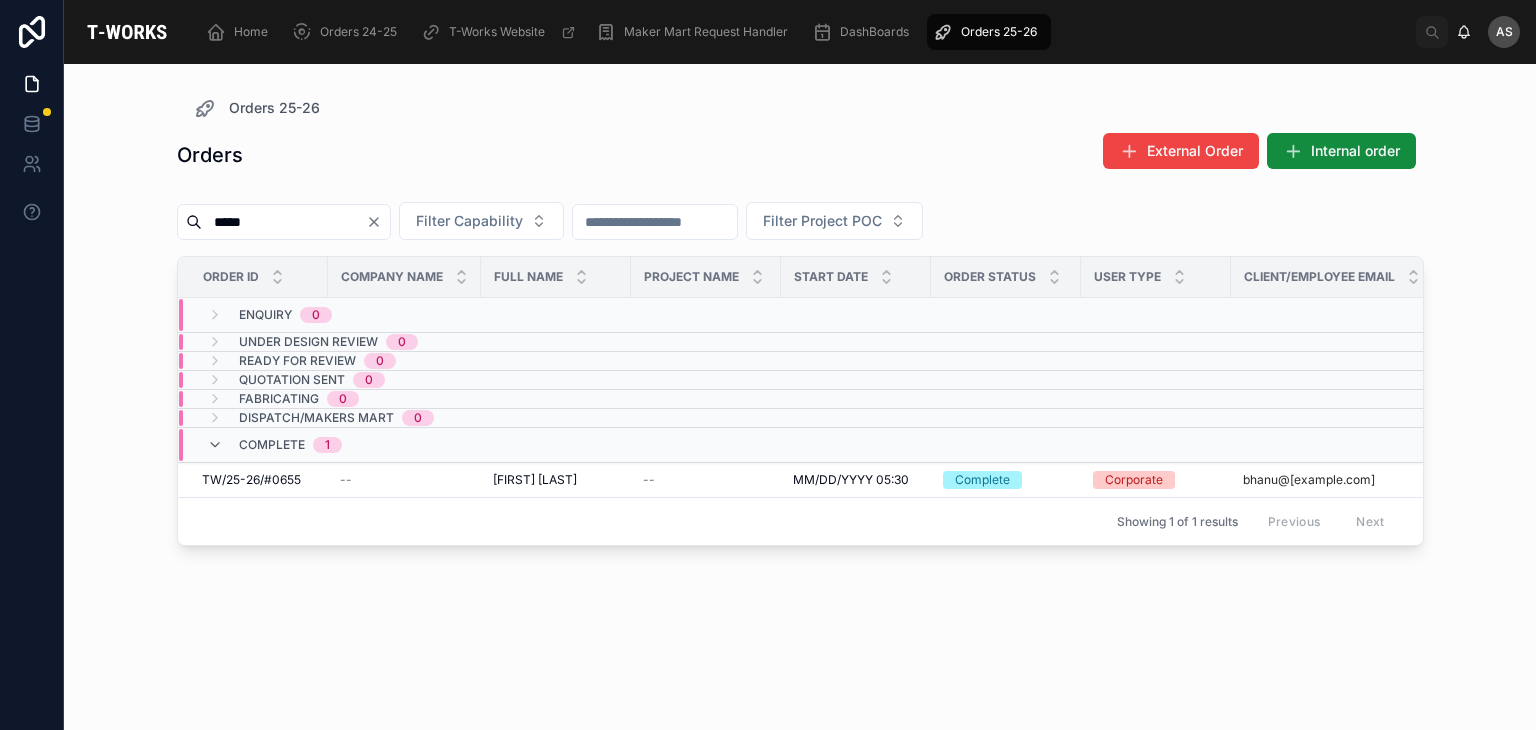 click 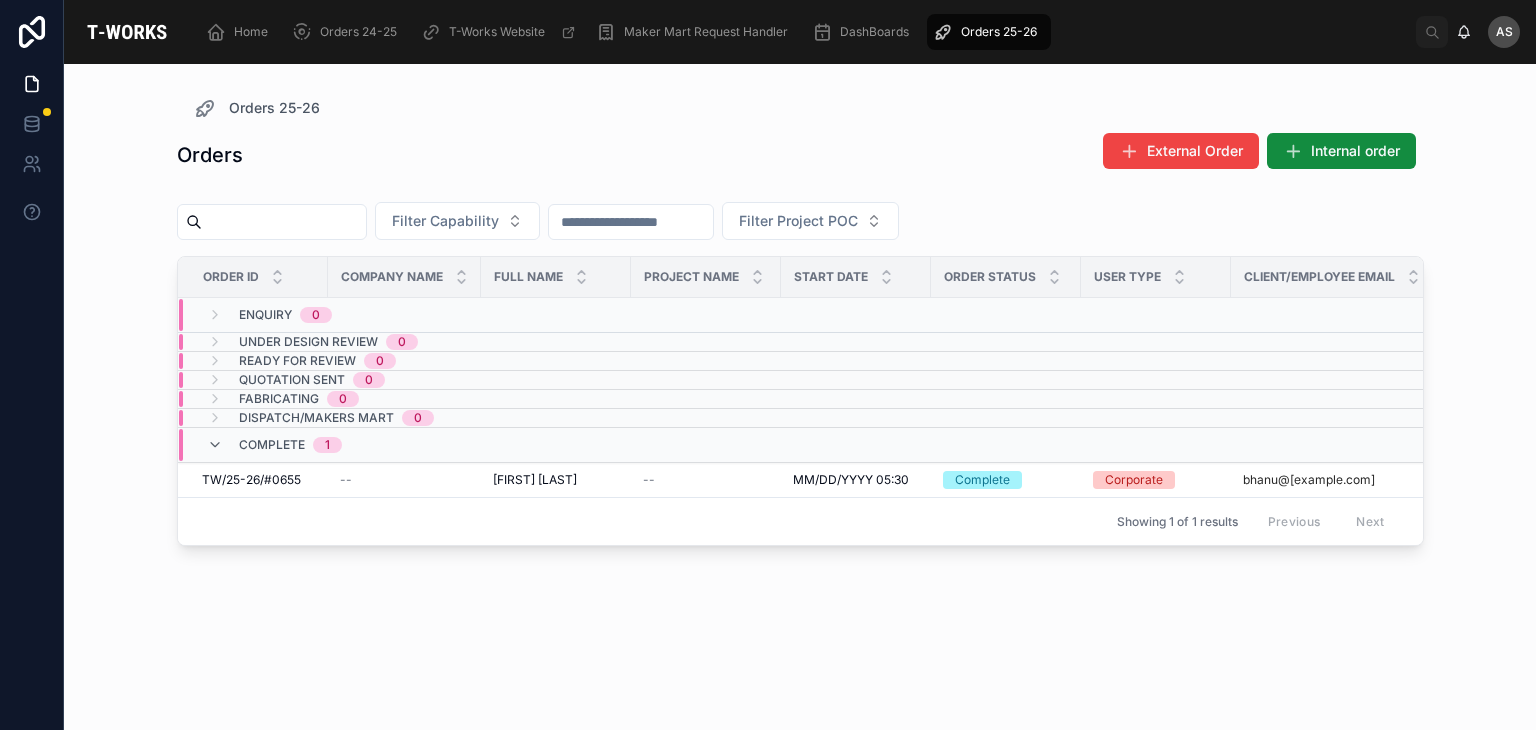 click at bounding box center [284, 222] 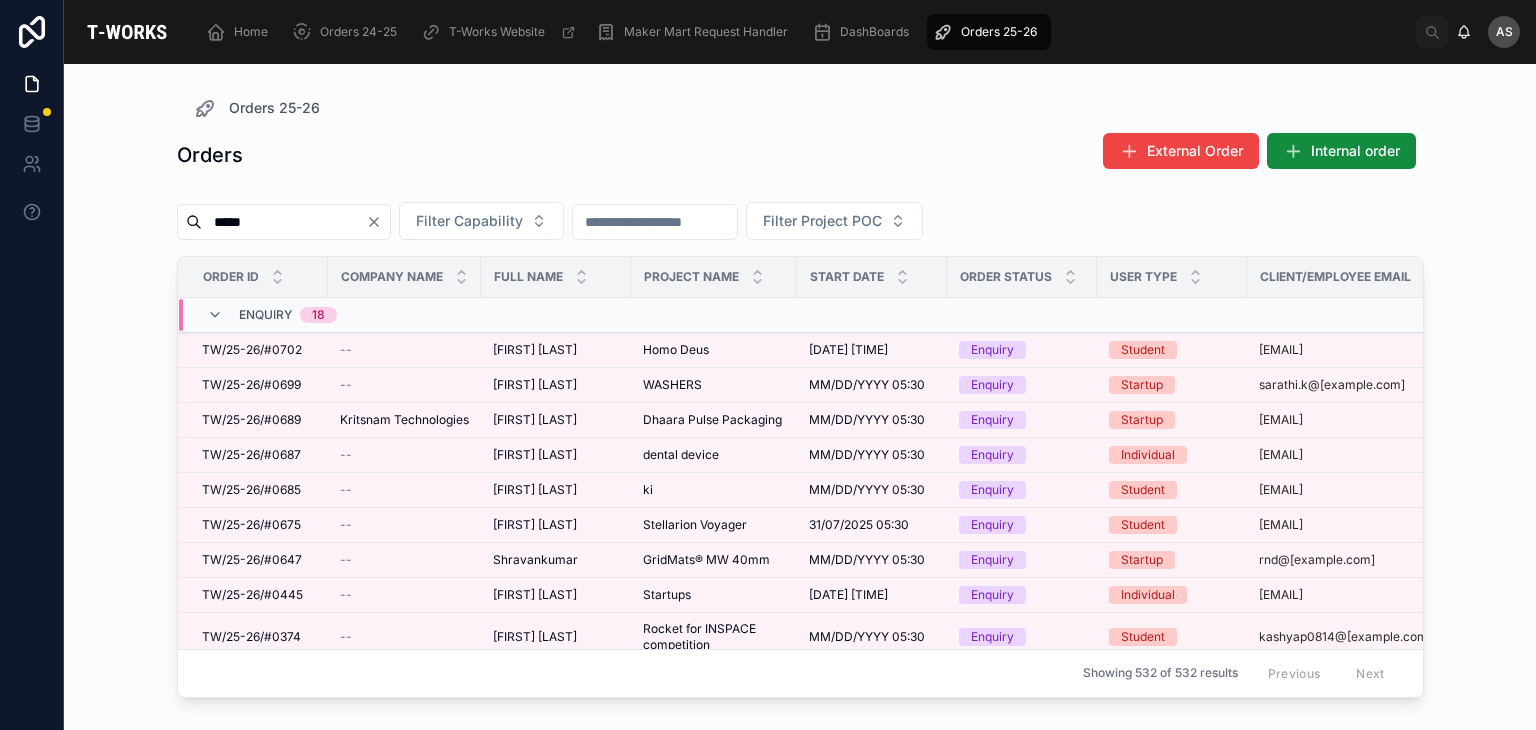 type on "*****" 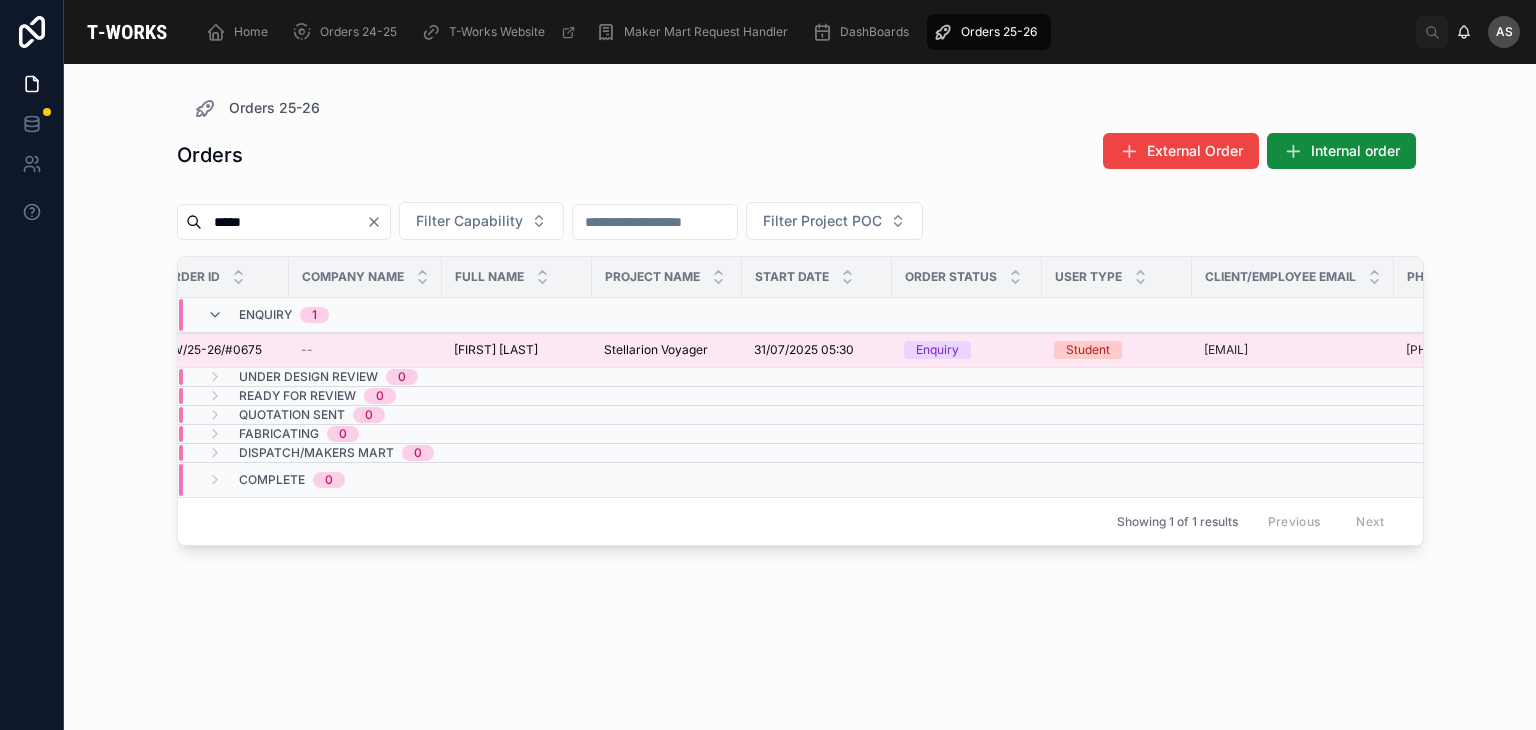 scroll, scrollTop: 0, scrollLeft: 0, axis: both 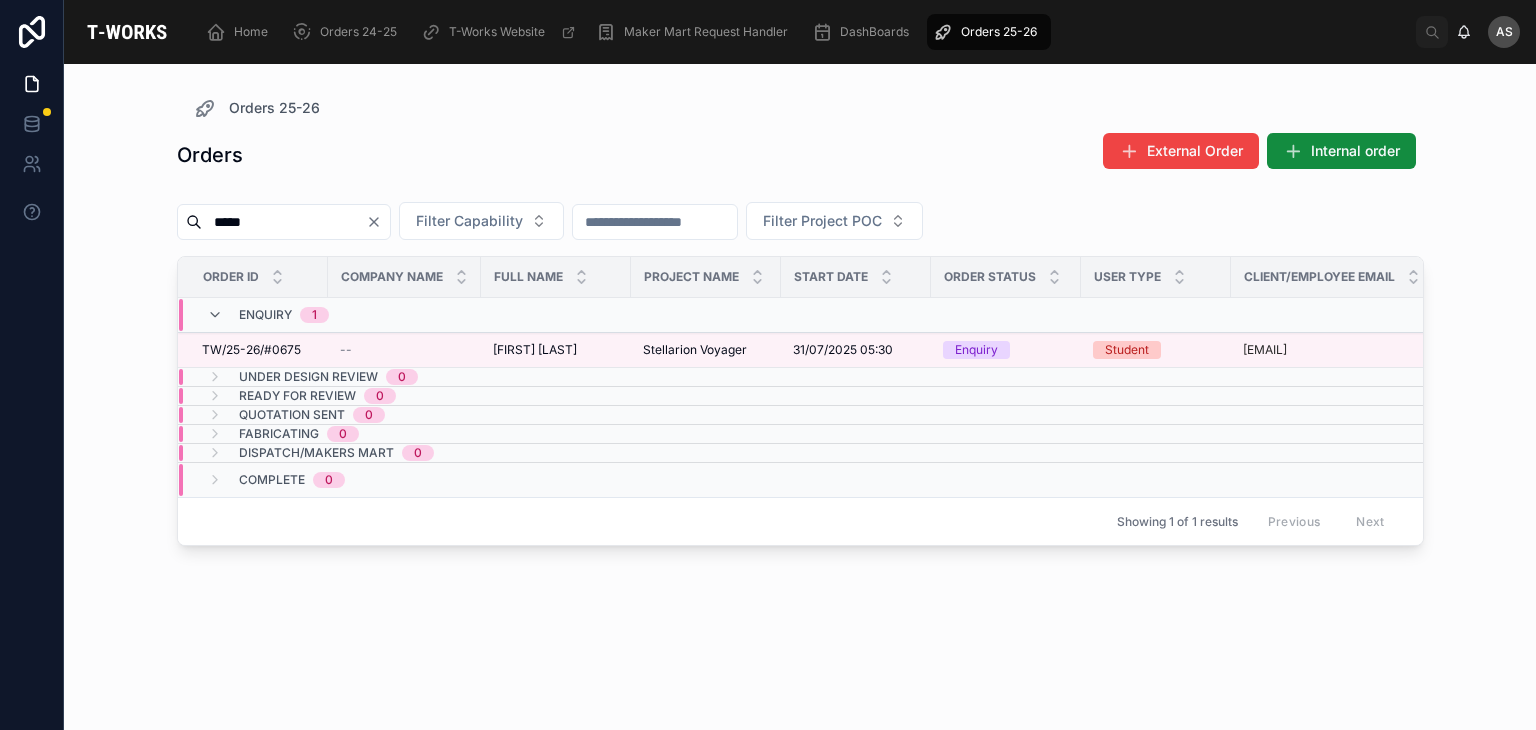 click 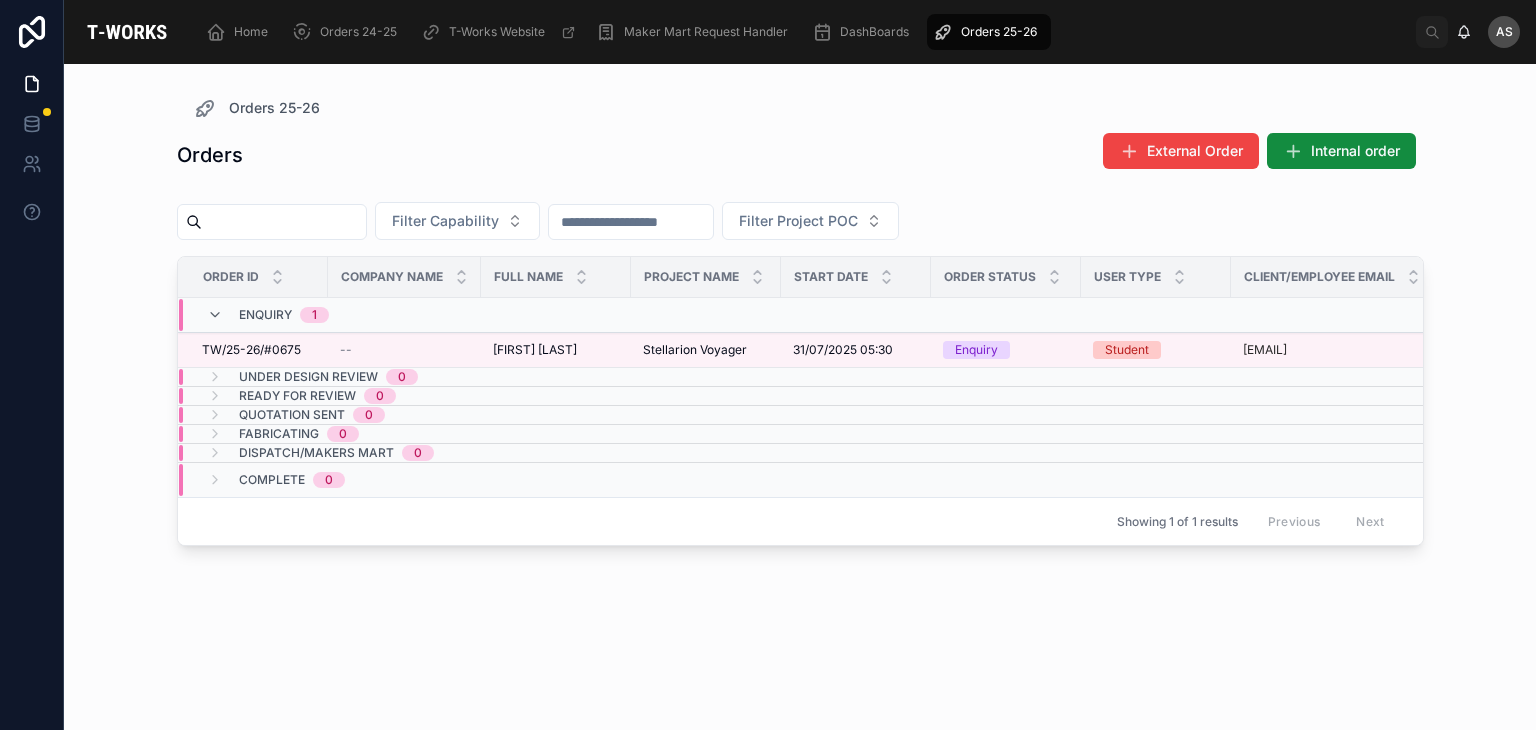 click at bounding box center (284, 222) 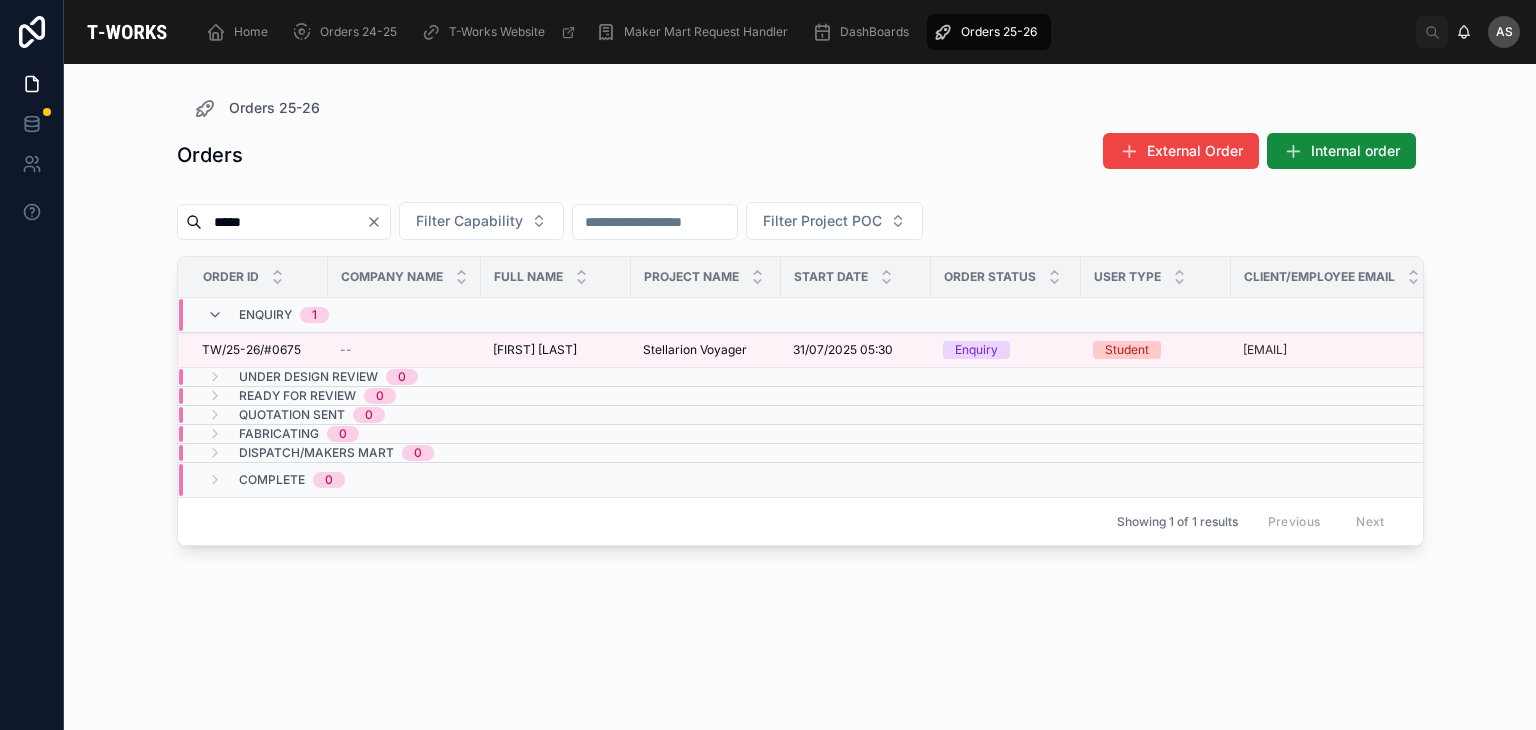 type on "*****" 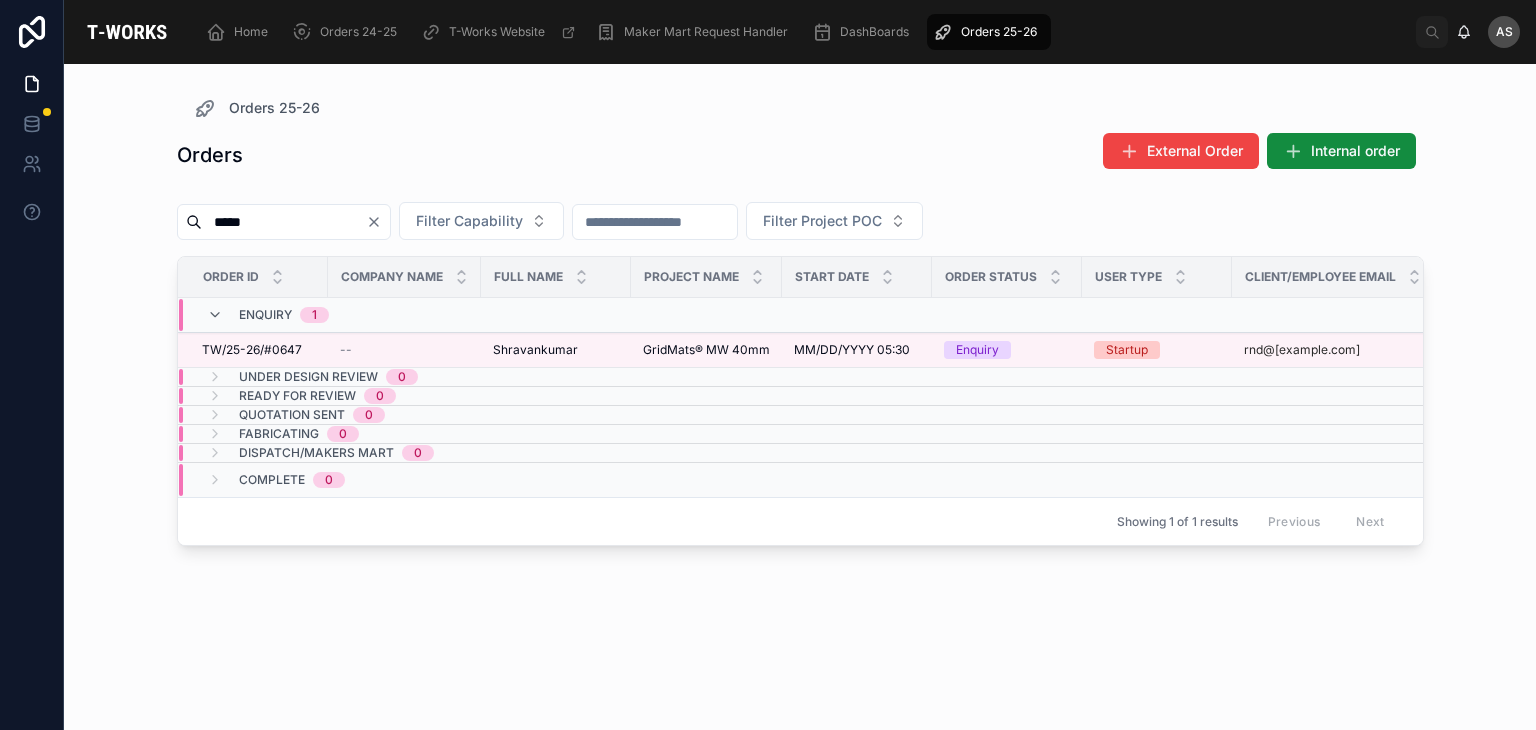 click 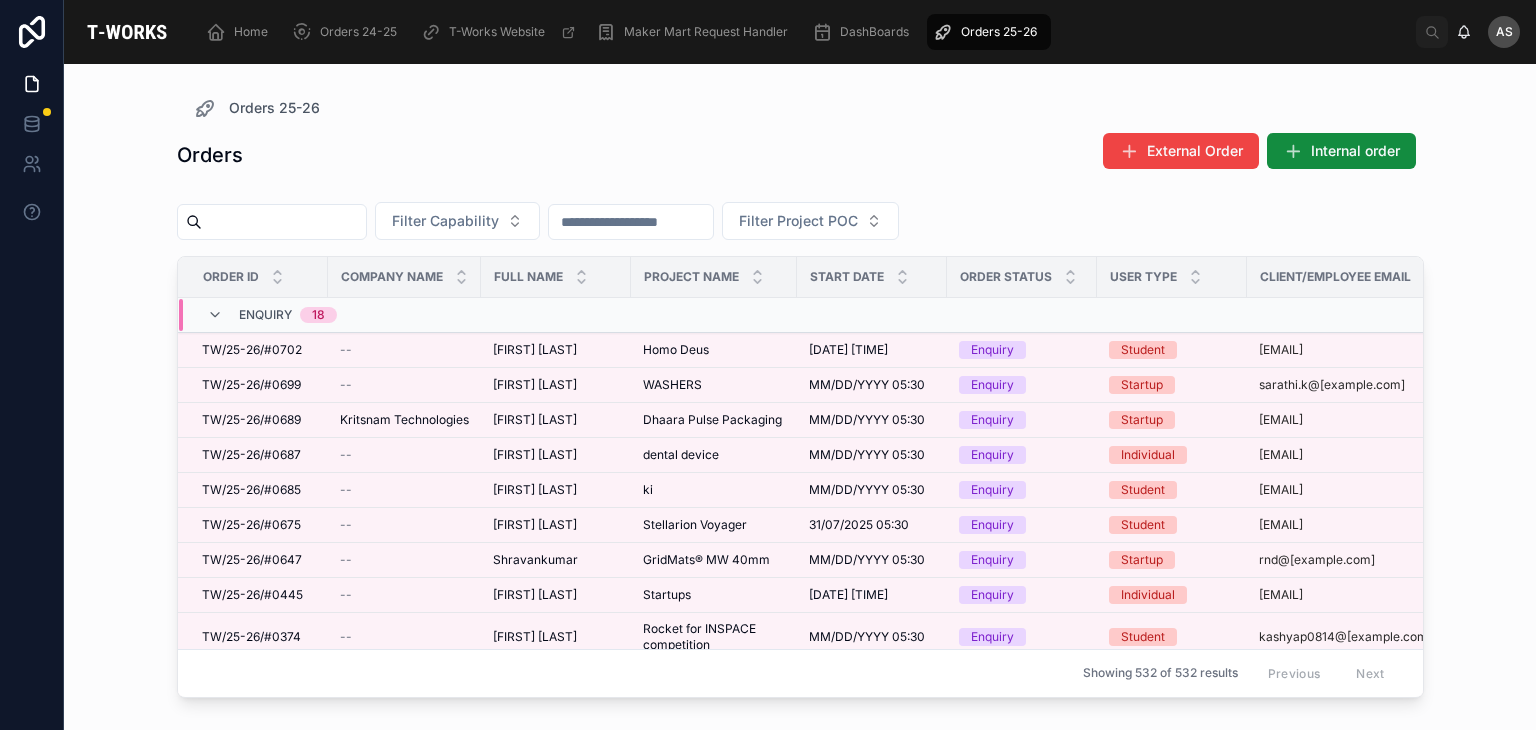 click at bounding box center [284, 222] 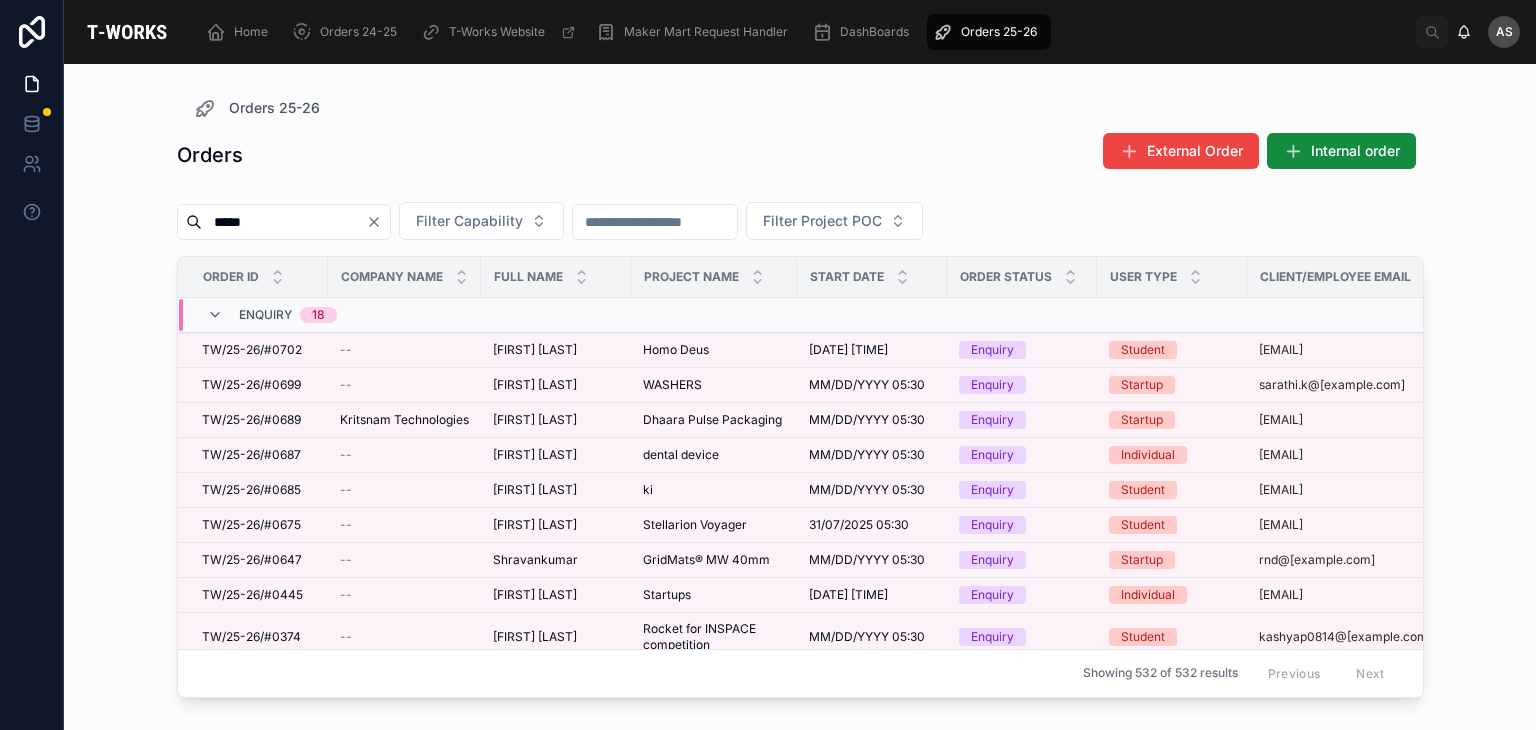 type on "*****" 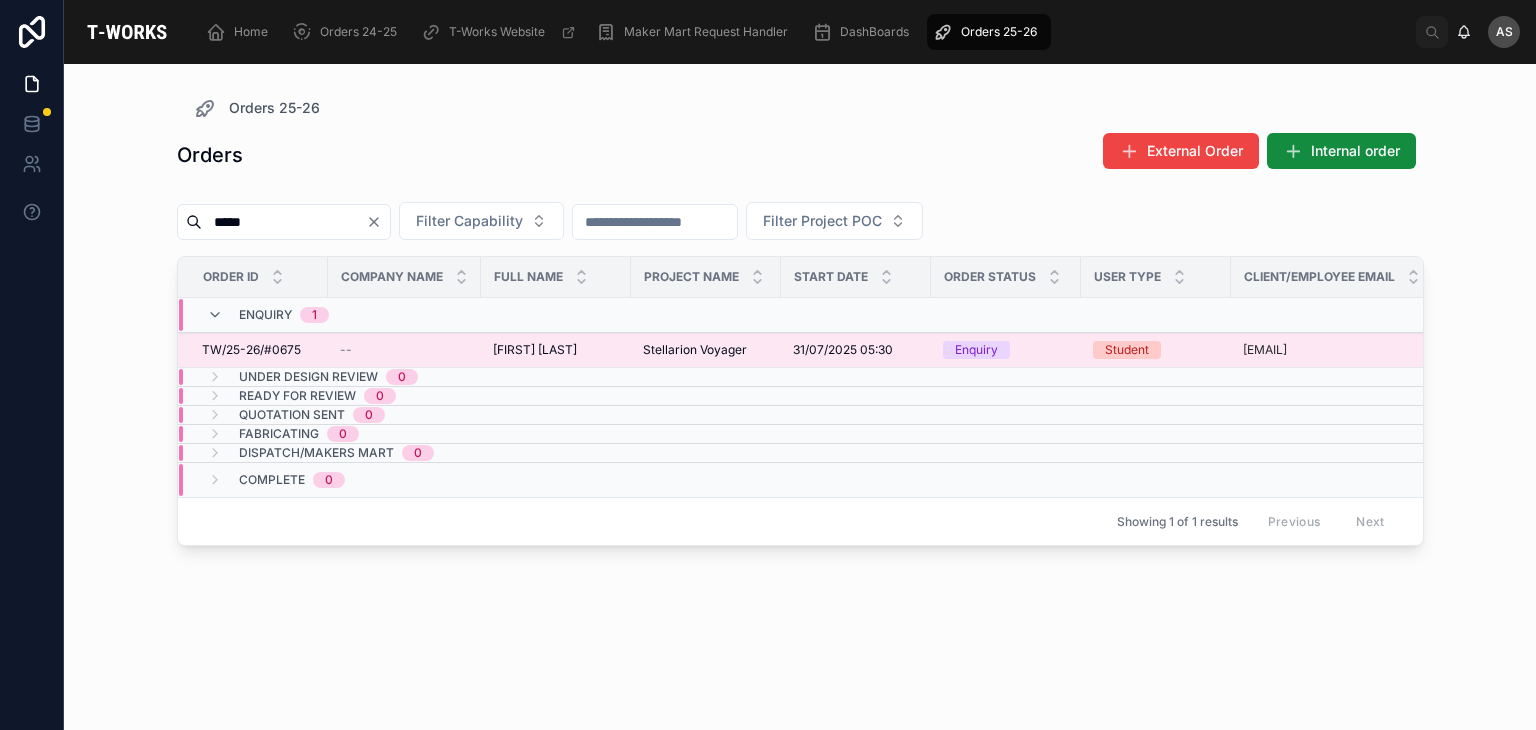 scroll, scrollTop: 0, scrollLeft: 316, axis: horizontal 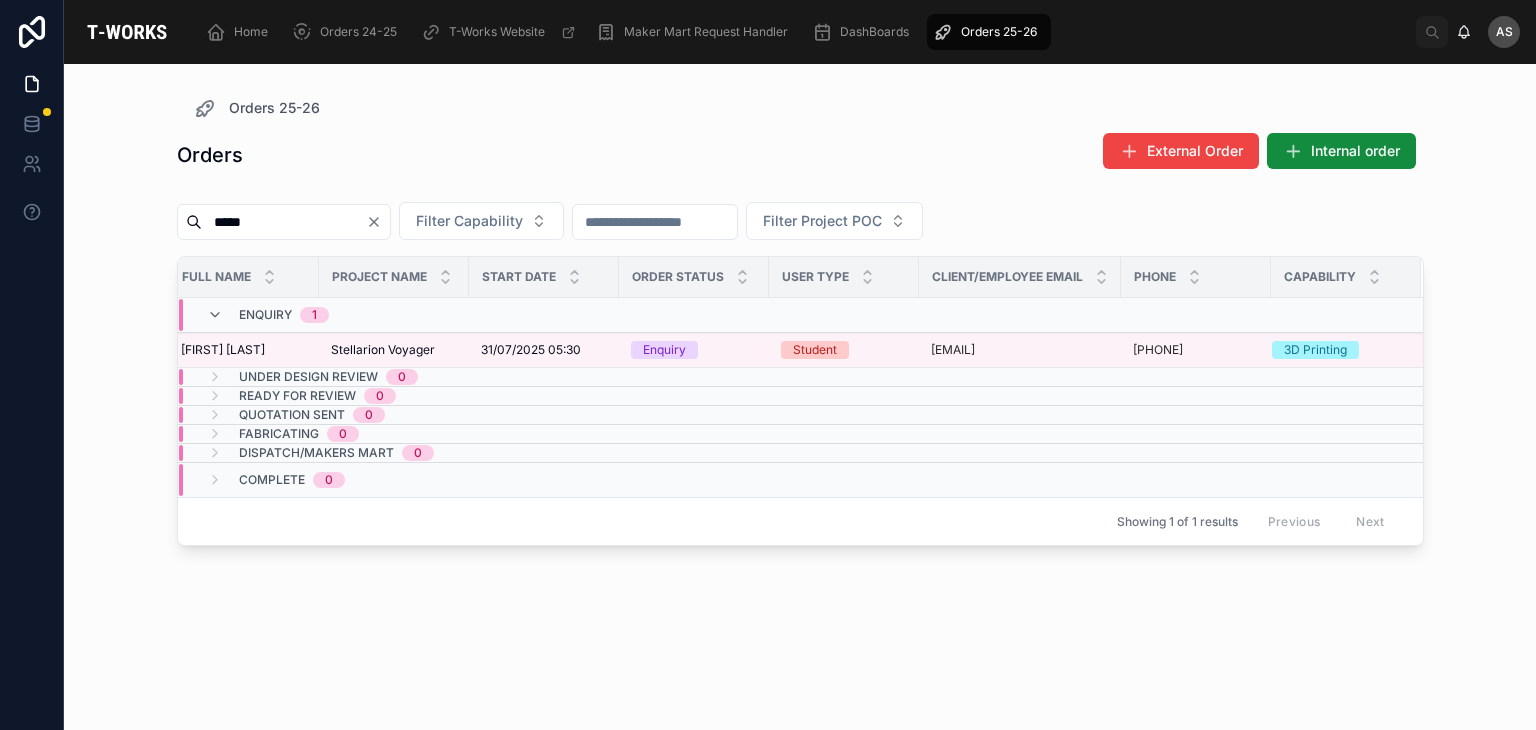 click 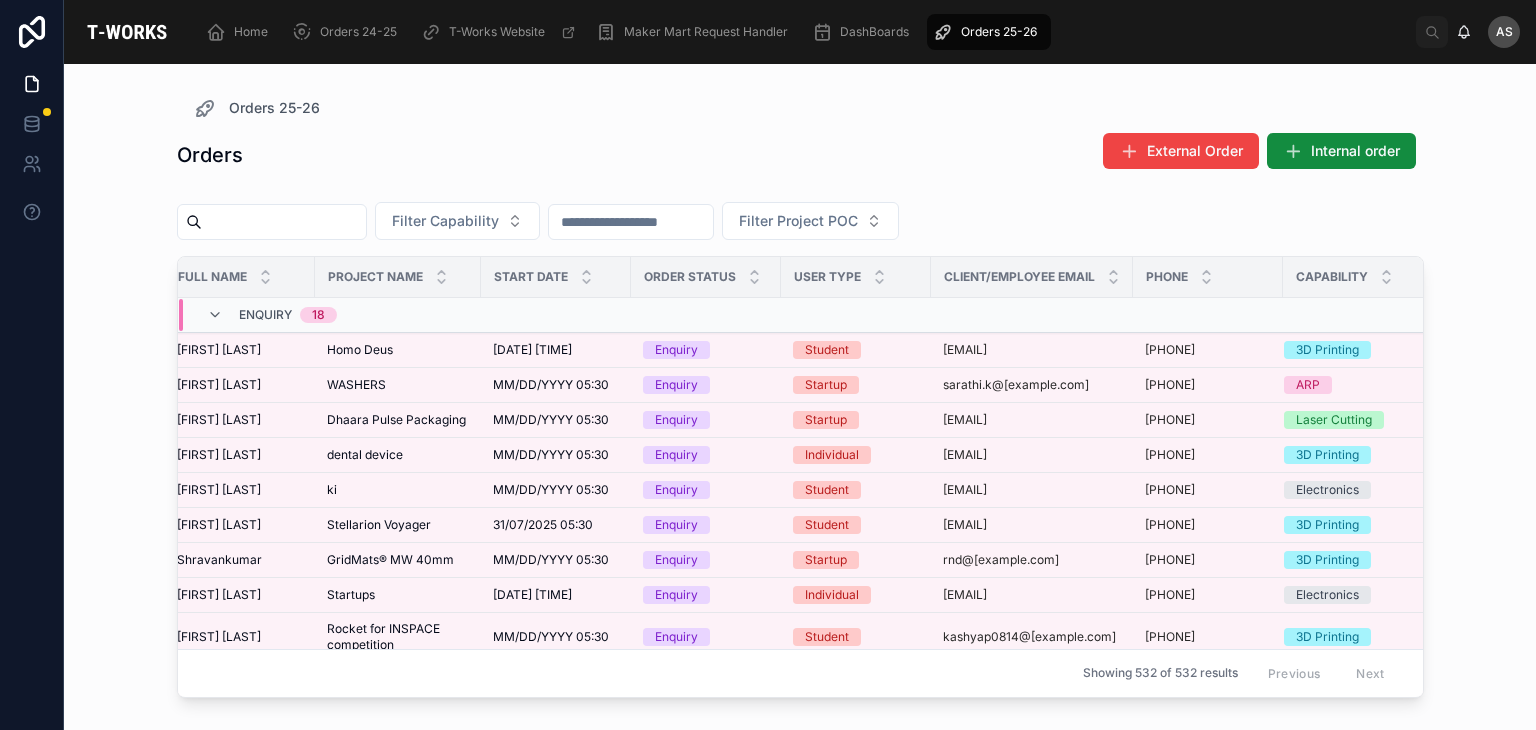 click at bounding box center (284, 222) 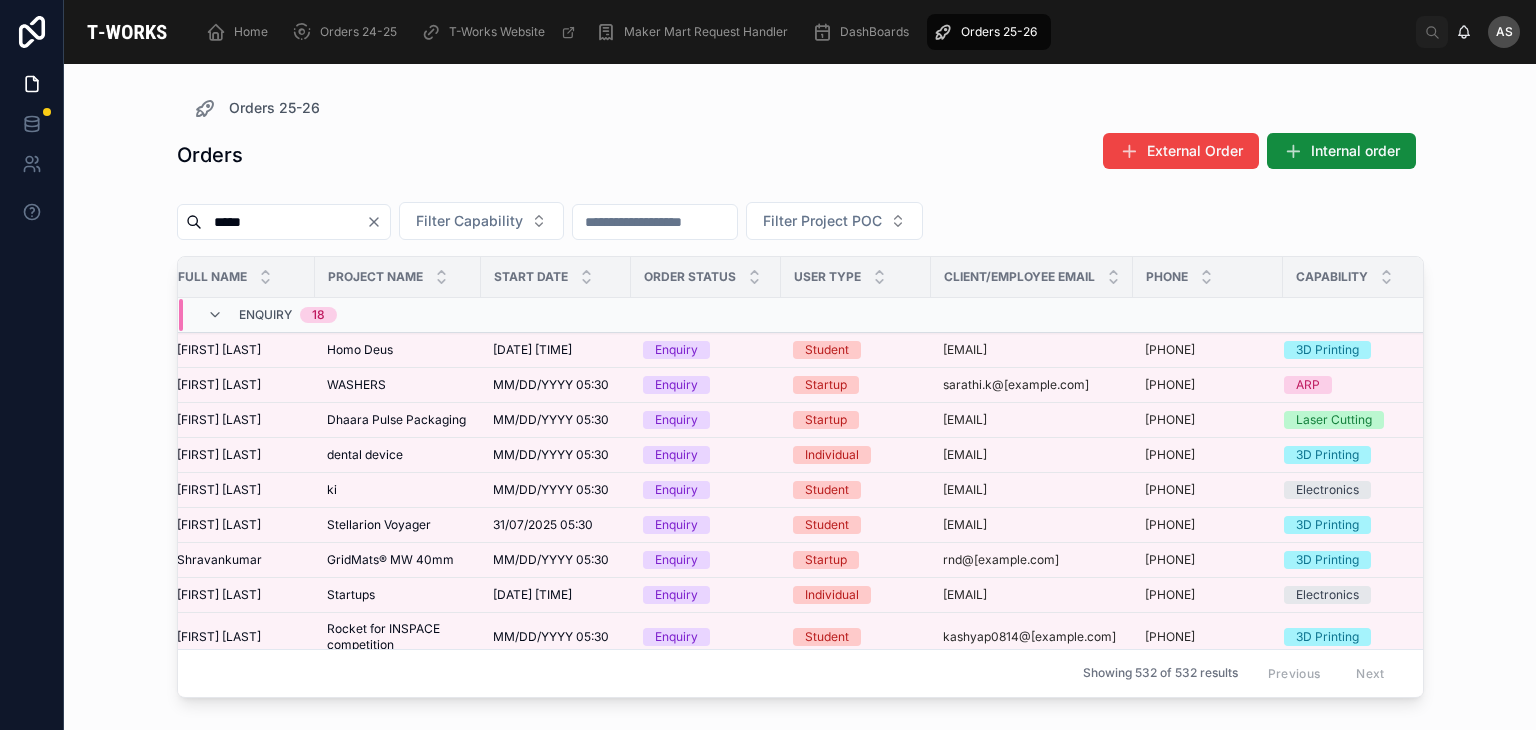 type on "*****" 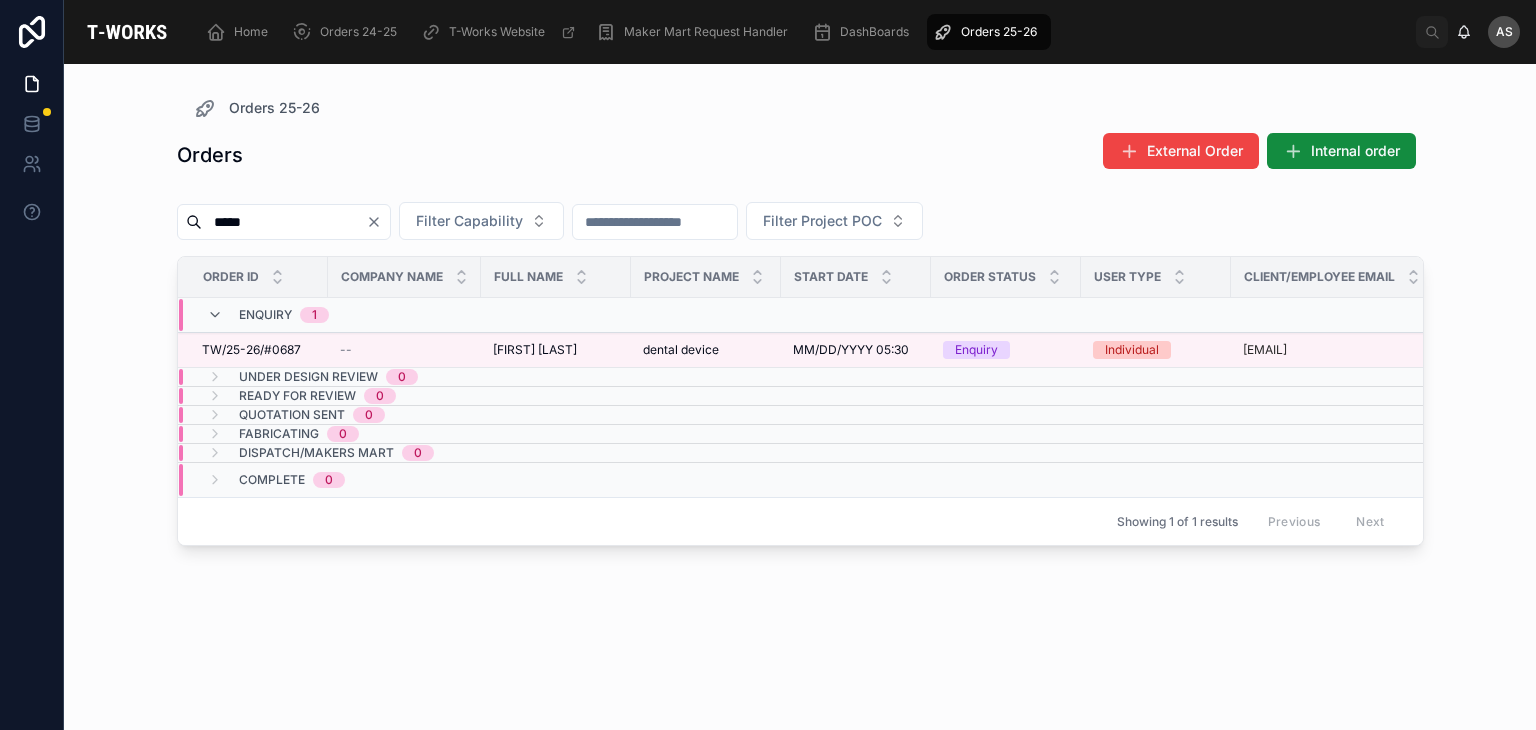 click 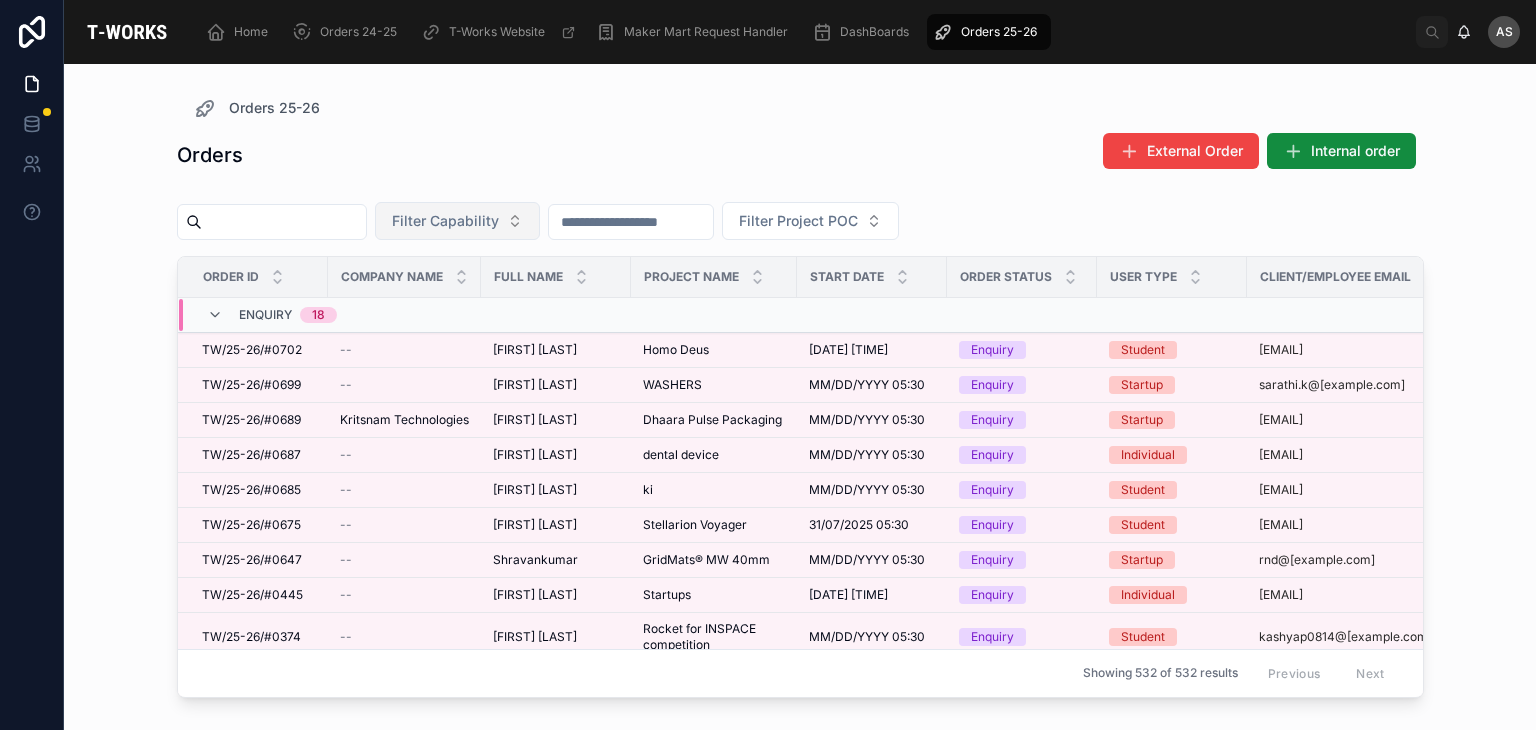 click on "Filter Capability" at bounding box center [445, 221] 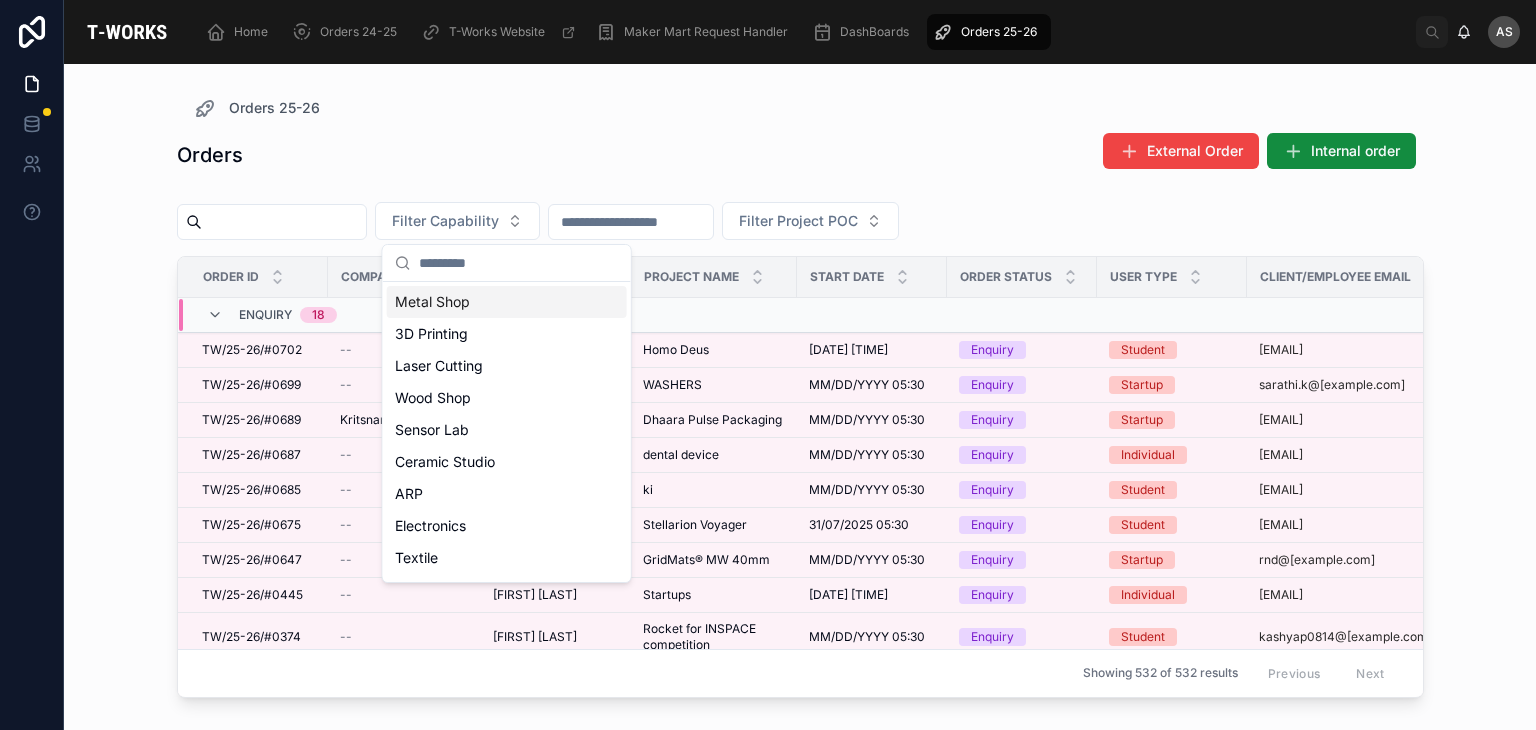 click on "Orders External Order Internal order" at bounding box center (800, 159) 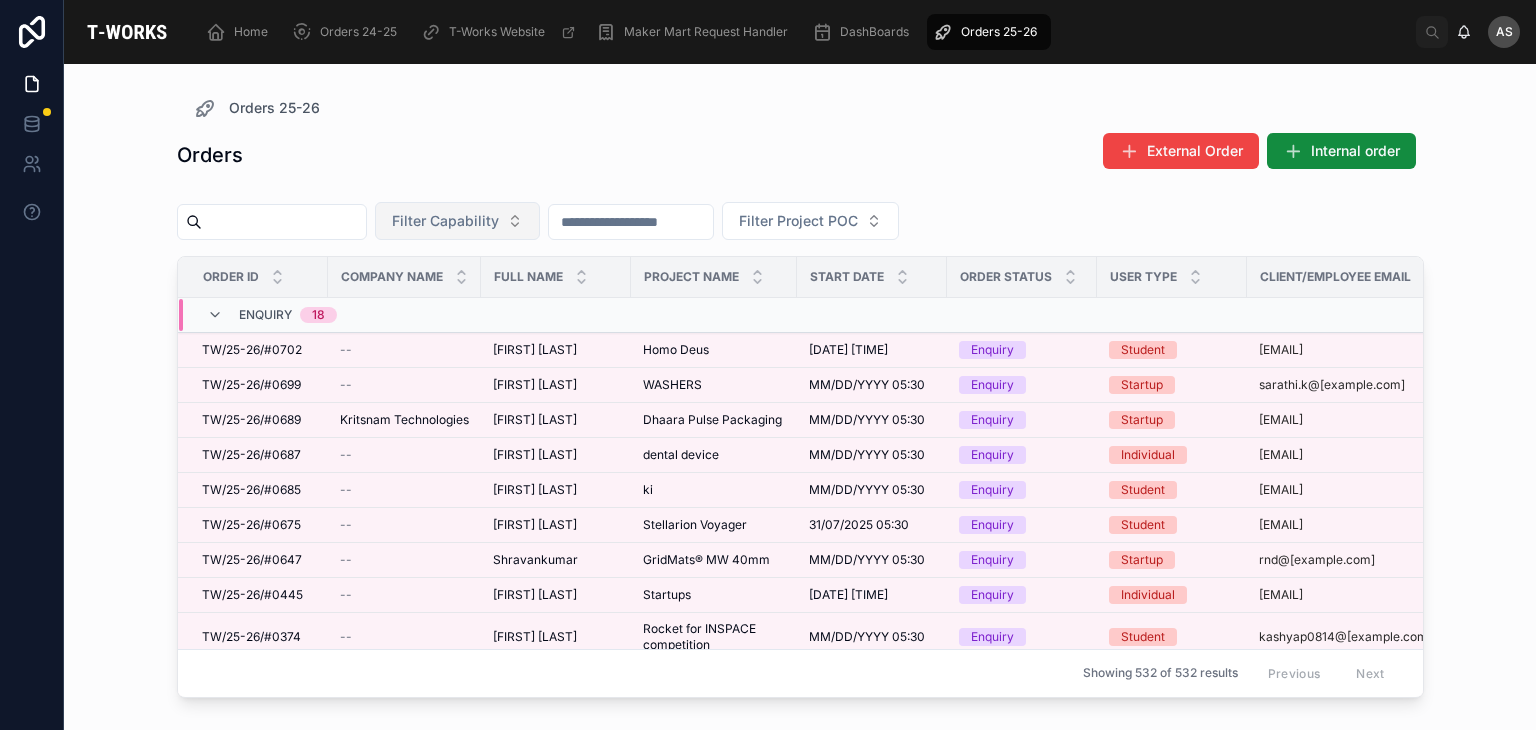 click on "Filter Capability" at bounding box center (445, 221) 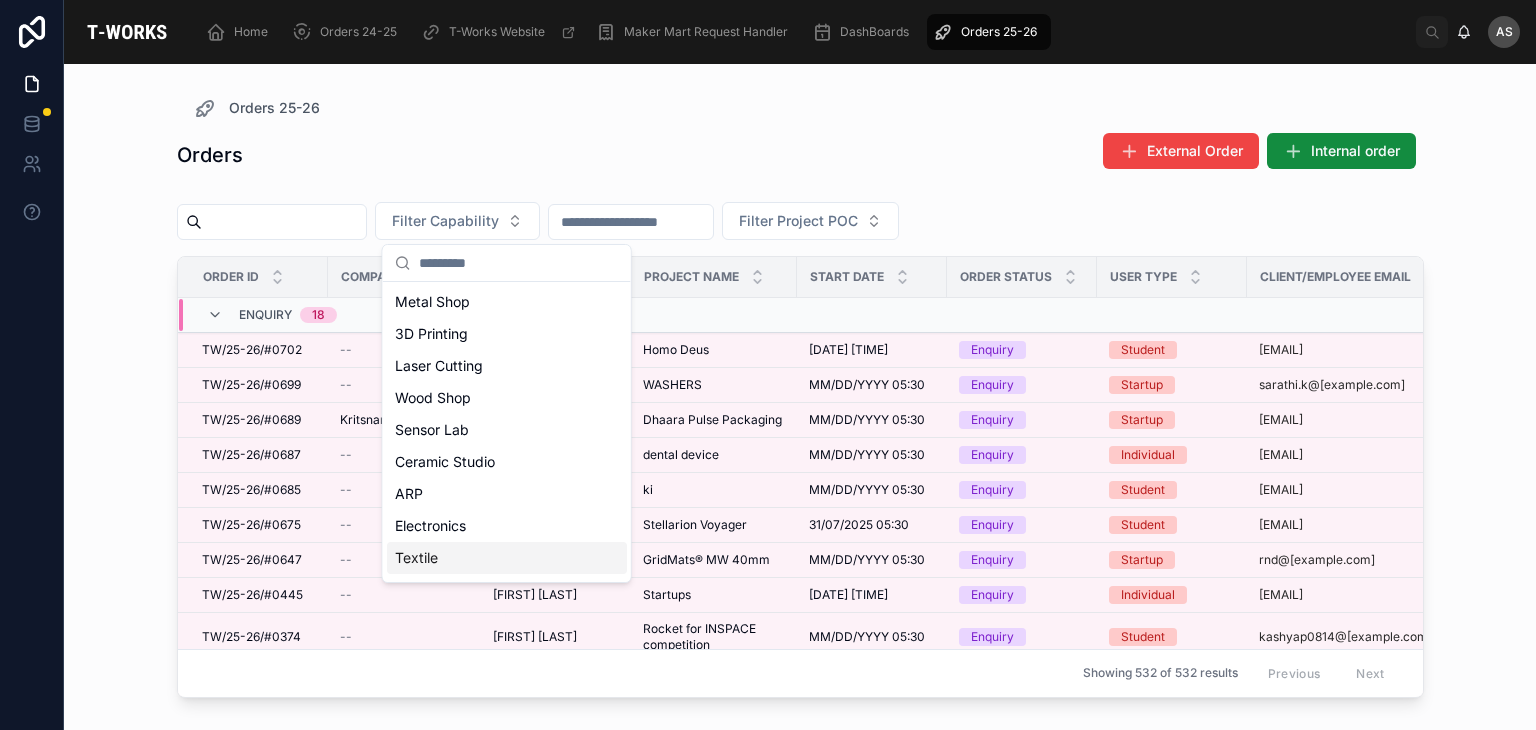 click on "Textile" at bounding box center (507, 558) 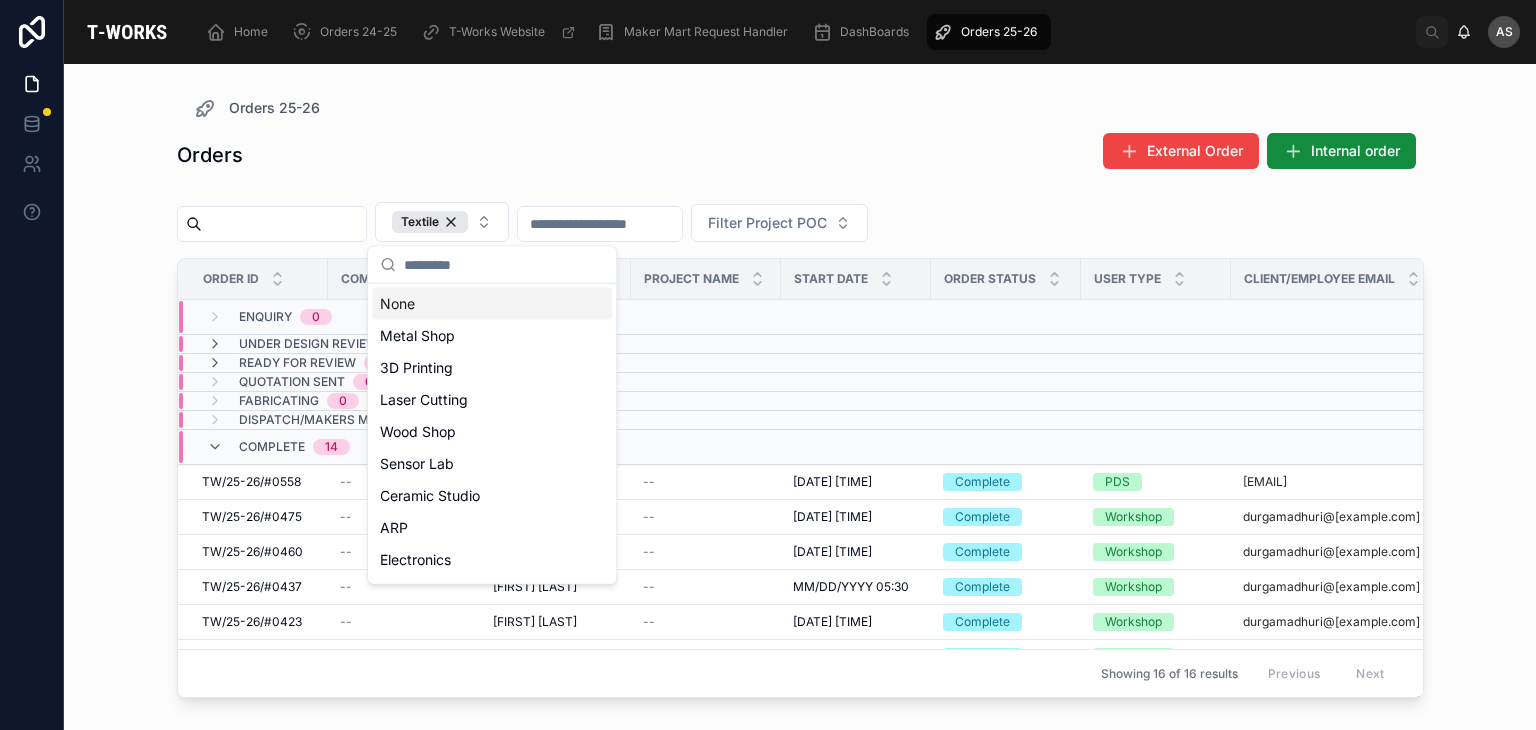 click on "Orders External Order Internal order" at bounding box center [800, 155] 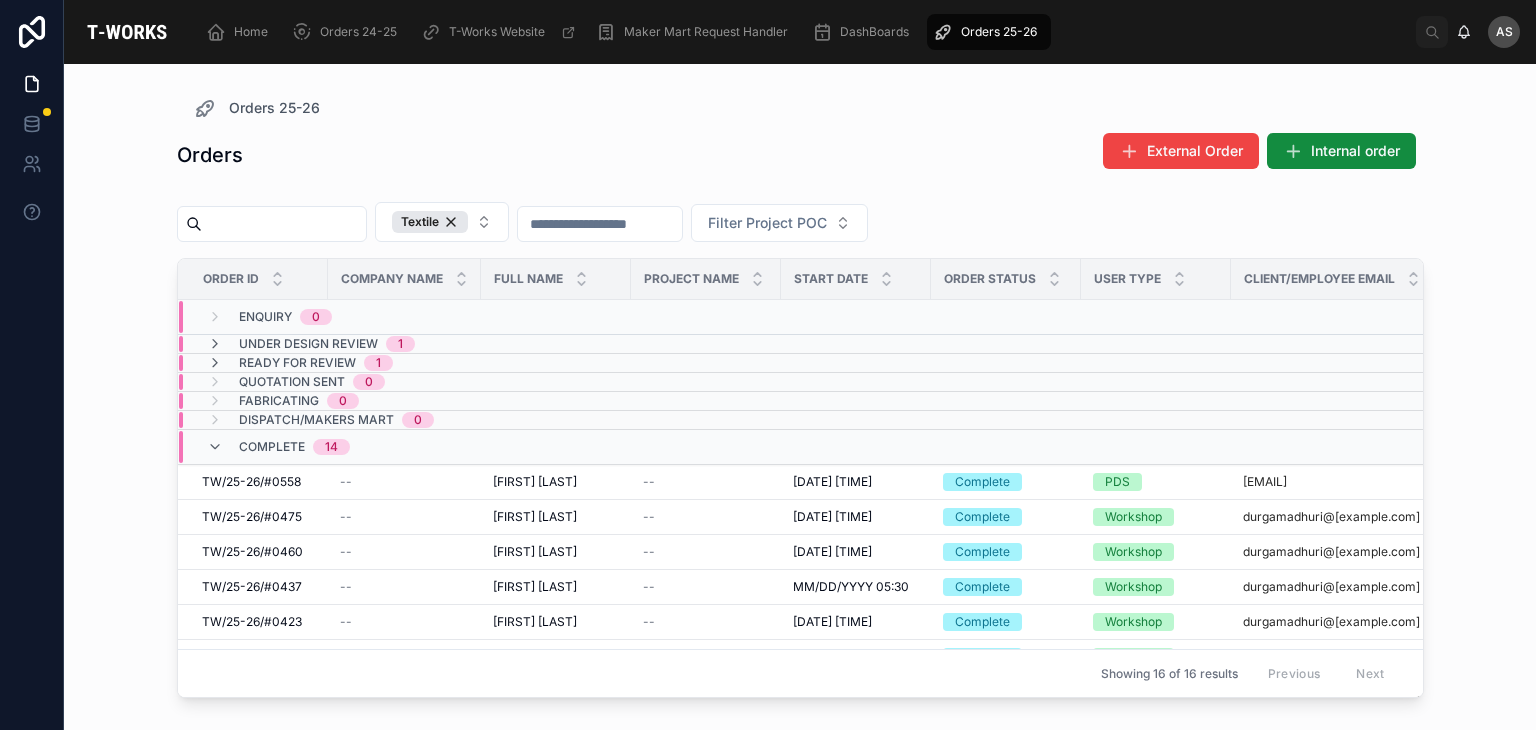 click on "Under Design Review 1" at bounding box center [404, 344] 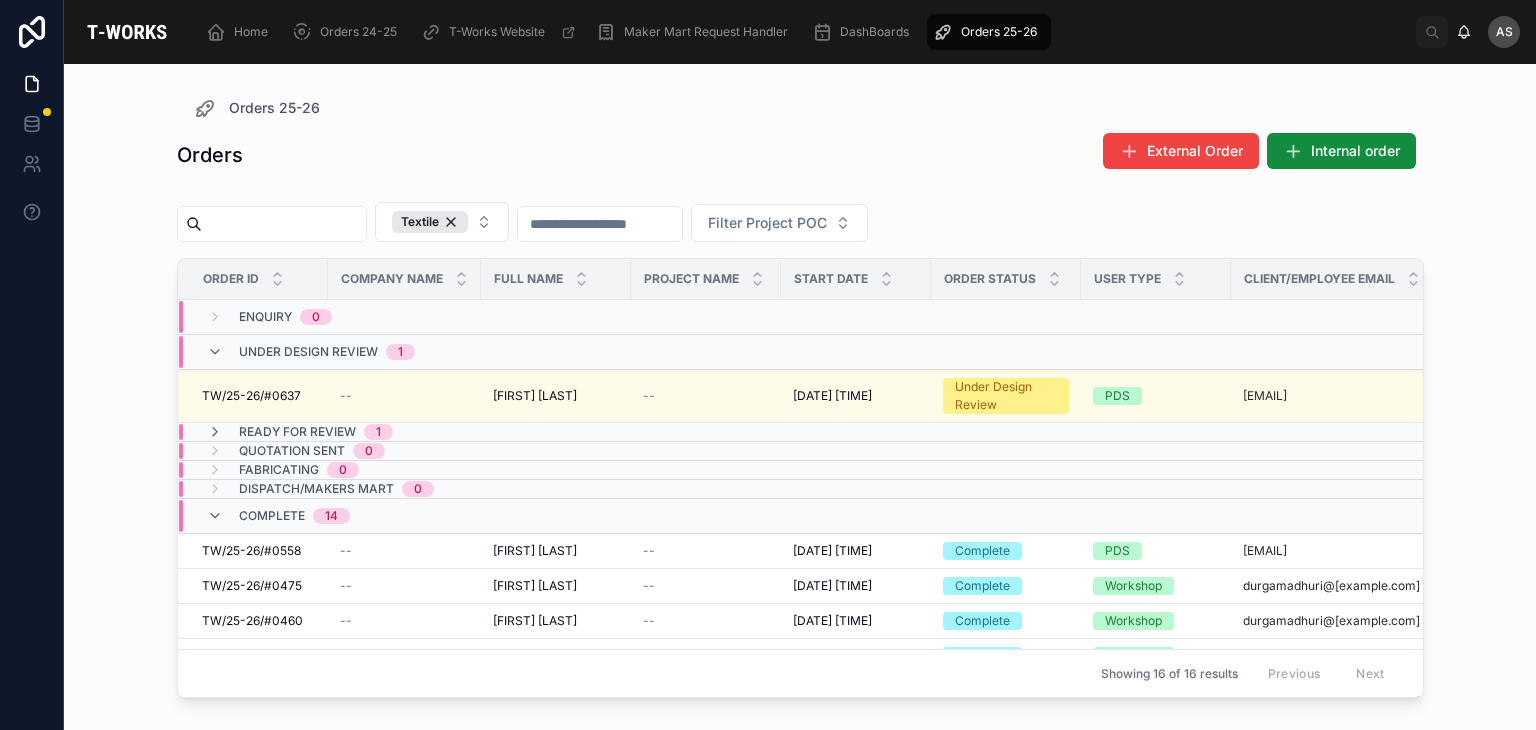 click on "Ready for Review 1" at bounding box center [404, 432] 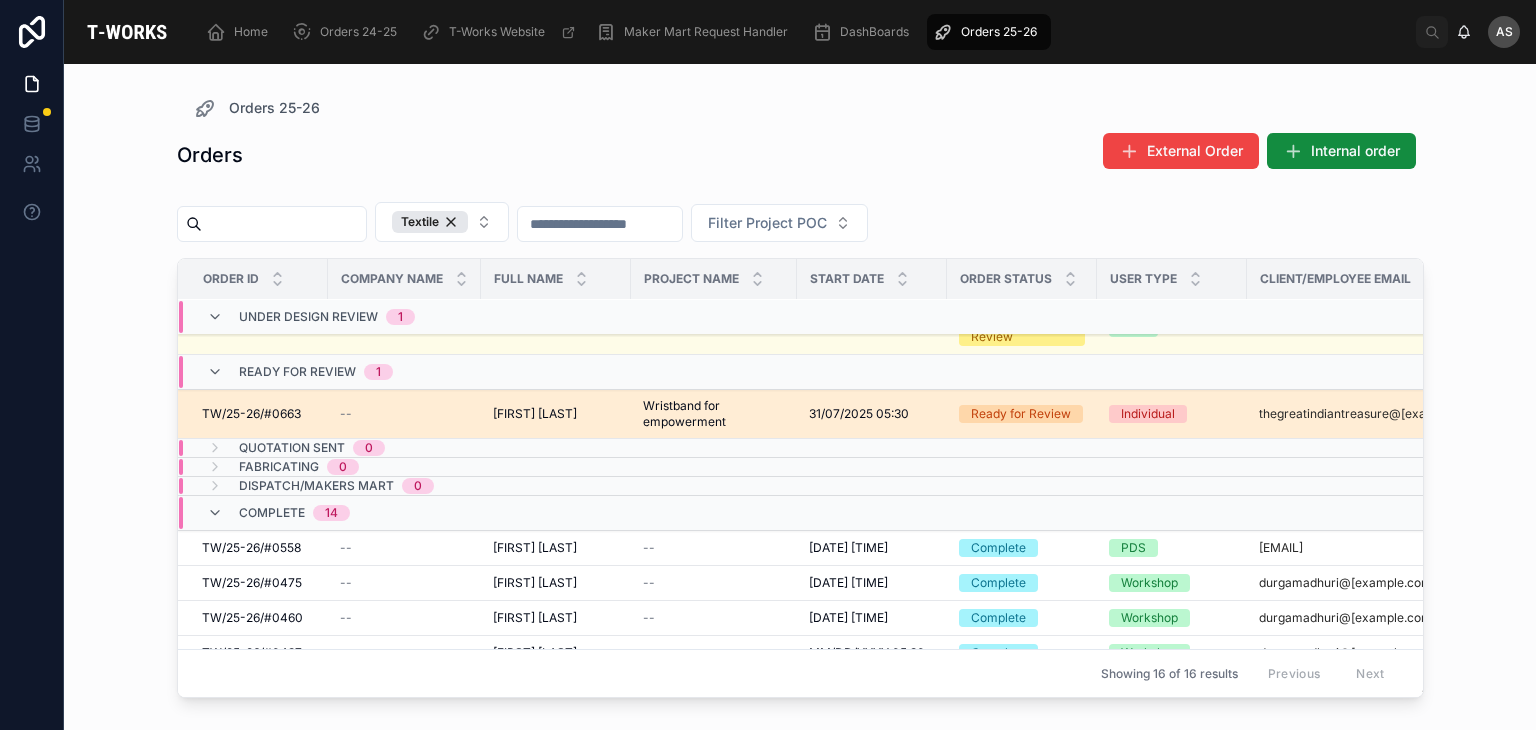 scroll, scrollTop: 0, scrollLeft: 0, axis: both 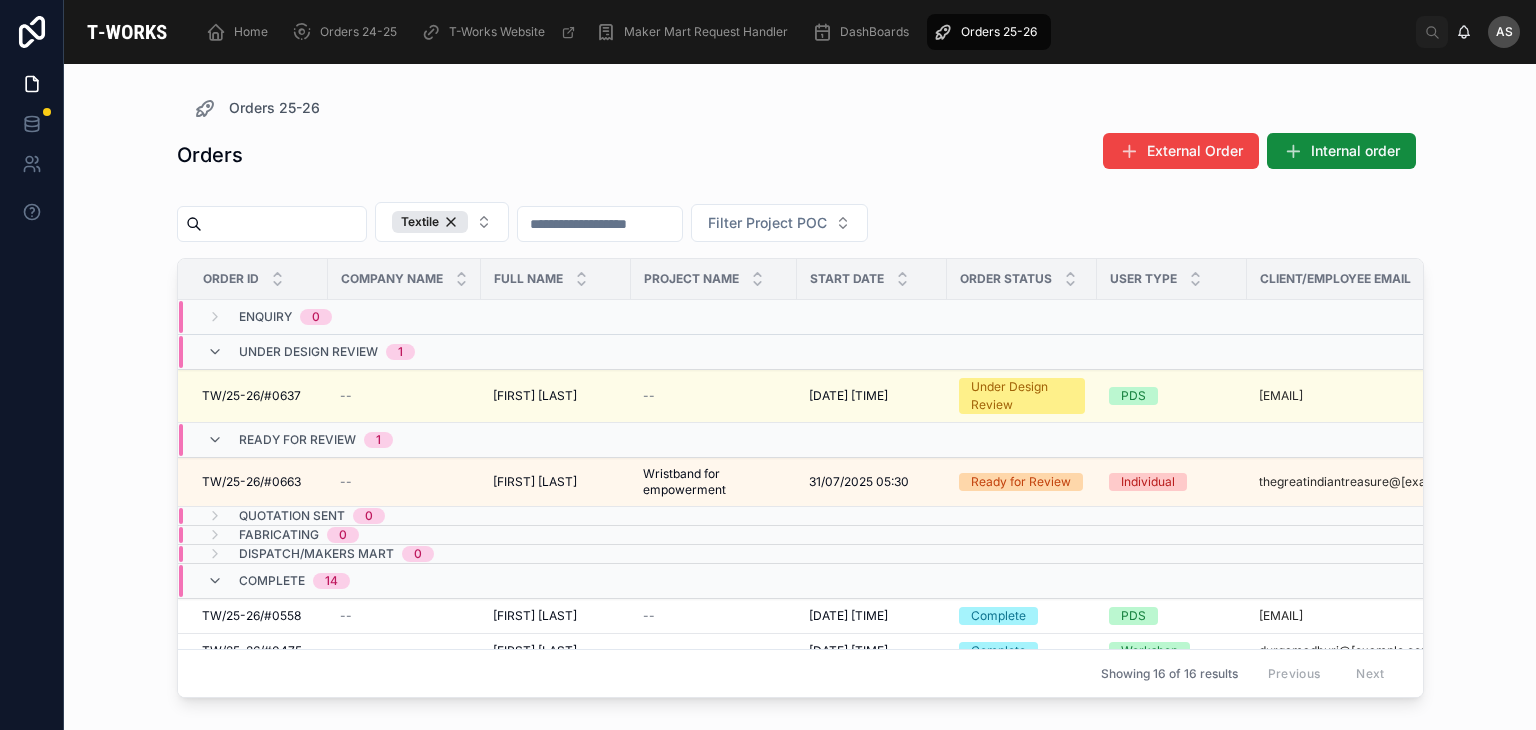 click on "Complete 14" at bounding box center (404, 581) 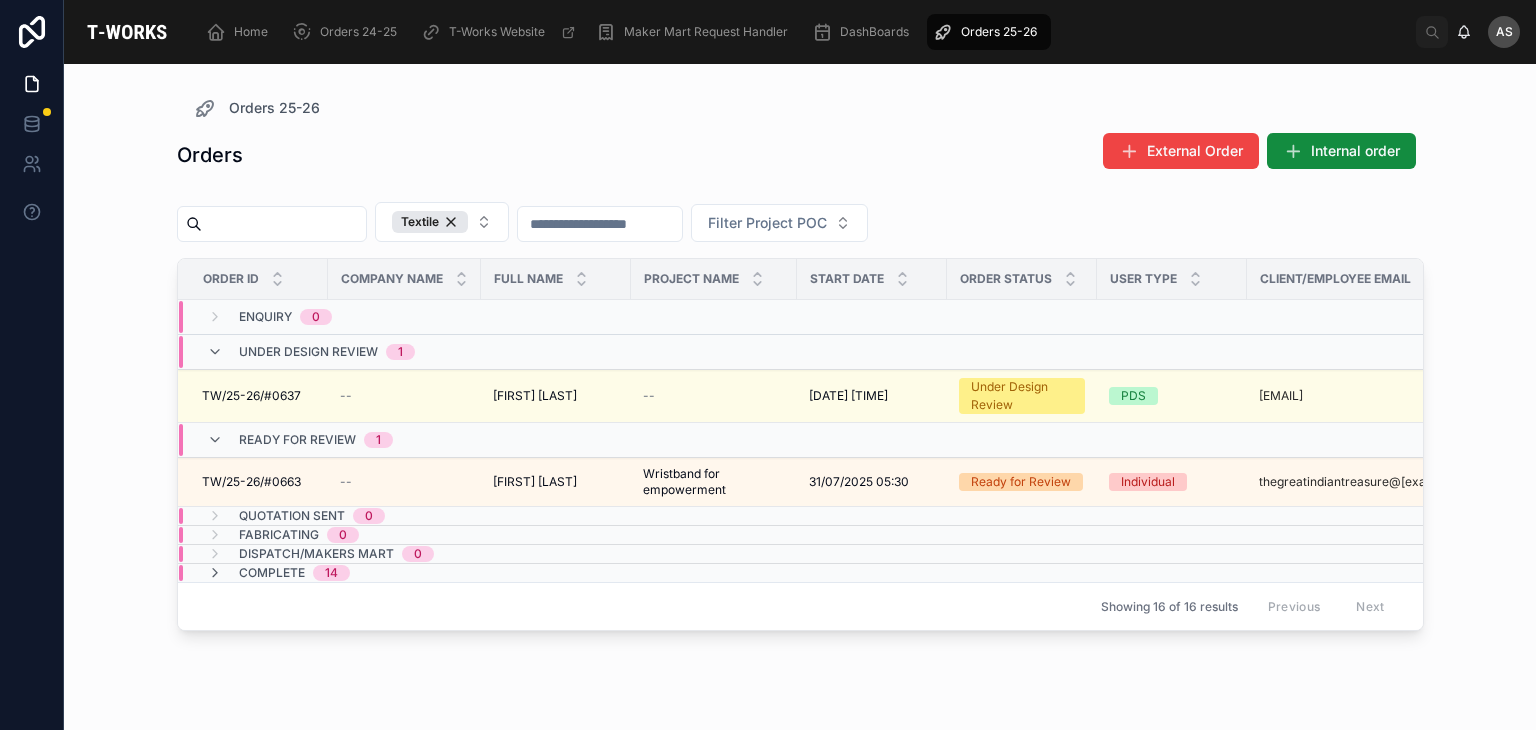 click on "Complete 14" at bounding box center [404, 573] 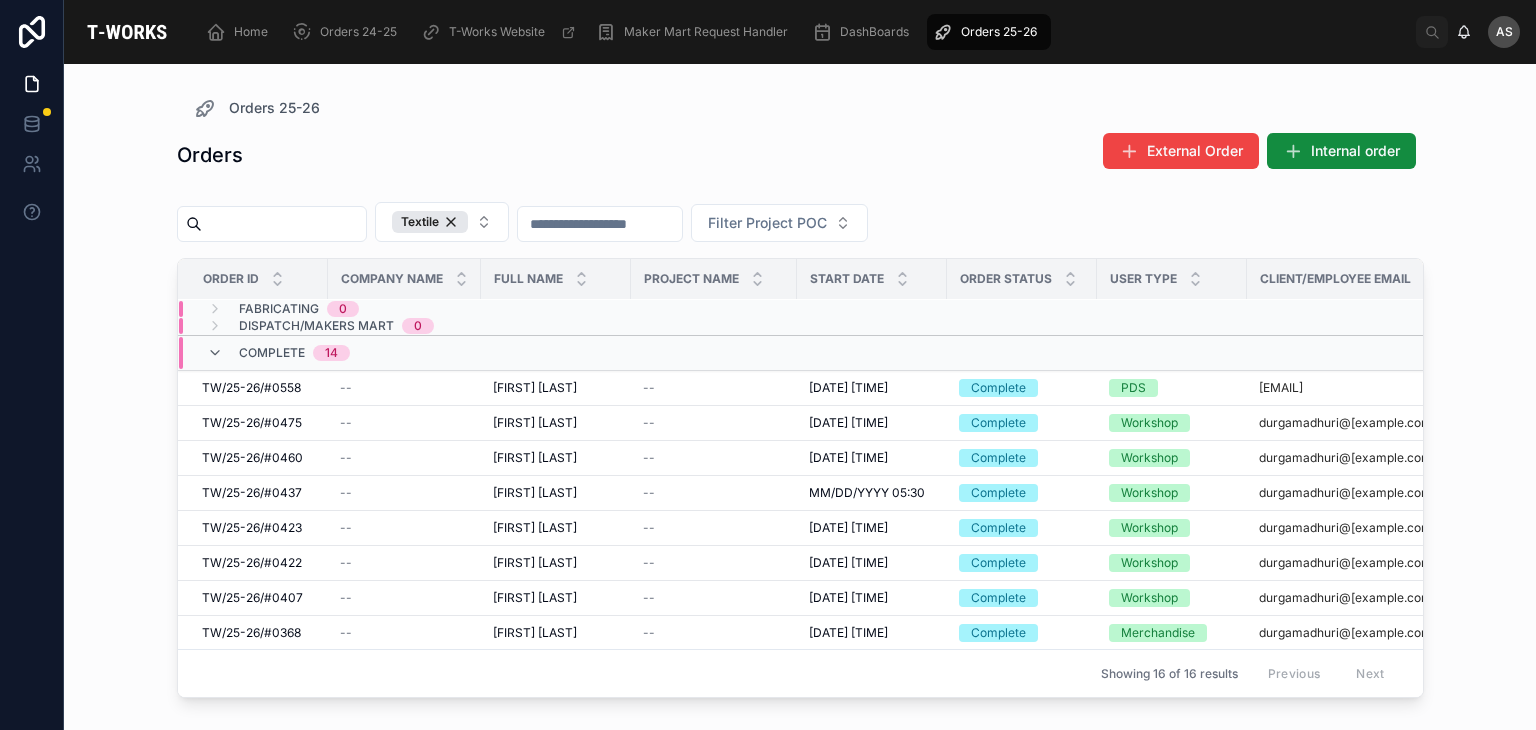 scroll, scrollTop: 230, scrollLeft: 0, axis: vertical 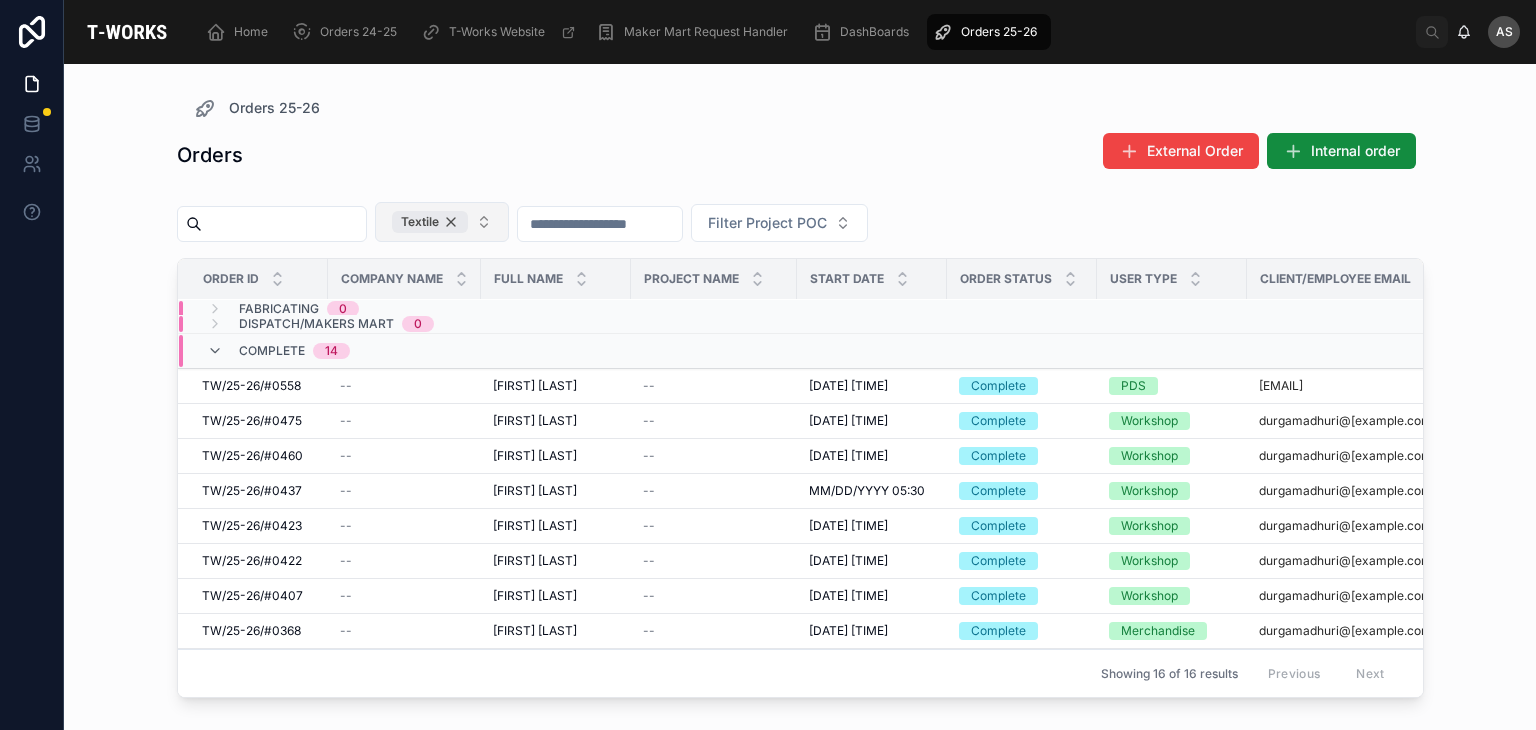 click on "Textile" at bounding box center (430, 222) 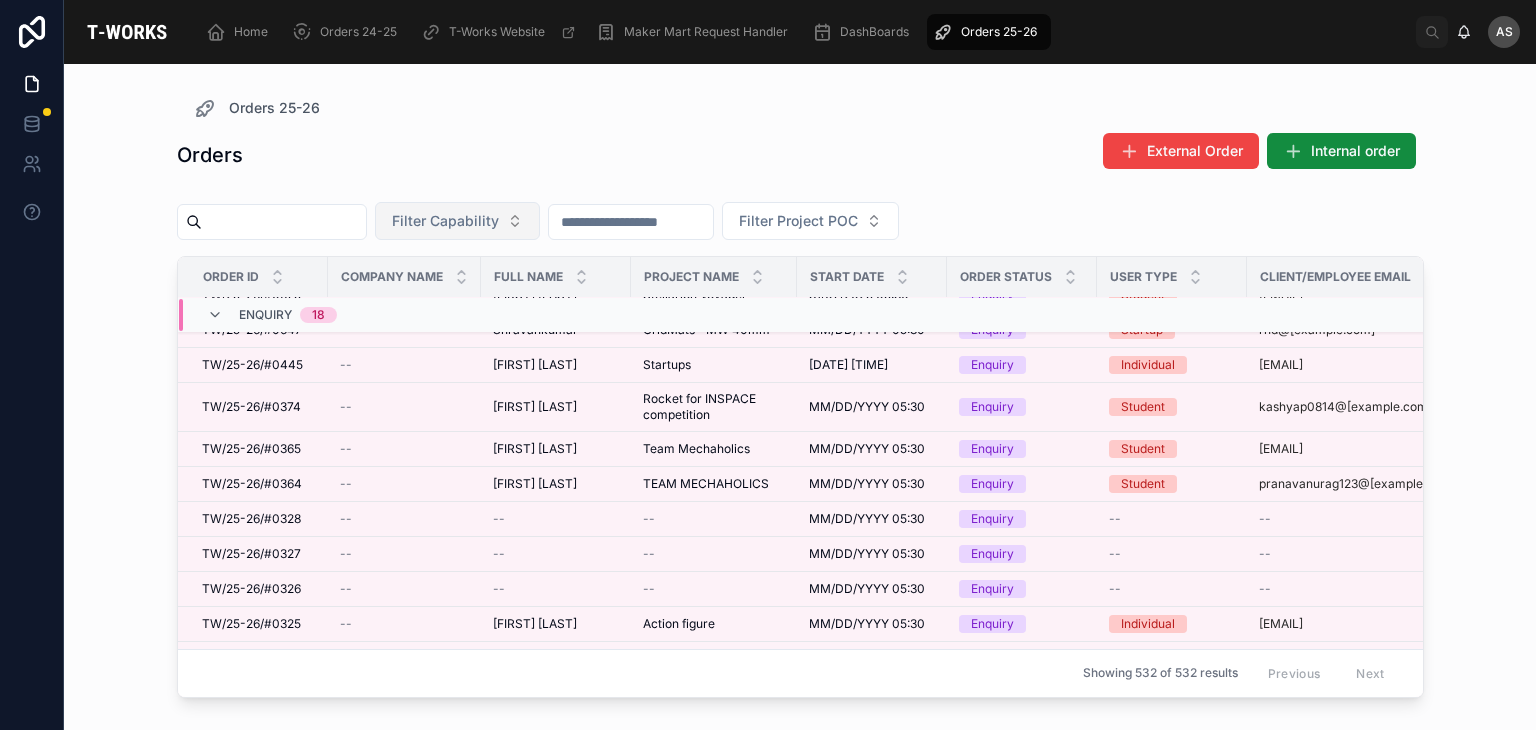 click on "Filter Capability" at bounding box center (445, 221) 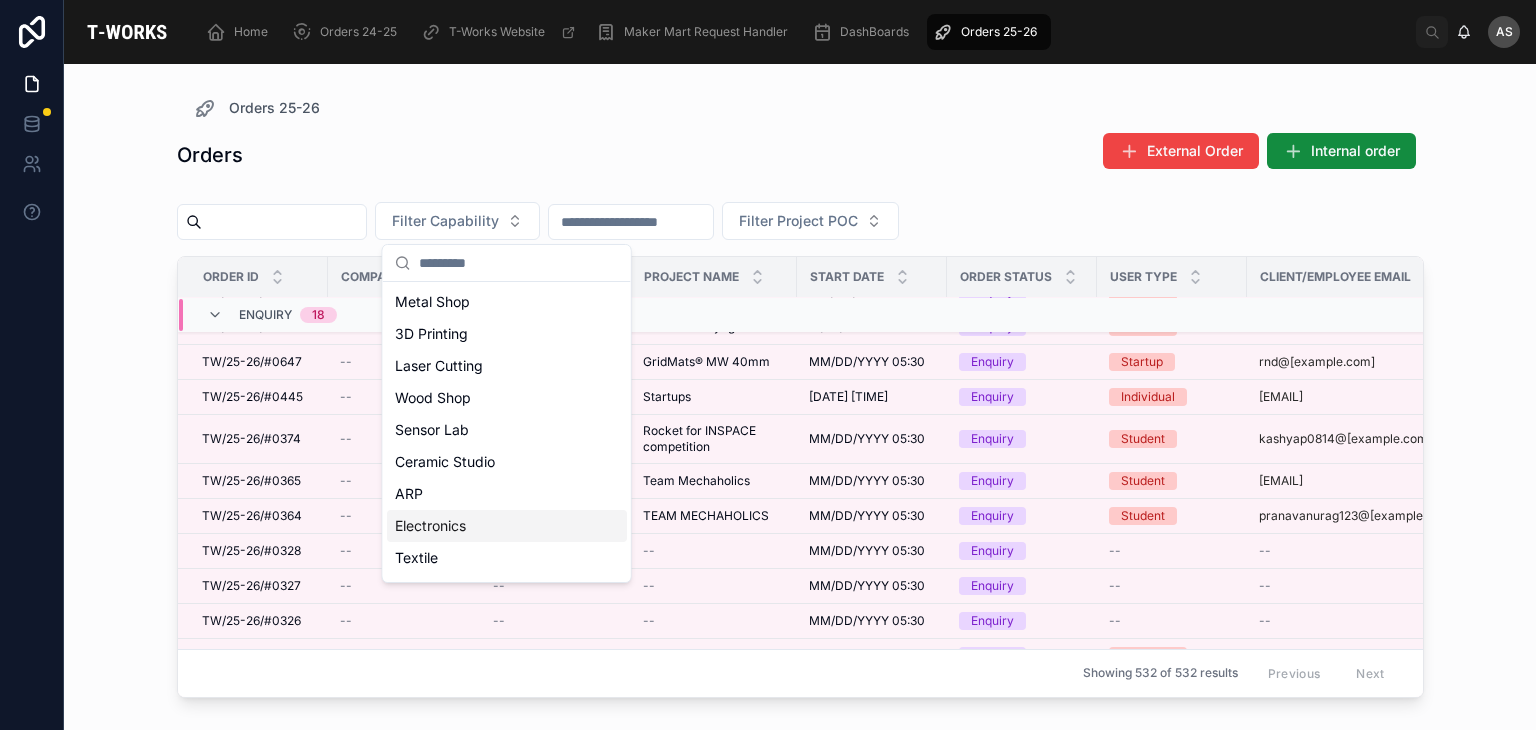 click on "Electronics" at bounding box center (507, 526) 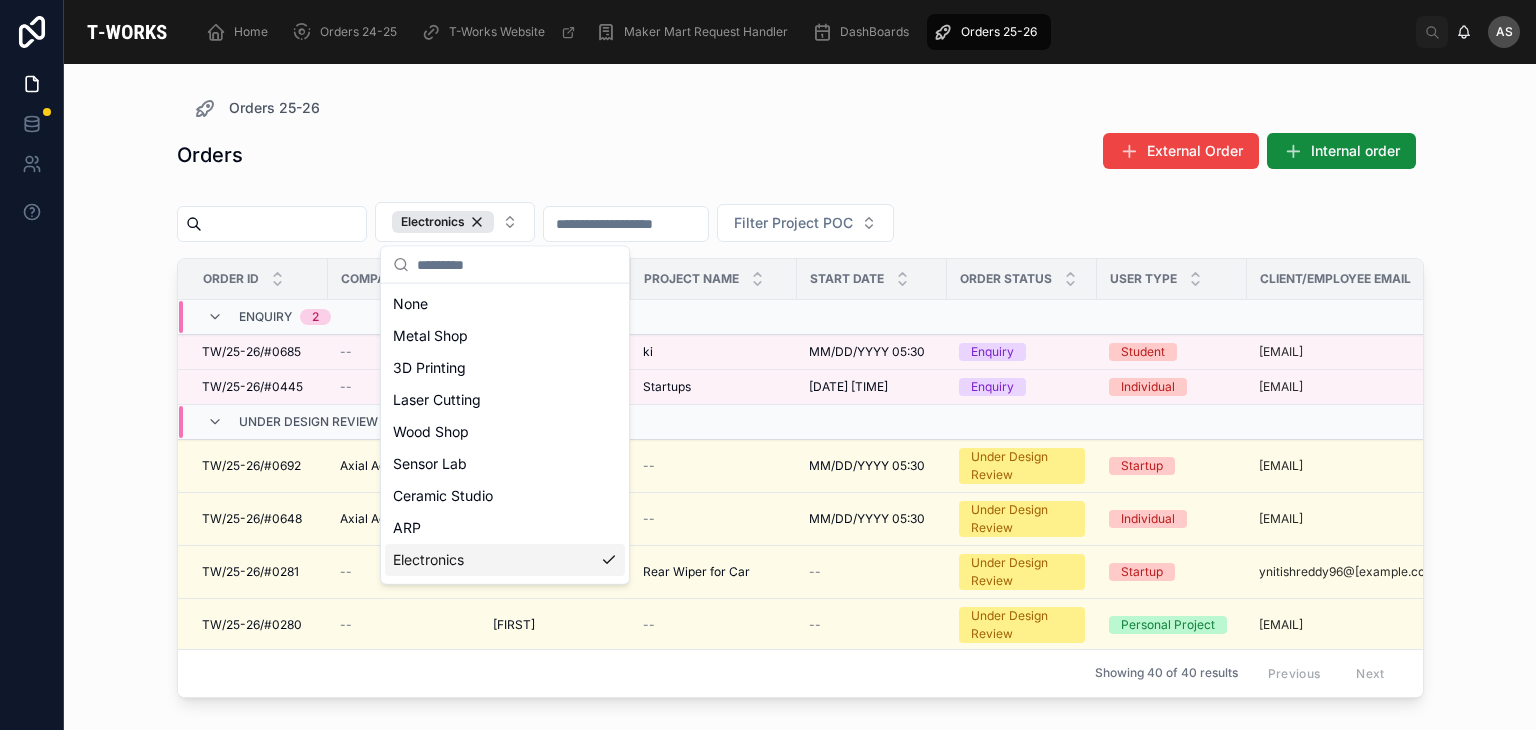 click on "Orders 25-26" at bounding box center [800, 108] 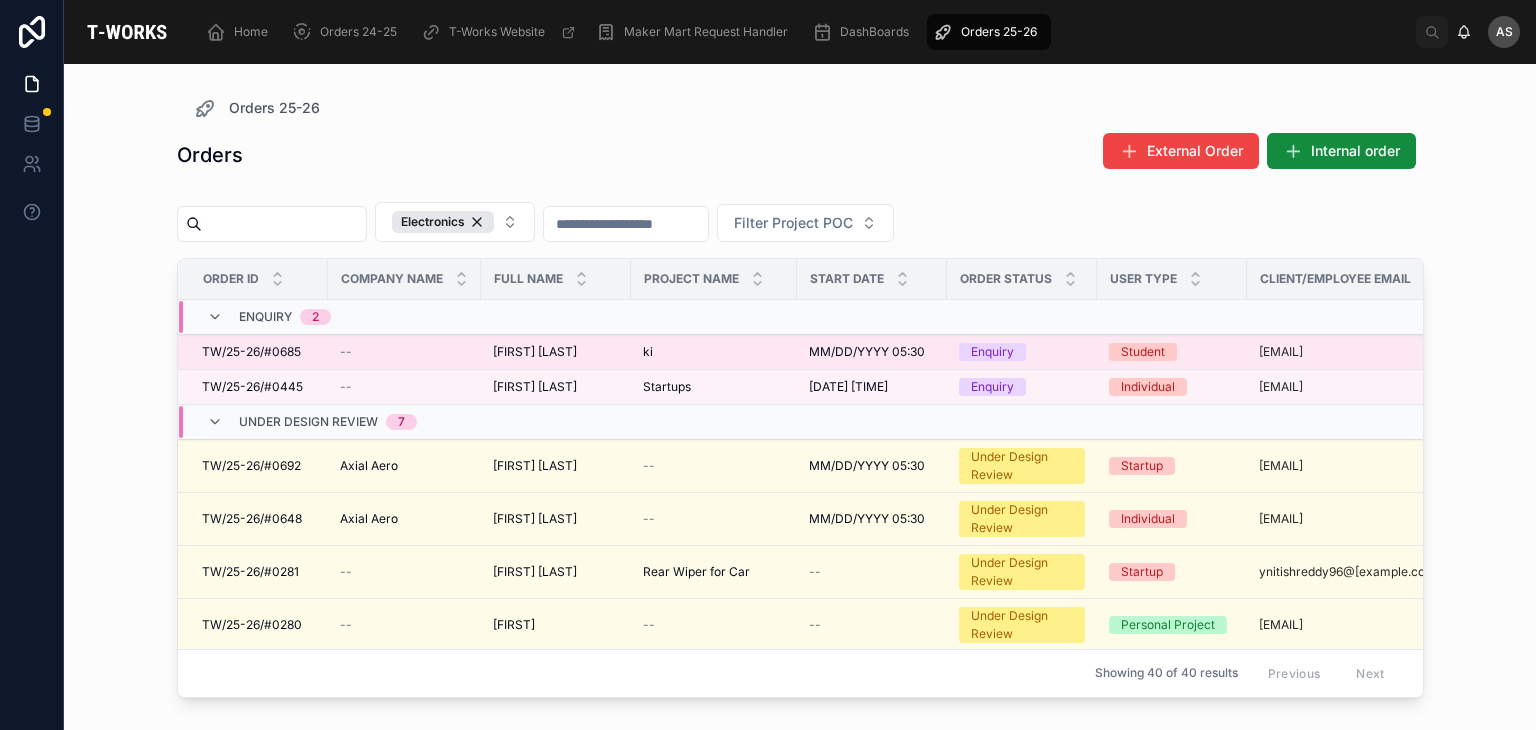 click on "banoth nithin kumar" at bounding box center [535, 352] 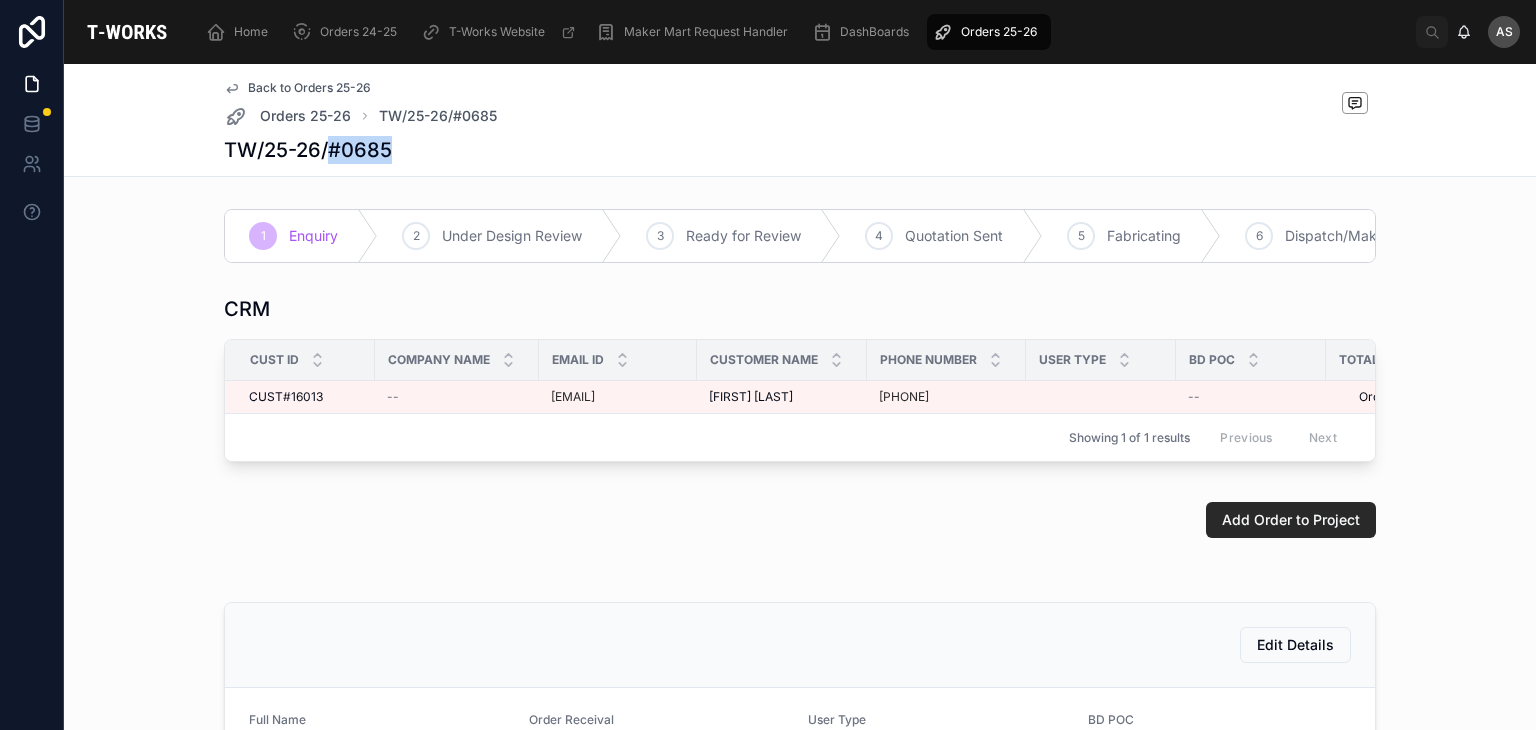 drag, startPoint x: 382, startPoint y: 144, endPoint x: 323, endPoint y: 153, distance: 59.682495 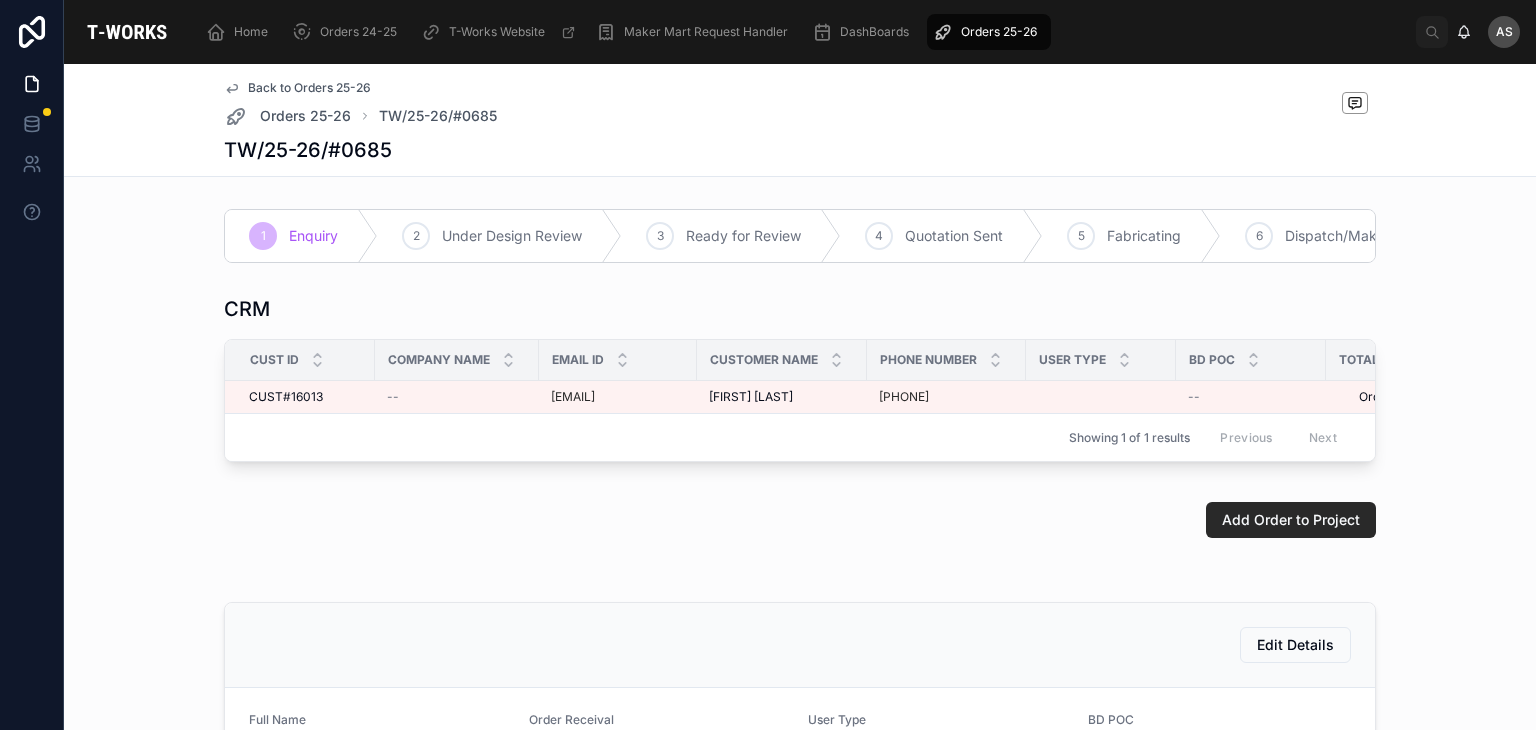 click on "2 Under Design Review" at bounding box center [500, 236] 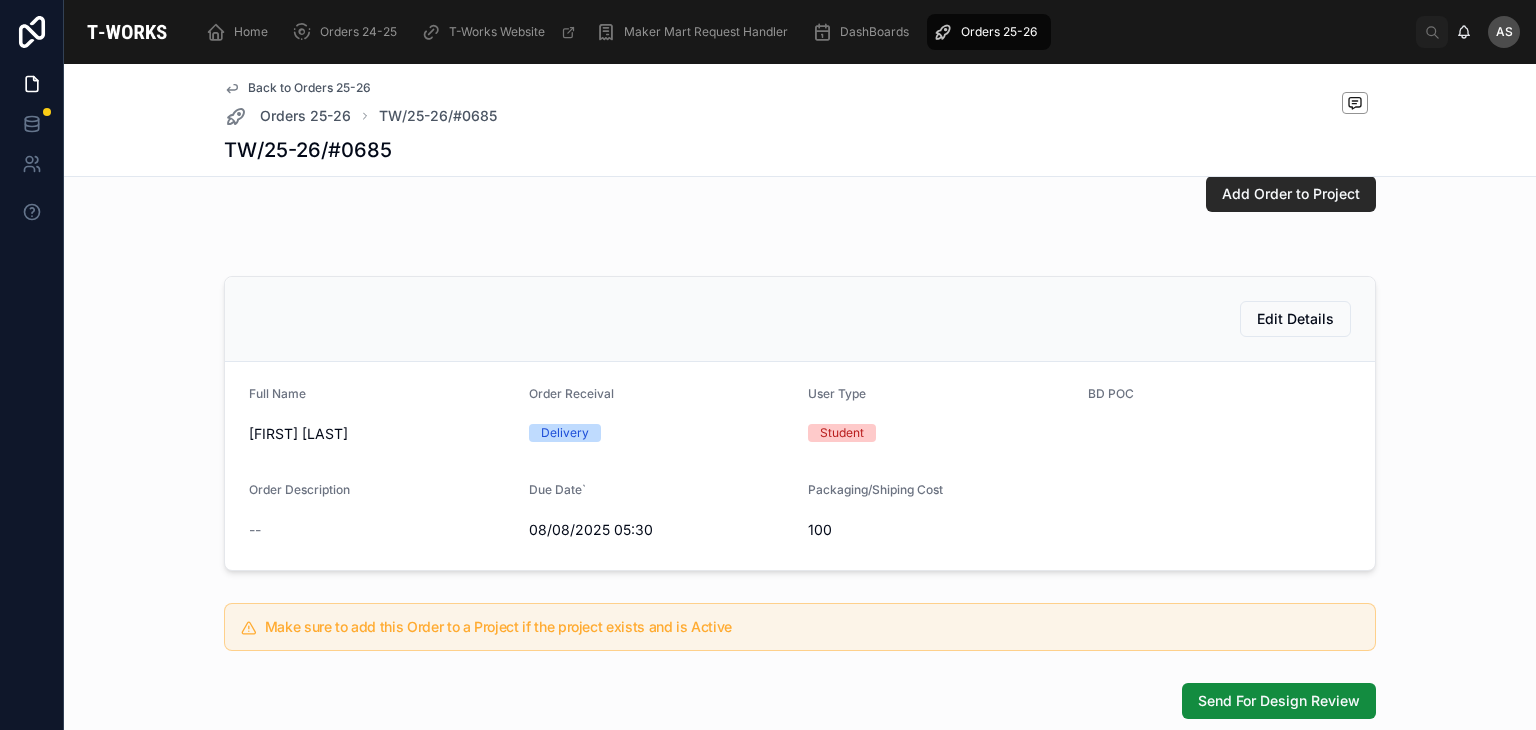scroll, scrollTop: 327, scrollLeft: 0, axis: vertical 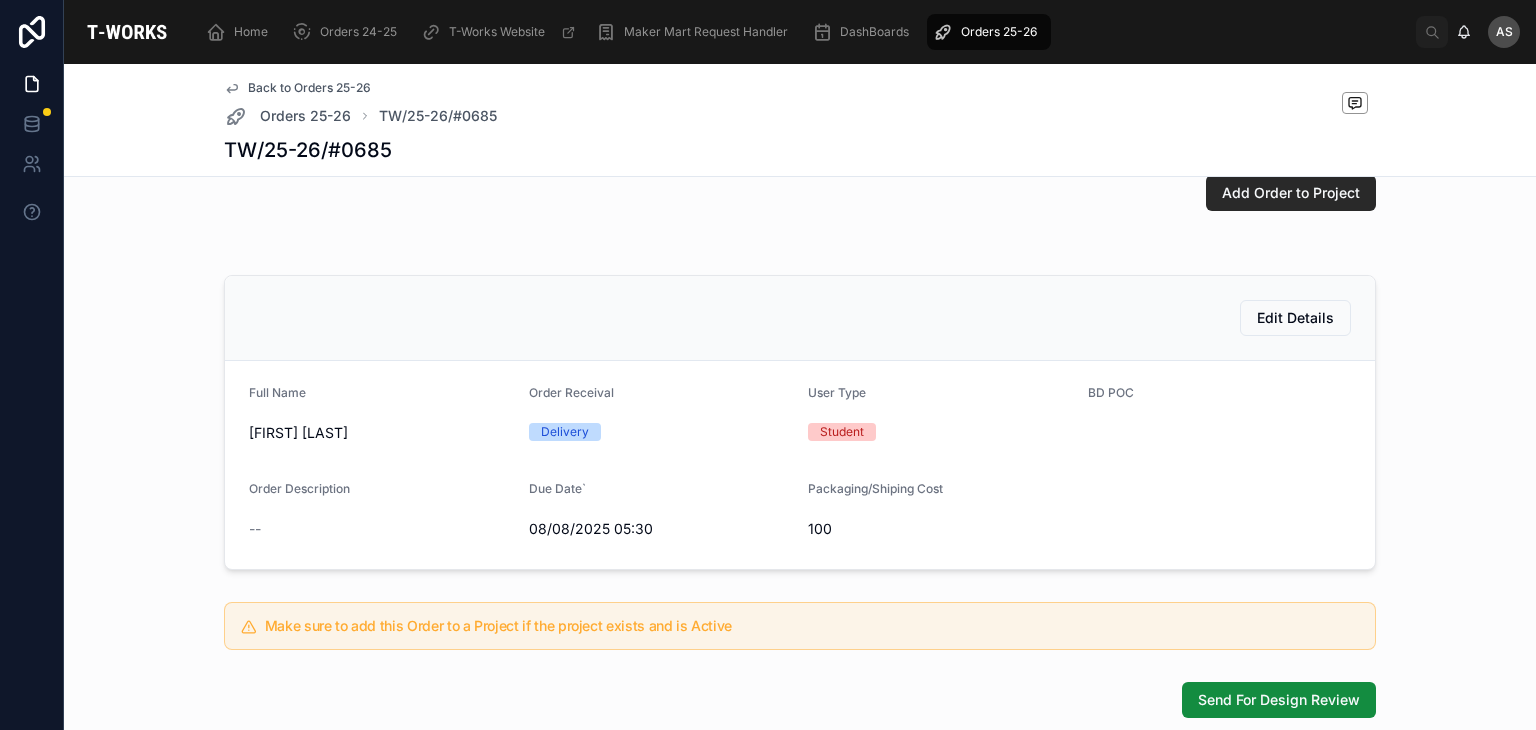 drag, startPoint x: 380, startPoint y: 466, endPoint x: 203, endPoint y: 478, distance: 177.40631 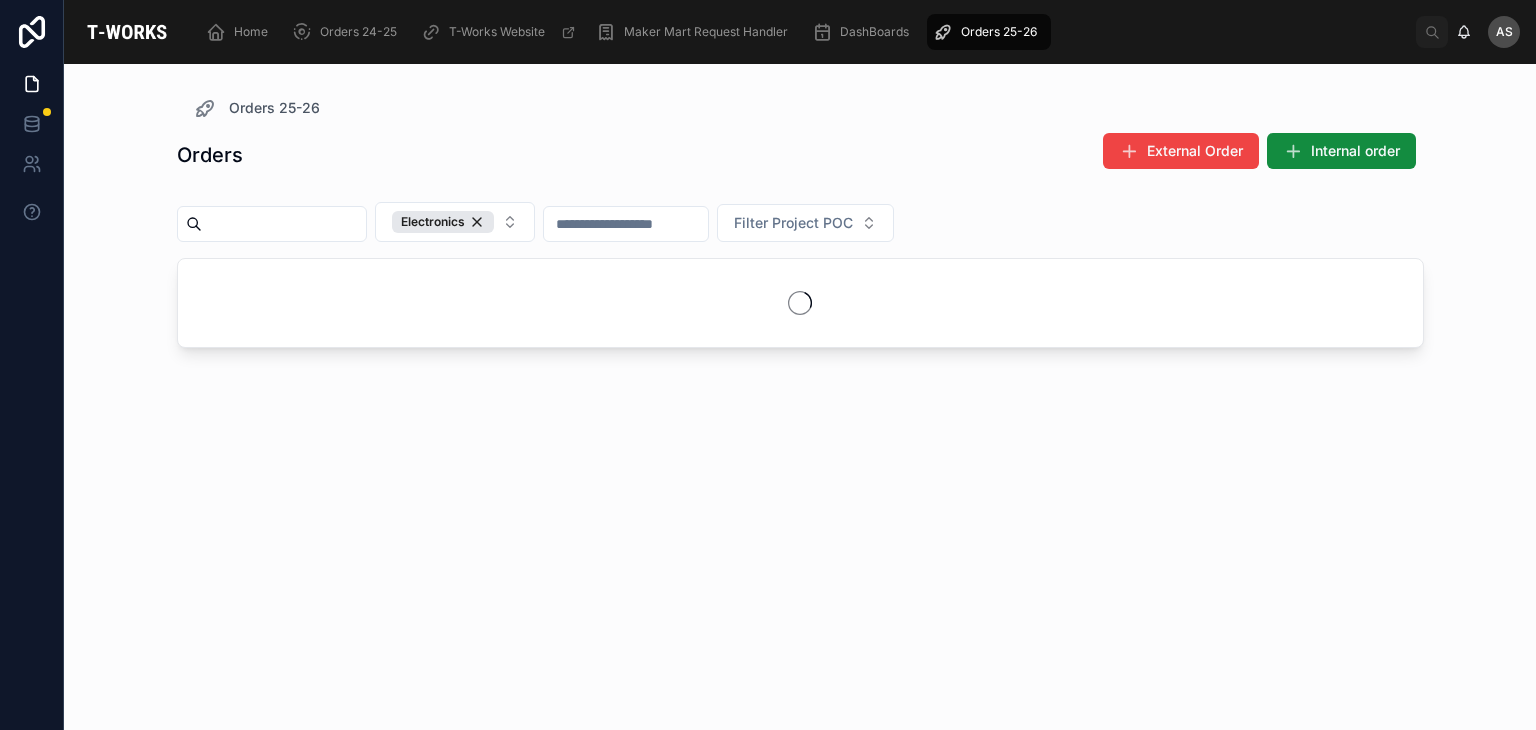 scroll, scrollTop: 0, scrollLeft: 0, axis: both 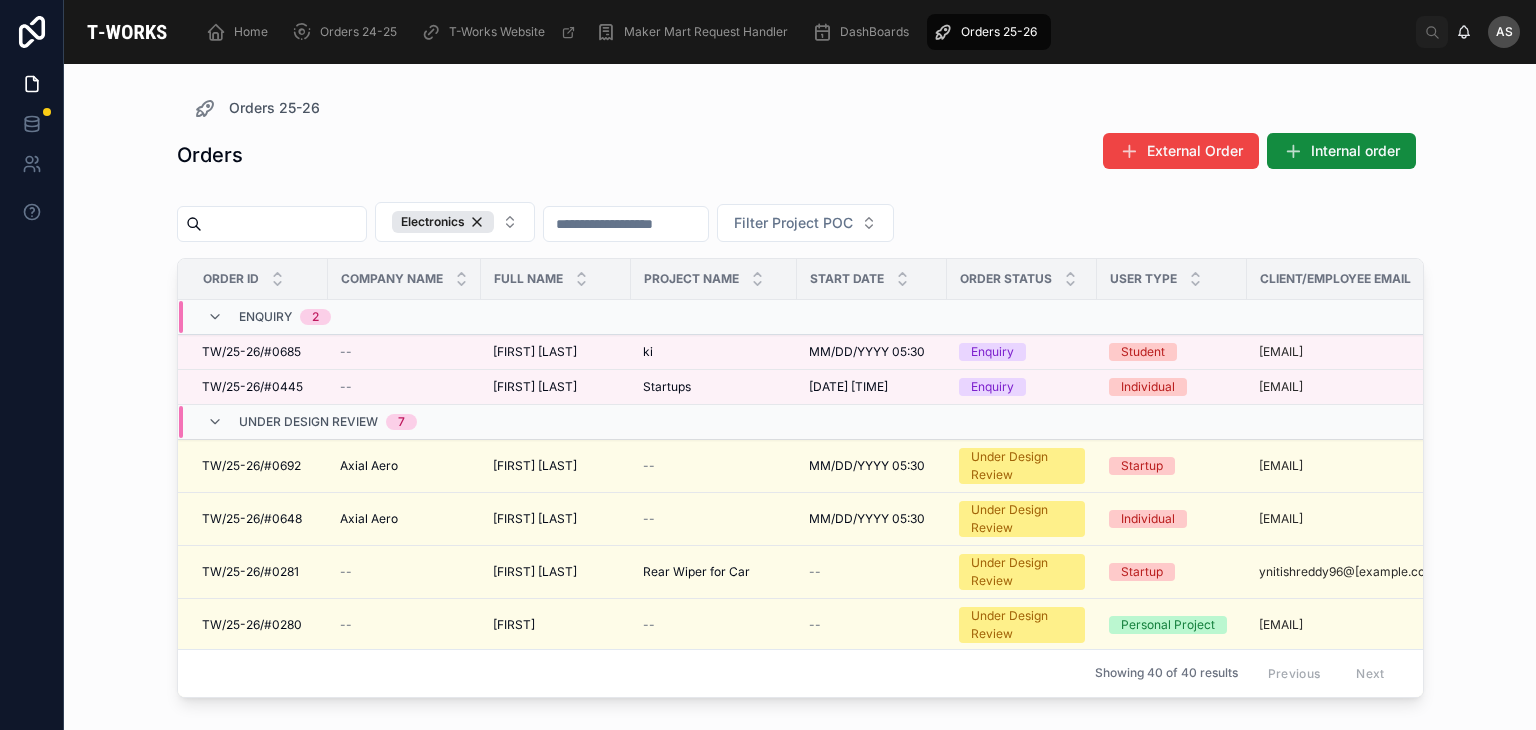 click at bounding box center (714, 317) 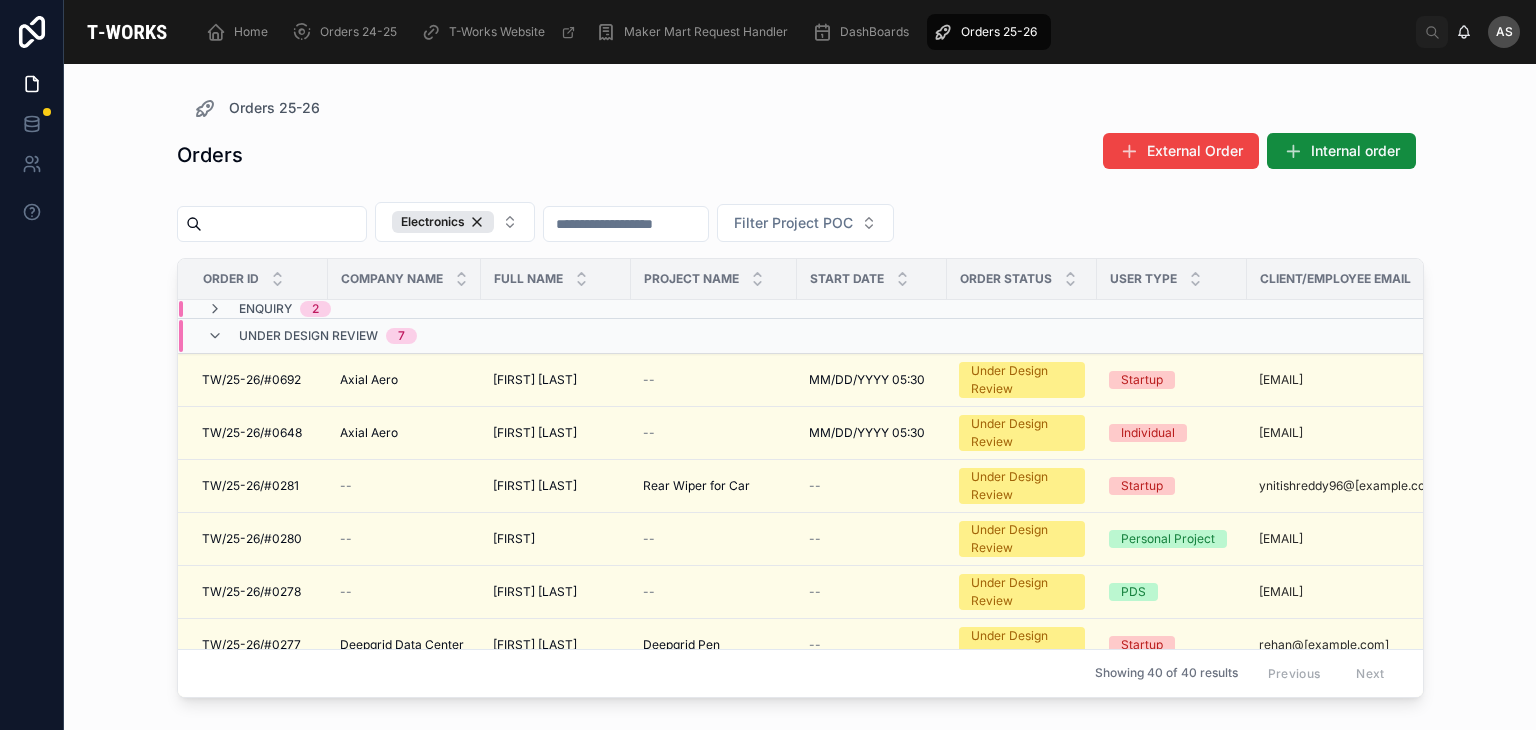 click on "Under Design Review 7" at bounding box center [404, 336] 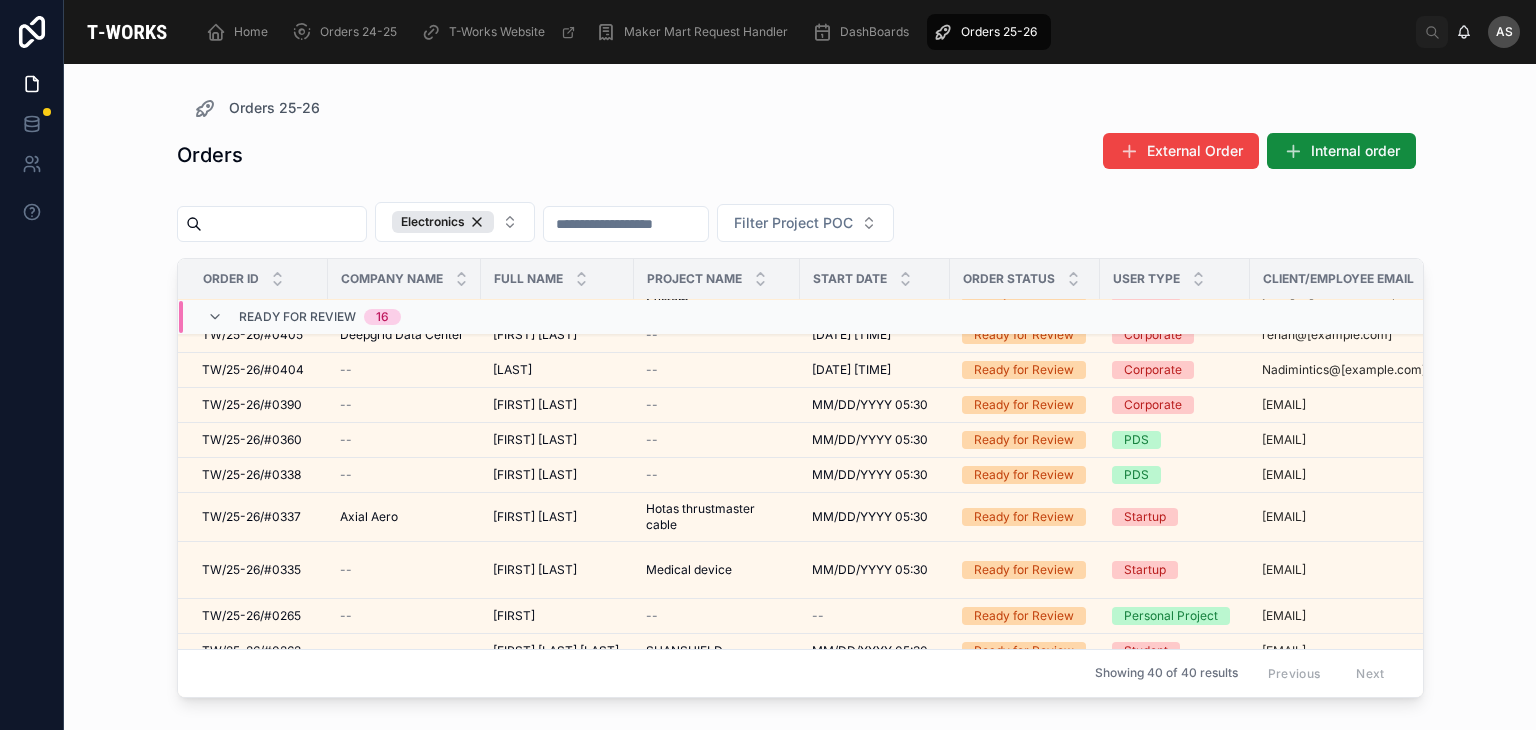 scroll, scrollTop: 0, scrollLeft: 0, axis: both 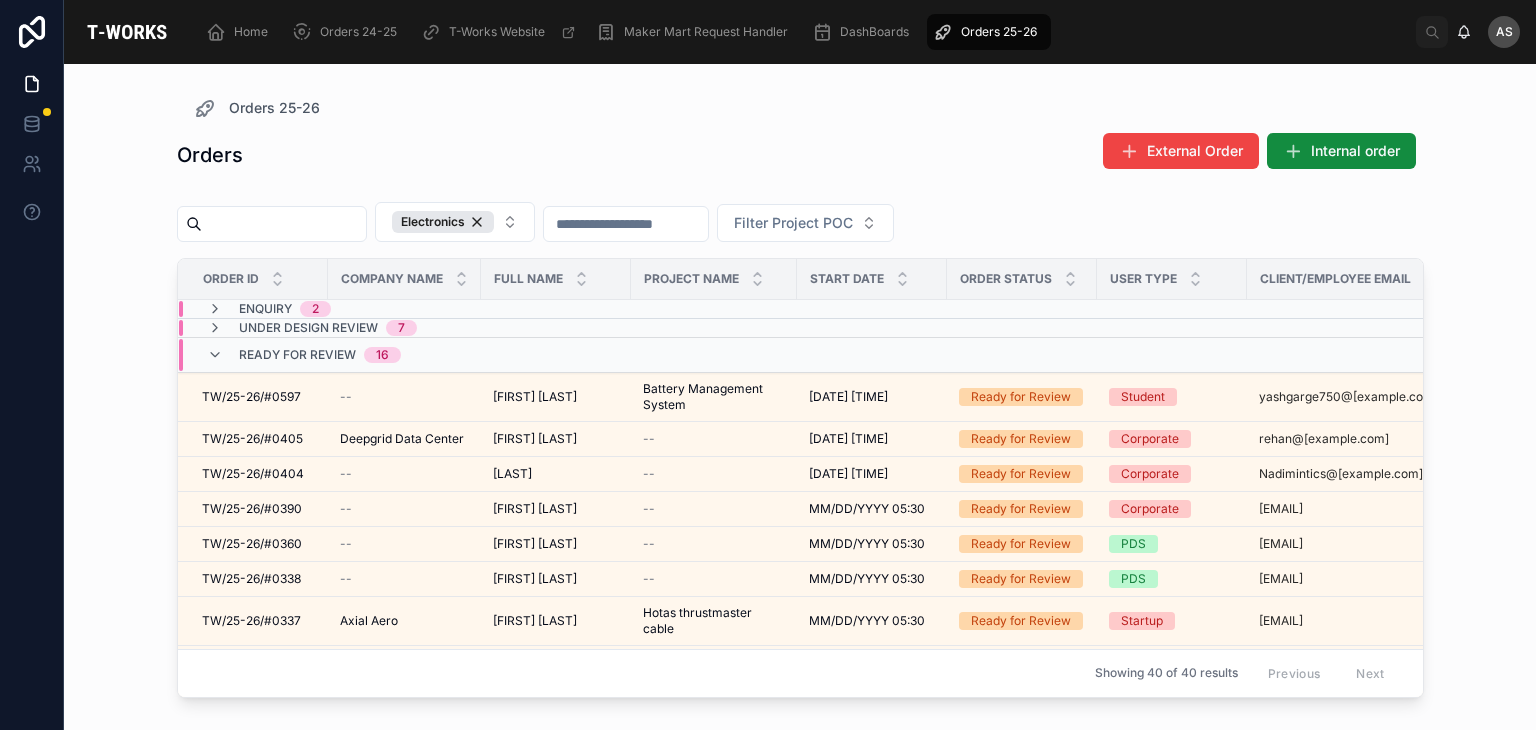 click on "Ready for Review 16" at bounding box center [404, 355] 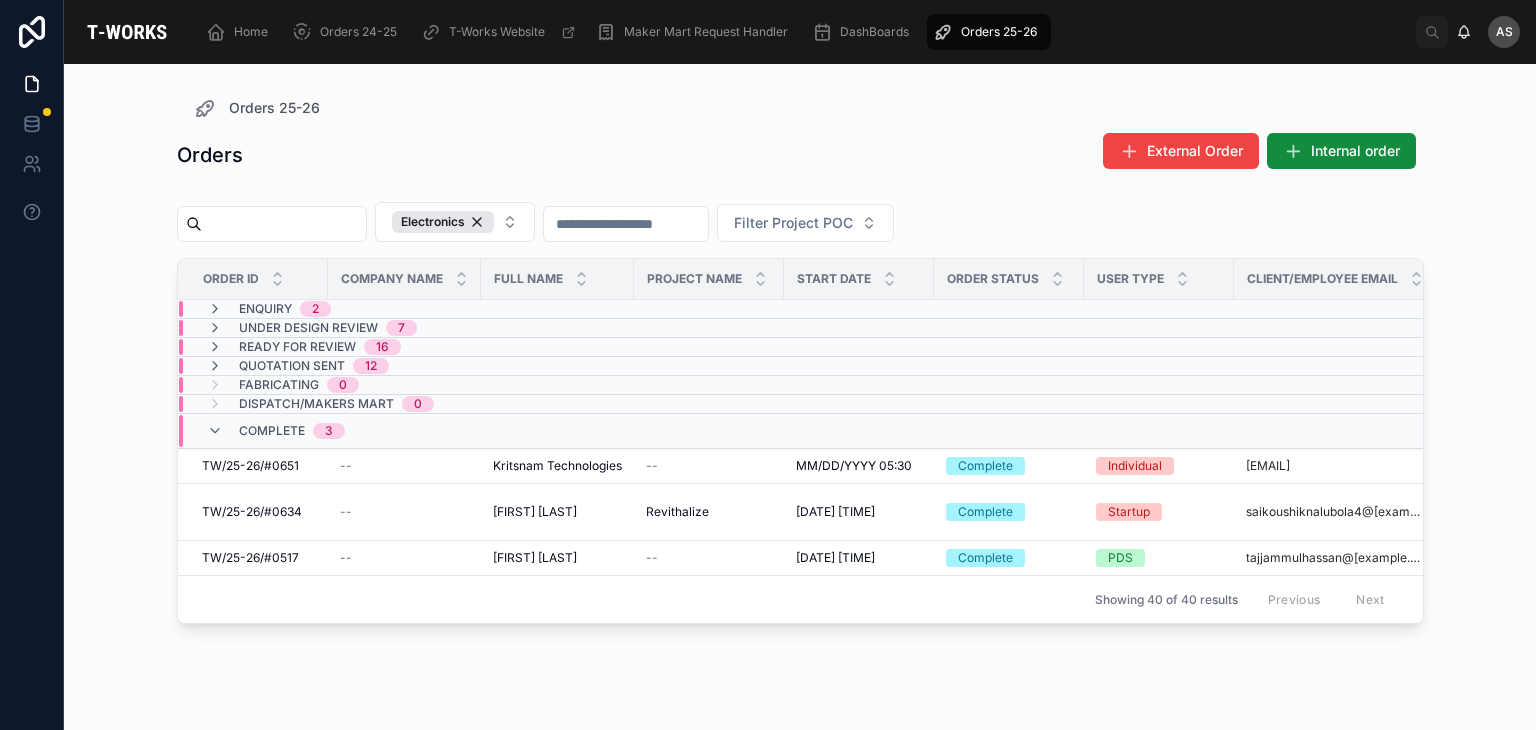 click on "Quotation Sent 12" at bounding box center (406, 366) 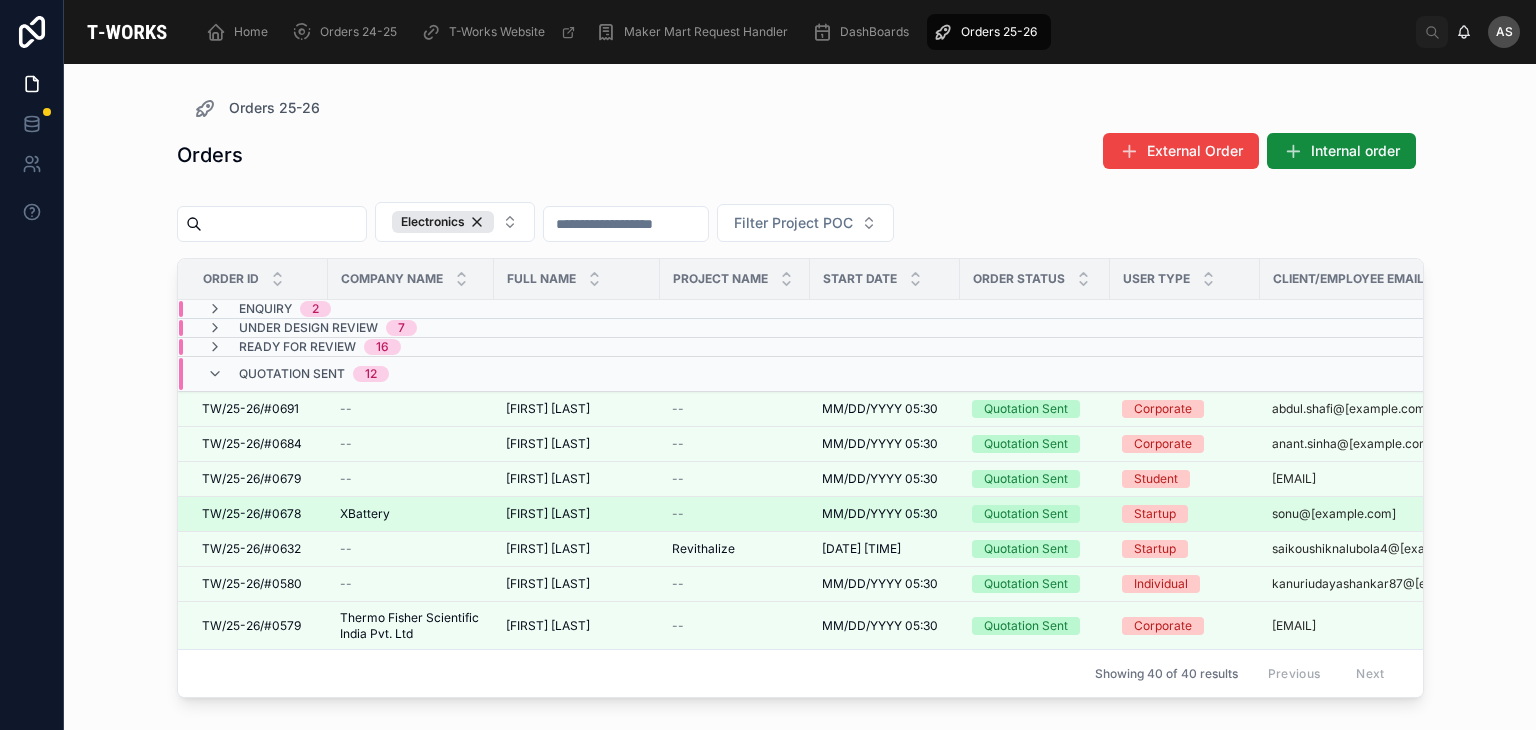 click on "Sonu Mishra" at bounding box center (548, 514) 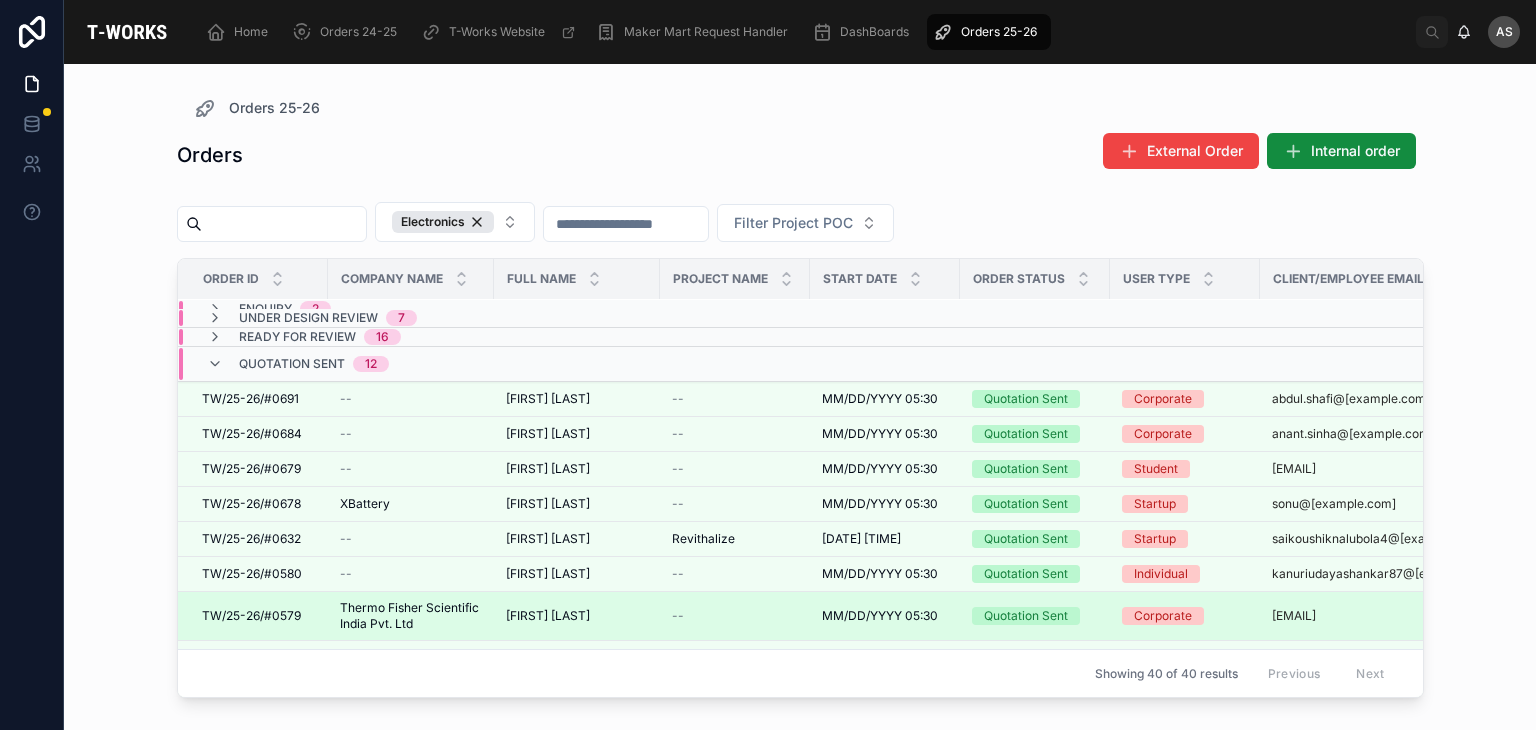 scroll, scrollTop: 11, scrollLeft: 0, axis: vertical 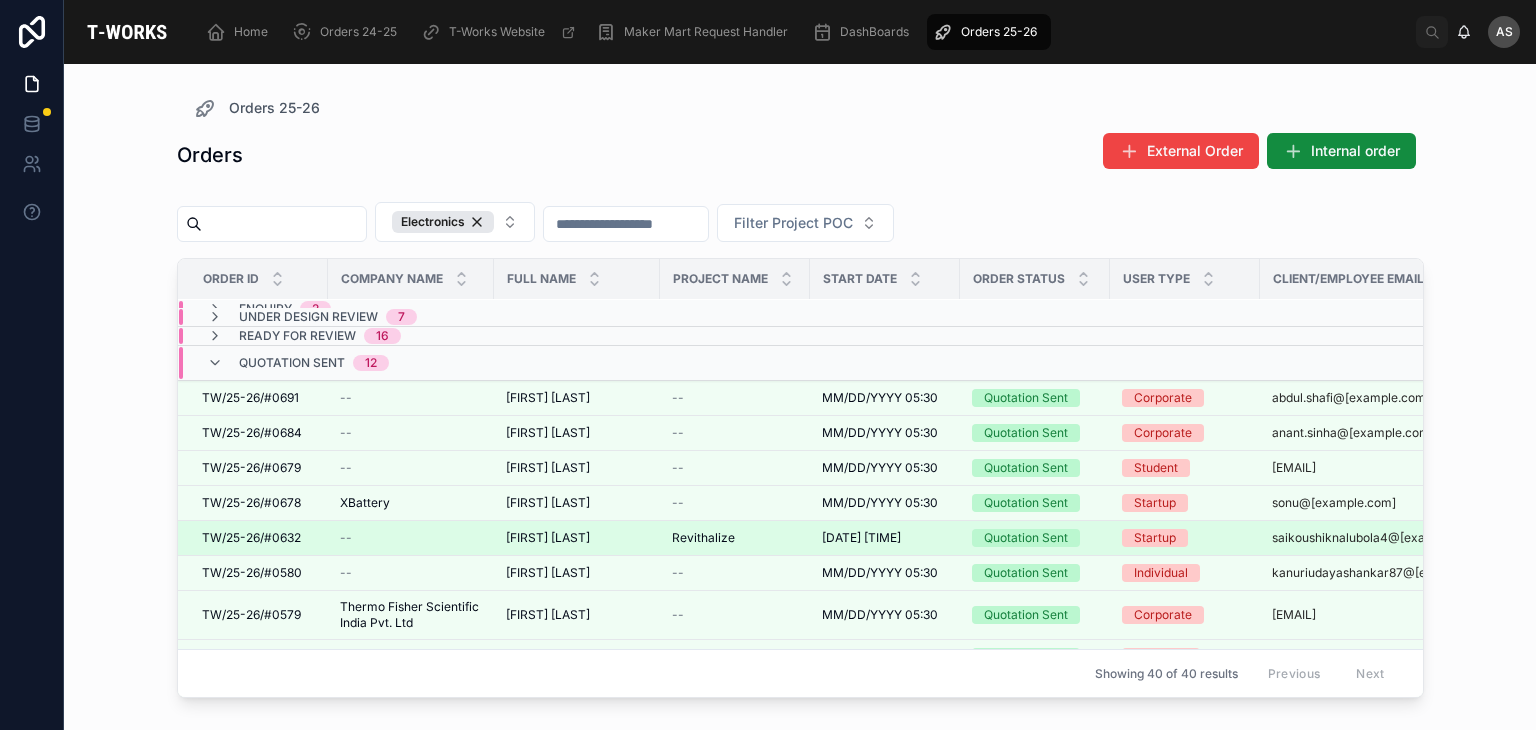 click on "Saikoushik Nalubola" at bounding box center (548, 538) 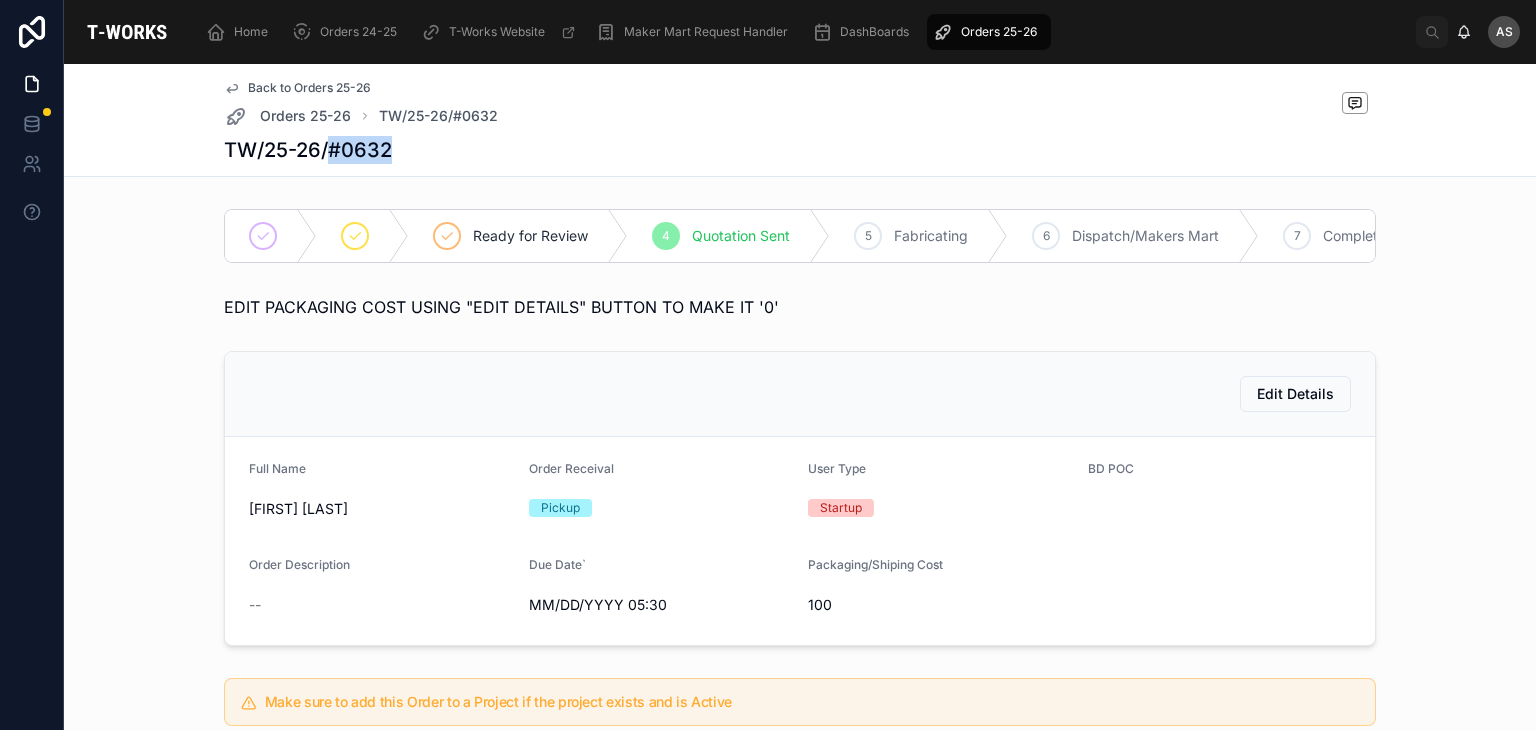 drag, startPoint x: 380, startPoint y: 152, endPoint x: 325, endPoint y: 153, distance: 55.00909 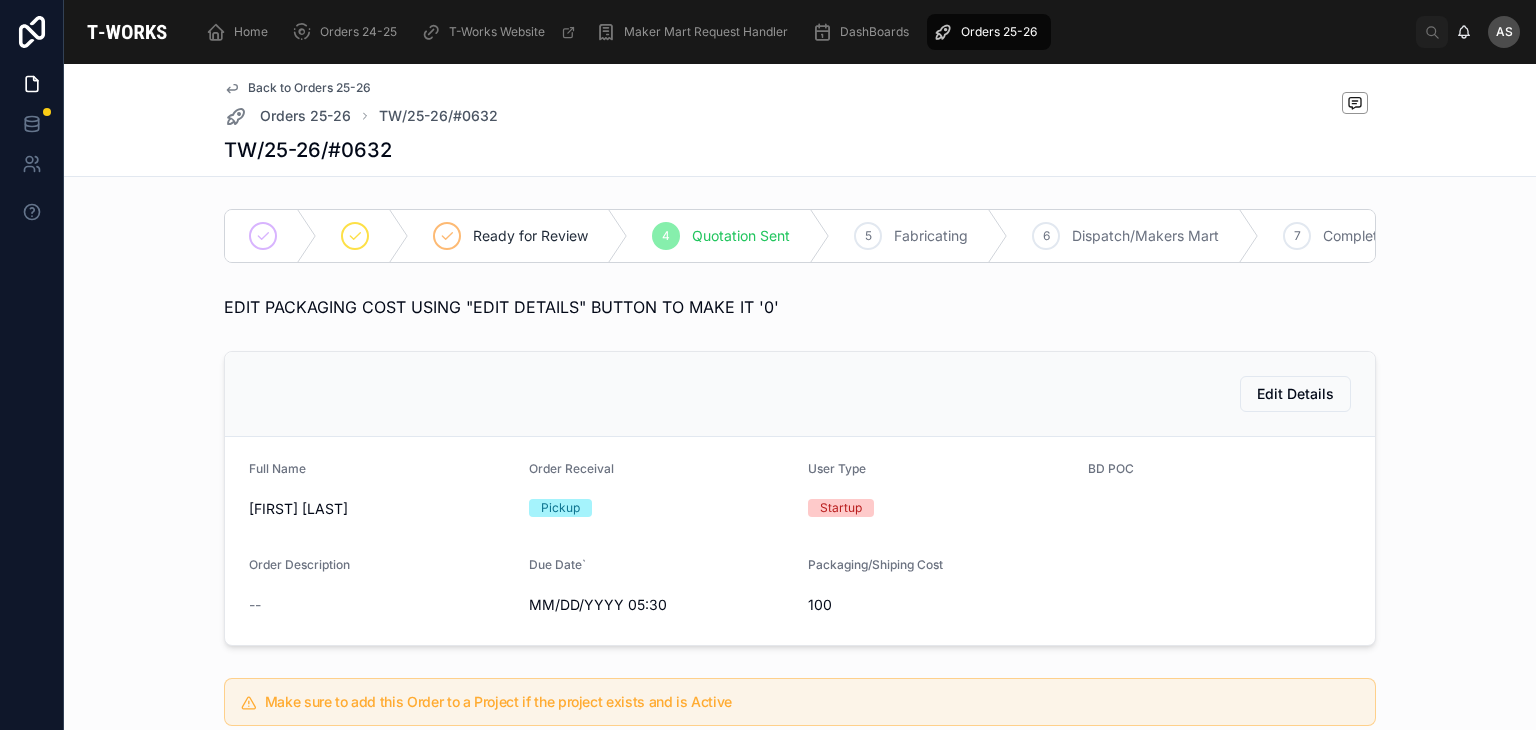 click on "Edit Details" at bounding box center [800, 394] 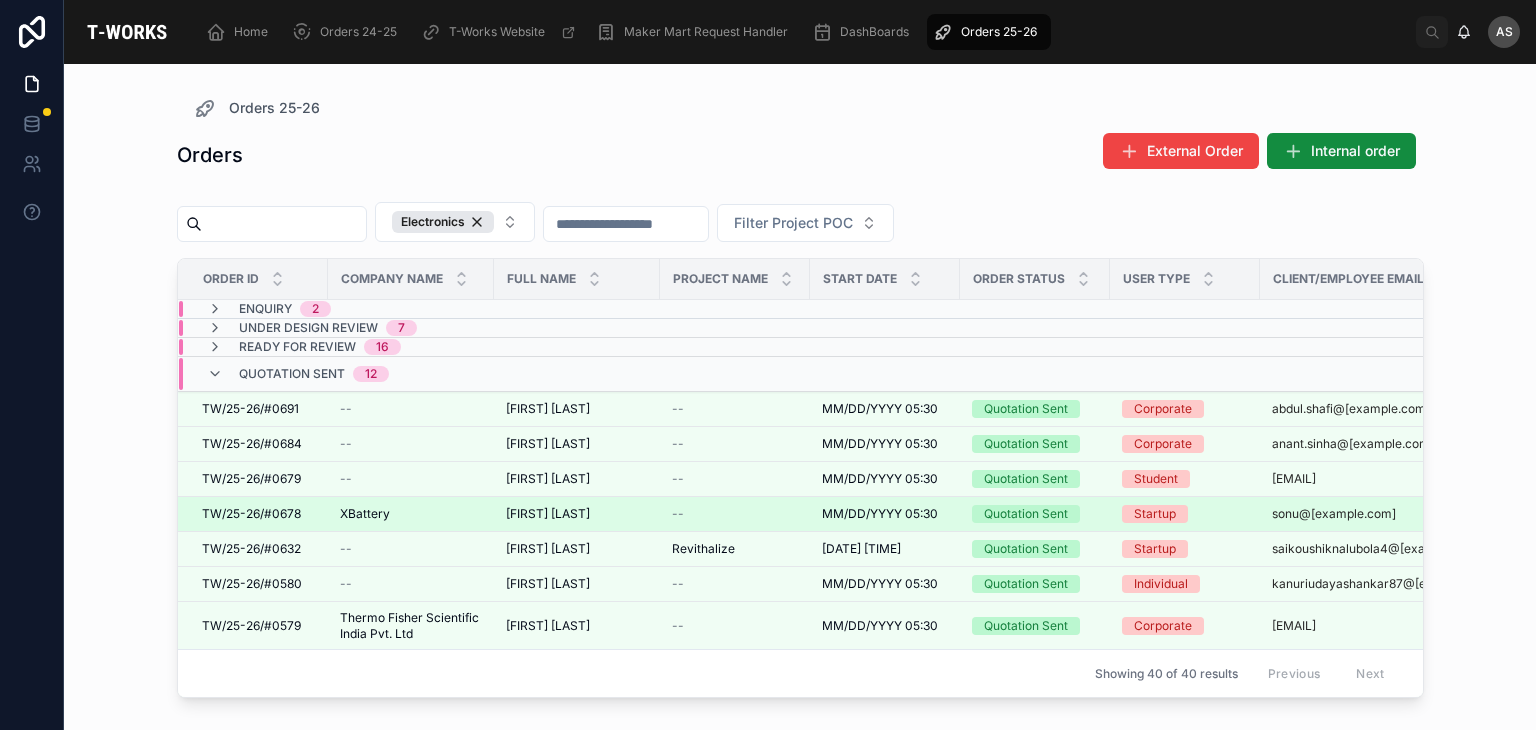 click on "Sonu Mishra" at bounding box center (548, 514) 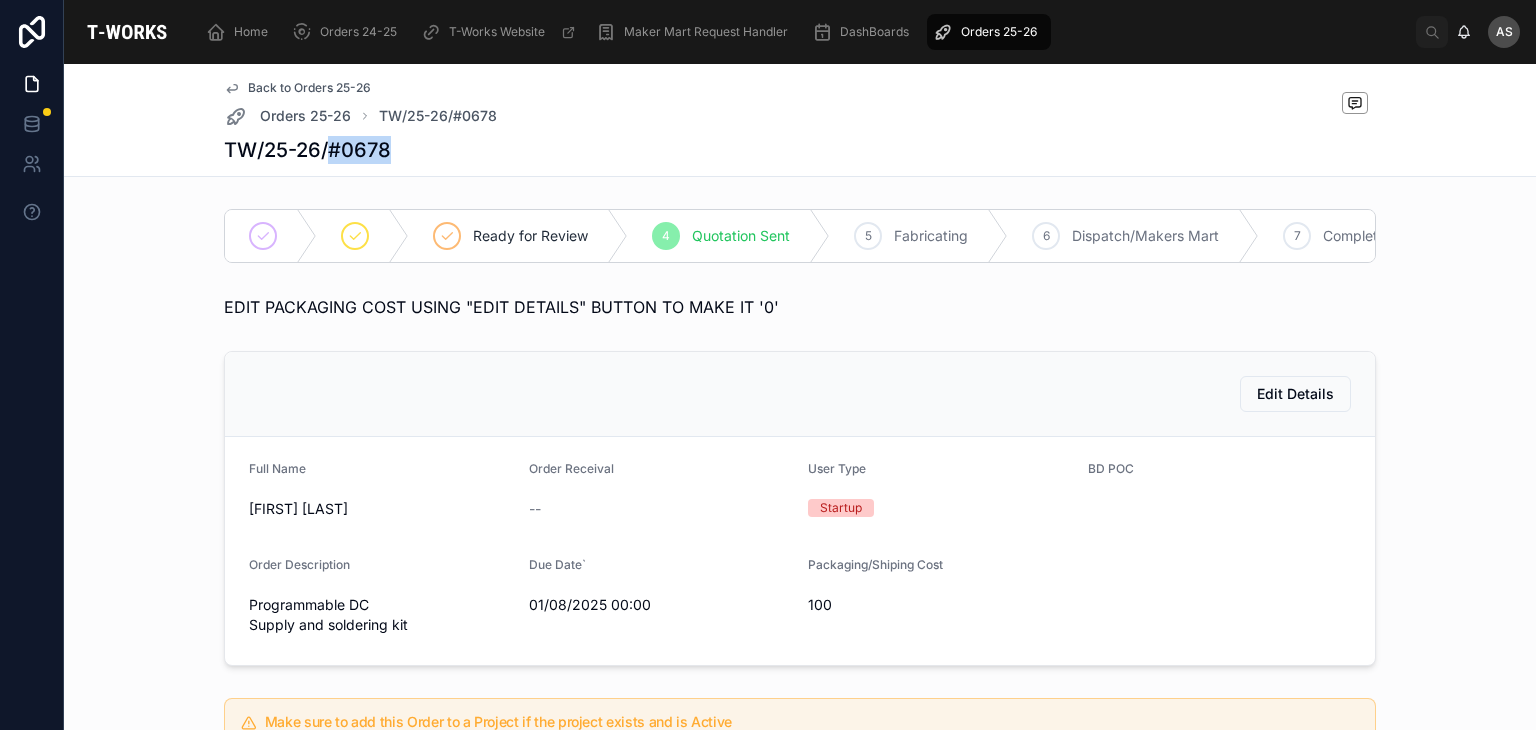 drag, startPoint x: 392, startPoint y: 151, endPoint x: 326, endPoint y: 161, distance: 66.75328 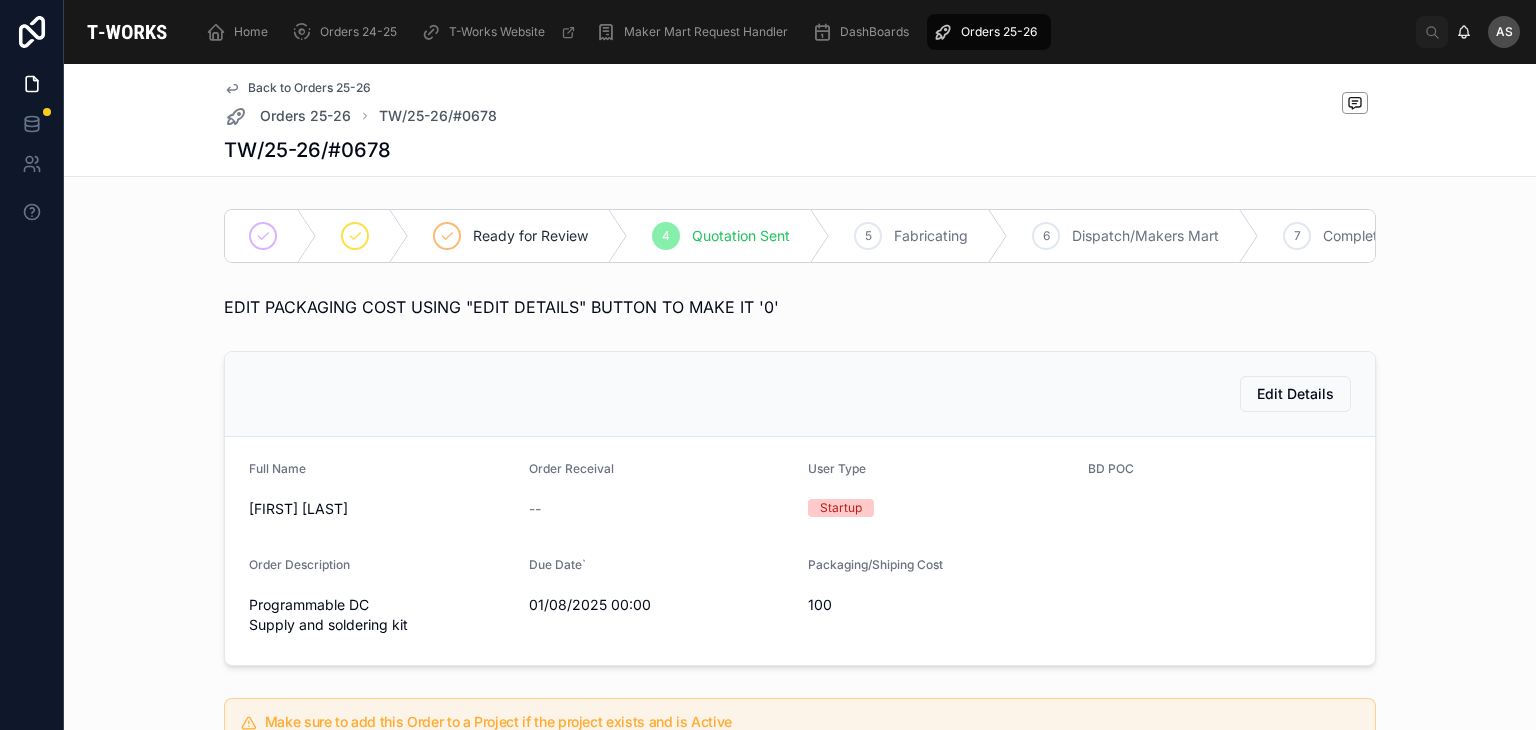 click on "Edit Details" at bounding box center (800, 394) 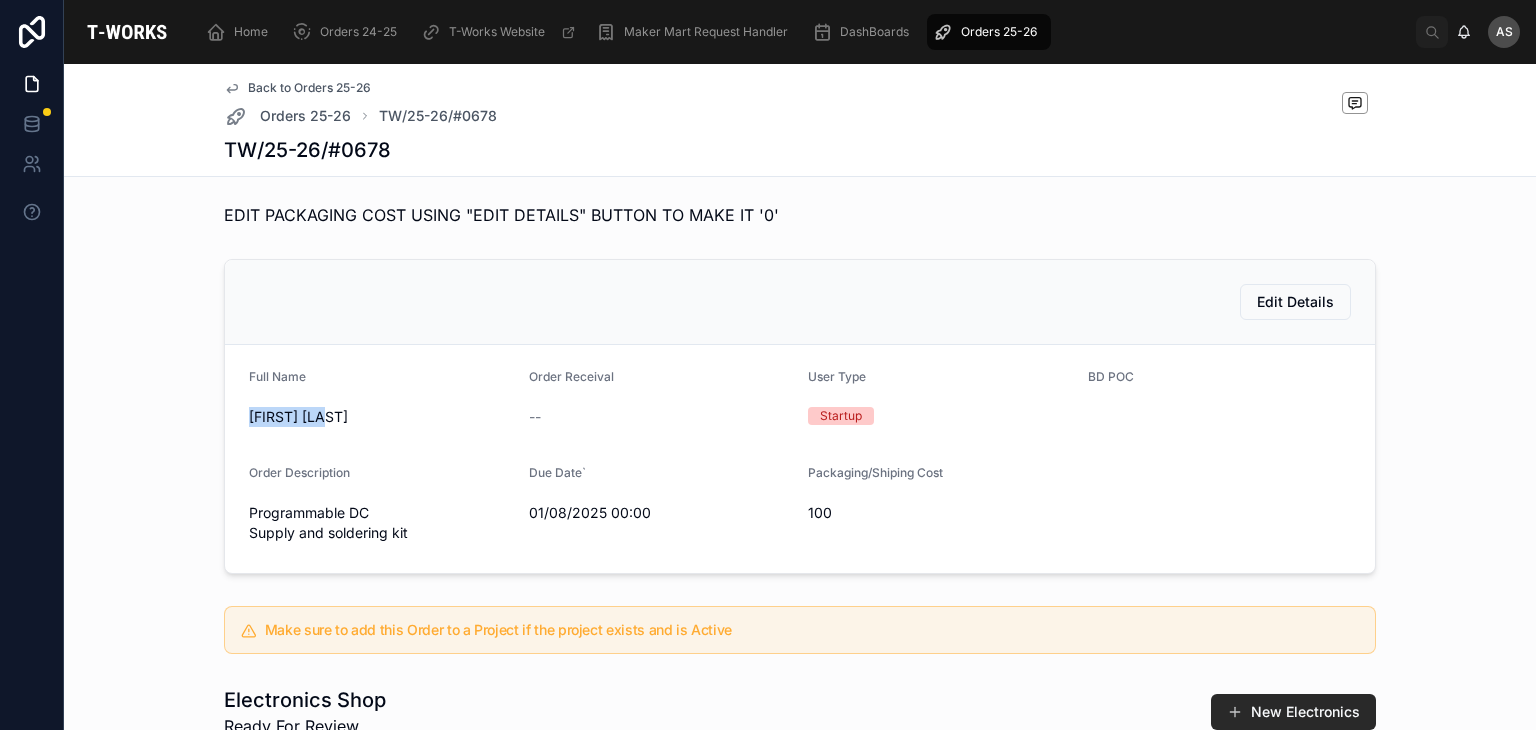 drag, startPoint x: 333, startPoint y: 430, endPoint x: 148, endPoint y: 445, distance: 185.60712 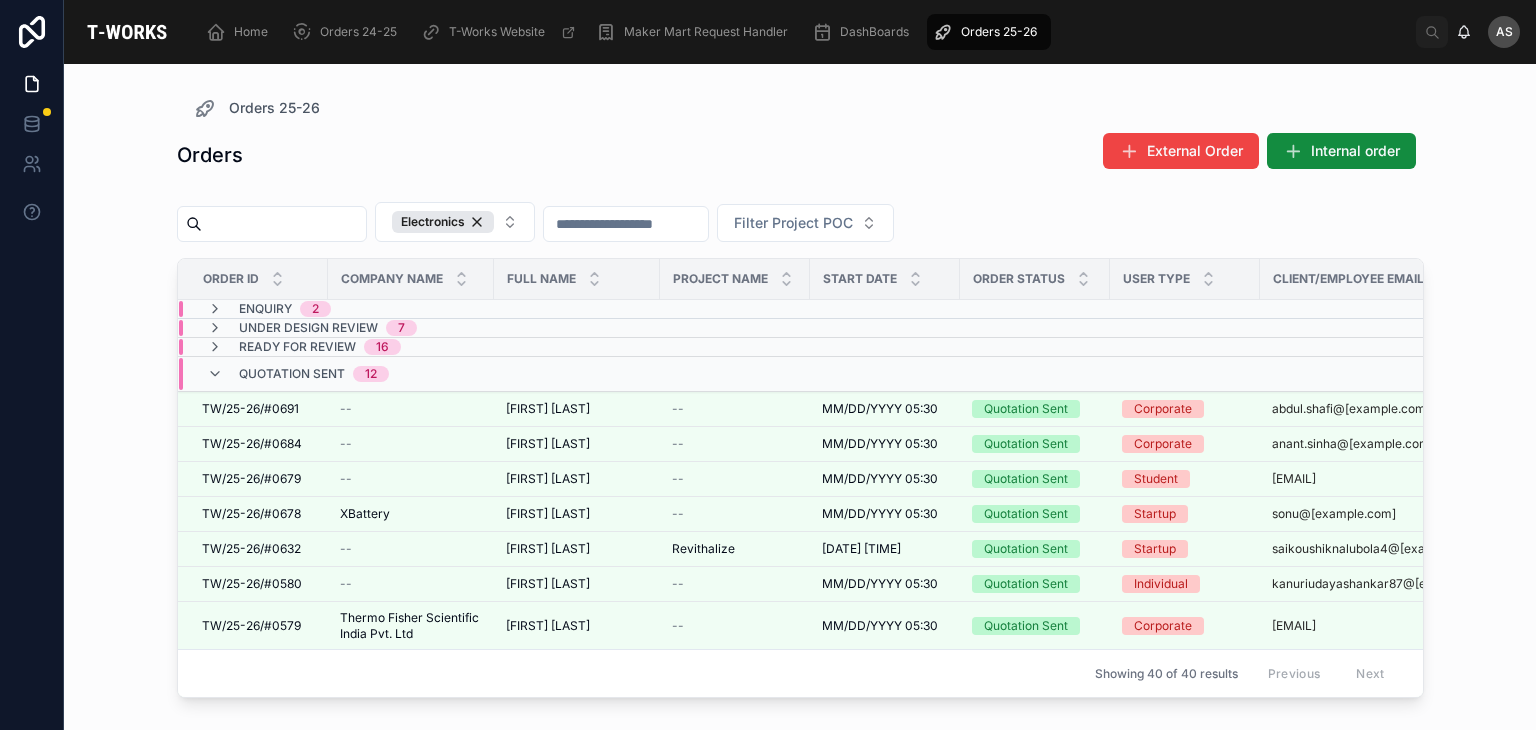 scroll, scrollTop: 0, scrollLeft: 0, axis: both 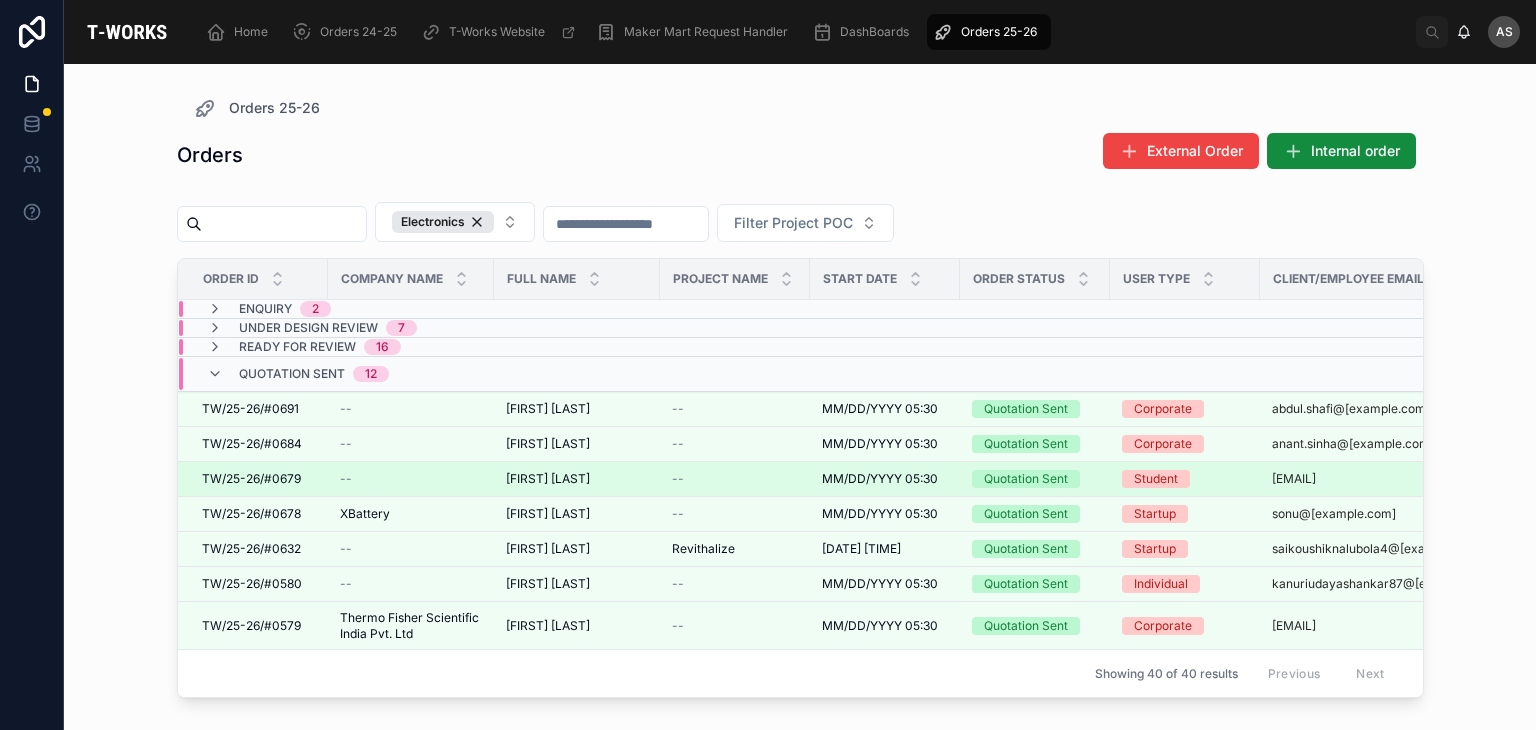 click on "Dhadi Tillu" at bounding box center (548, 479) 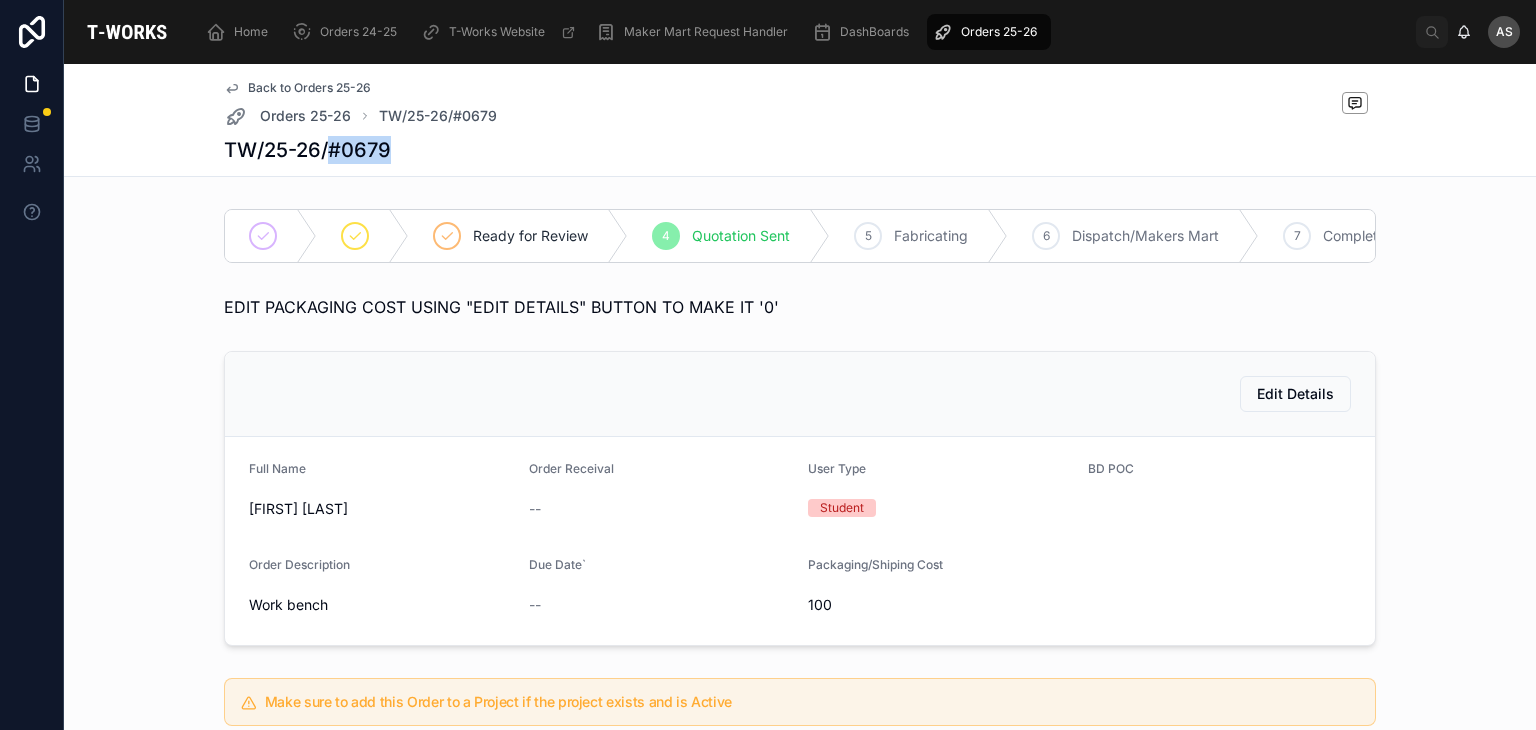 drag, startPoint x: 384, startPoint y: 150, endPoint x: 326, endPoint y: 151, distance: 58.00862 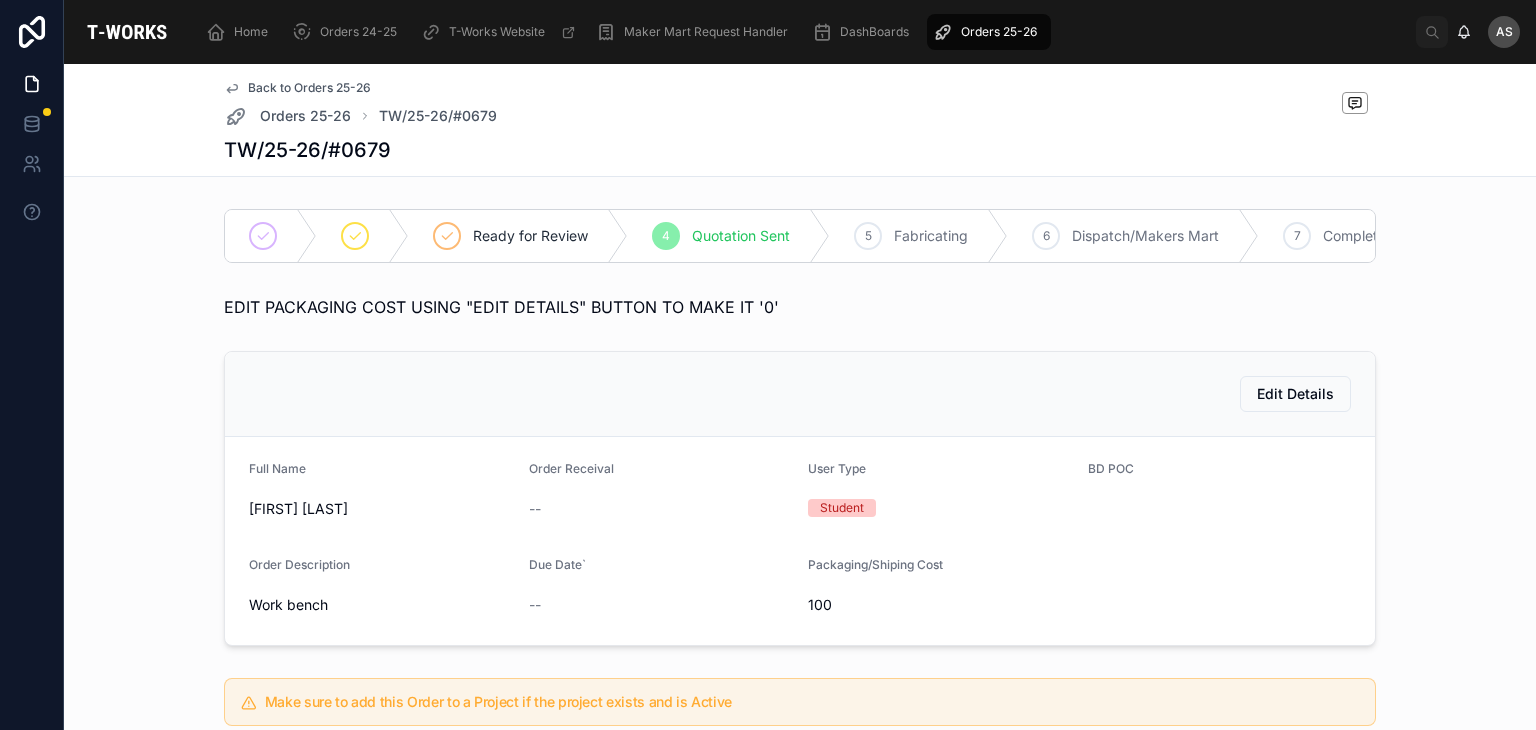 click on "Ready for Review 4 Quotation Sent 5 Fabricating 6 Dispatch/Makers Mart 7 Complete EDIT PACKAGING COST USING "EDIT DETAILS" BUTTON TO MAKE IT '0'   Edit Details Full Name Dhadi Tillu  Order Receival -- User Type Student BD POC Order Description Work bench  Due Date` -- Packaging/Shiping Cost 100 Make sure to add this Order to a Project if the project exists and is Active Electronics Shop Ready For Review New Electronics Project Name All Details Filled Part Name Project Description Due Date Project Files Process Type Material Quantity Total Amount Without GST EL #067/25-26/Work bench EL #067/25-26/Work bench Work bench  Work bench  Work bench  Work bench  -- work bench  work bench  Work bench  Work bench  5 5 500 500 Edit Details Add Files Remove Part Revise Total Cost Showing 1 of 1 results Previous Next UPDATE PAYMENT STATUS USING " UPDATE PAYMENT STATUS" BUTTON AND ADD TRANSACTION ID FOR THE PAYMENT Update Payment Status Add Transaction ID Quote DOC TW/25-26/#0679 .pdf Payment link Open Payment Status -- --" at bounding box center (800, 1105) 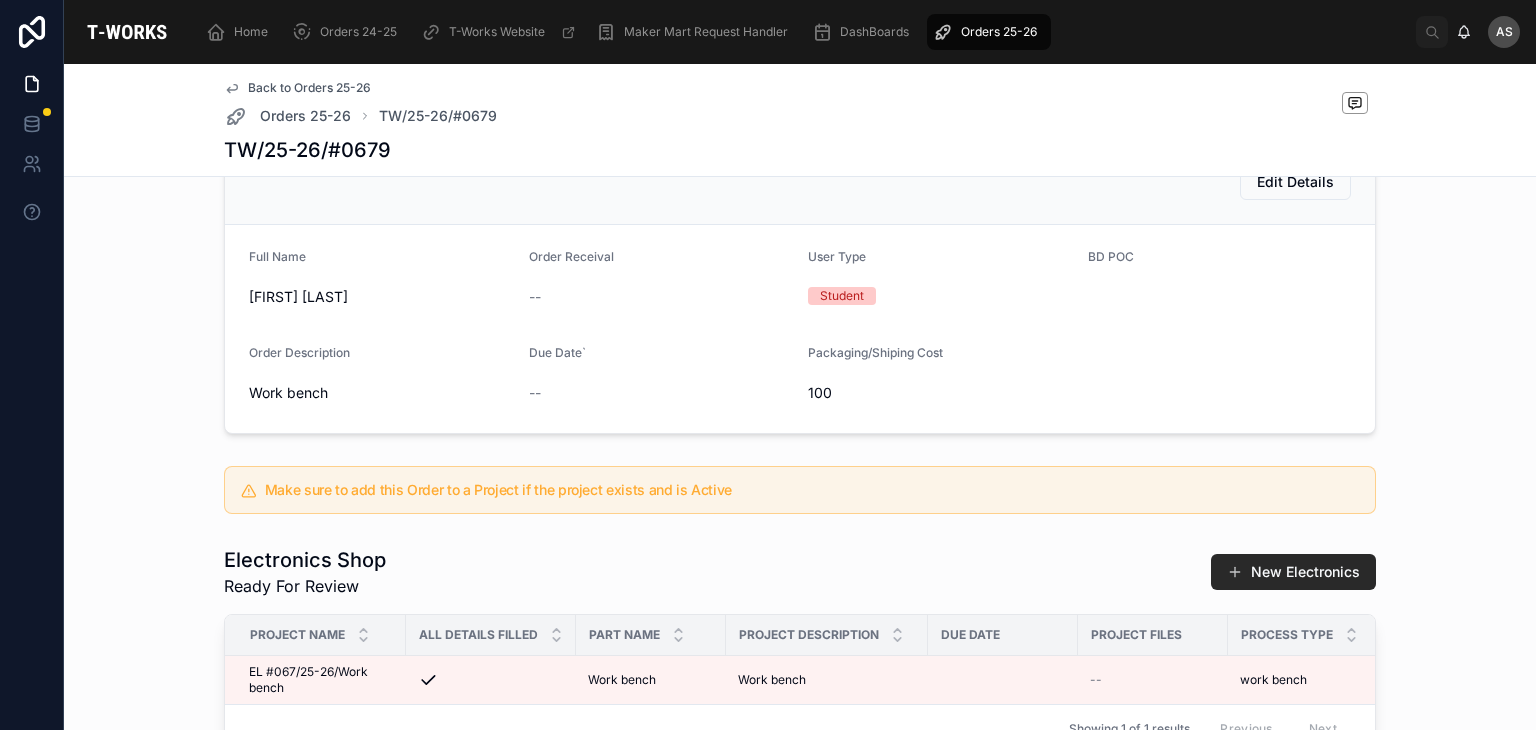 scroll, scrollTop: 214, scrollLeft: 0, axis: vertical 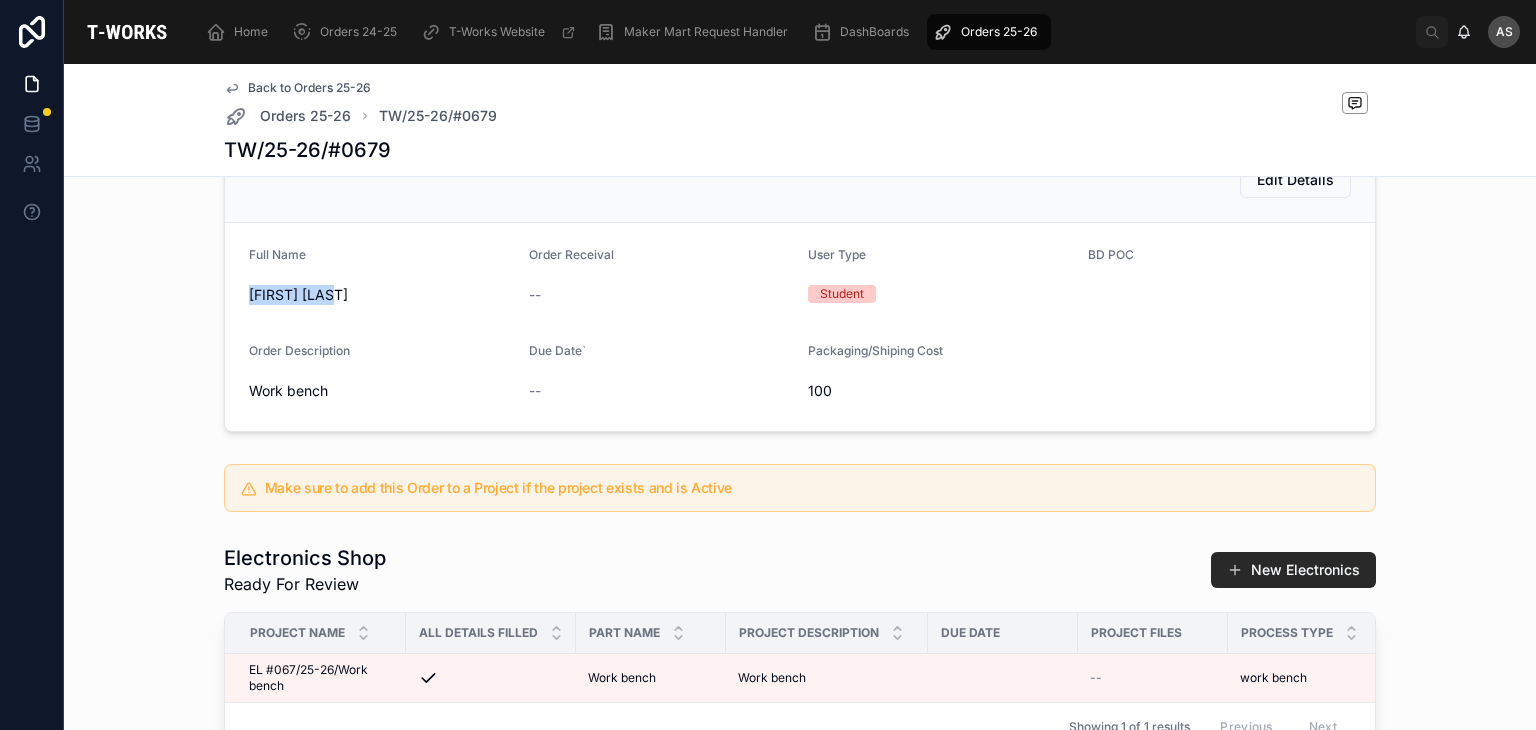 drag, startPoint x: 320, startPoint y: 319, endPoint x: 223, endPoint y: 317, distance: 97.020615 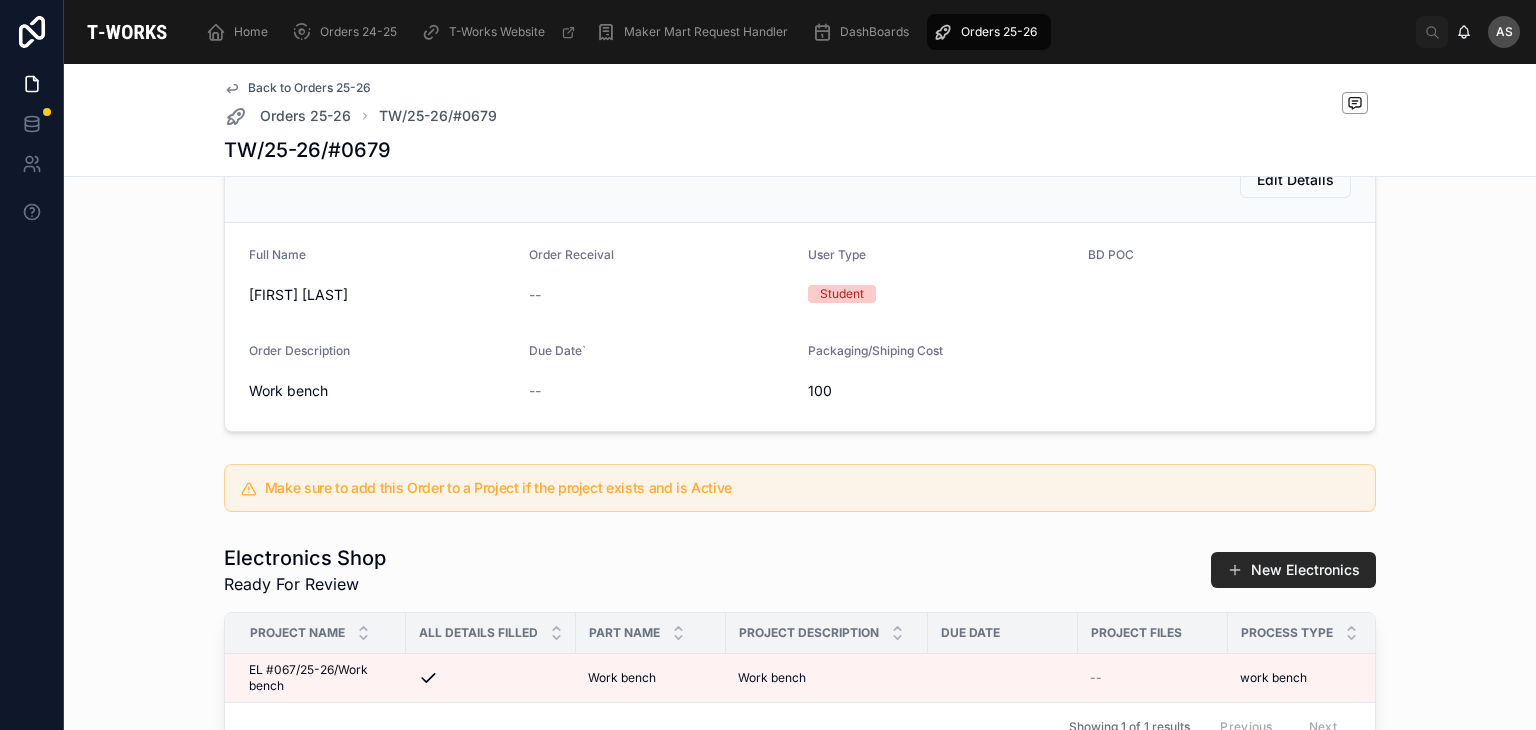 click on "Full Name Dhadi Tillu  Order Receival -- User Type Student BD POC Order Description Work bench  Due Date` -- Packaging/Shiping Cost 100" at bounding box center (800, 327) 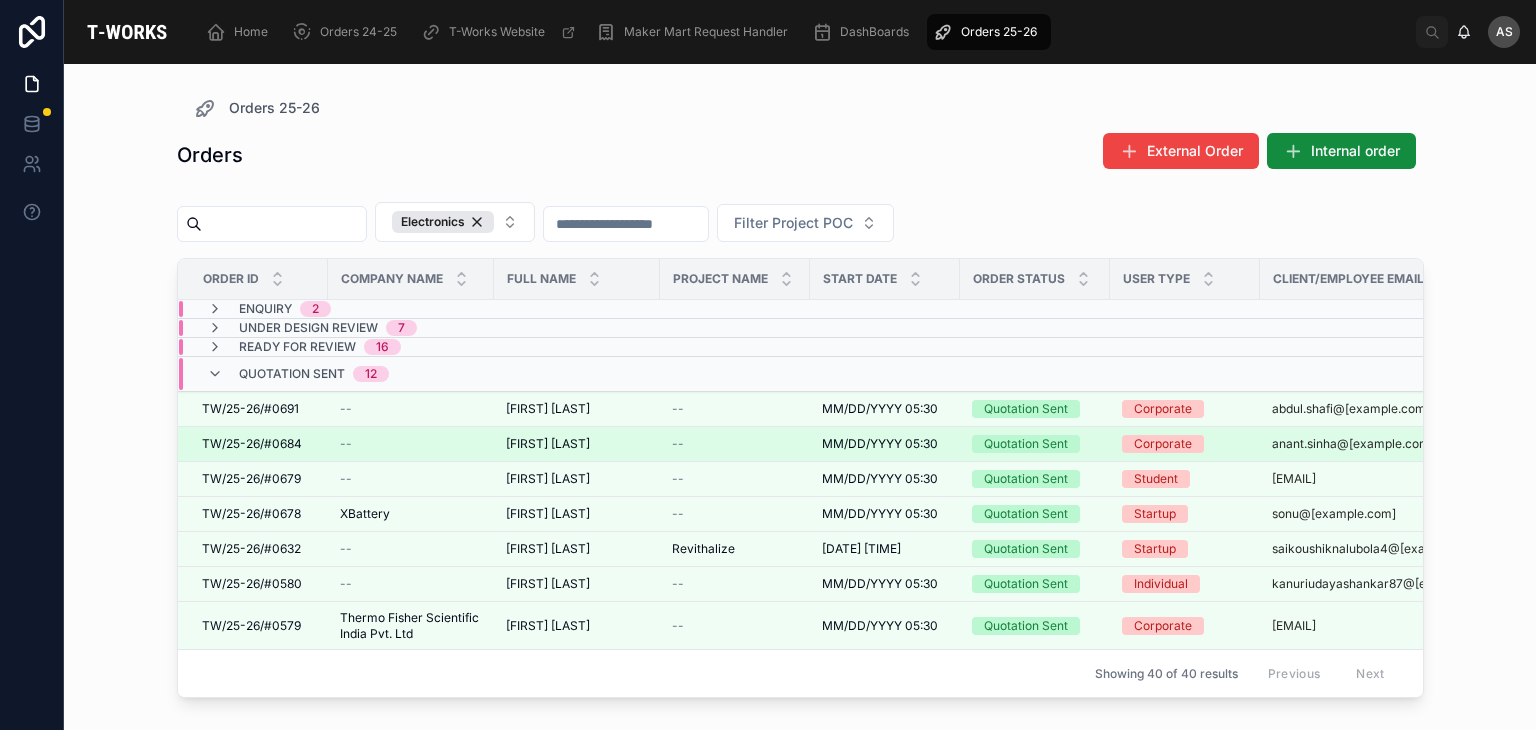 click on "Anant Sinha" at bounding box center [548, 444] 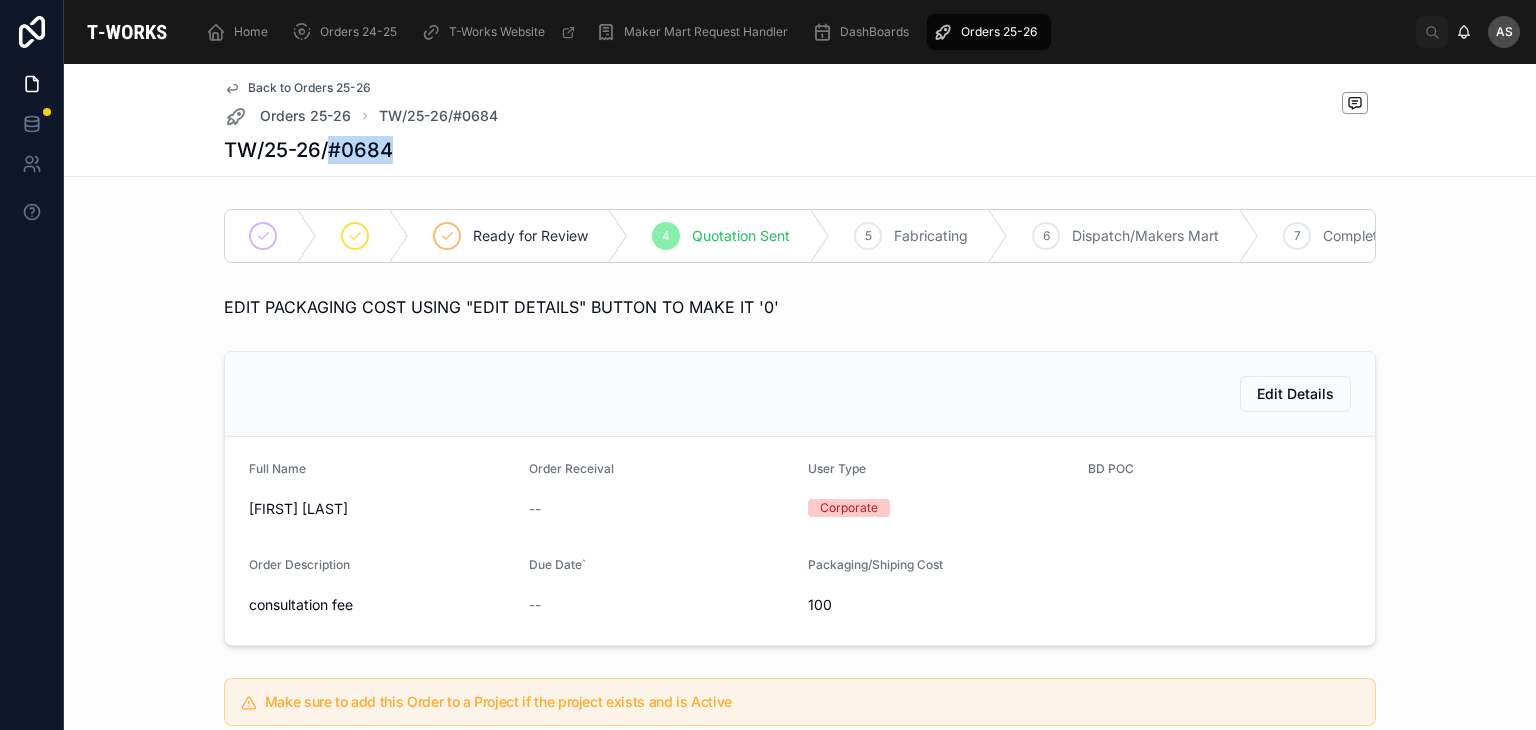 drag, startPoint x: 400, startPoint y: 151, endPoint x: 320, endPoint y: 152, distance: 80.00625 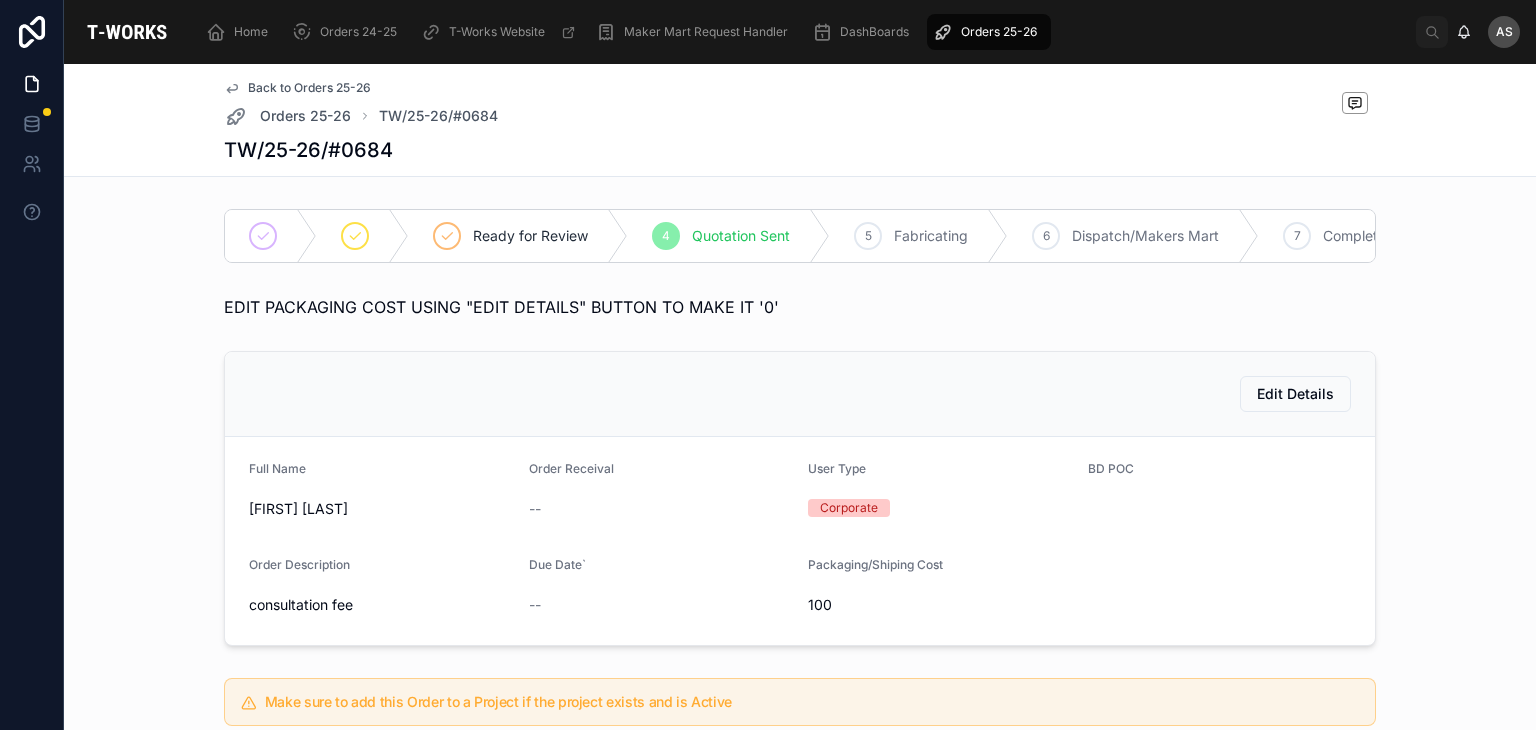 click on "Edit Details" at bounding box center (800, 394) 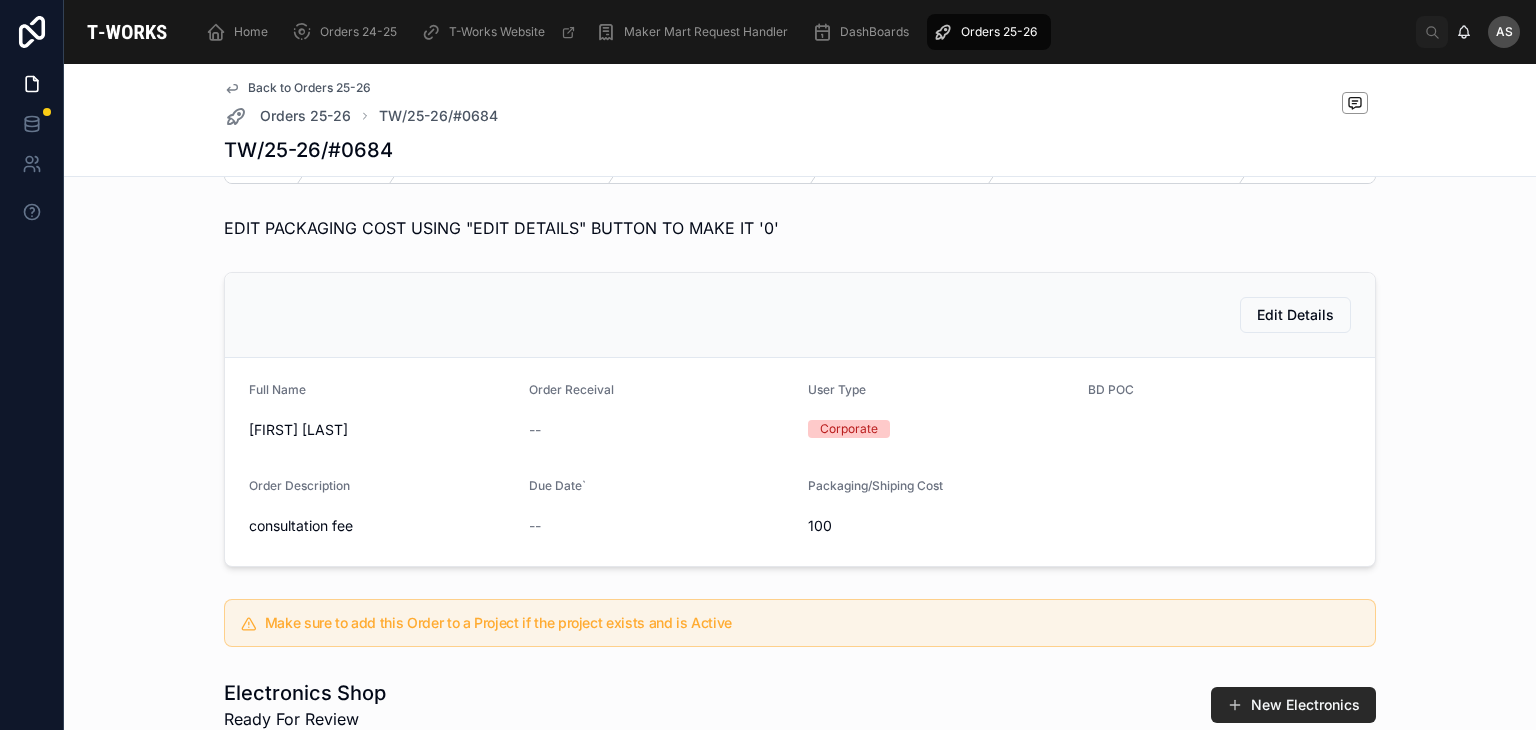 scroll, scrollTop: 80, scrollLeft: 0, axis: vertical 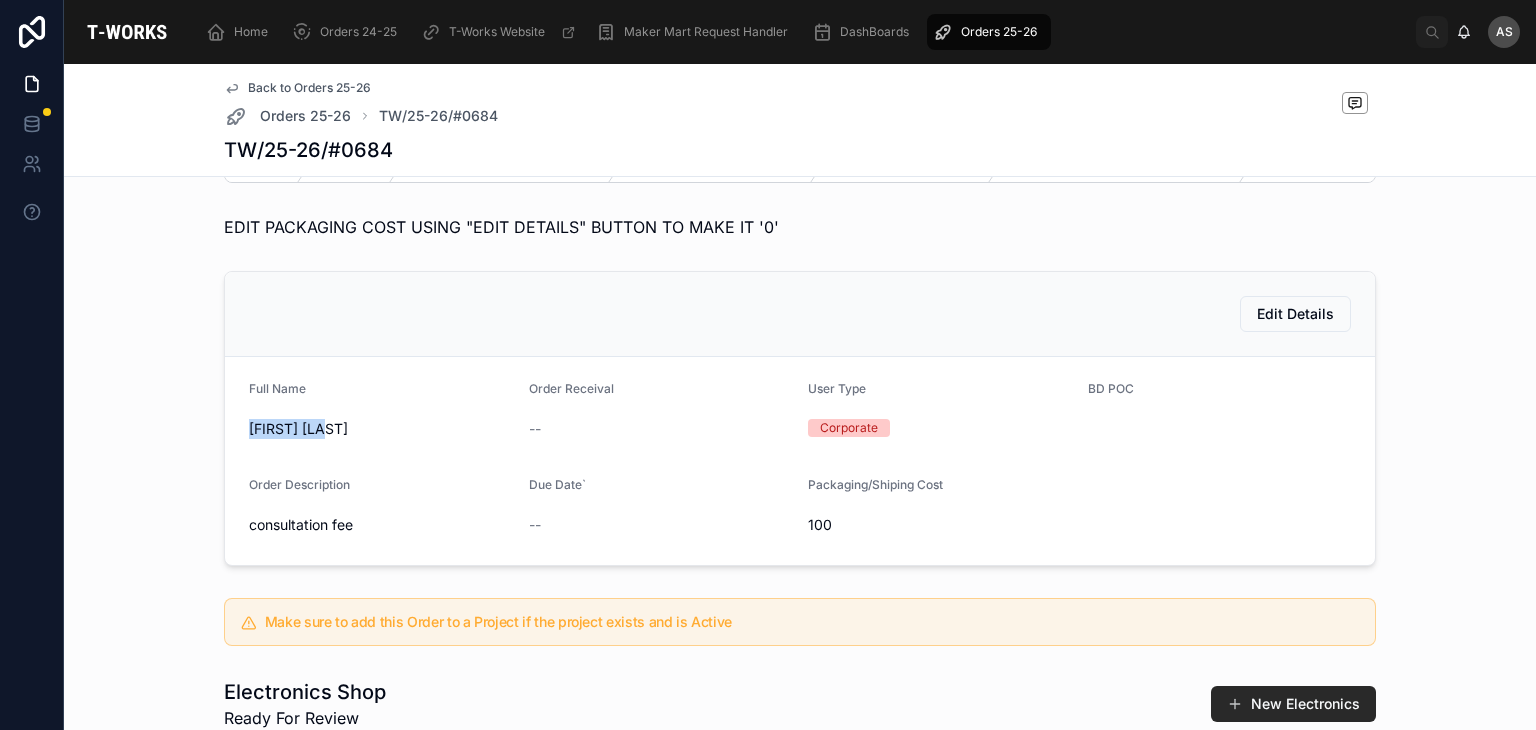 drag, startPoint x: 336, startPoint y: 438, endPoint x: 208, endPoint y: 465, distance: 130.81667 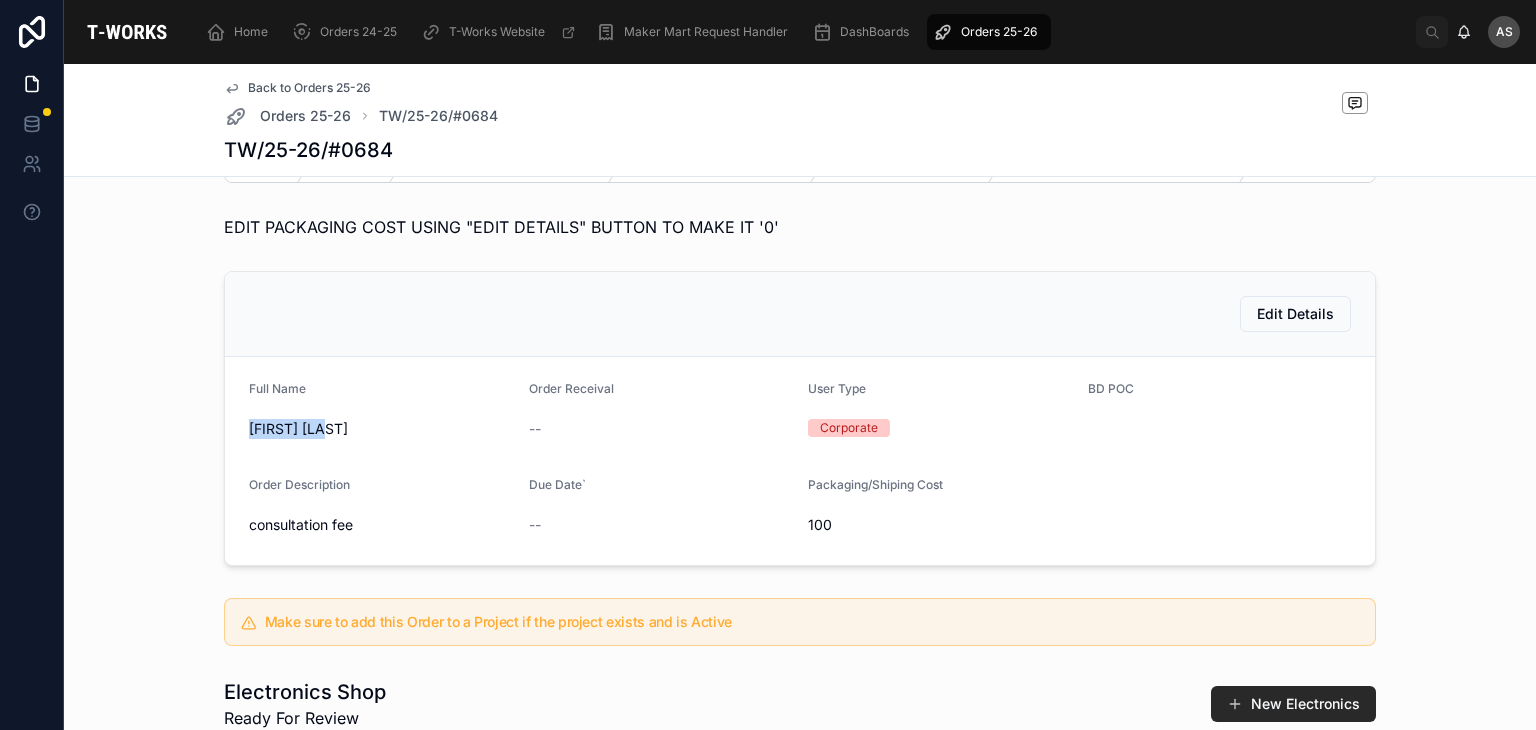 scroll, scrollTop: 0, scrollLeft: 0, axis: both 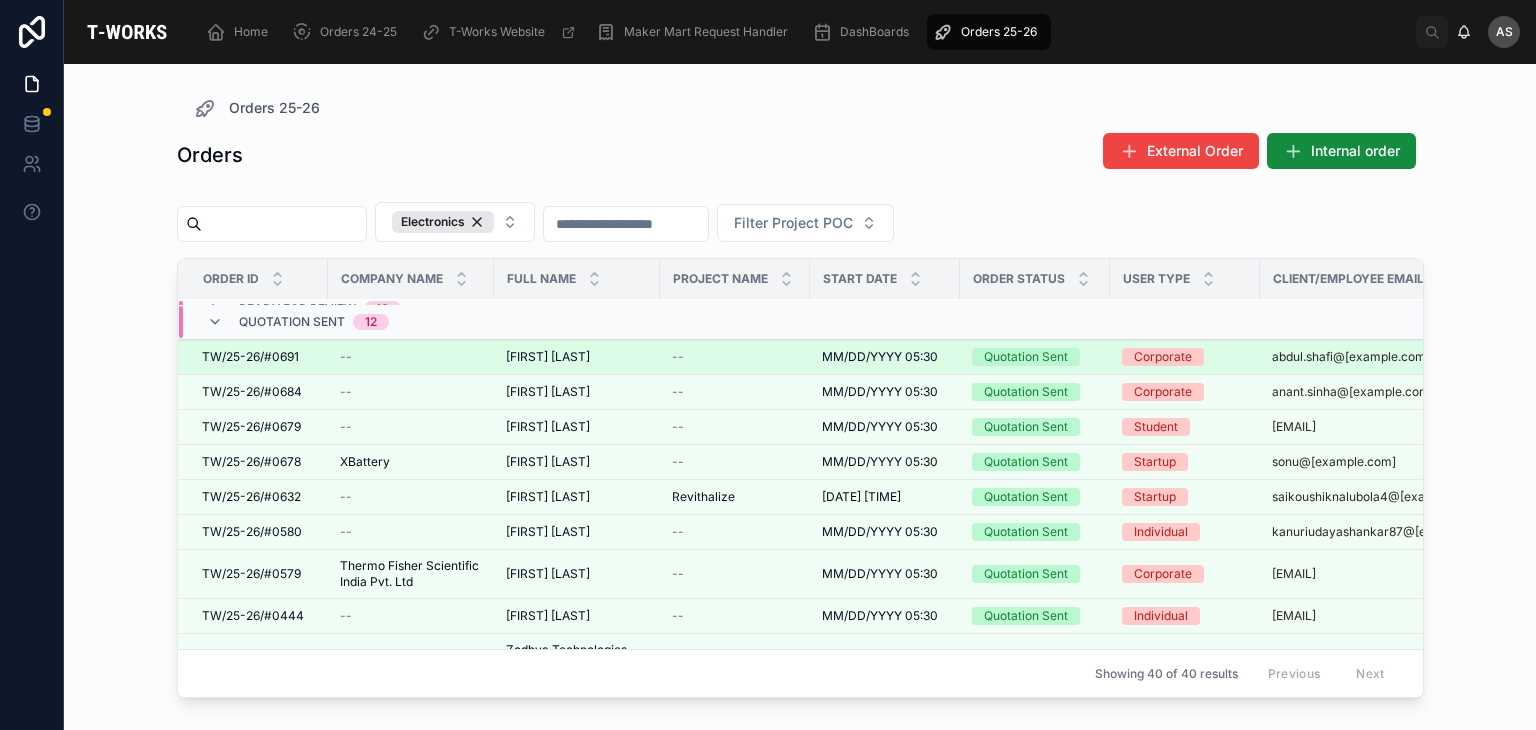 click on "Abdul Shafi" at bounding box center (548, 357) 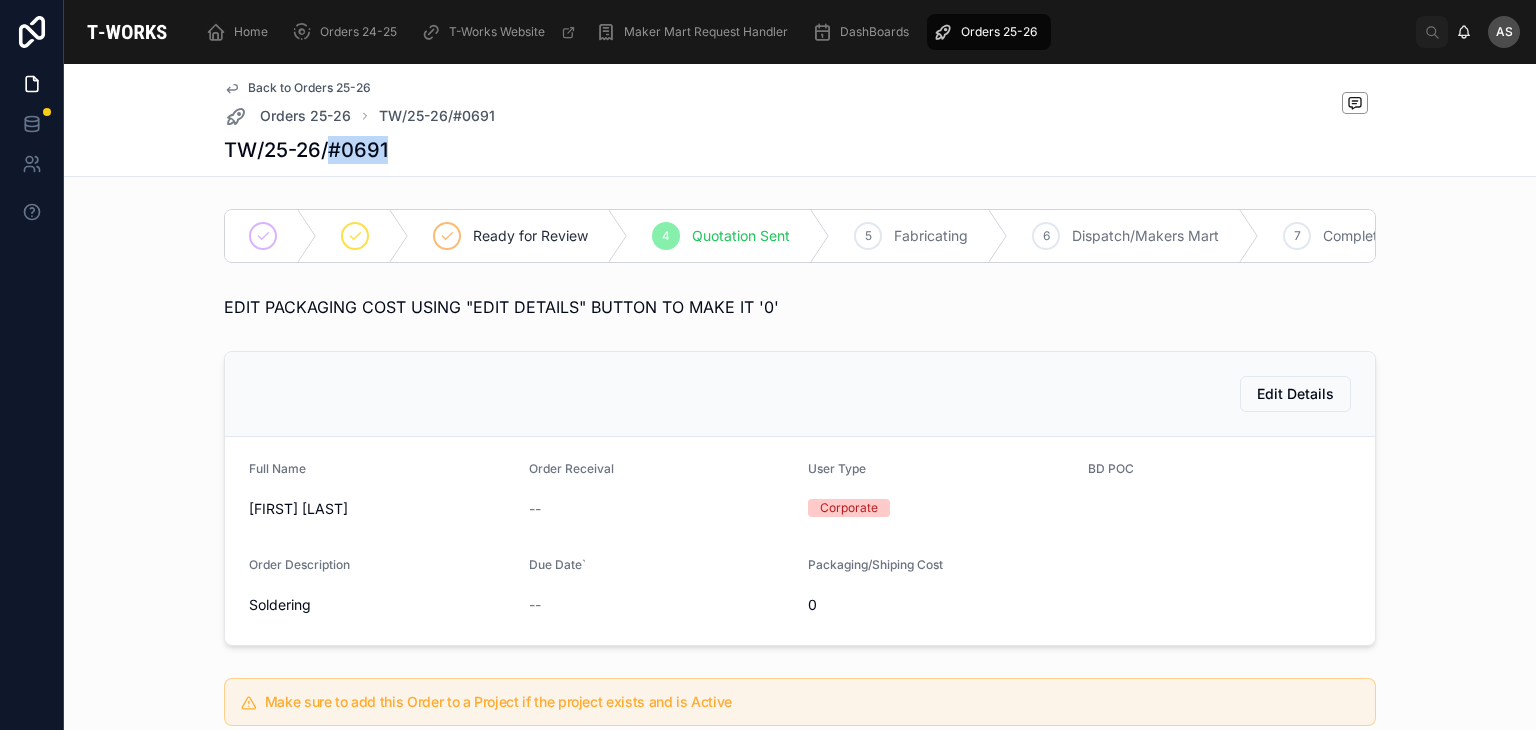 drag, startPoint x: 396, startPoint y: 150, endPoint x: 325, endPoint y: 157, distance: 71.34424 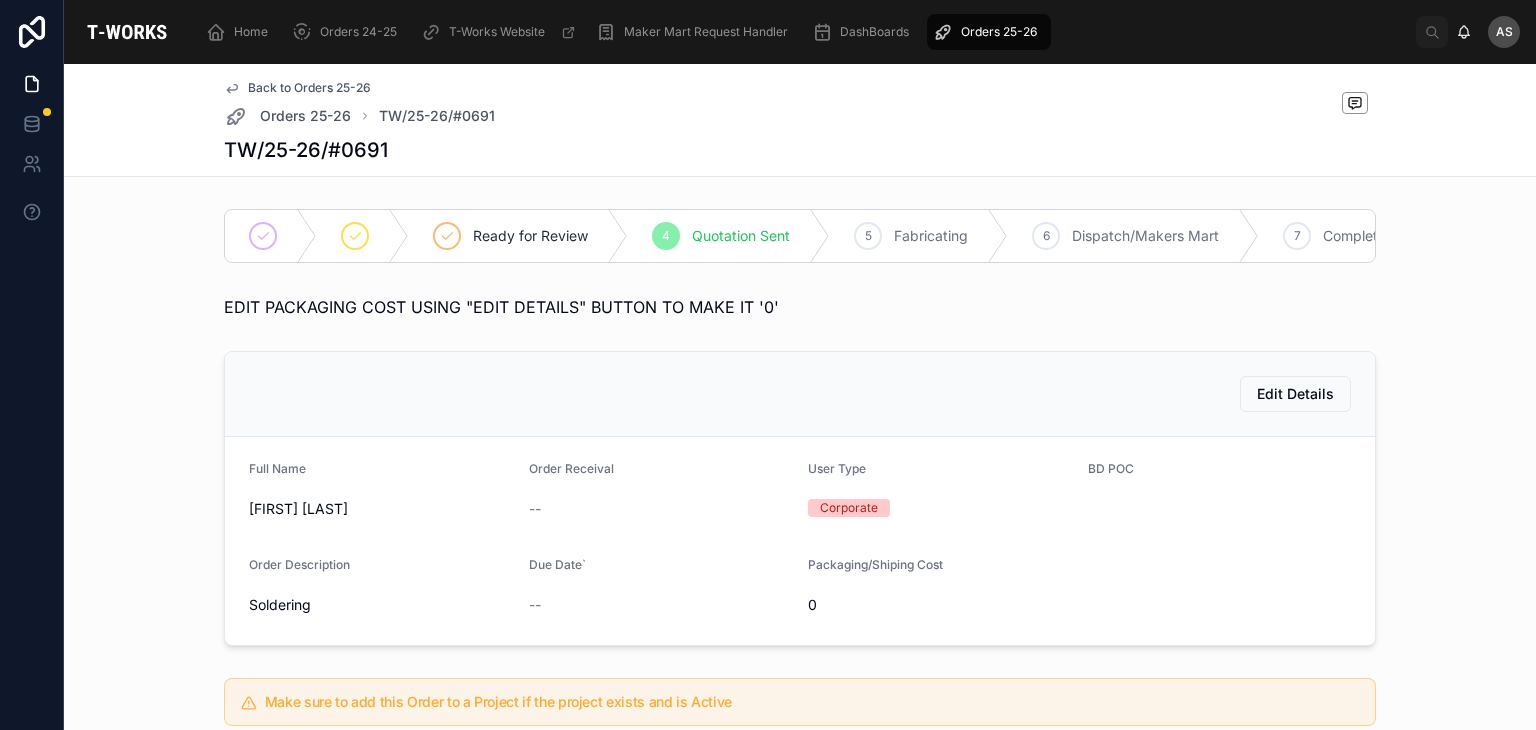click on "Edit Details" at bounding box center (800, 394) 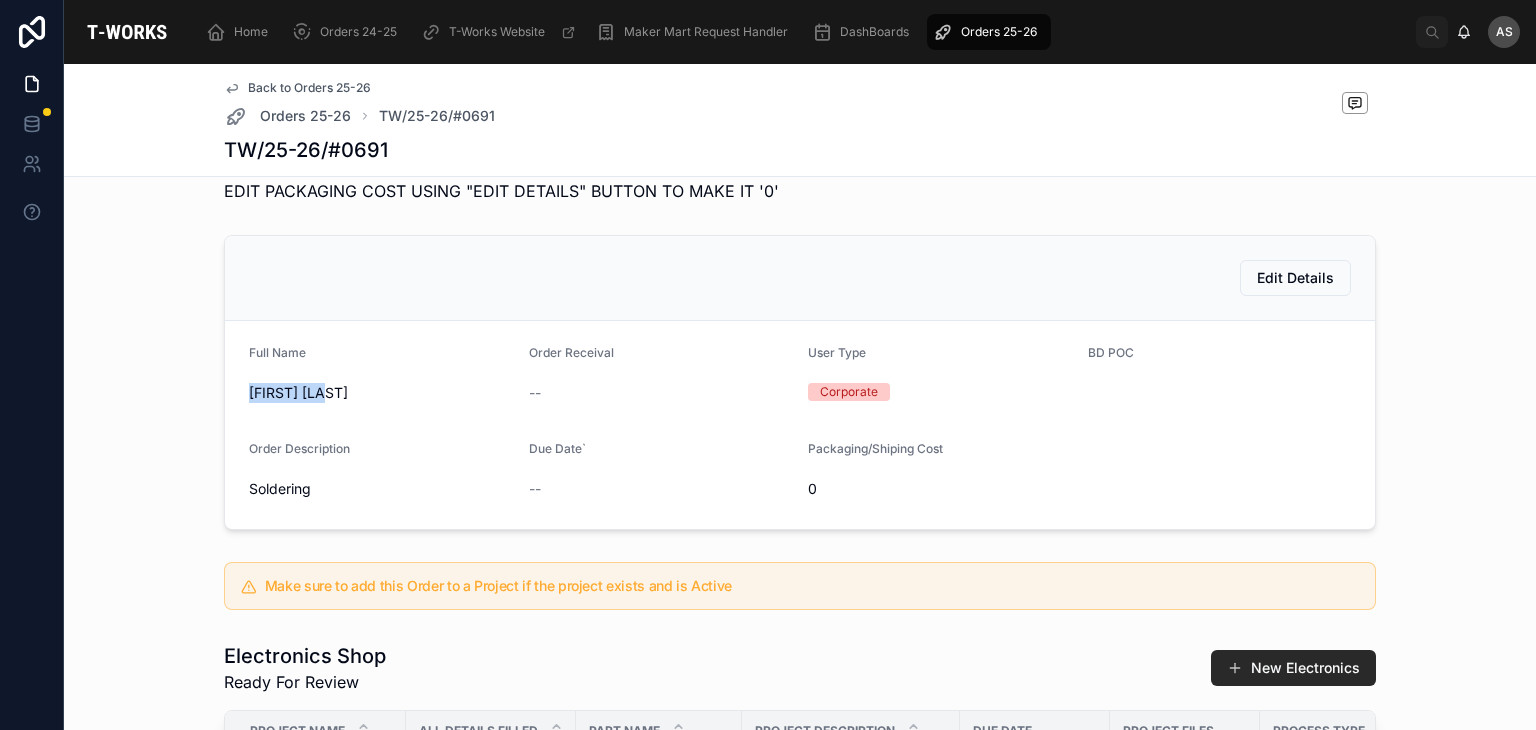 drag, startPoint x: 331, startPoint y: 406, endPoint x: 190, endPoint y: 408, distance: 141.01419 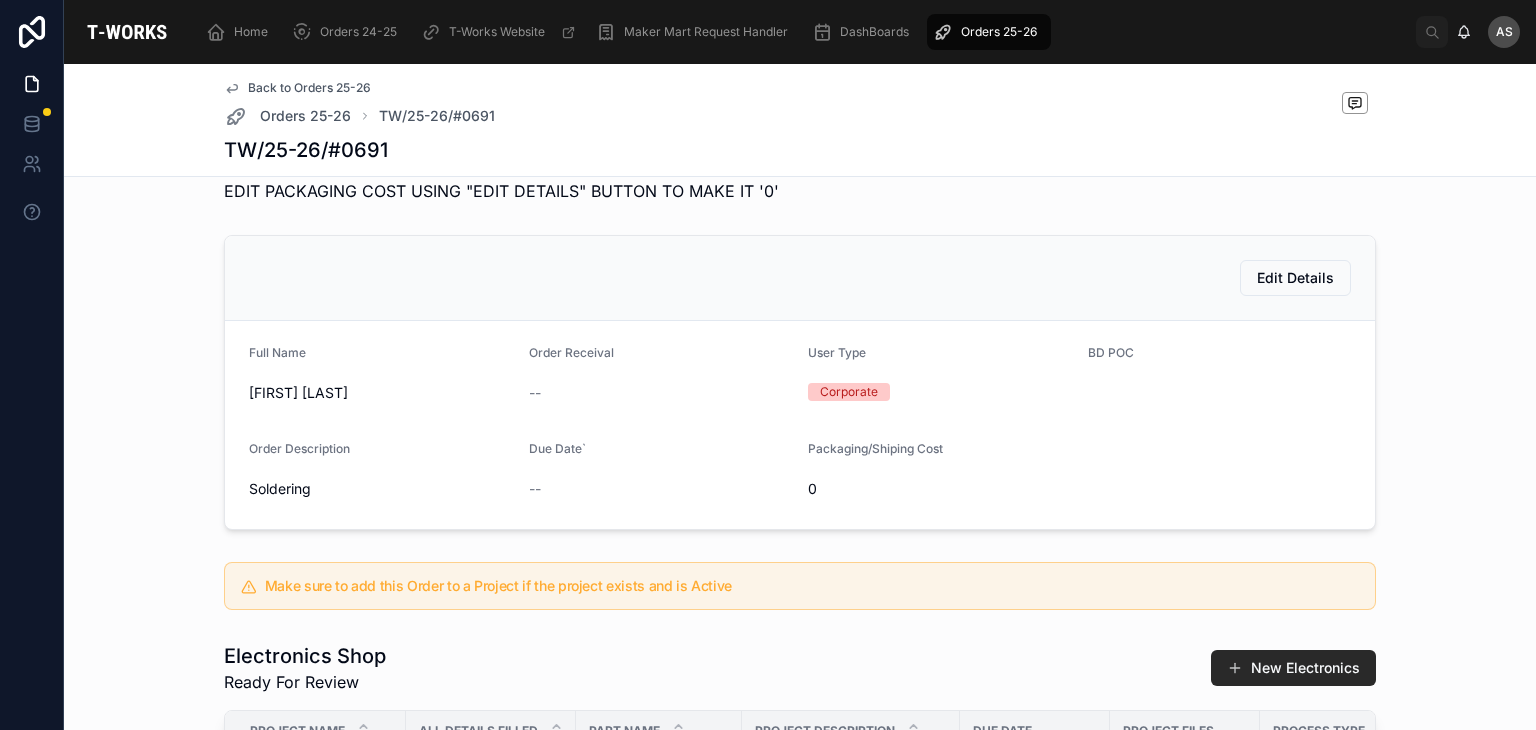 click on "Full Name Abdul Shafi Order Receival -- User Type Corporate BD POC Order Description Soldering Due Date` -- Packaging/Shiping Cost 0" at bounding box center [800, 425] 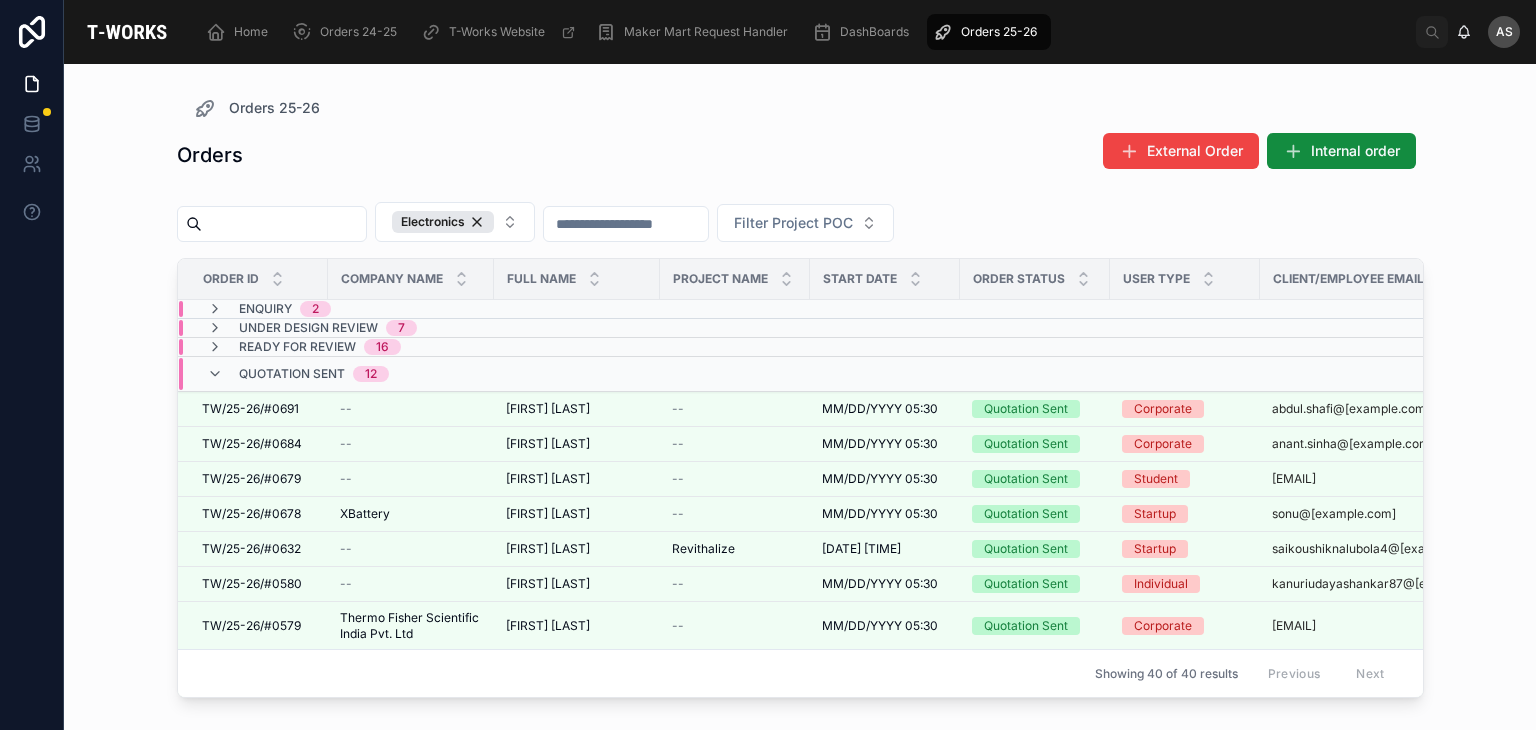 click on "Quotation Sent 12" at bounding box center (419, 374) 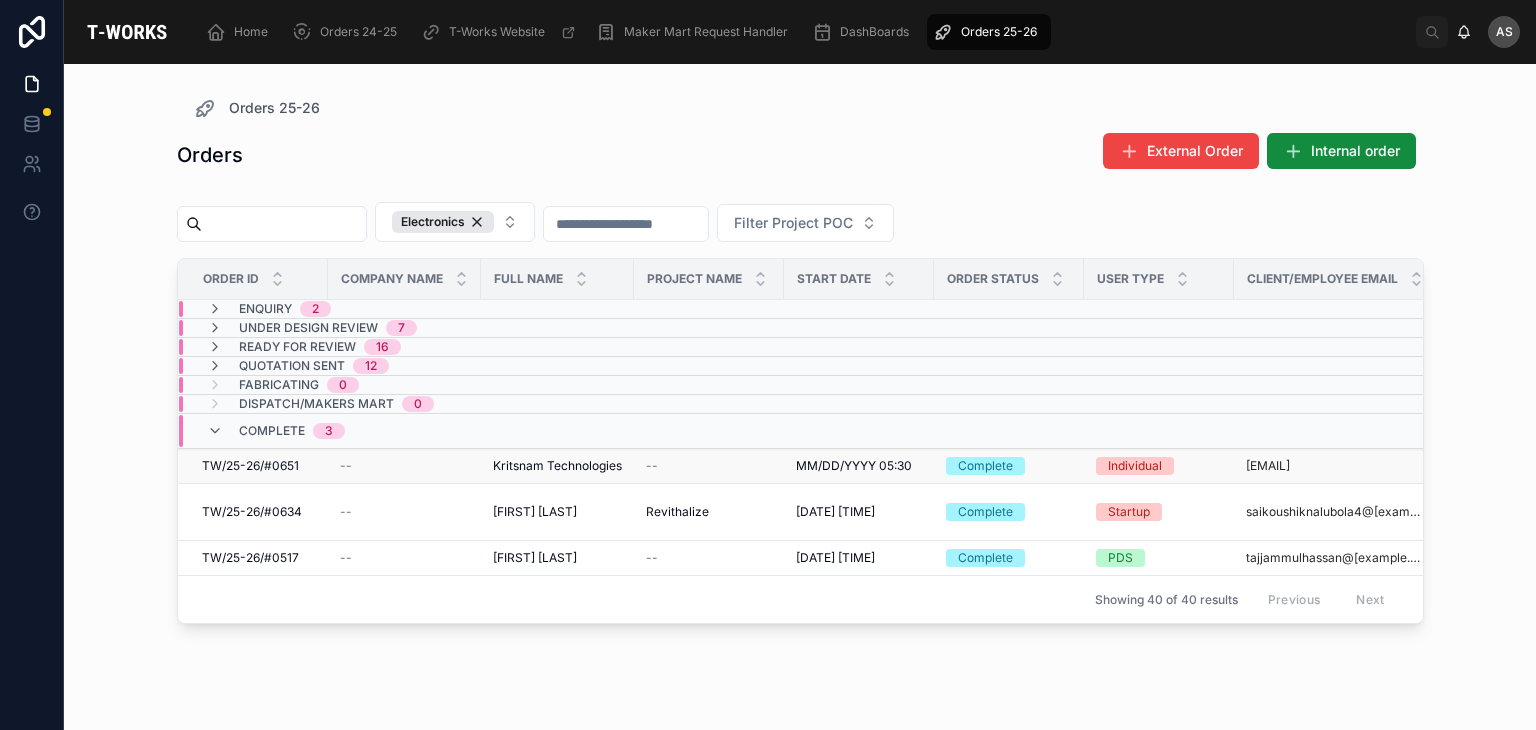 click on "Kritsnam Technologies" at bounding box center (557, 466) 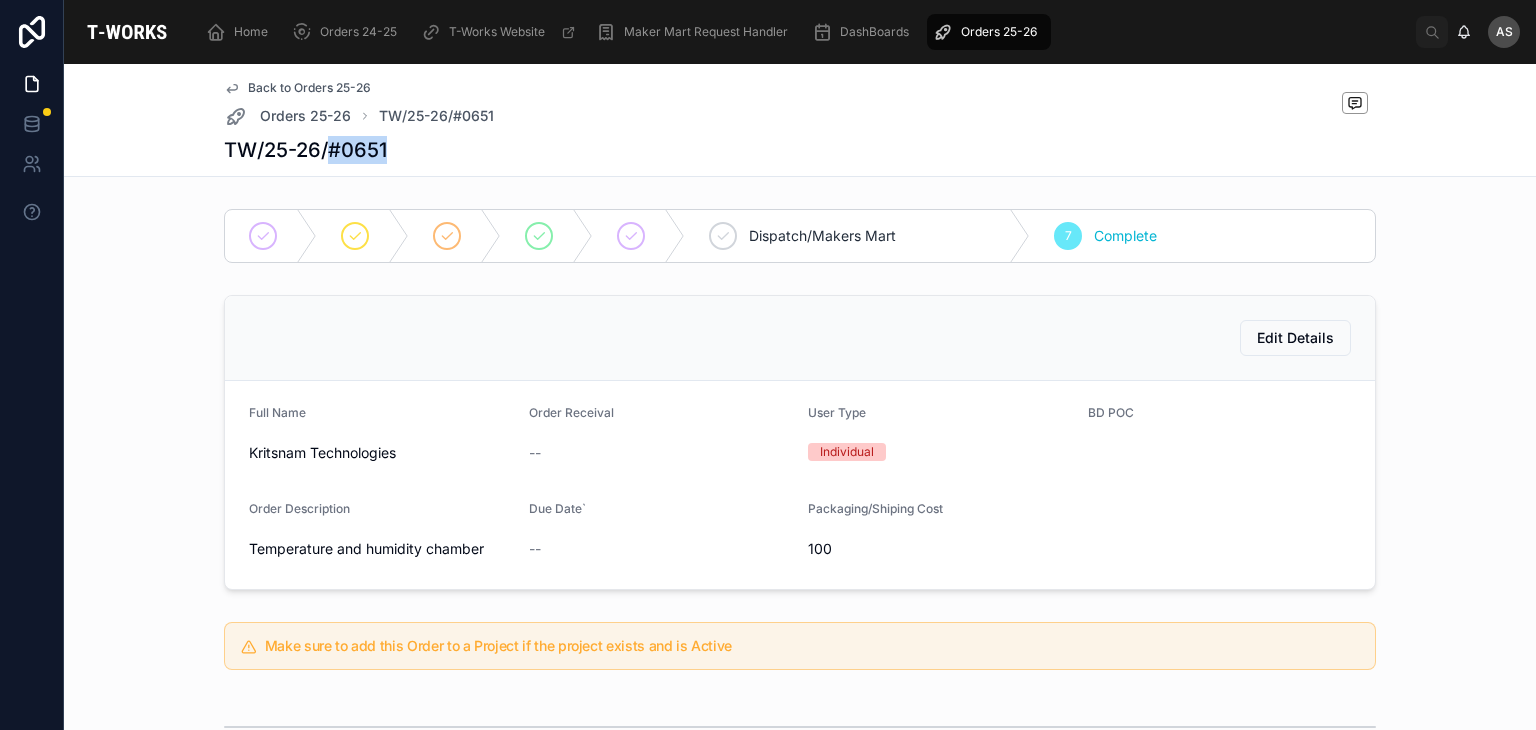 drag, startPoint x: 385, startPoint y: 157, endPoint x: 324, endPoint y: 160, distance: 61.073727 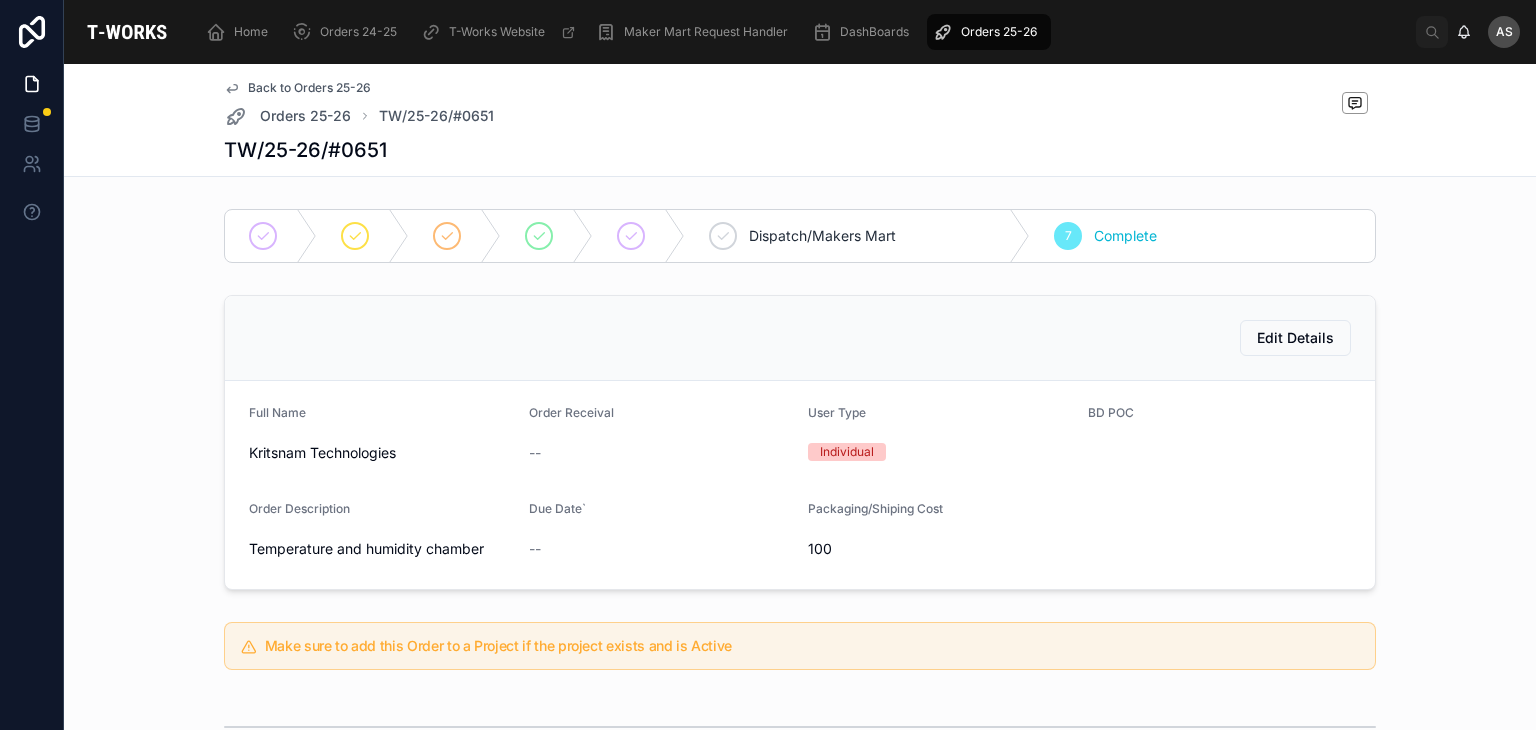 click on "Edit Details" at bounding box center (800, 338) 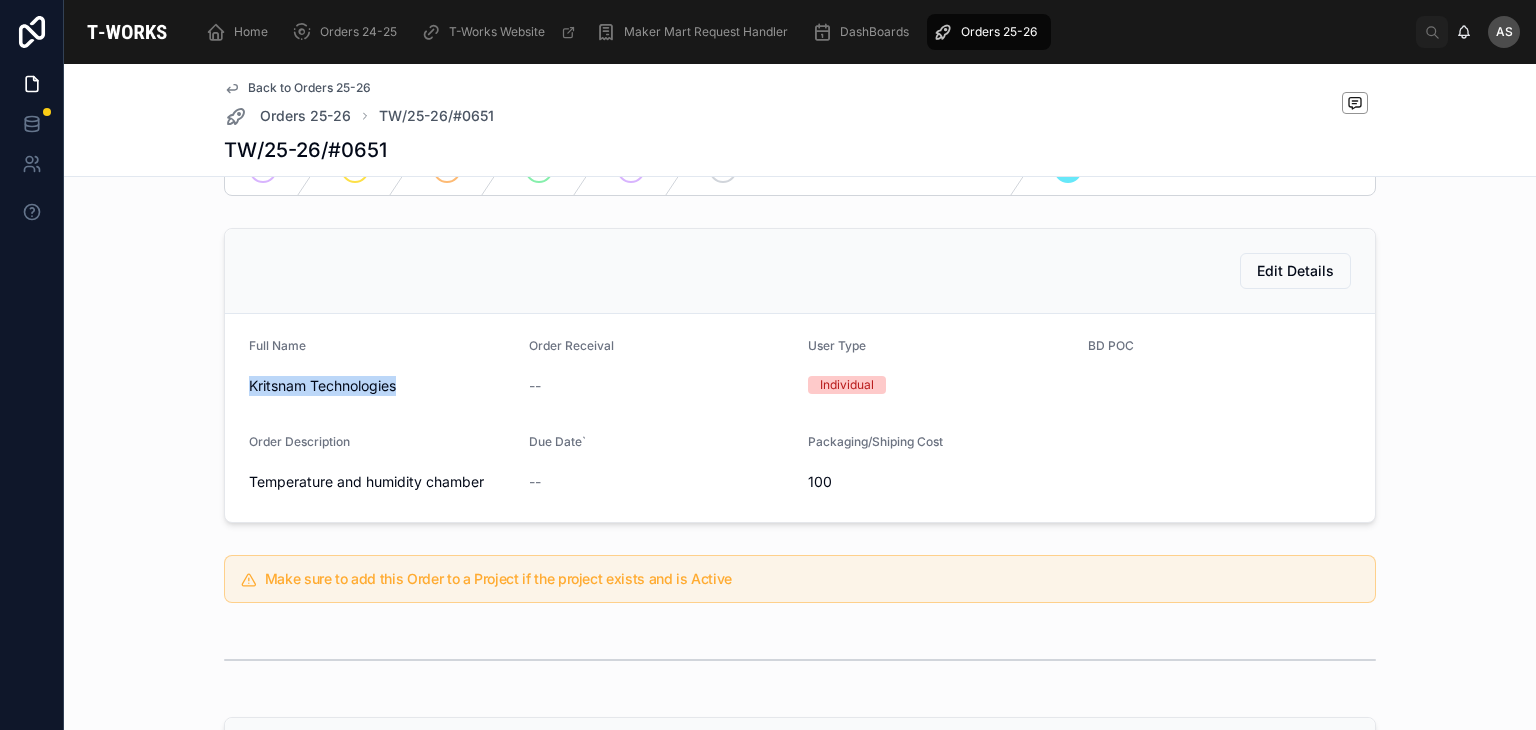 drag, startPoint x: 400, startPoint y: 393, endPoint x: 219, endPoint y: 409, distance: 181.70581 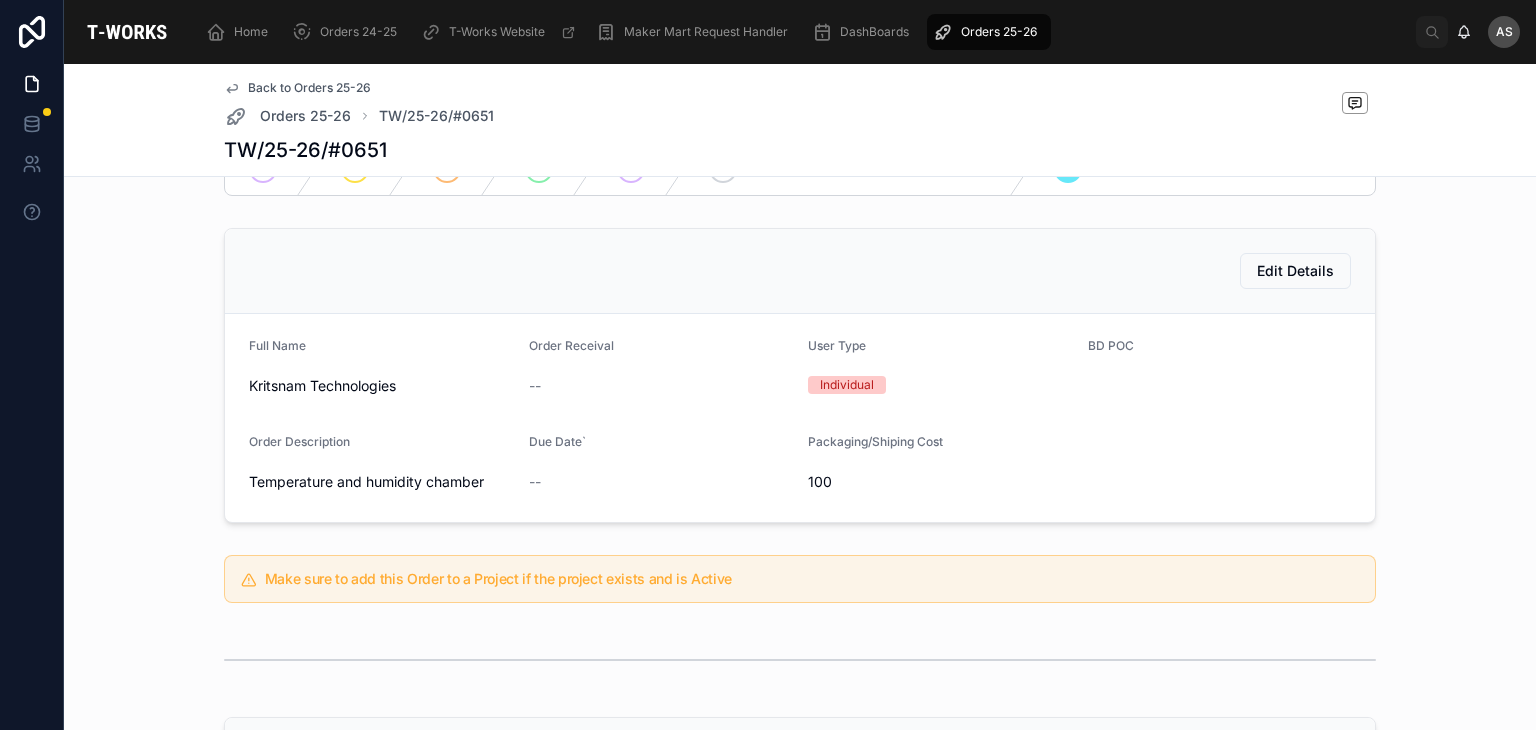 click on "Full Name" at bounding box center [381, 350] 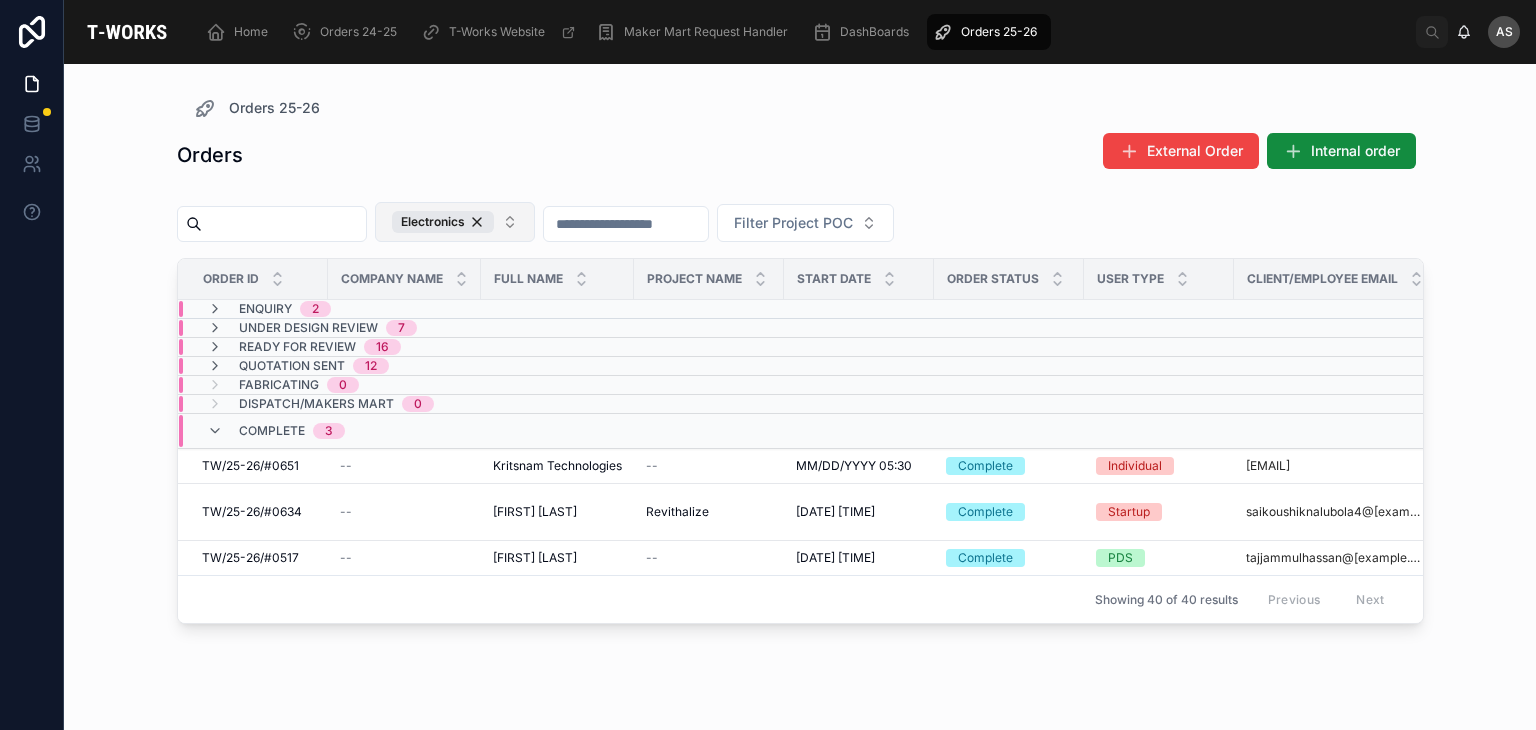 click on "Electronics" at bounding box center (455, 222) 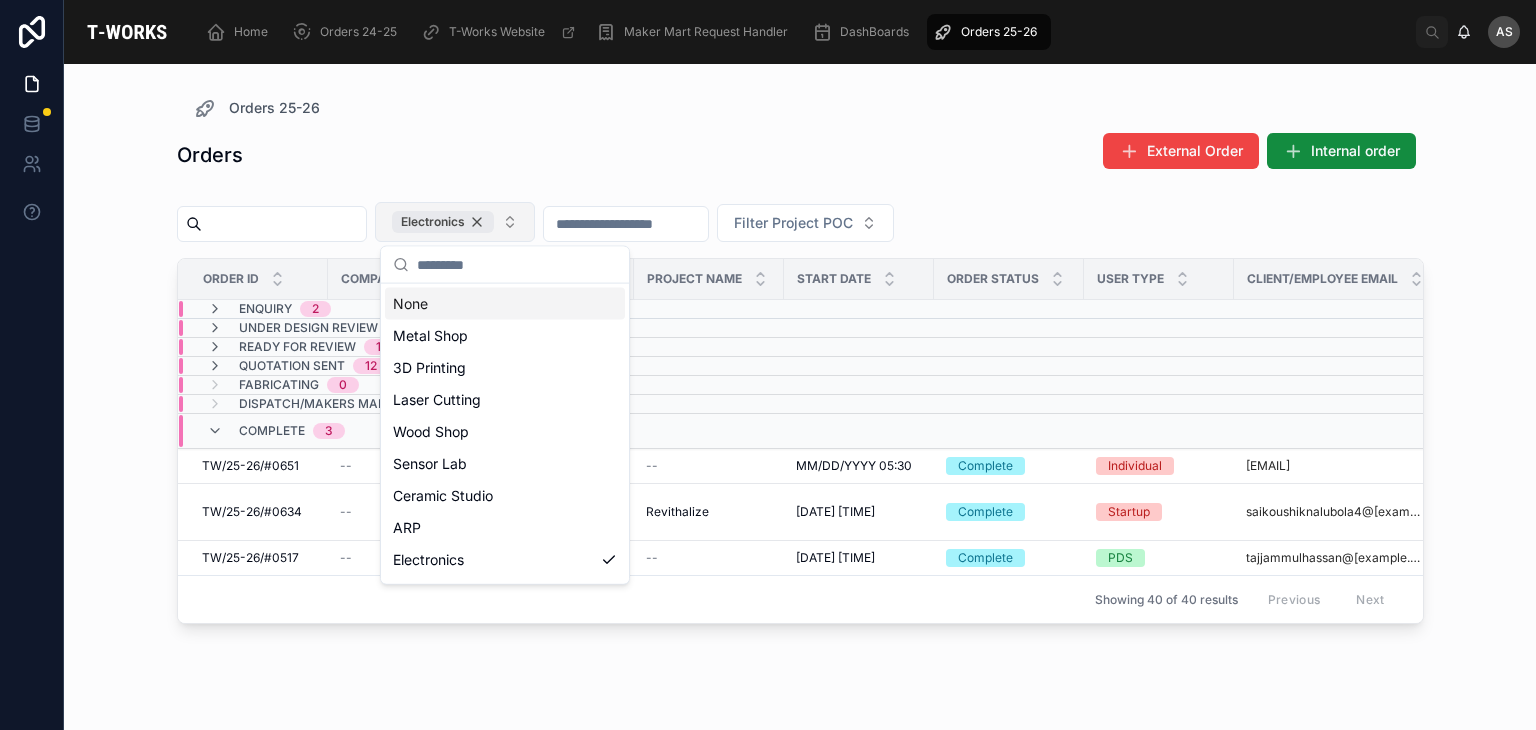 click on "Electronics" at bounding box center [443, 222] 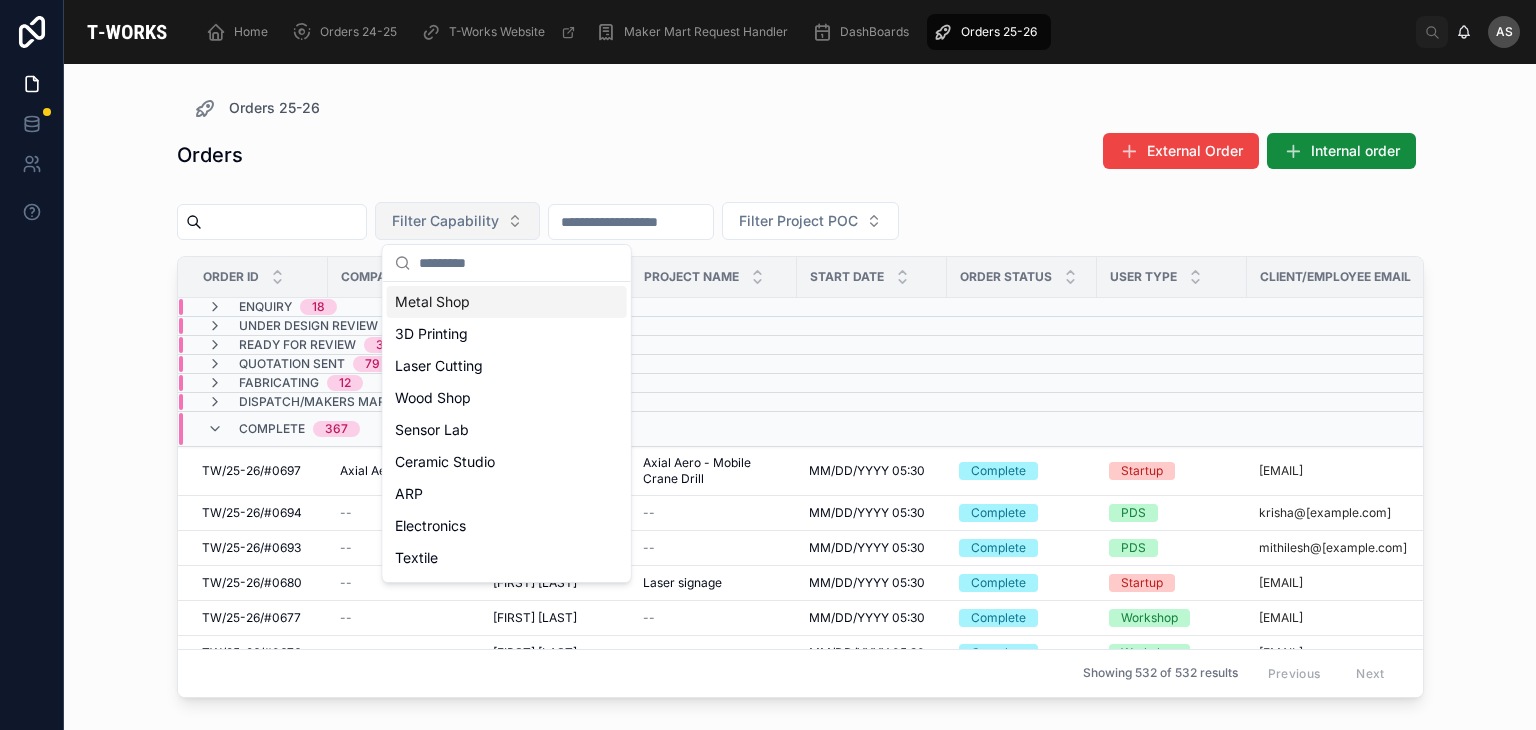 click on "Filter Capability" at bounding box center [445, 221] 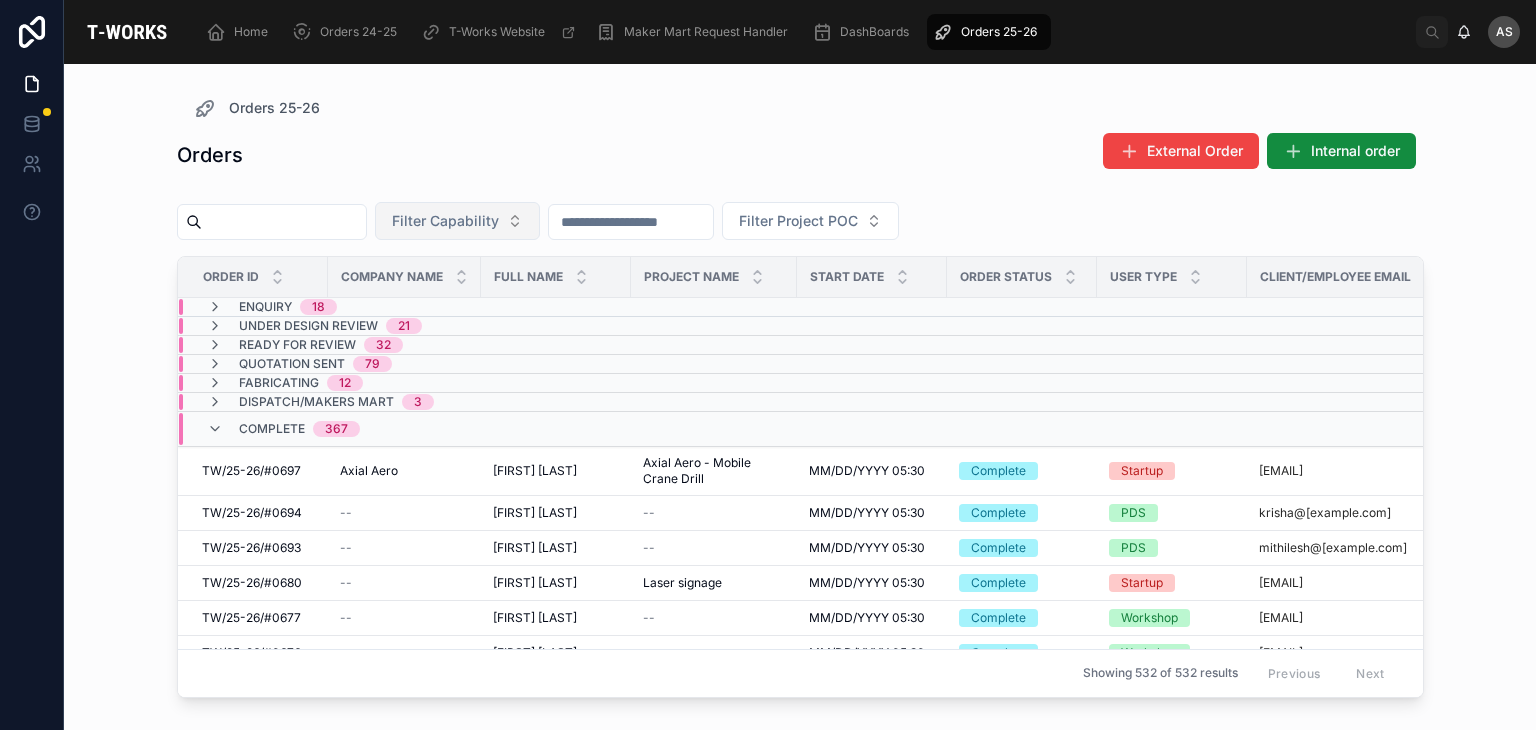 click on "Filter Capability" at bounding box center [445, 221] 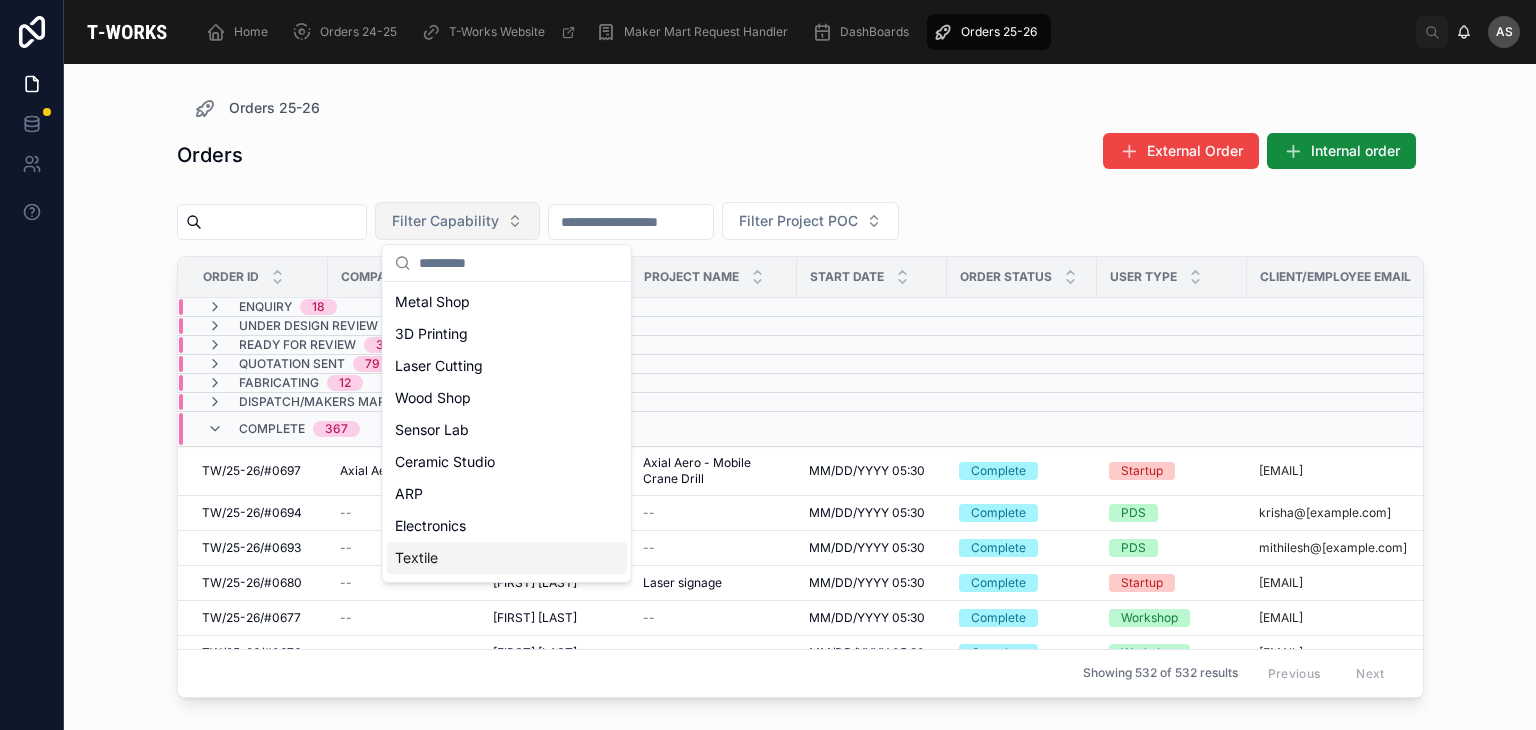 click on "Textile" at bounding box center [507, 558] 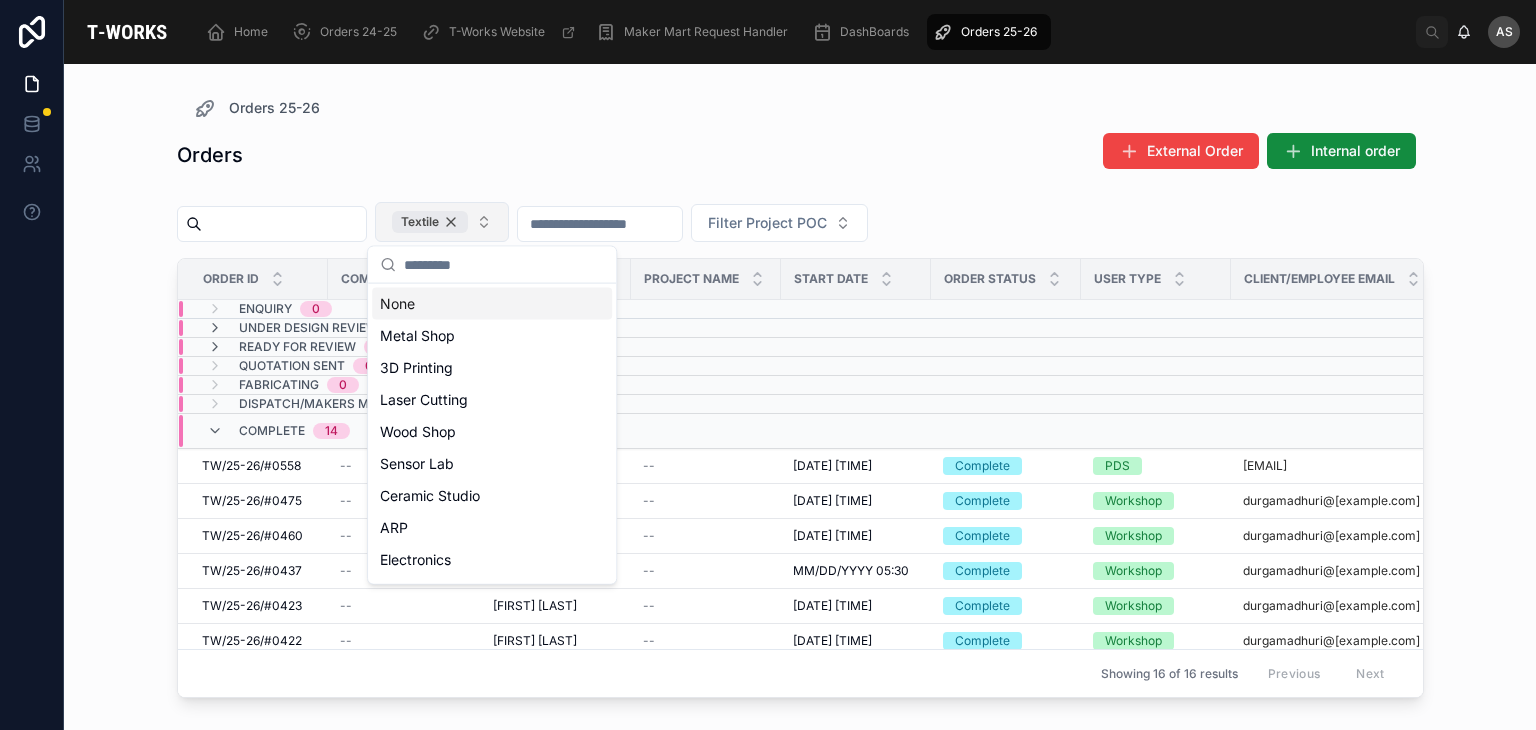 click on "Textile" at bounding box center (430, 222) 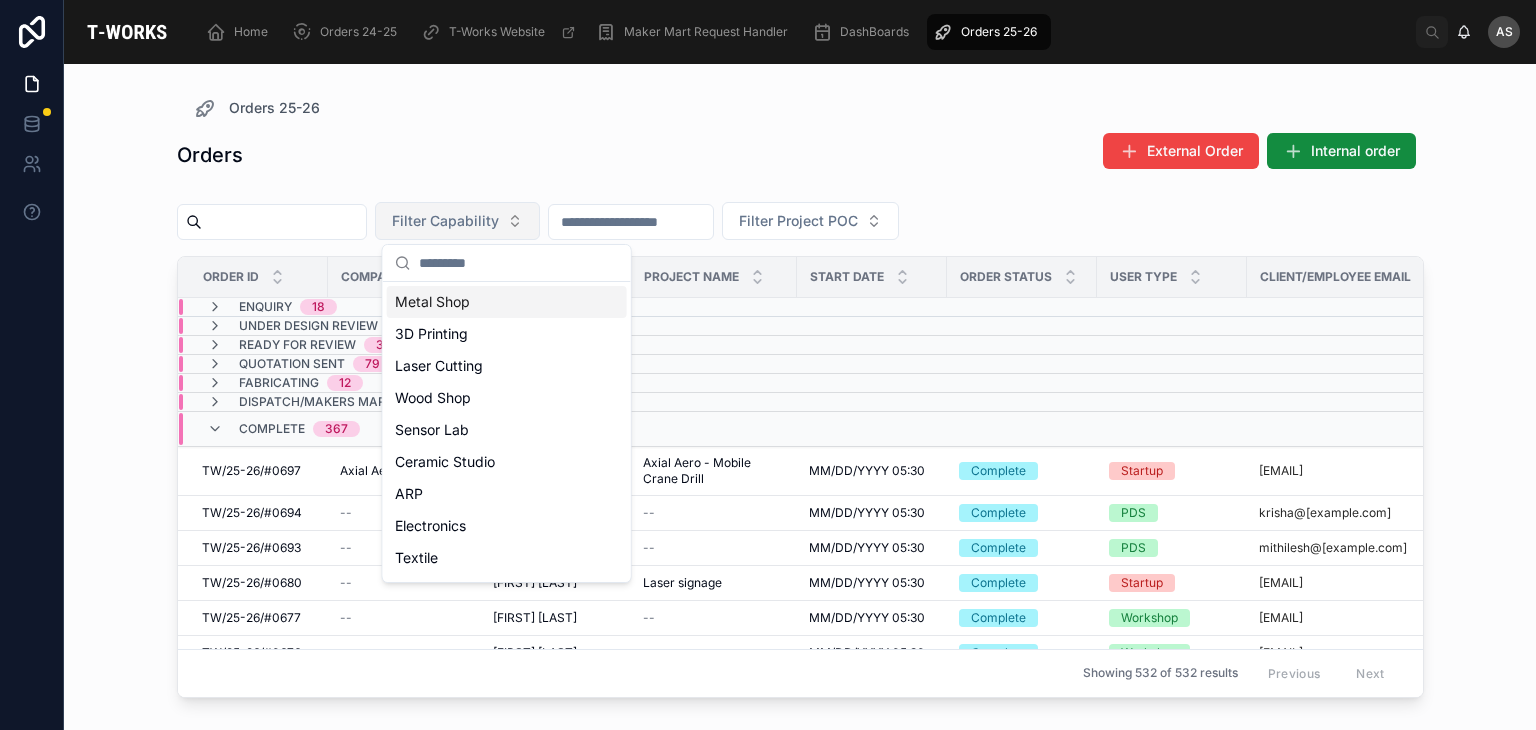 click on "Filter Capability" at bounding box center (445, 221) 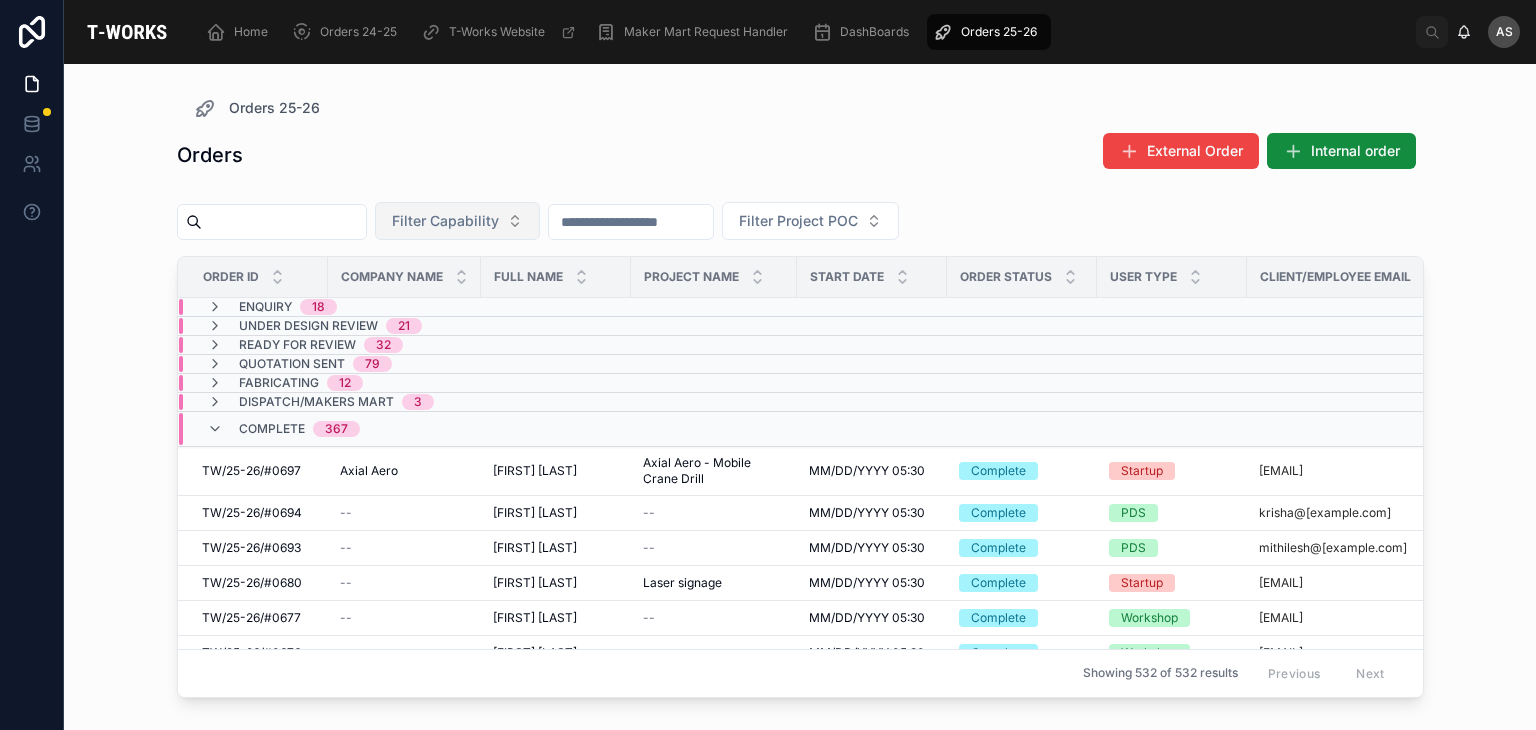 click on "Filter Capability" at bounding box center (445, 221) 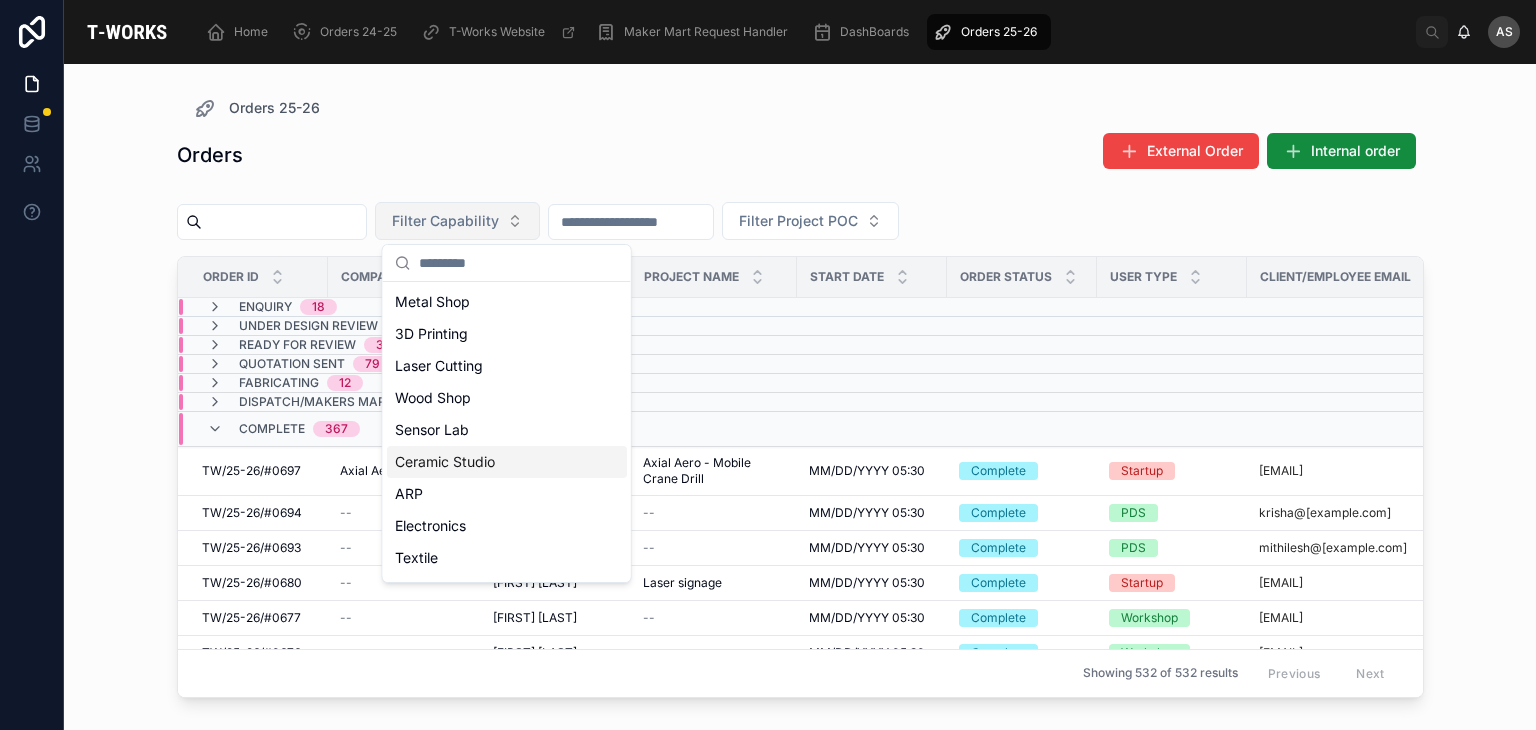click on "Ceramic Studio" at bounding box center [507, 462] 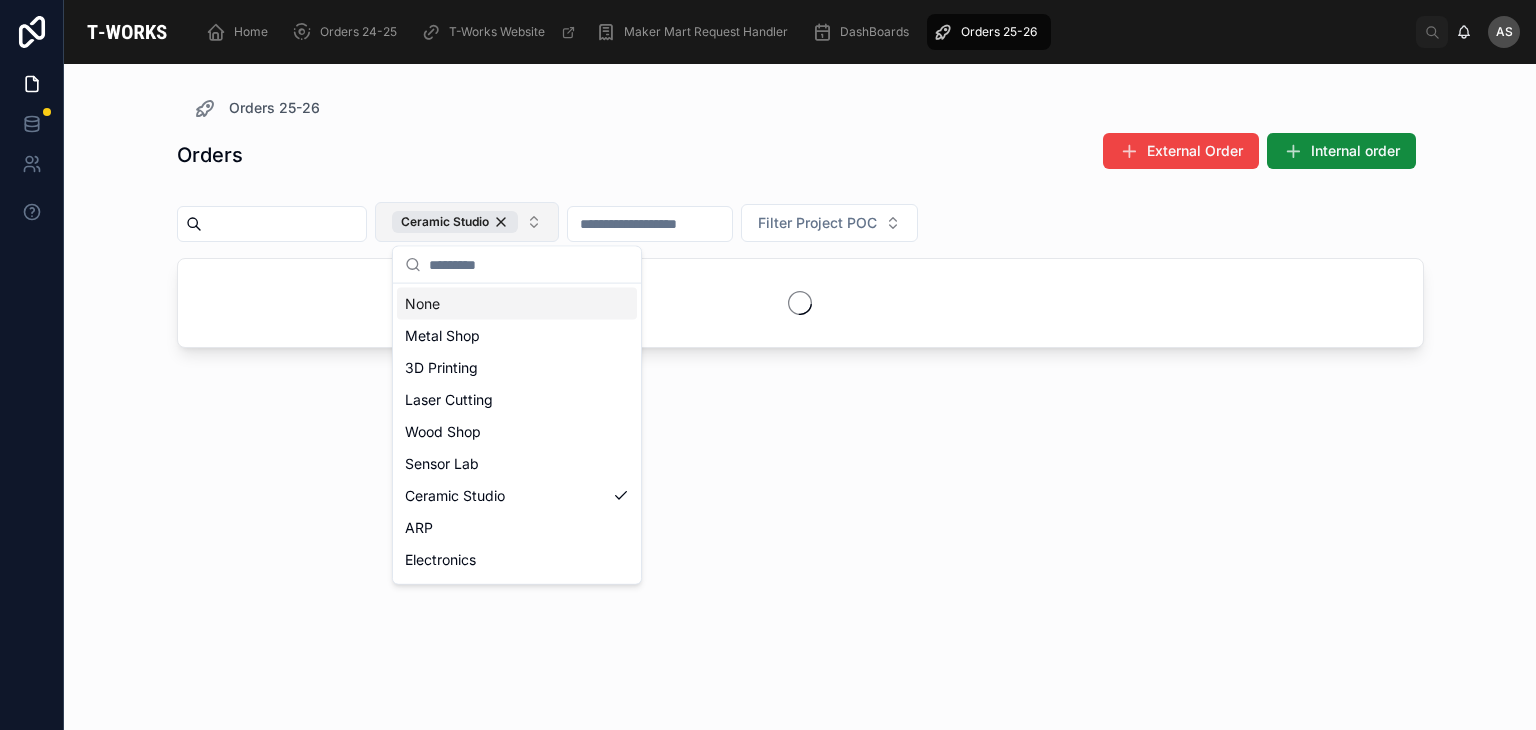 click on "Orders 25-26" at bounding box center [800, 108] 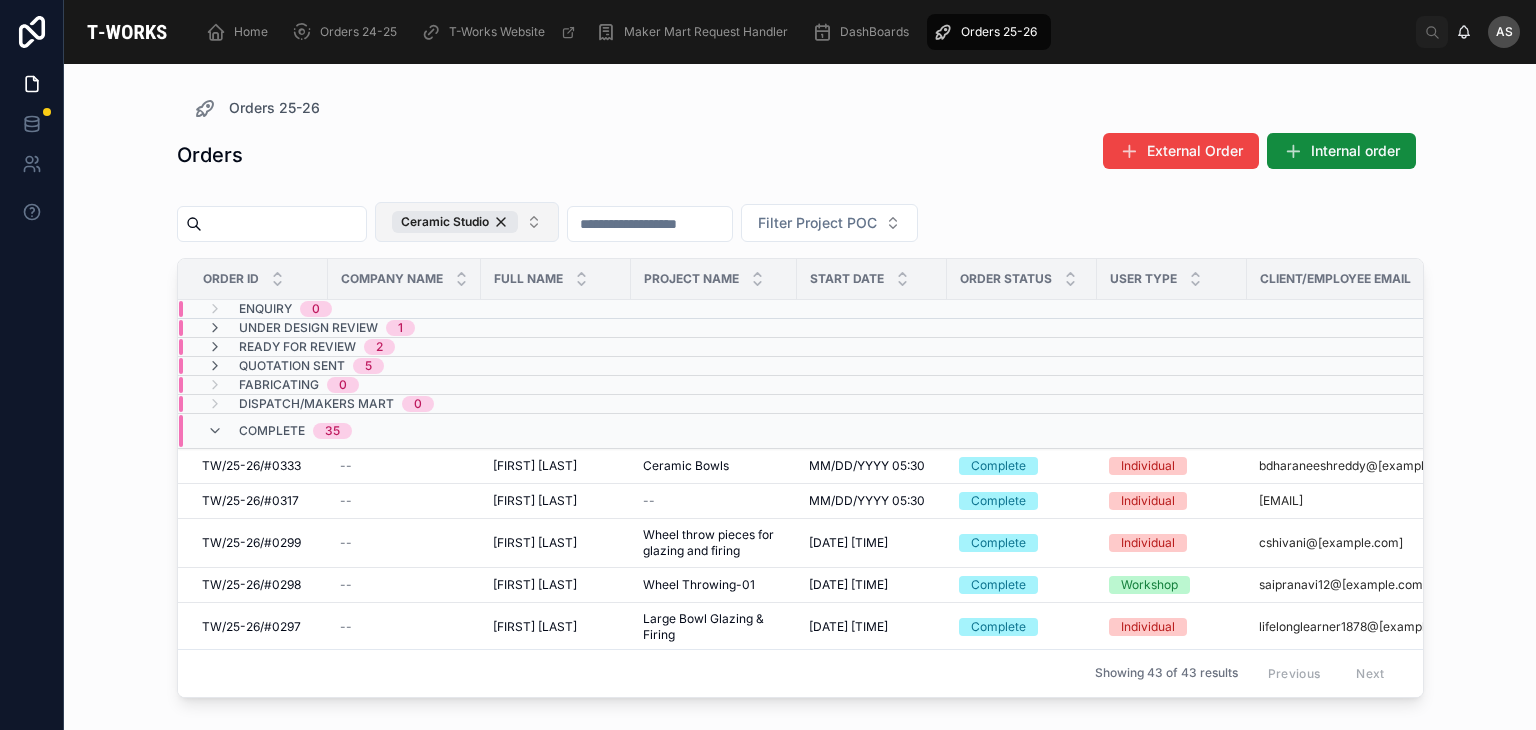 click on "Under Design Review 1" at bounding box center (311, 328) 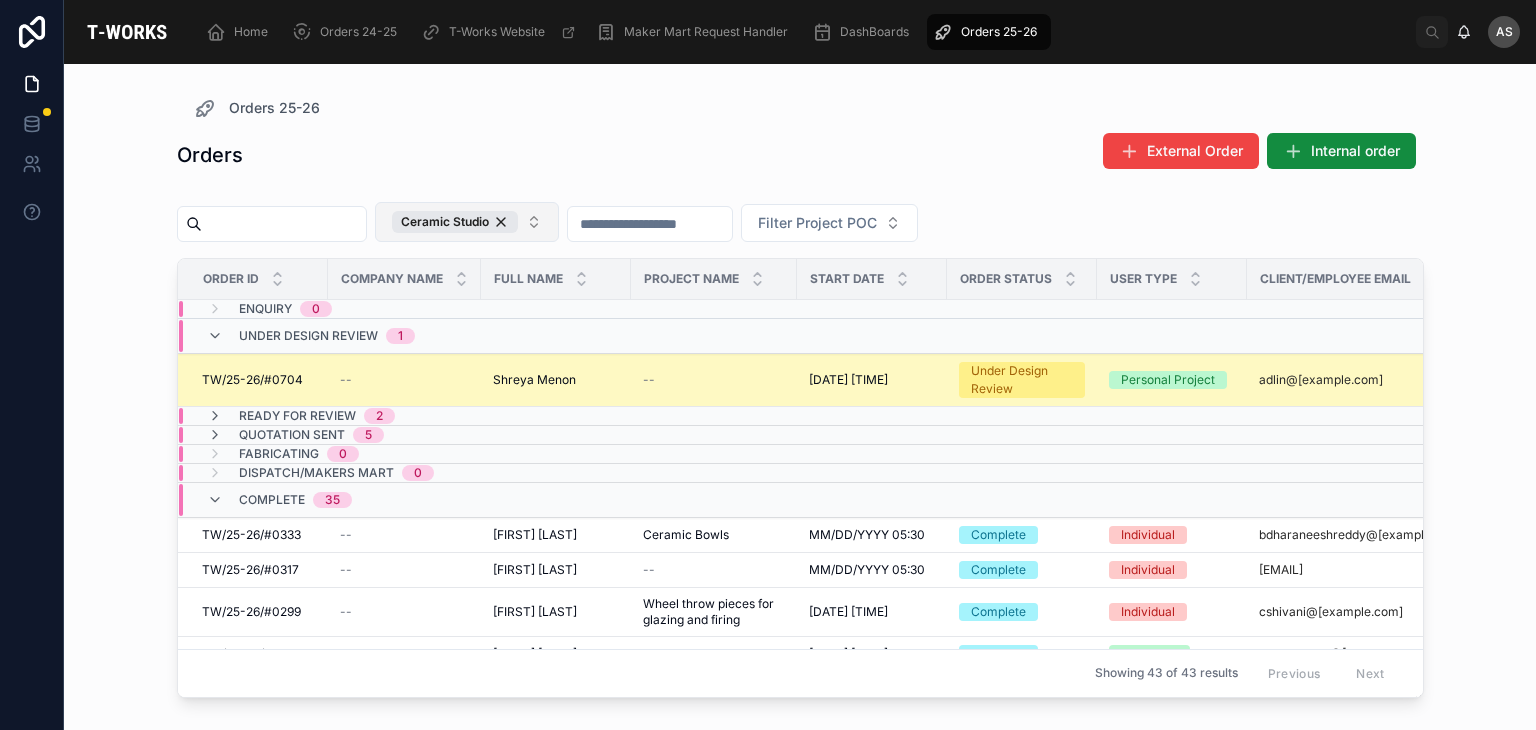 click on "TW/25-26/#0704 TW/25-26/#0704" at bounding box center [259, 380] 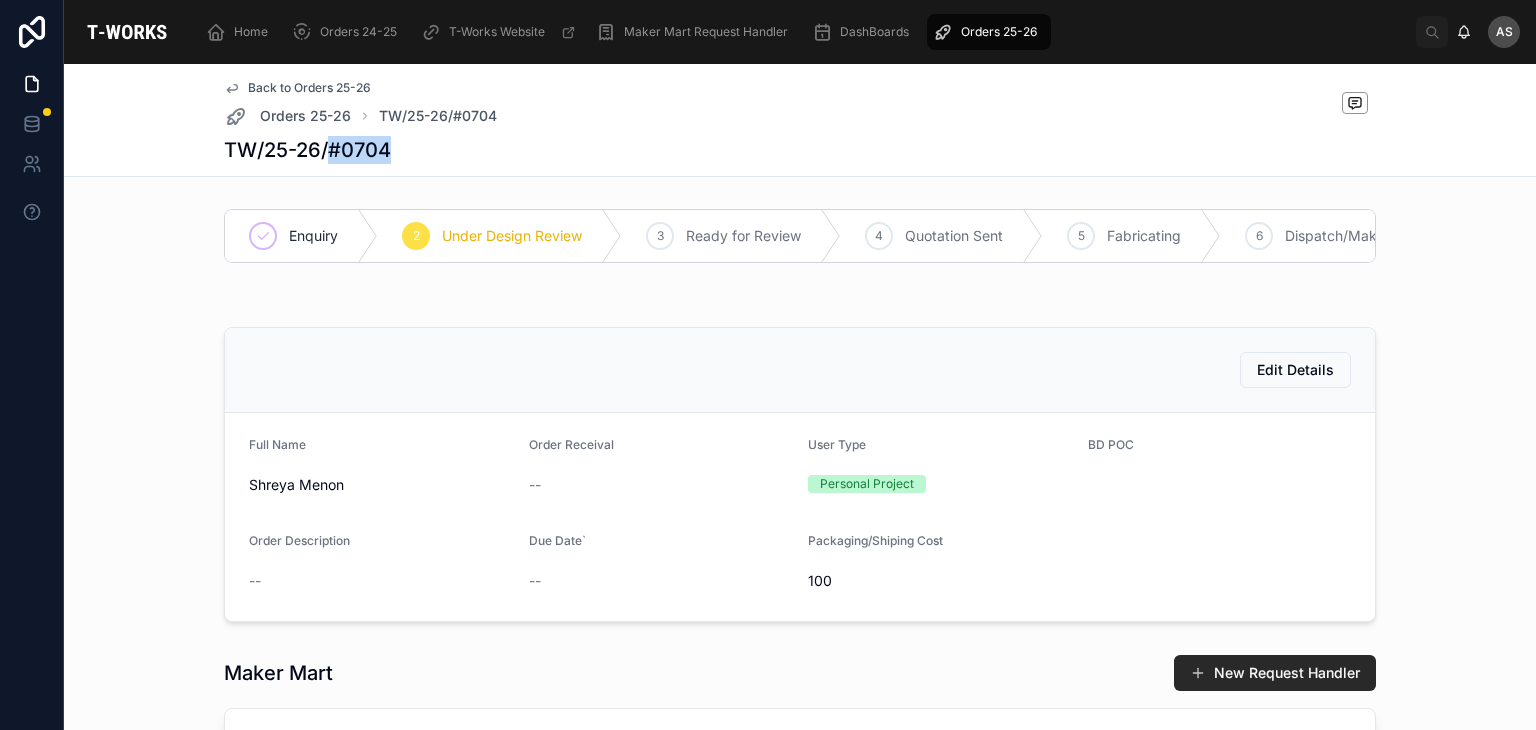 drag, startPoint x: 387, startPoint y: 156, endPoint x: 318, endPoint y: 160, distance: 69.115845 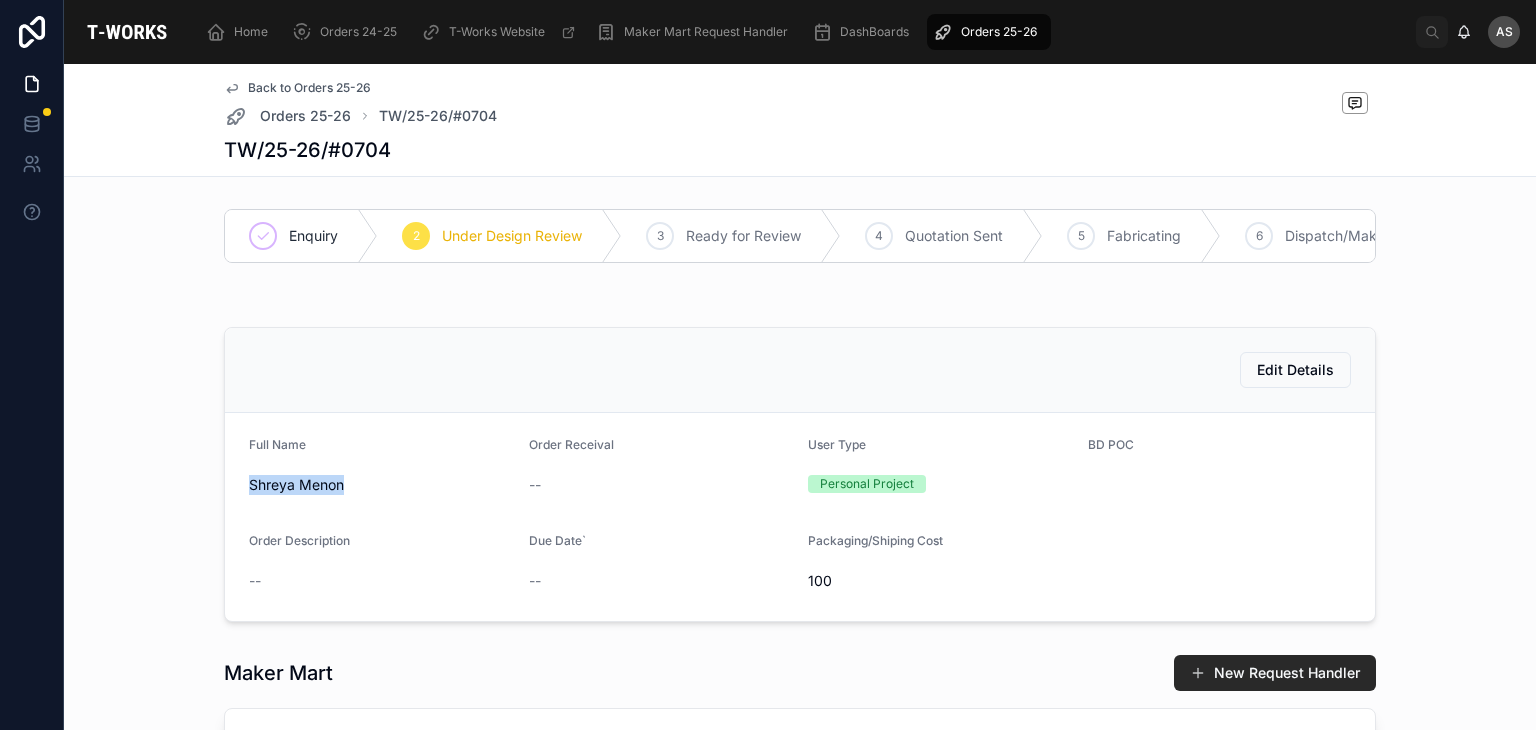 drag, startPoint x: 336, startPoint y: 498, endPoint x: 223, endPoint y: 501, distance: 113.03982 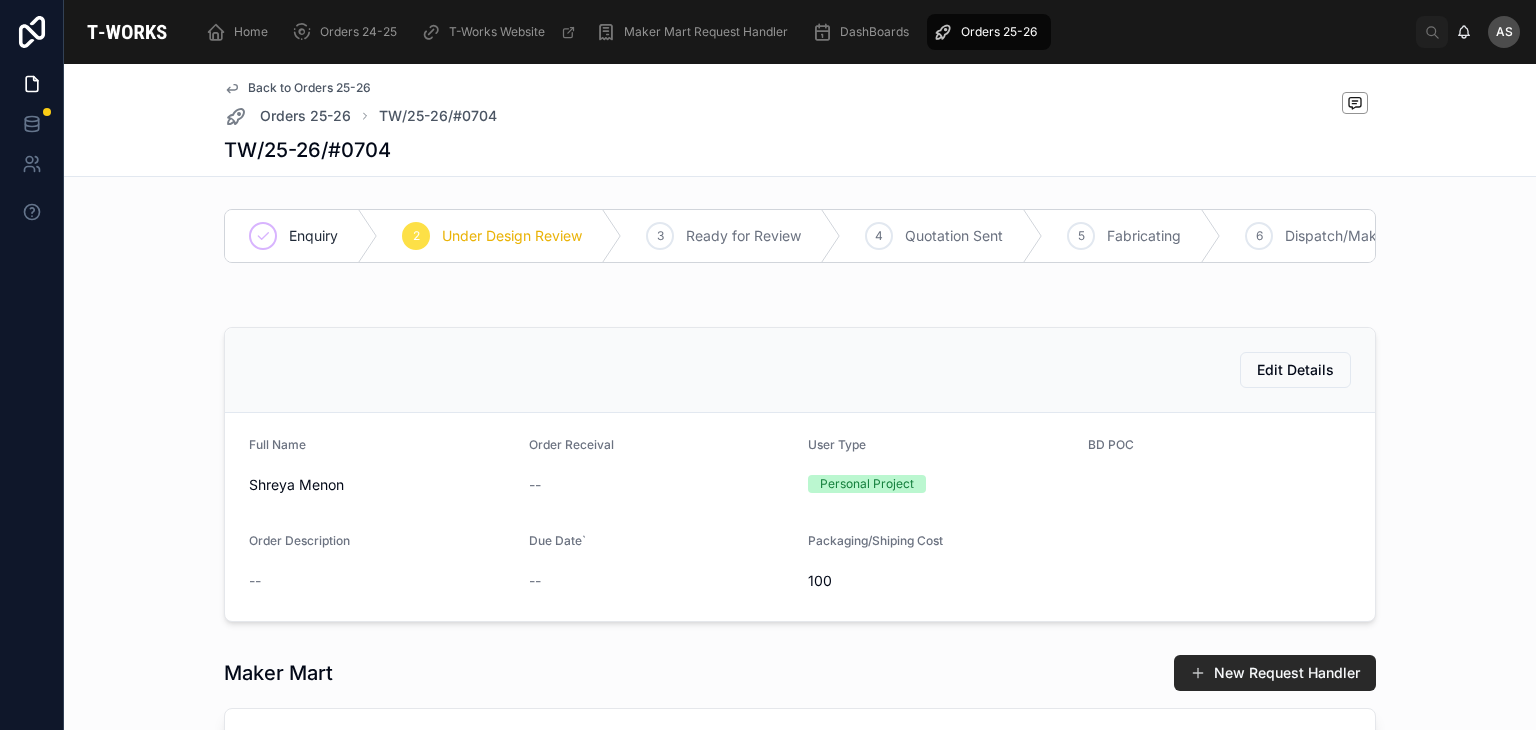 click on "Enquiry 2 Under Design Review 3 Ready for Review 4 Quotation Sent 5 Fabricating 6 Dispatch/Makers Mart 7 Complete" at bounding box center (800, 236) 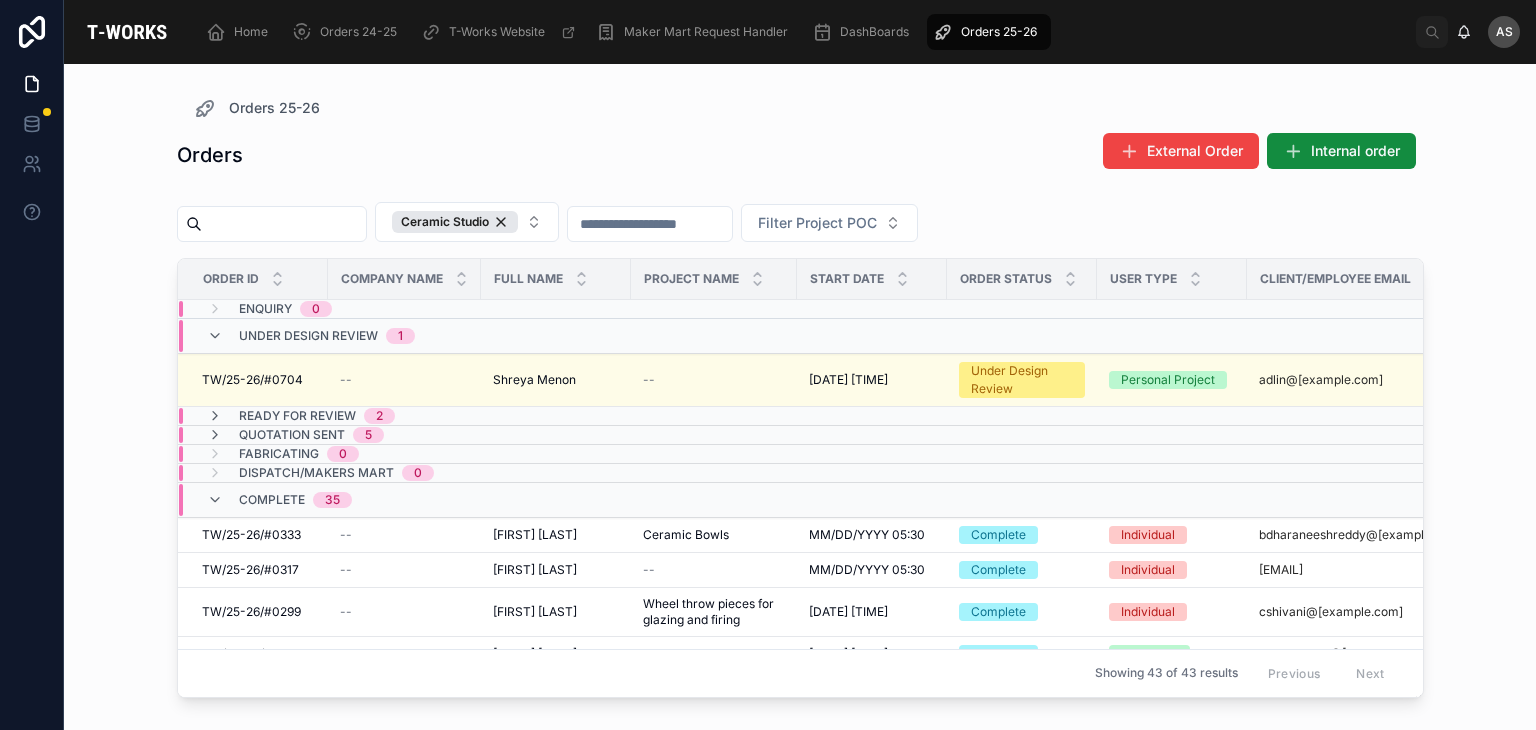 click on "Ready for Review 2" at bounding box center (404, 416) 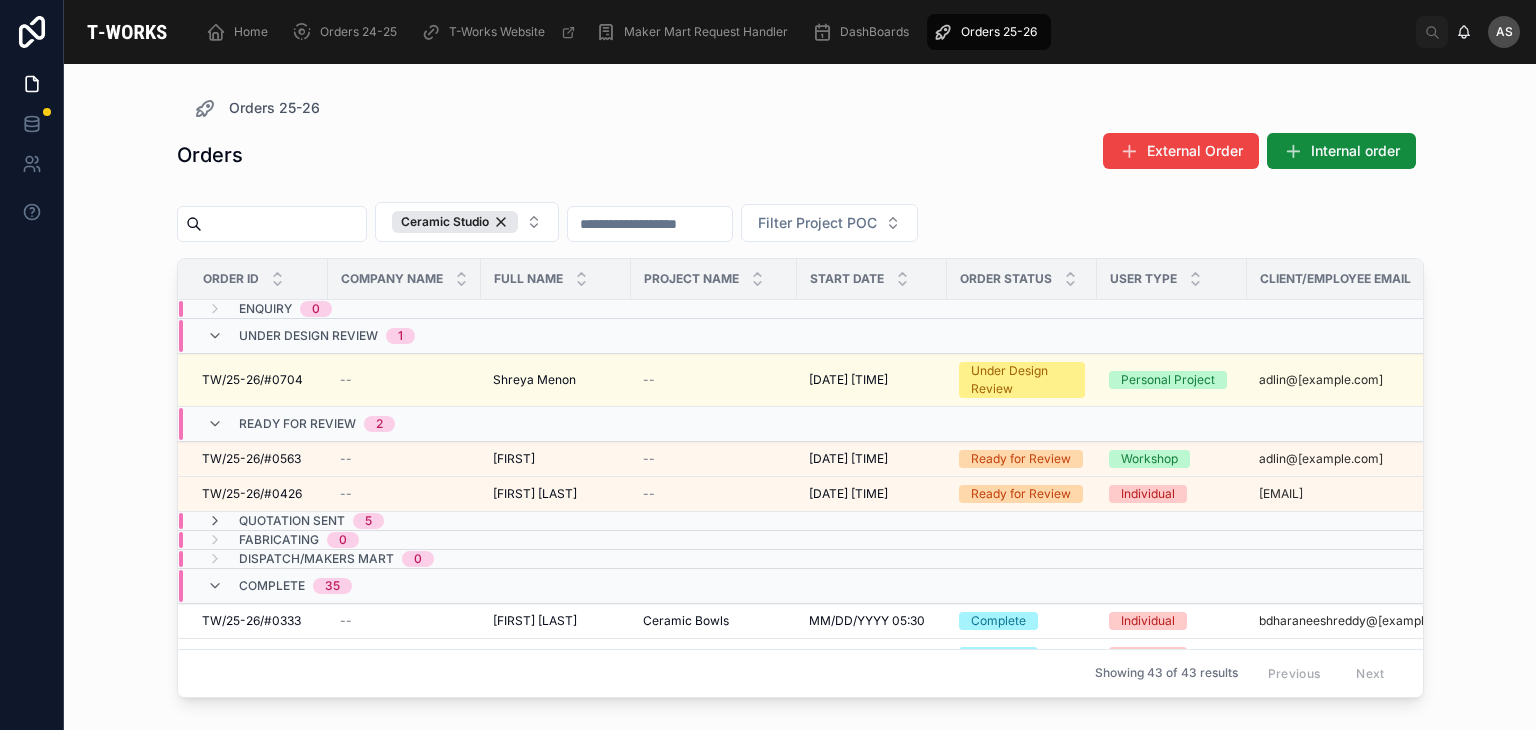 click on "Quotation Sent 5" at bounding box center (404, 521) 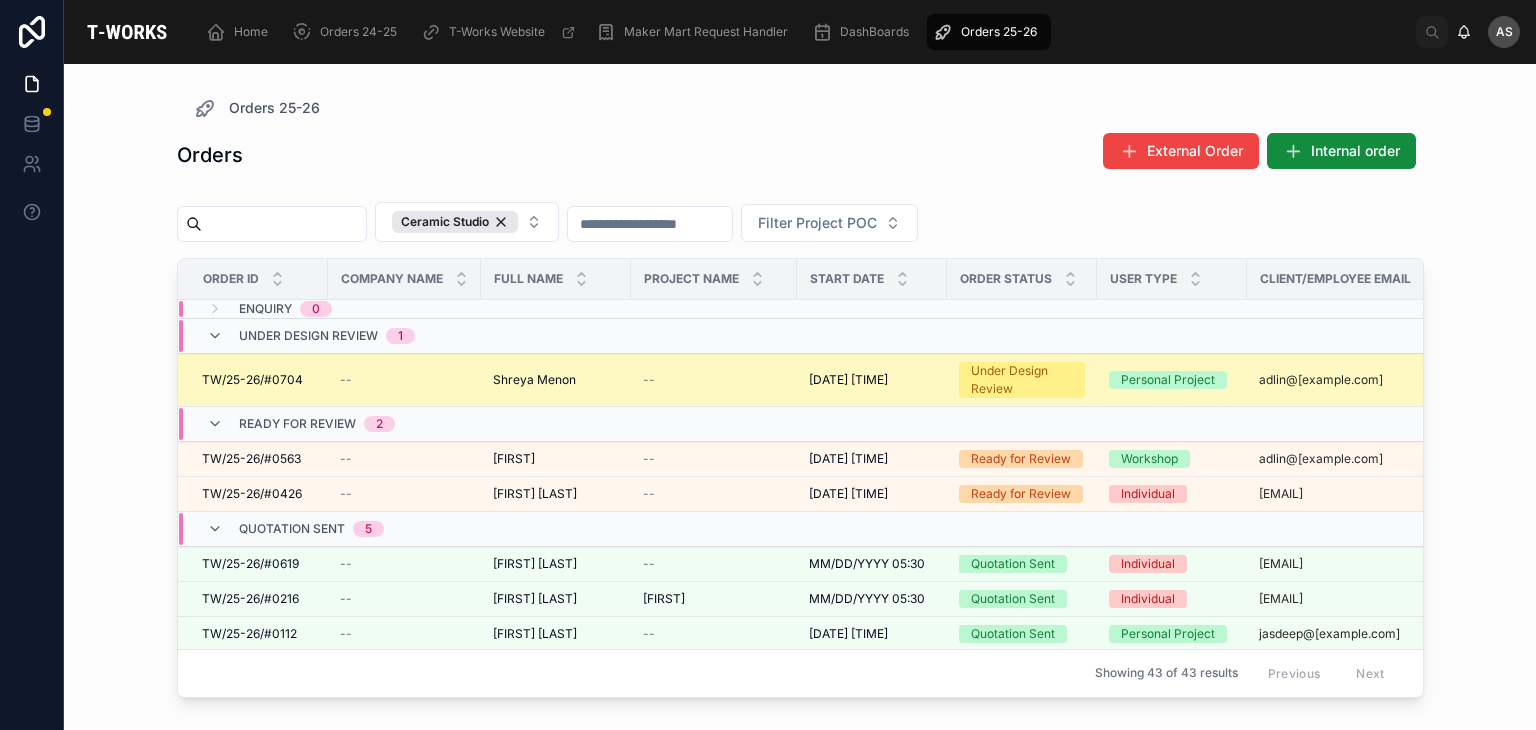 scroll, scrollTop: 0, scrollLeft: 0, axis: both 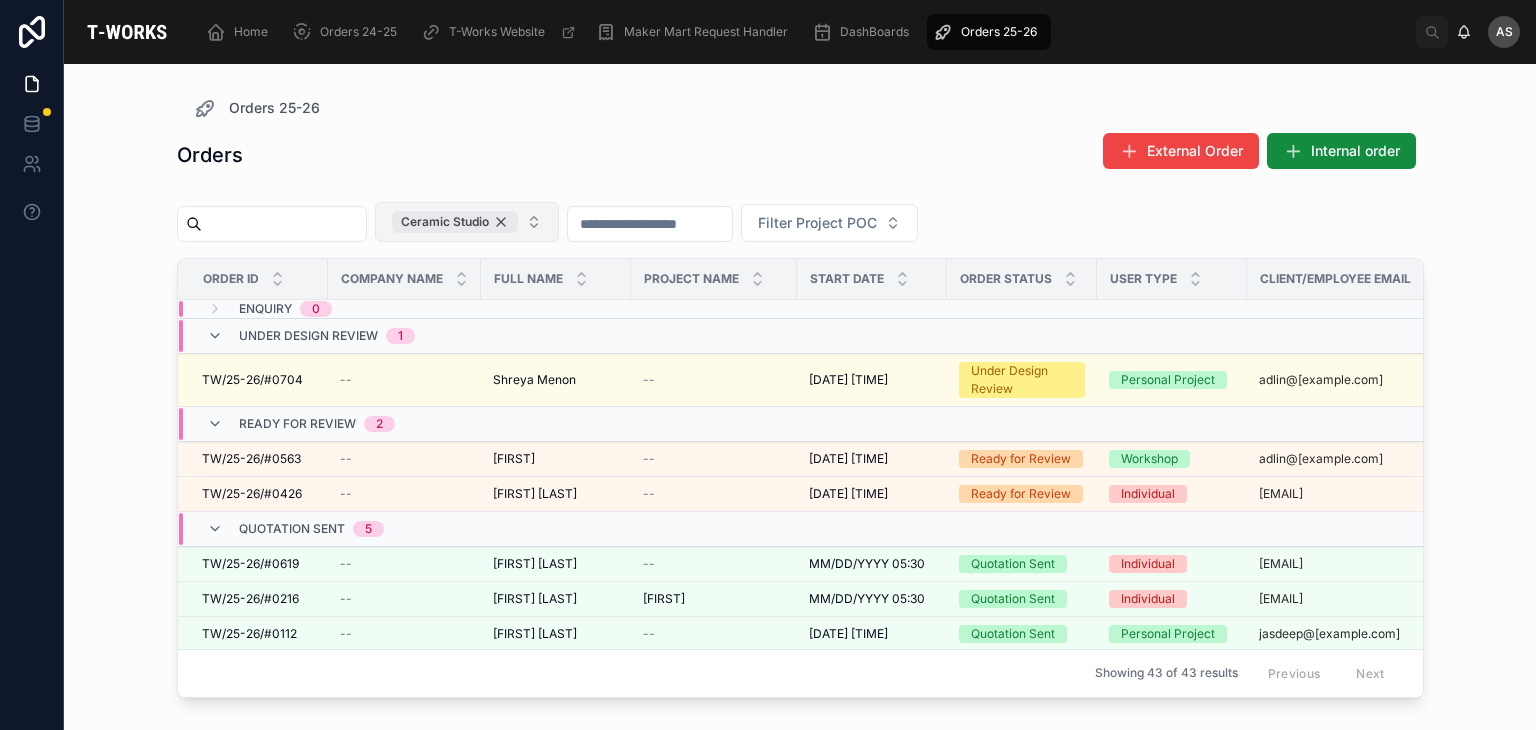 click on "Ceramic Studio" at bounding box center [455, 222] 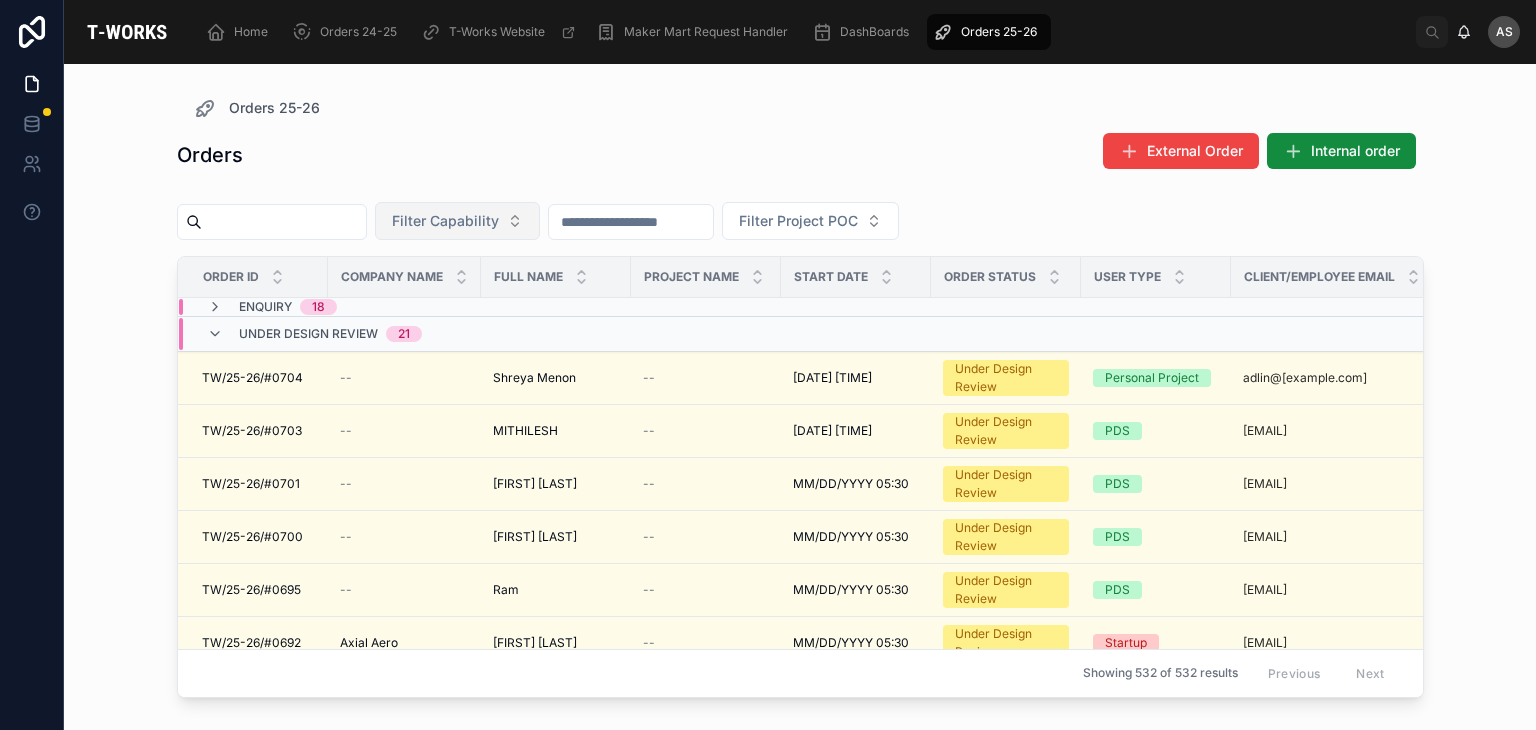 click on "Under Design Review 21" at bounding box center (404, 334) 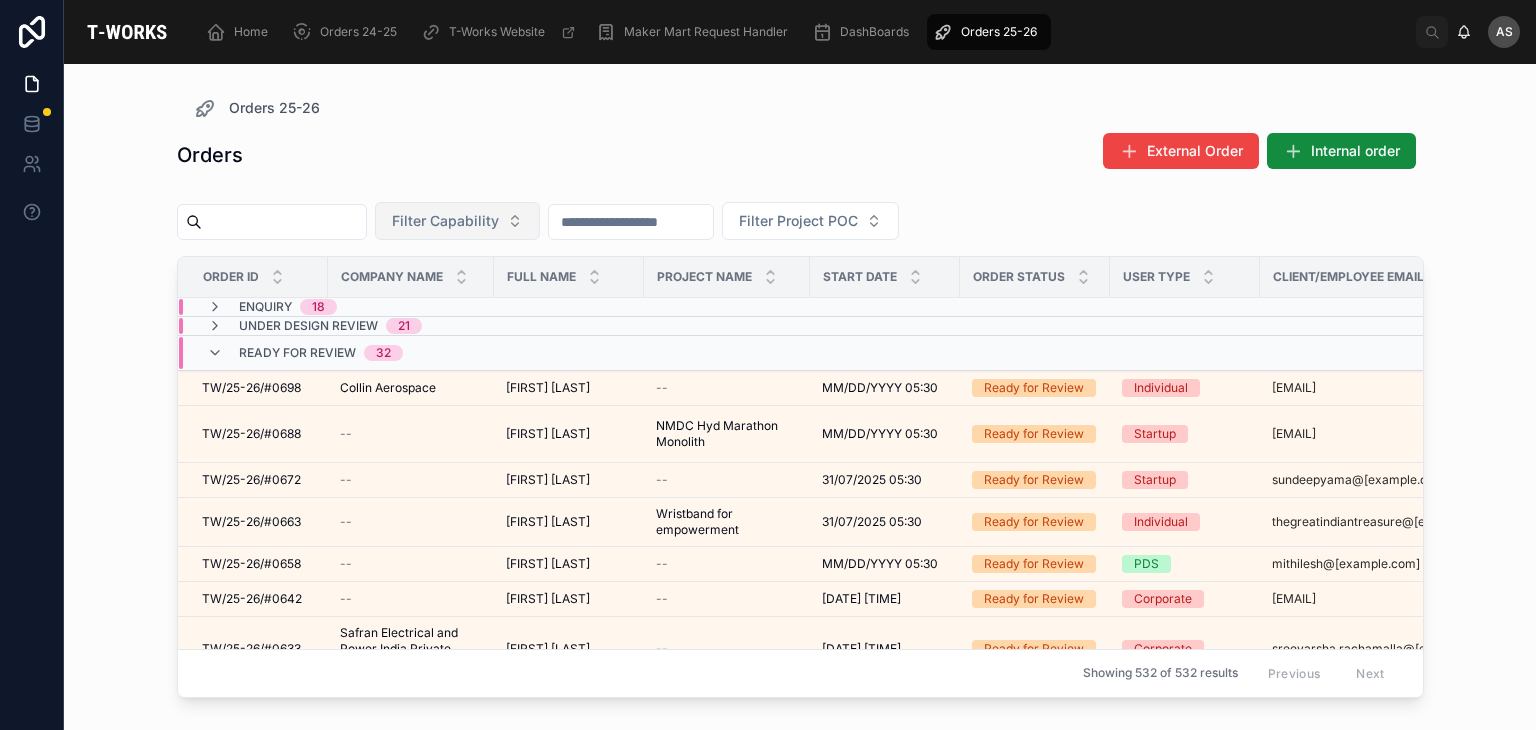 click on "Ready for Review 32" at bounding box center (411, 353) 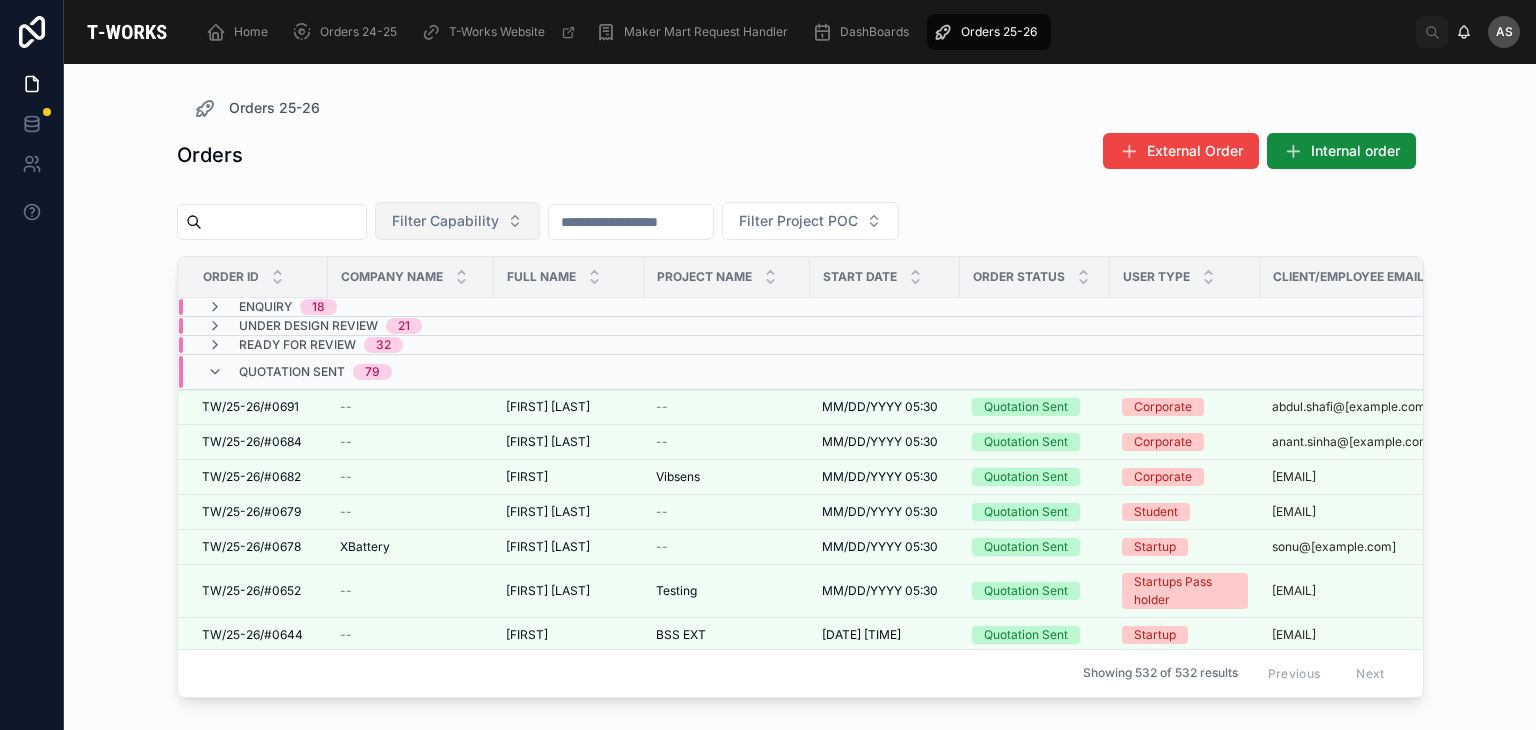 click on "Quotation Sent 79" at bounding box center (411, 372) 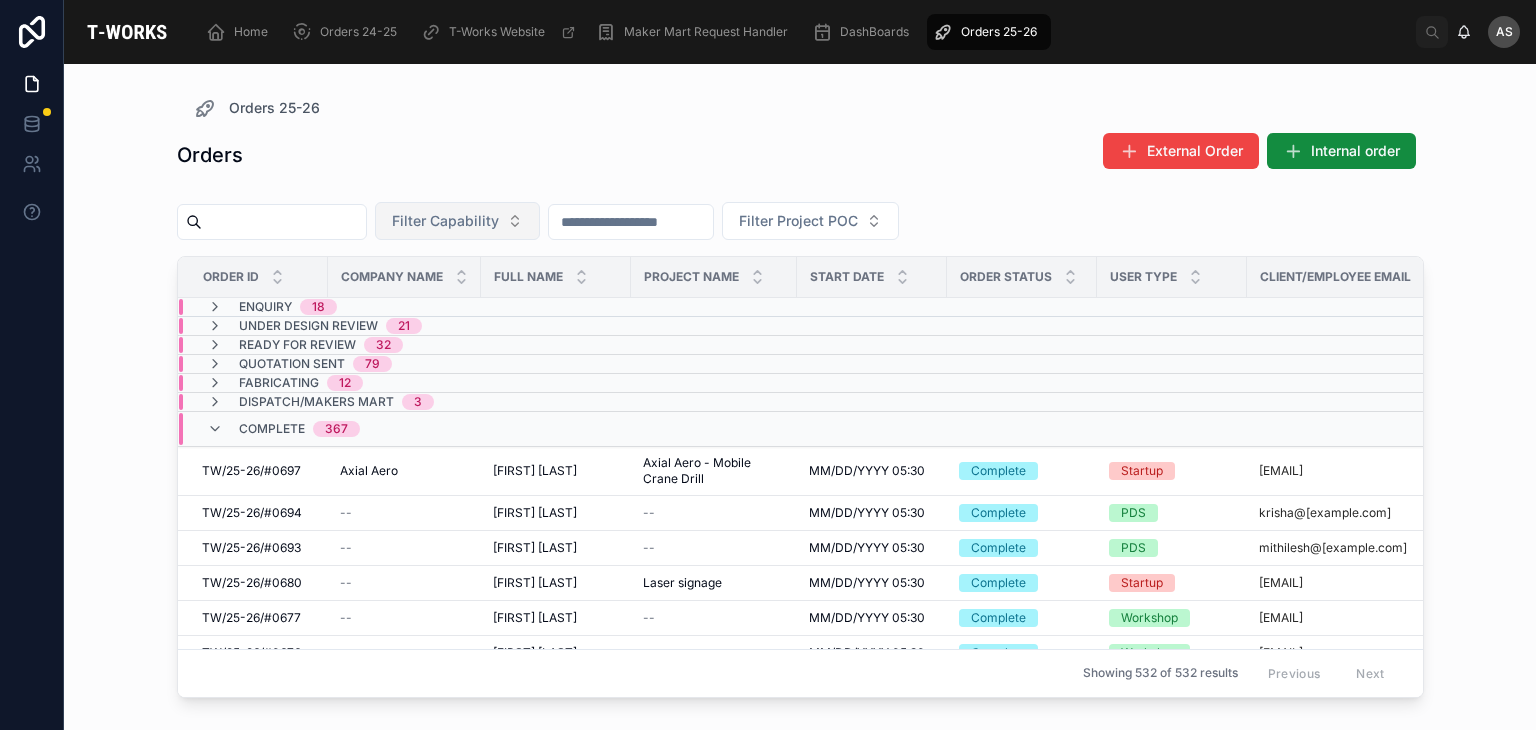 click on "Dispatch/Makers Mart 3" at bounding box center [320, 402] 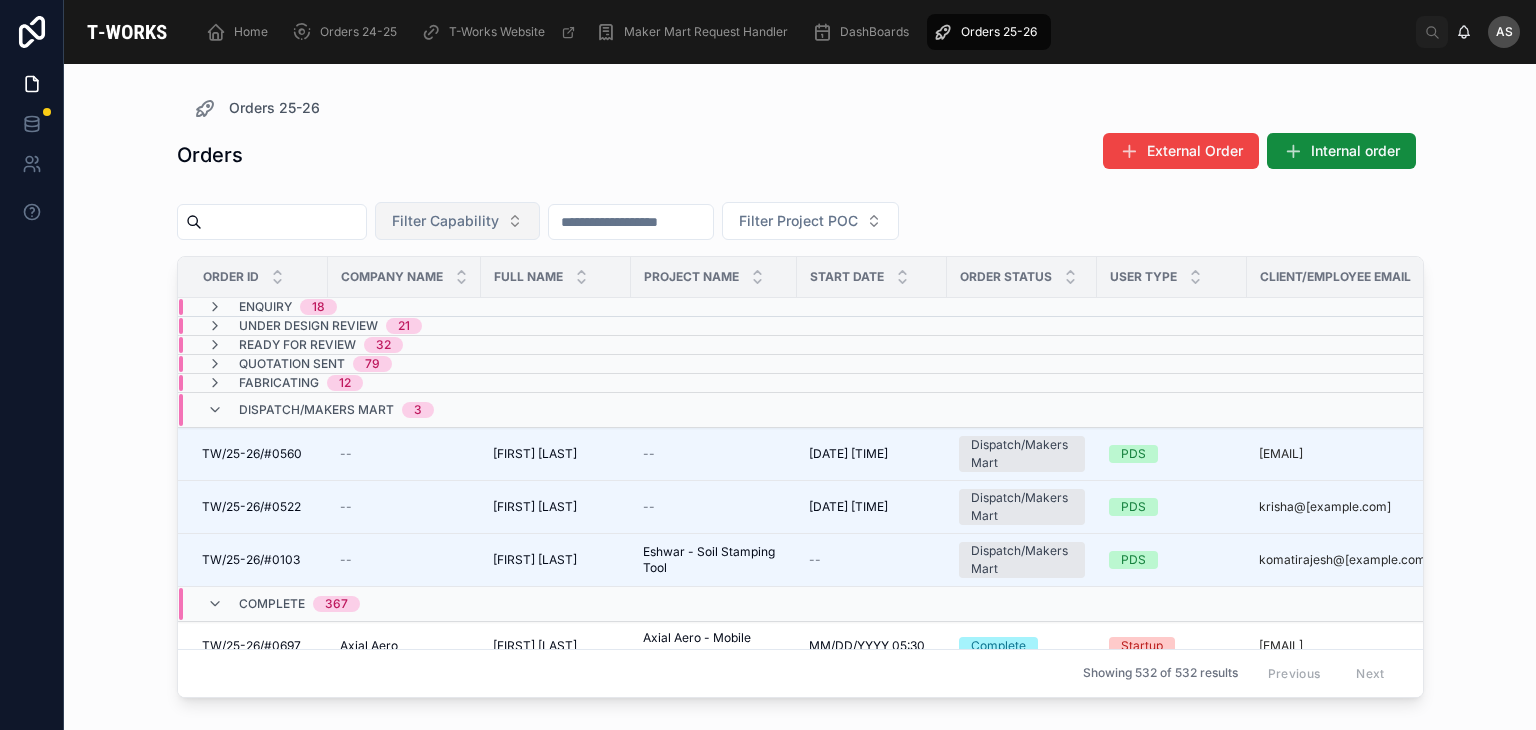 click on "Dispatch/Makers Mart 3" at bounding box center (320, 410) 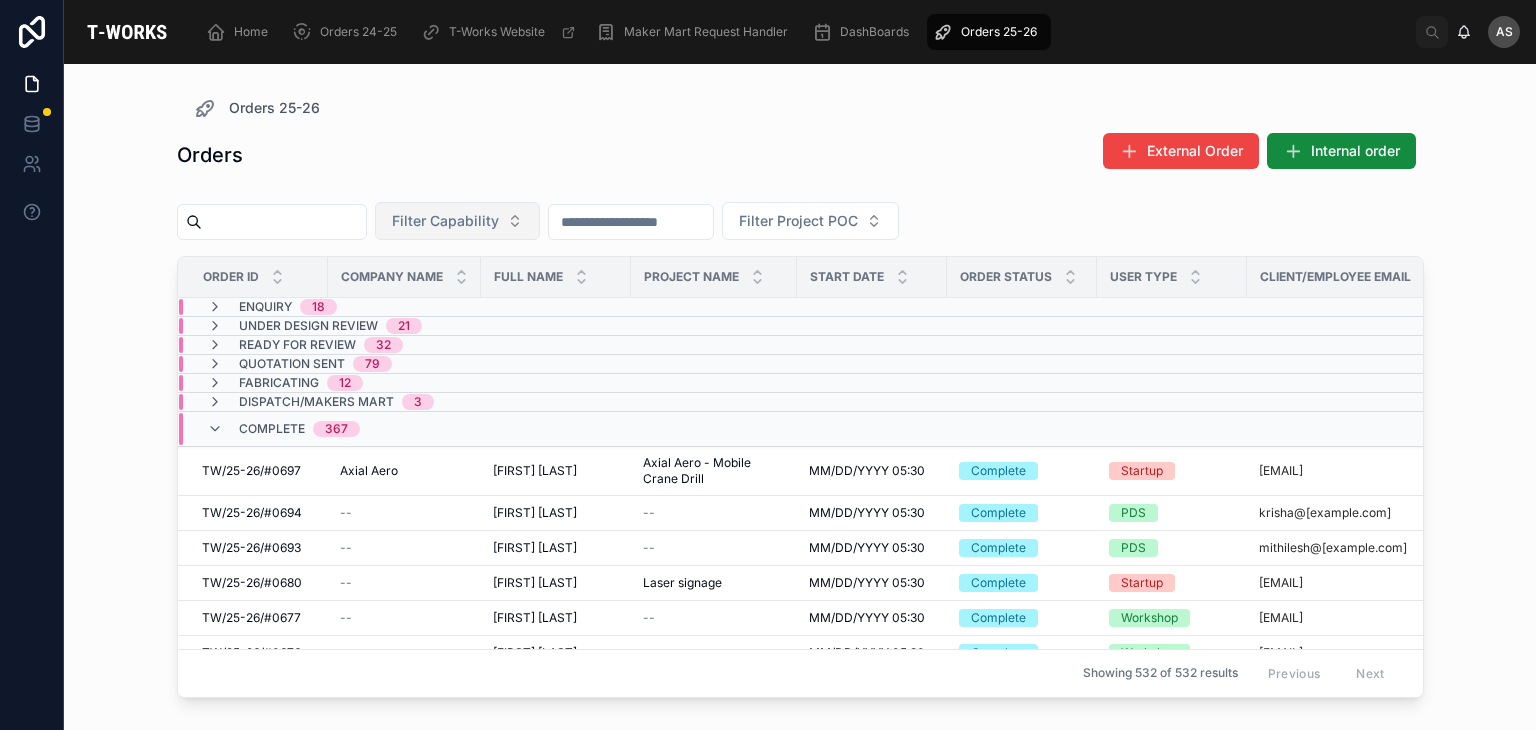 click on "Fabricating 12" at bounding box center (404, 383) 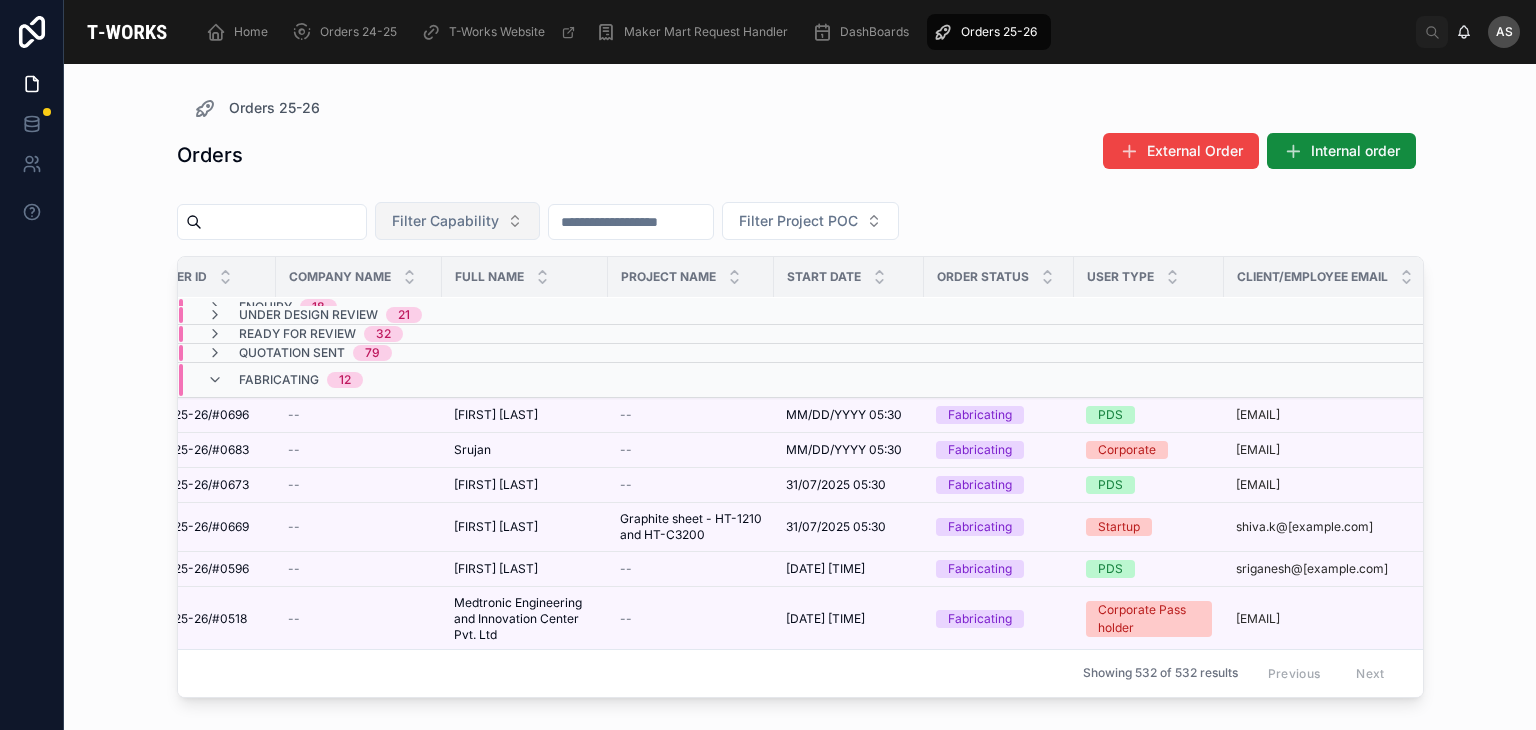 scroll, scrollTop: 10, scrollLeft: 52, axis: both 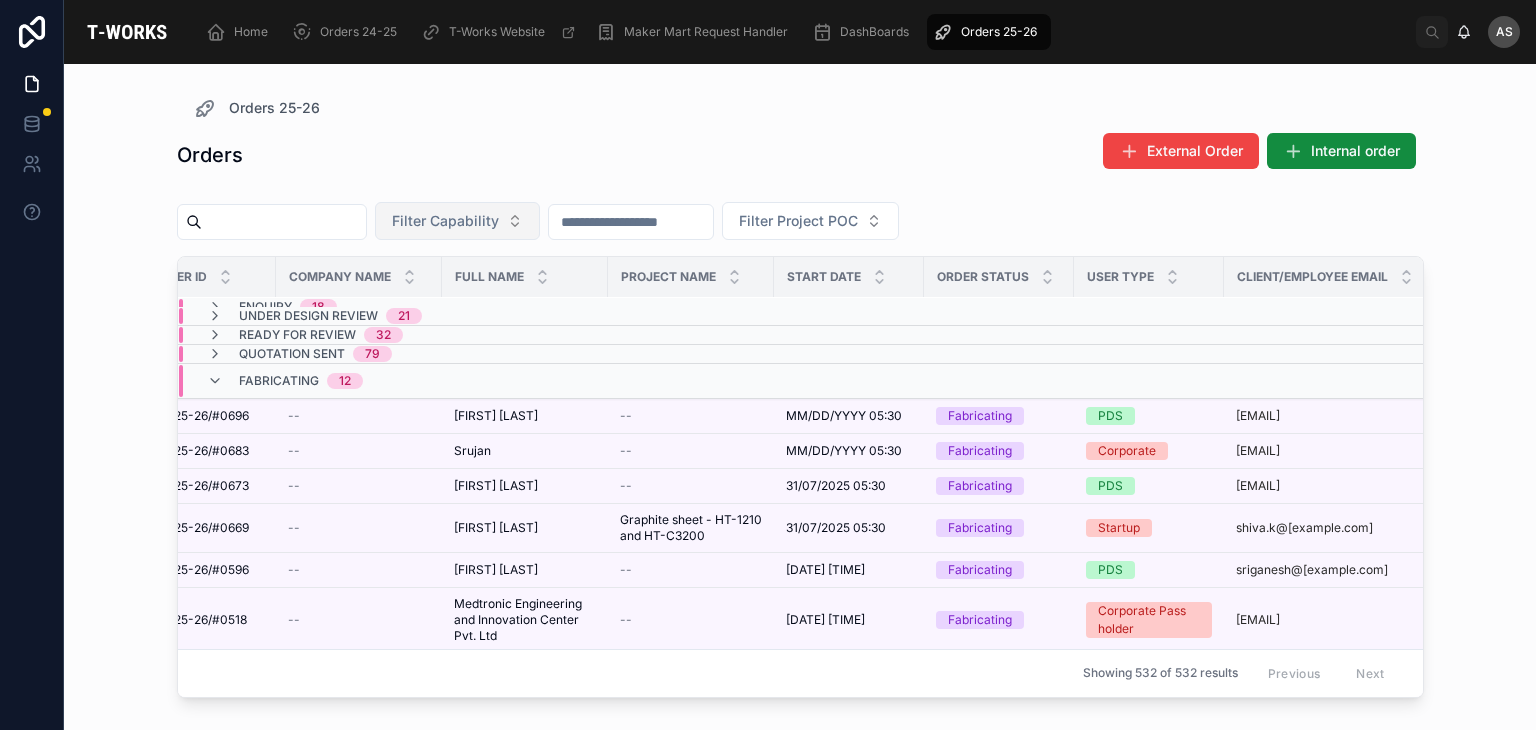 click at bounding box center (284, 222) 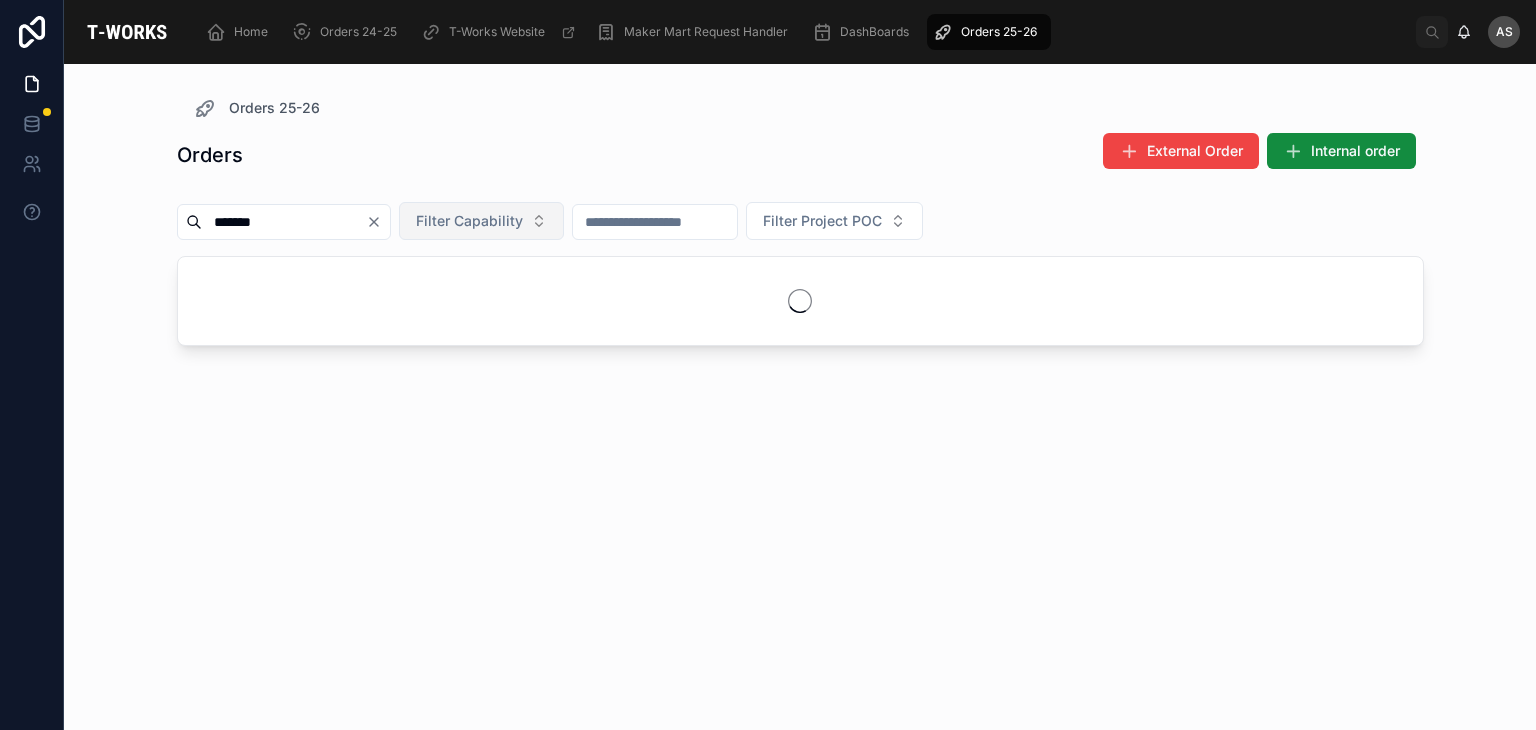type on "*******" 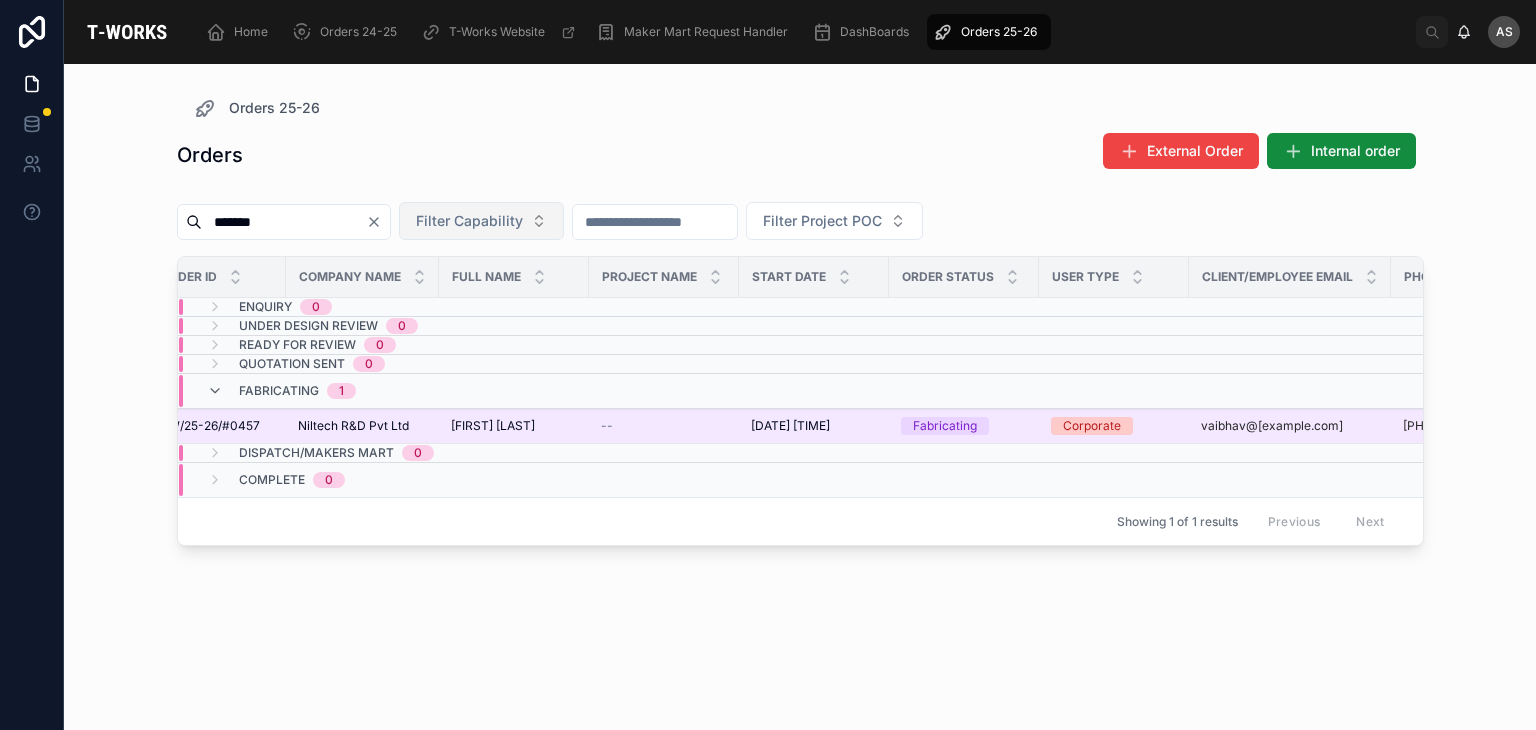 scroll, scrollTop: 0, scrollLeft: 0, axis: both 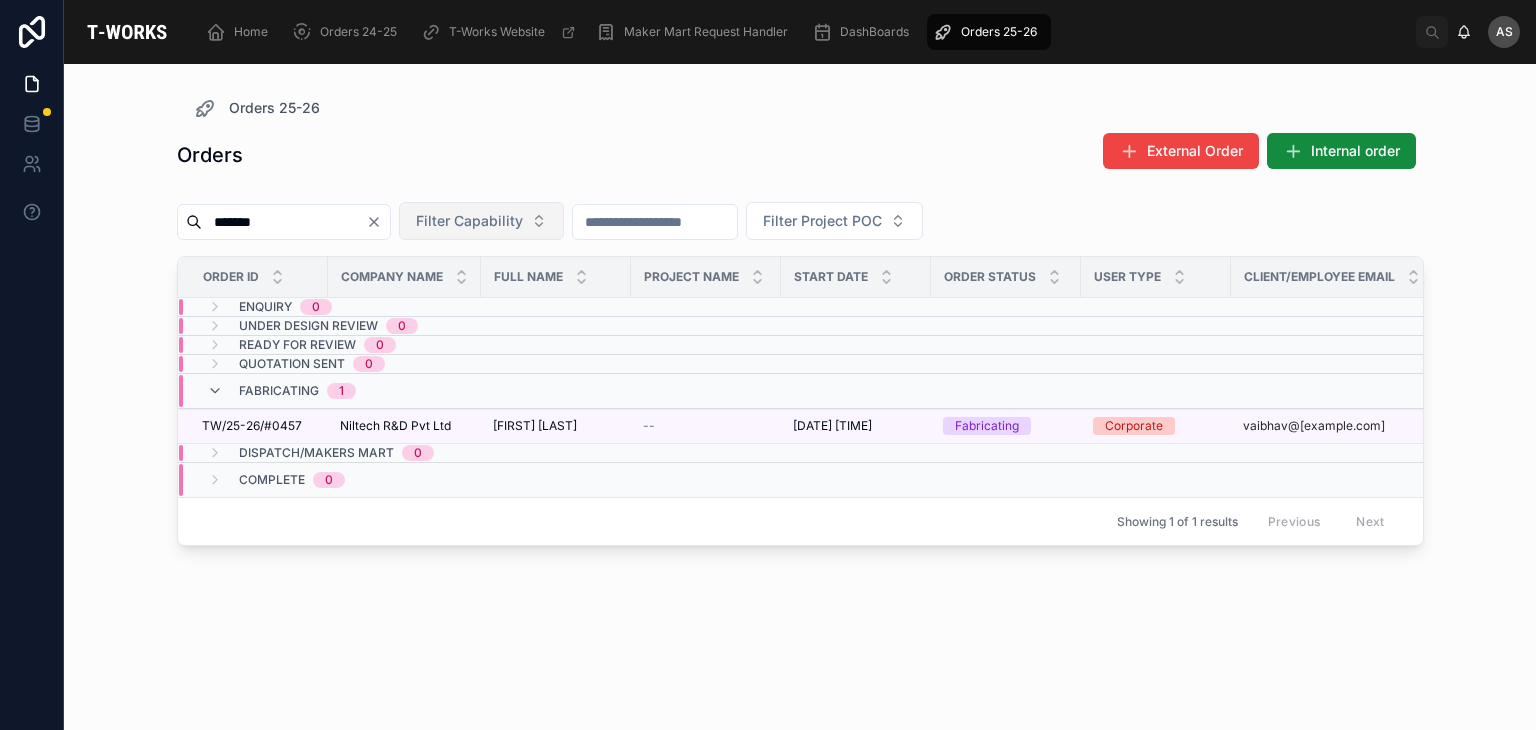 click on "Fabricating 1" at bounding box center [404, 391] 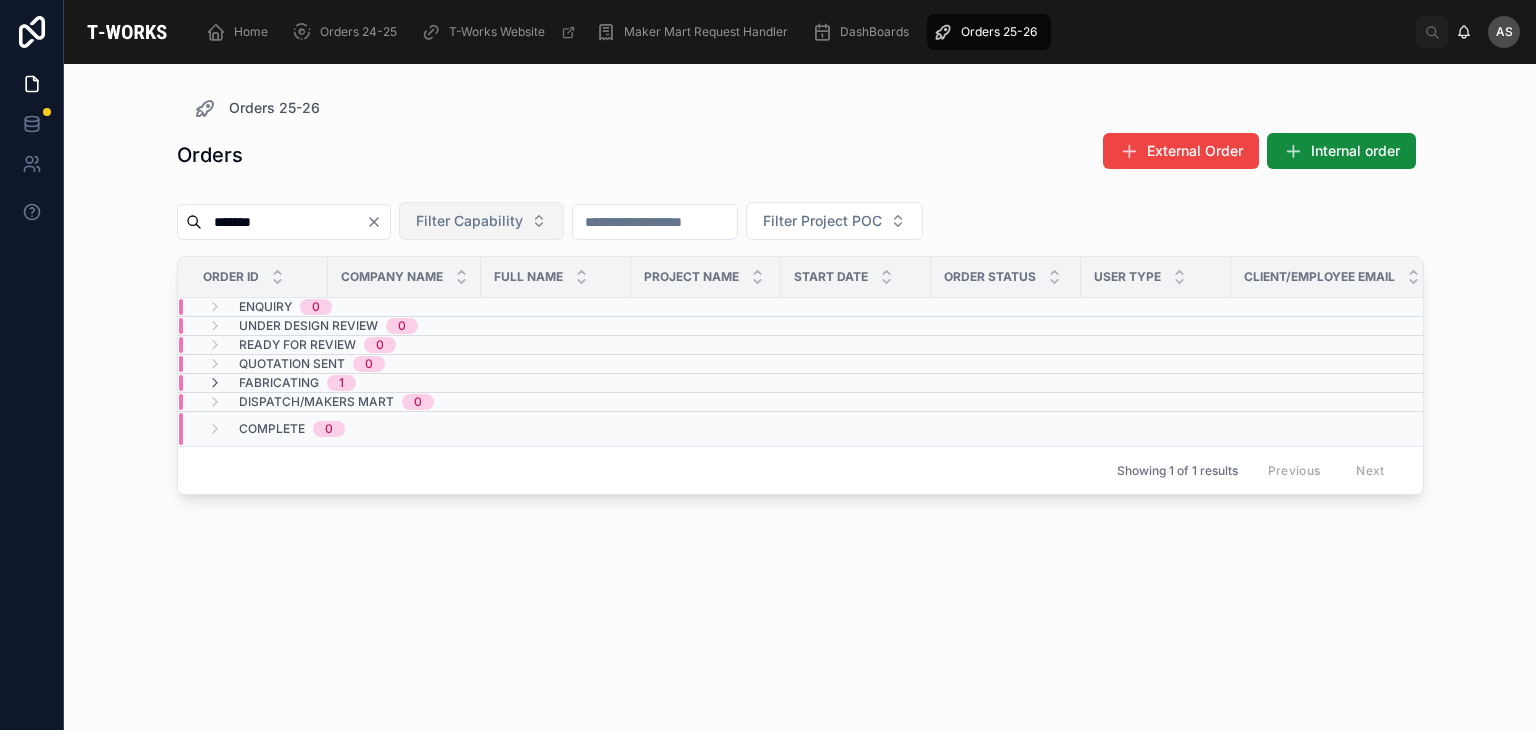 click on "*******" at bounding box center [284, 222] 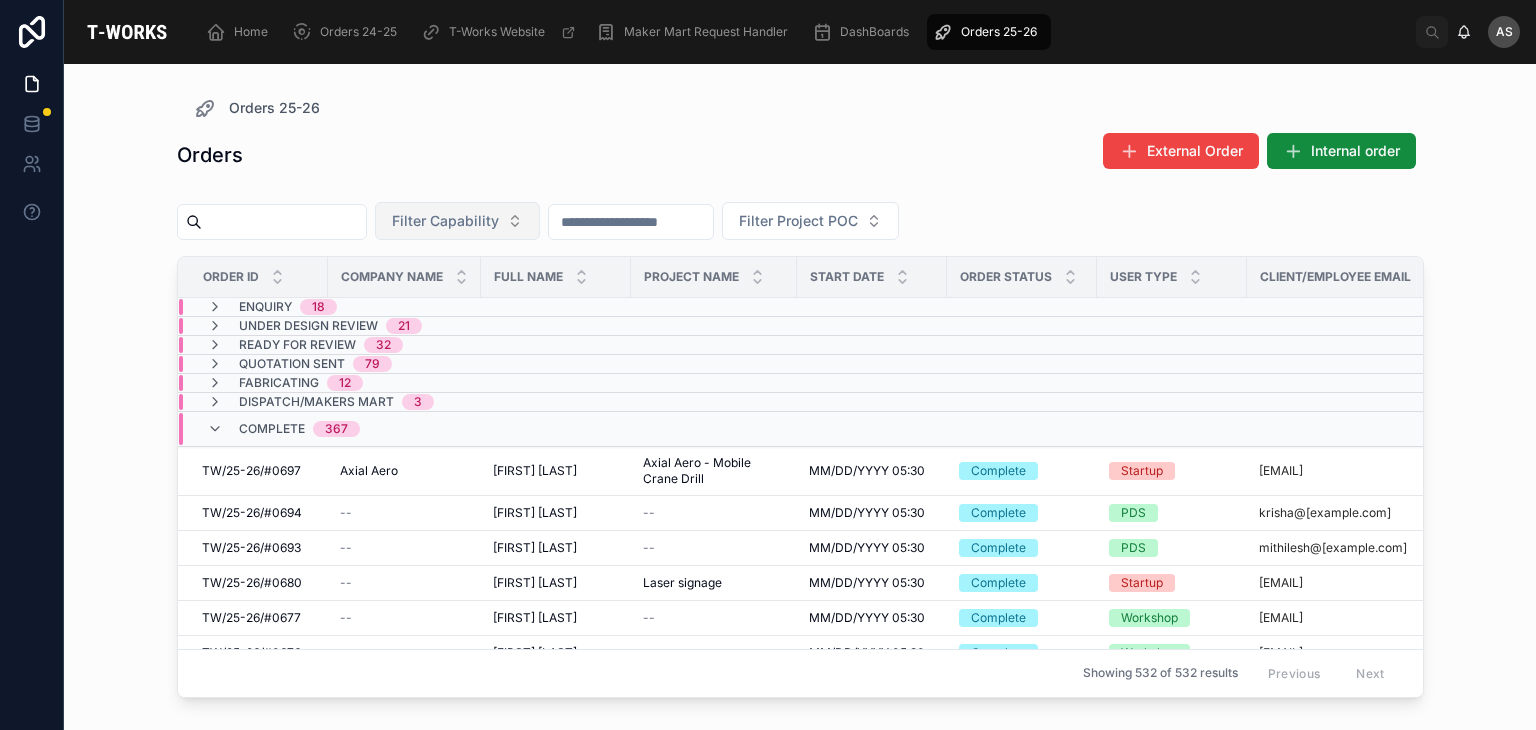 click at bounding box center (284, 222) 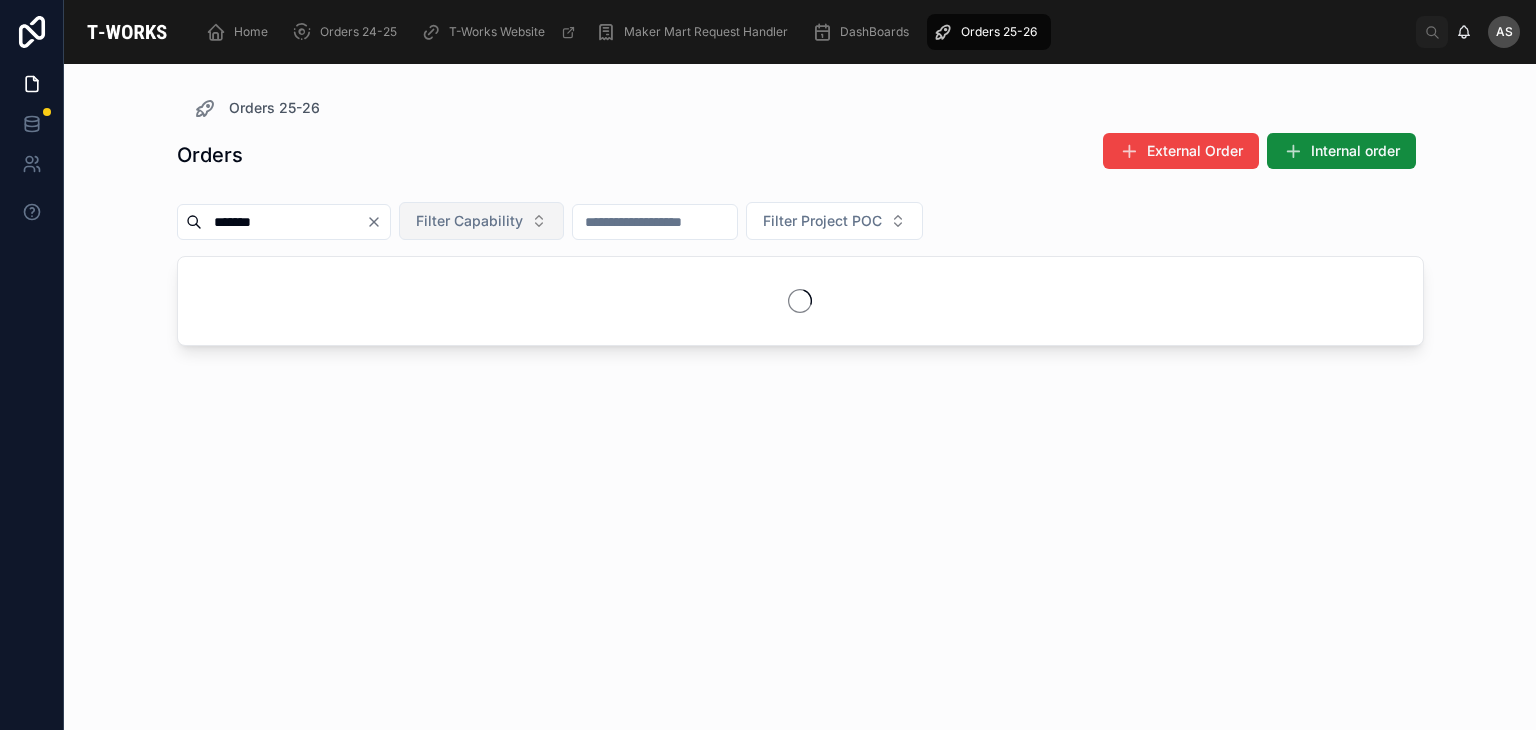 type on "*******" 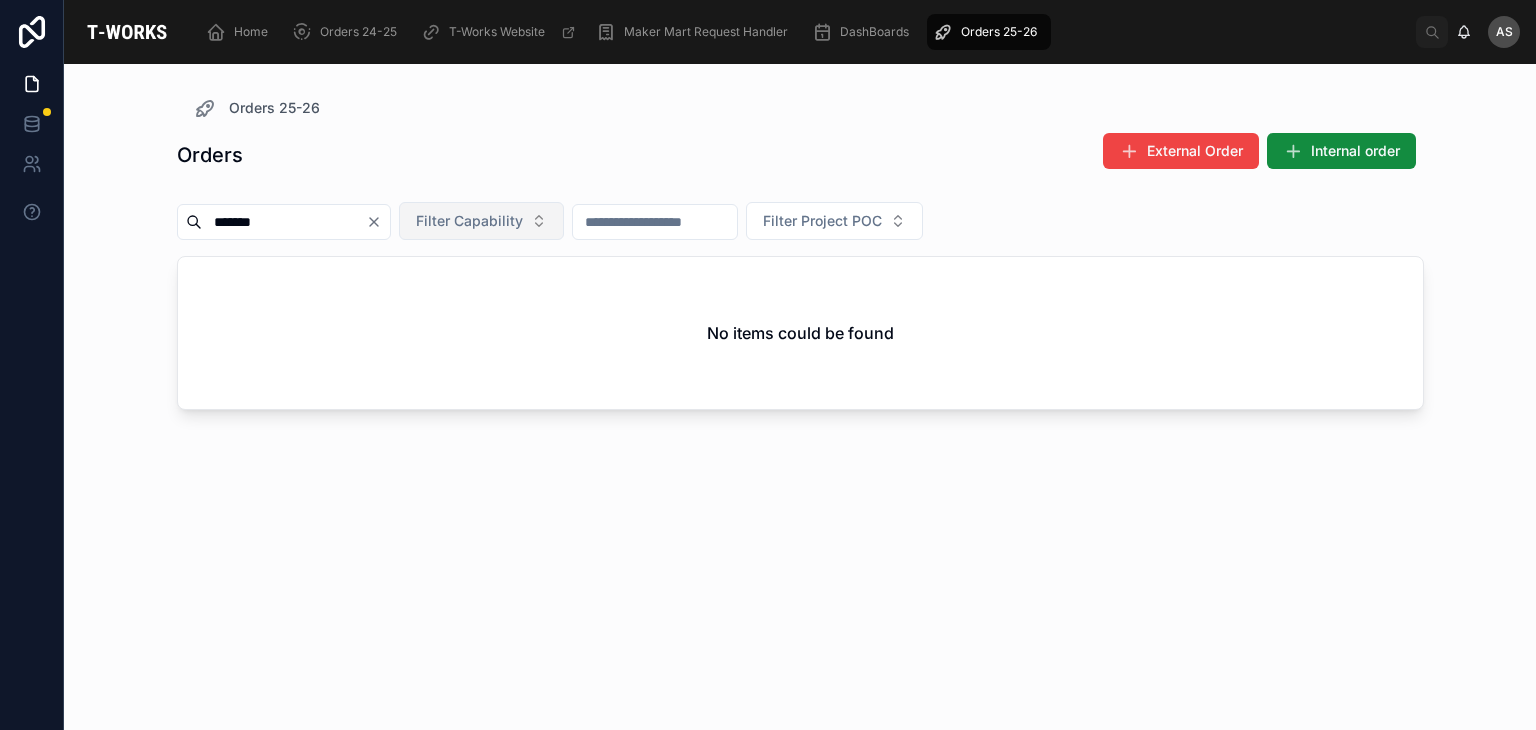 click 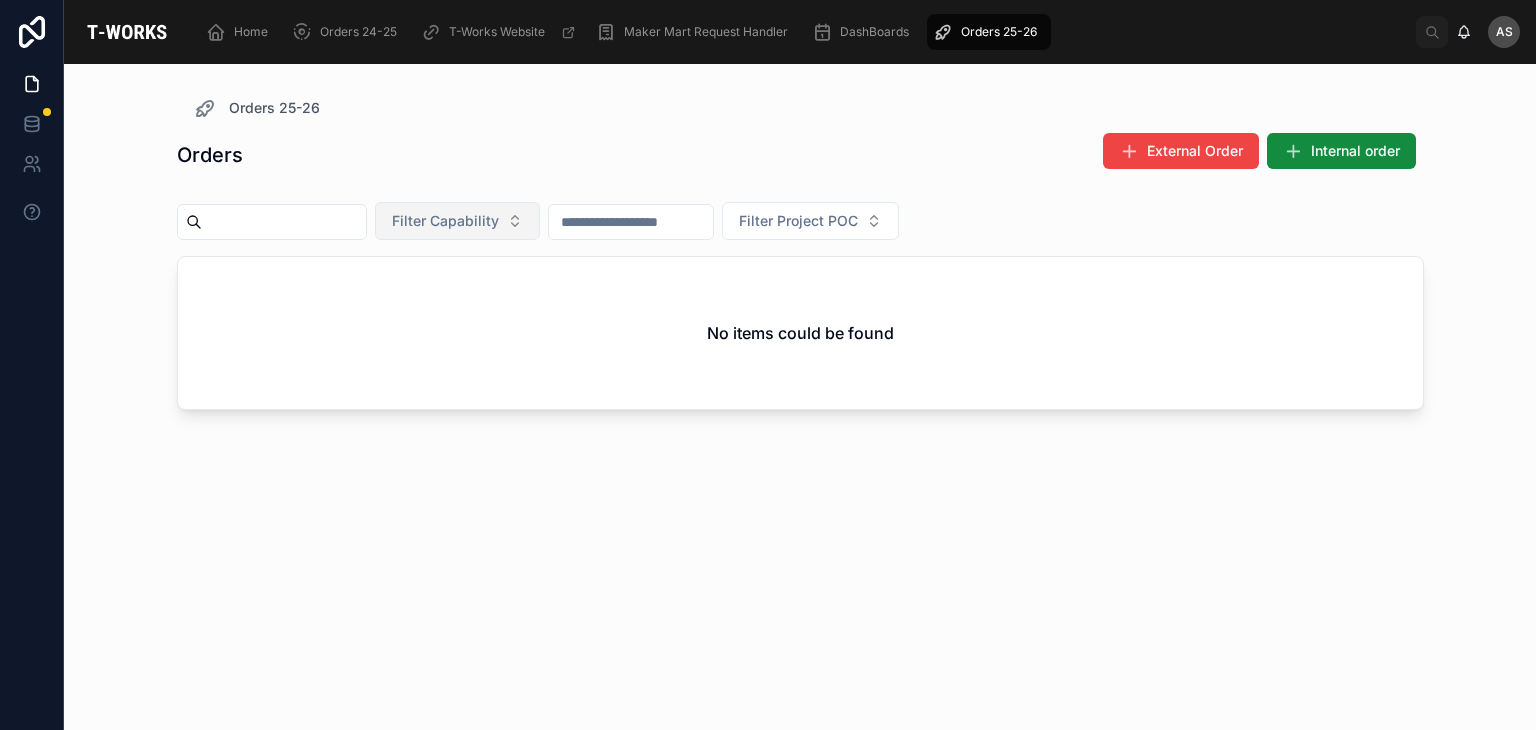 click at bounding box center [284, 222] 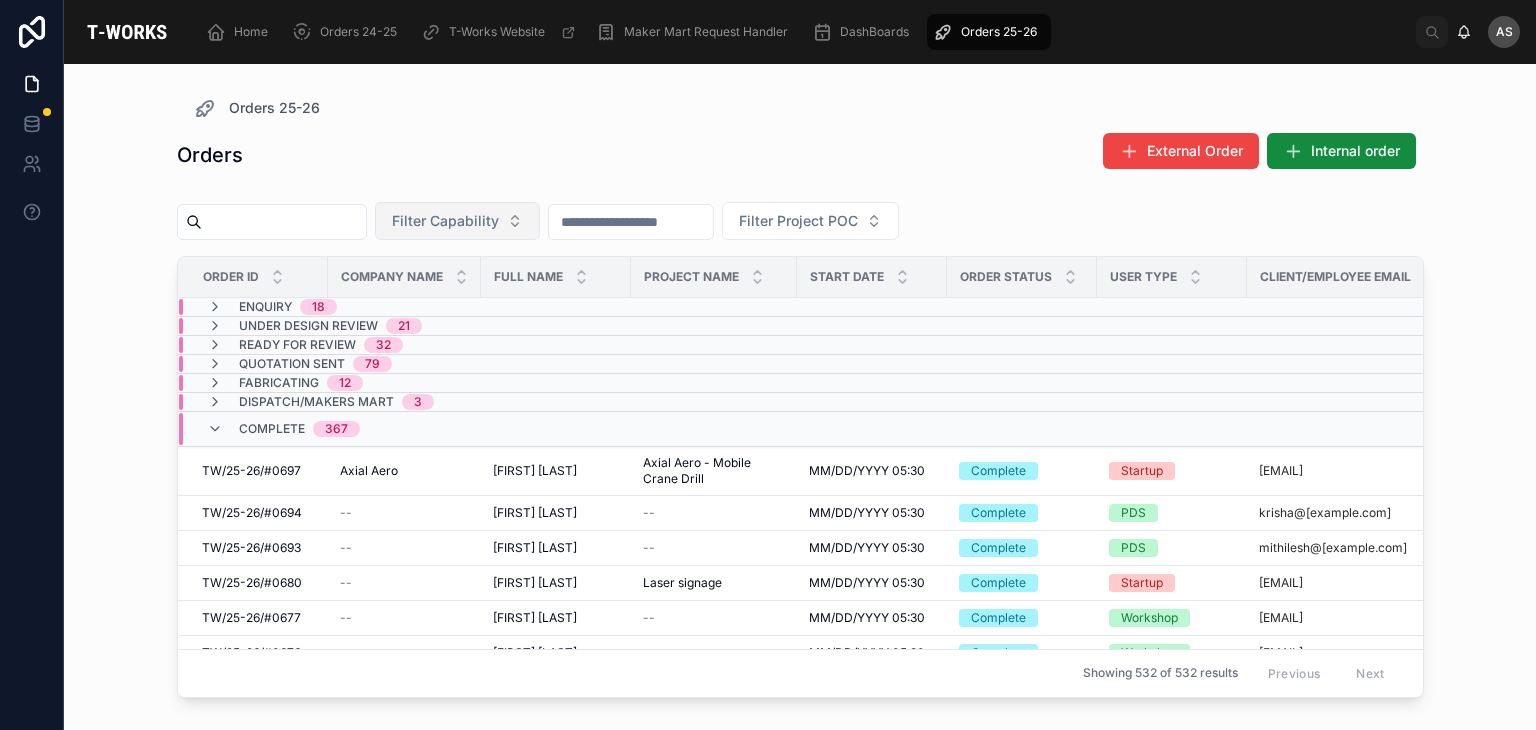 paste on "*****" 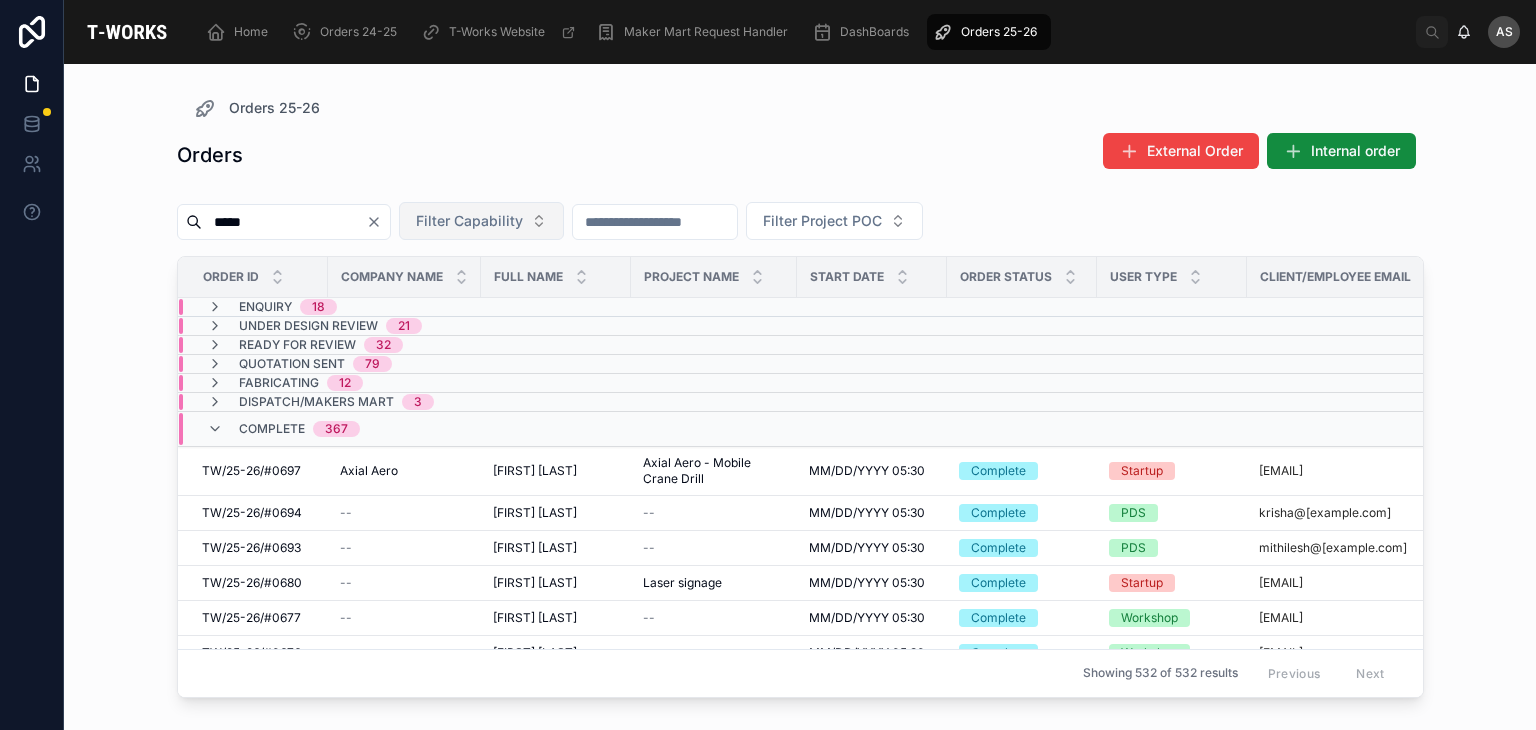 type on "*****" 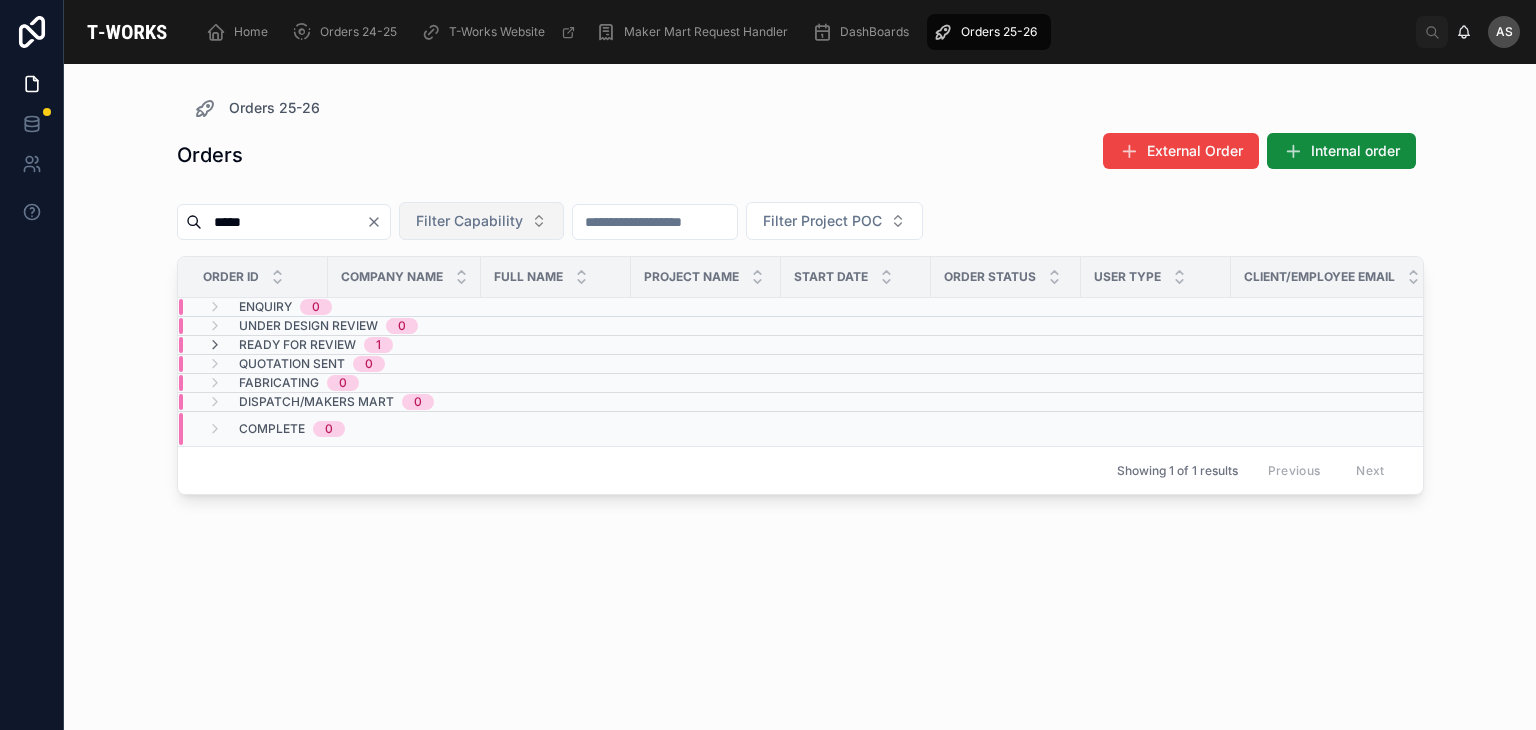 click on "Ready for Review 1" at bounding box center (404, 345) 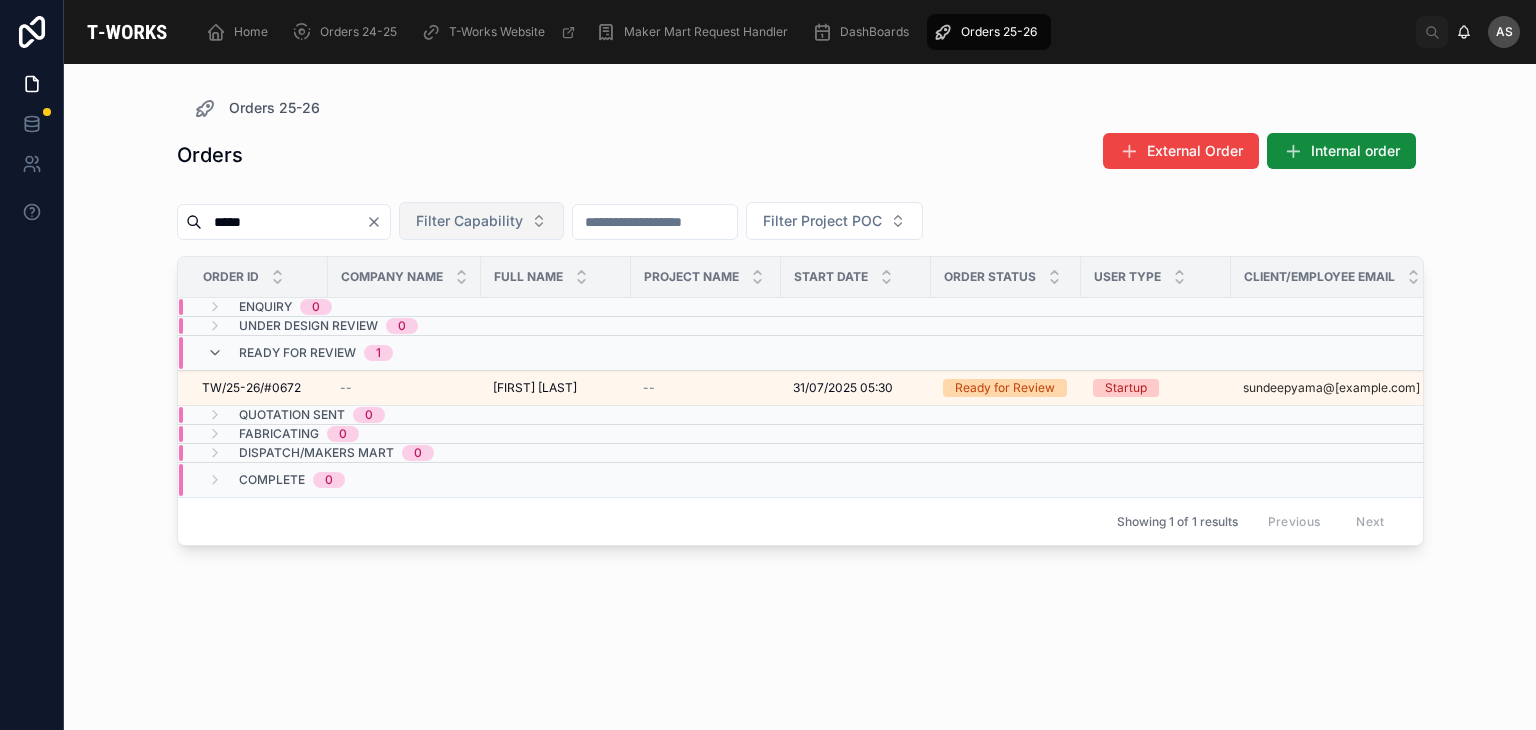 click 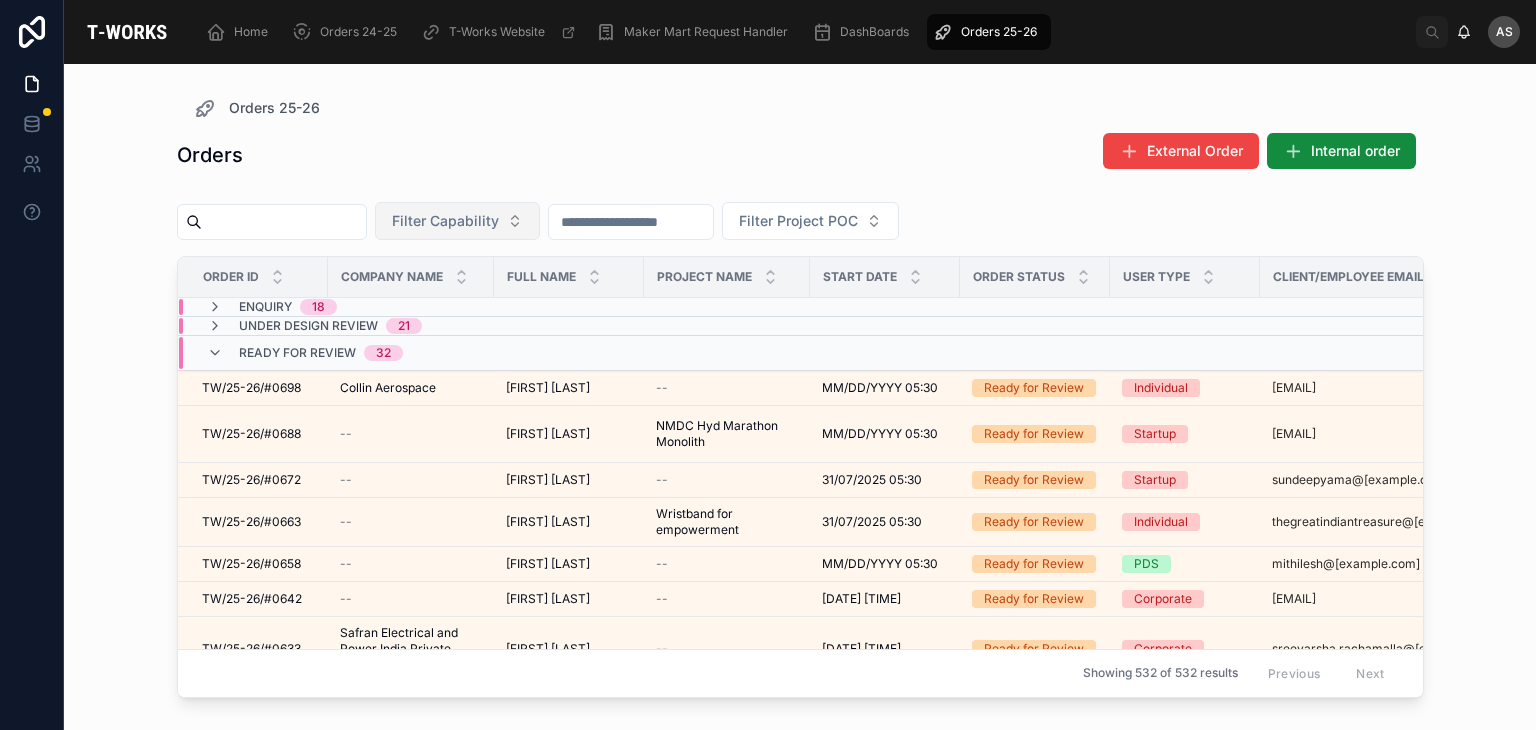 click at bounding box center (284, 222) 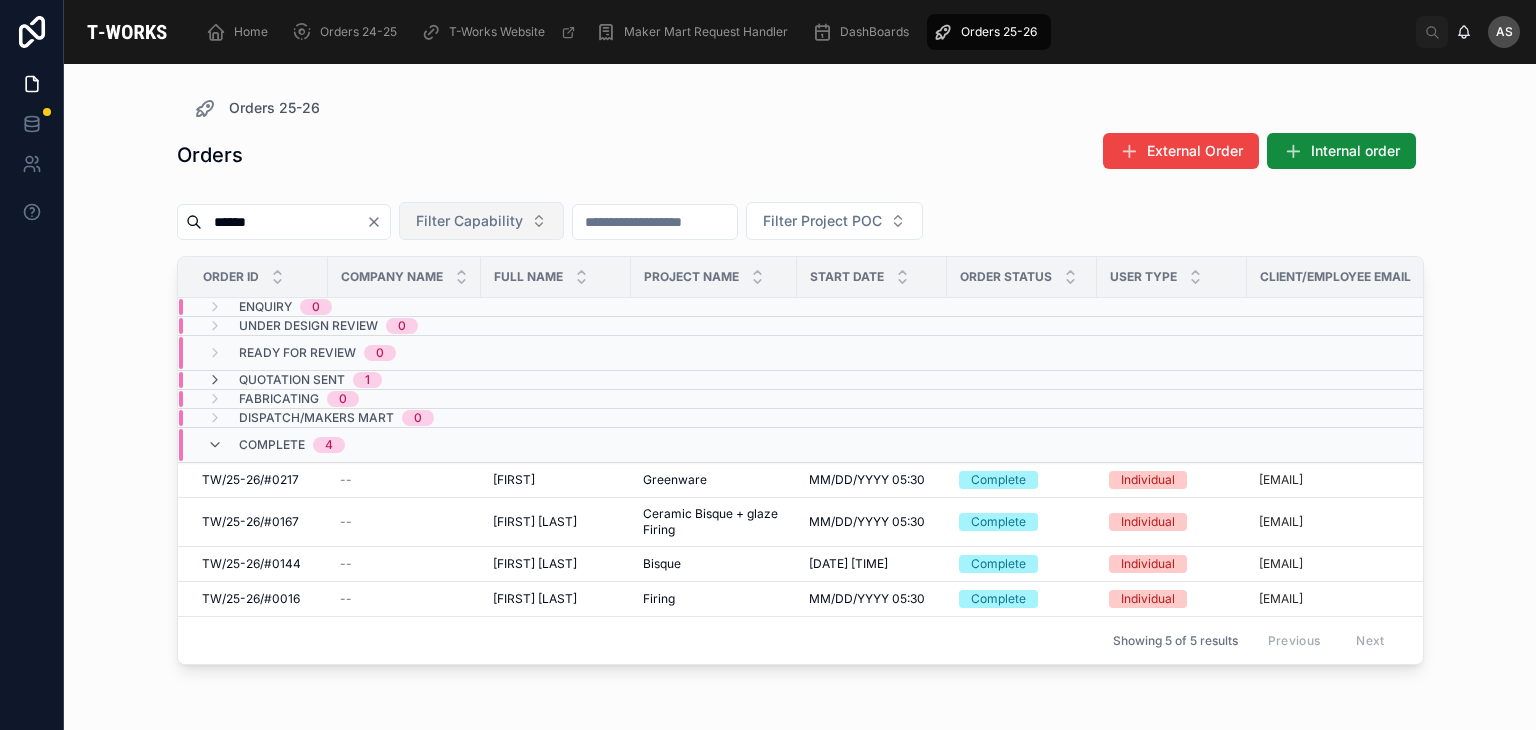 type on "******" 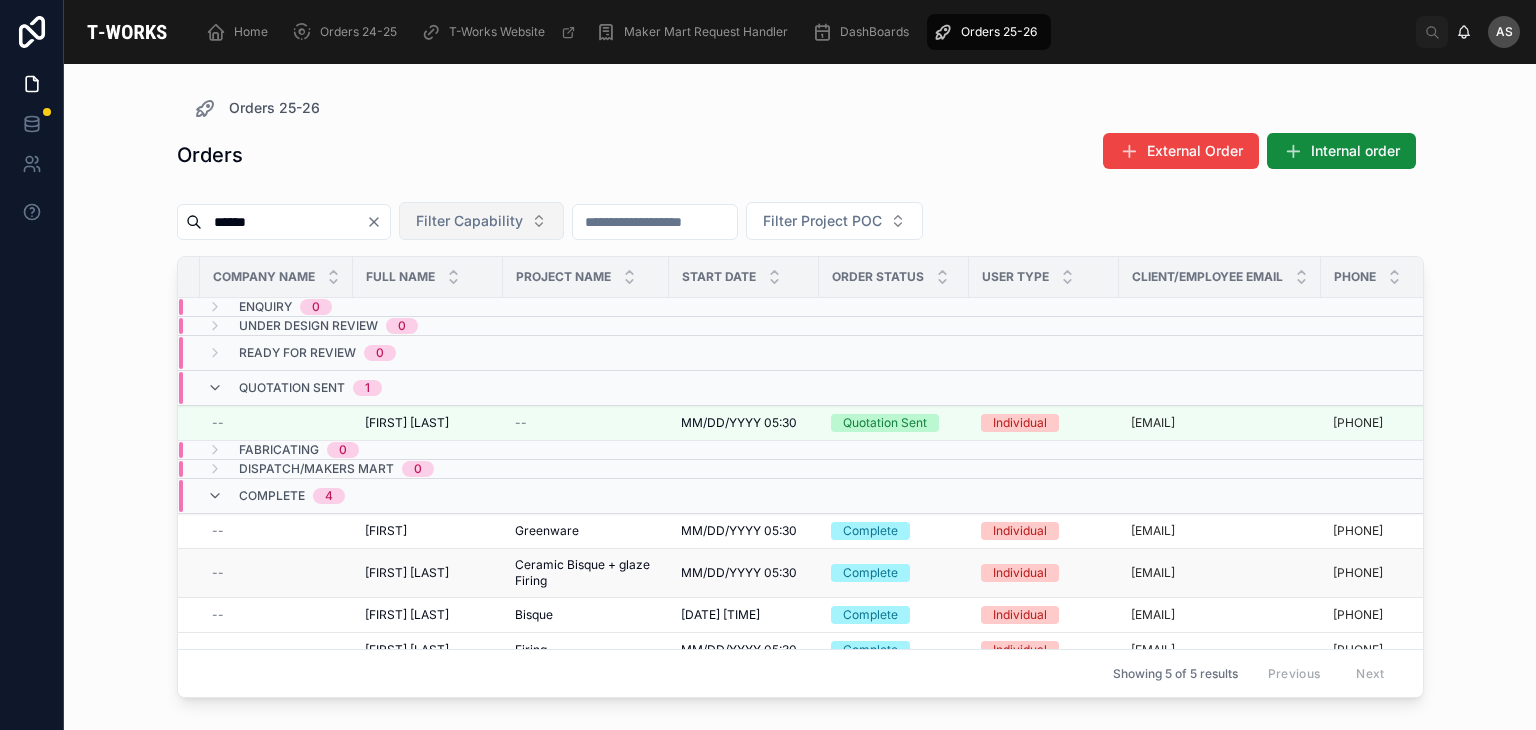 scroll, scrollTop: 0, scrollLeft: 0, axis: both 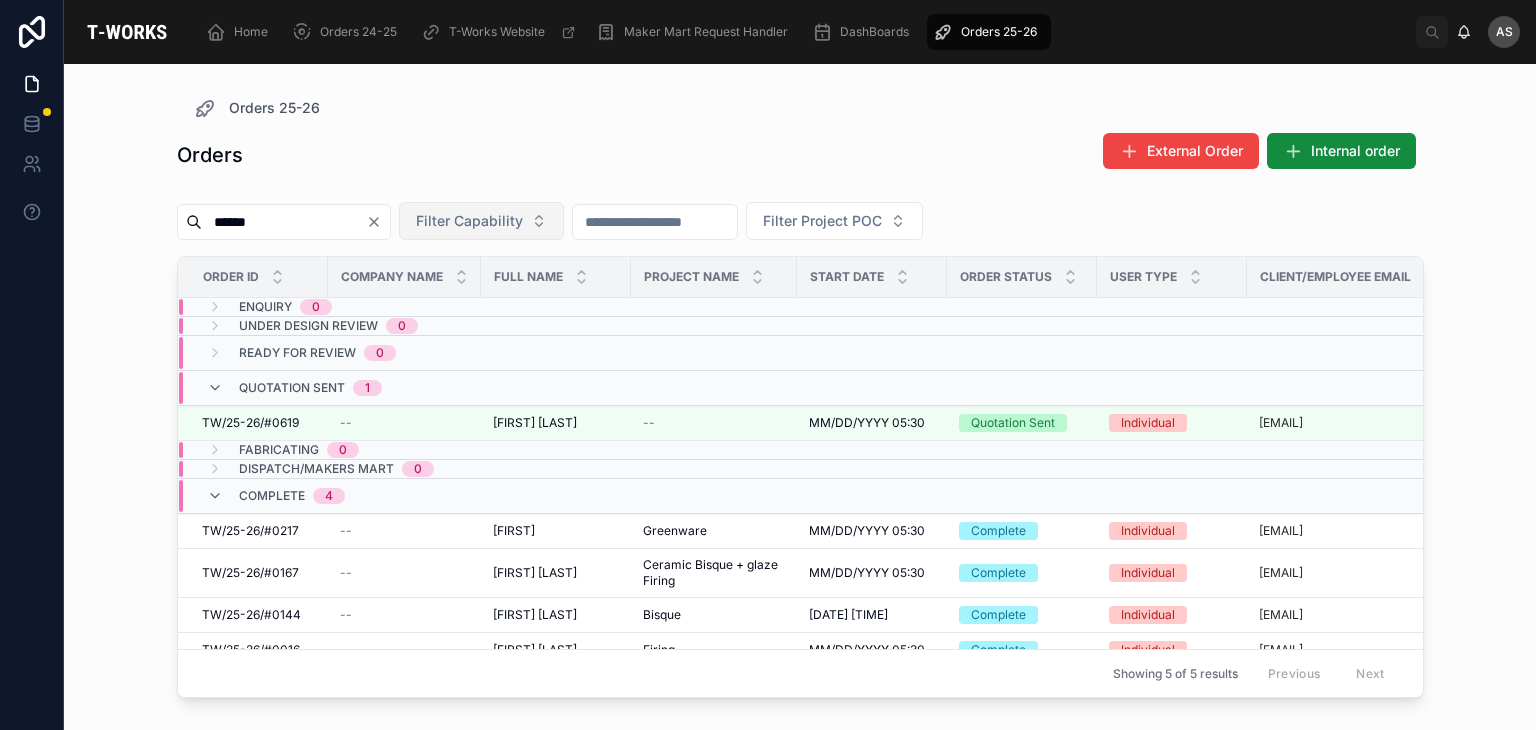 click at bounding box center (378, 222) 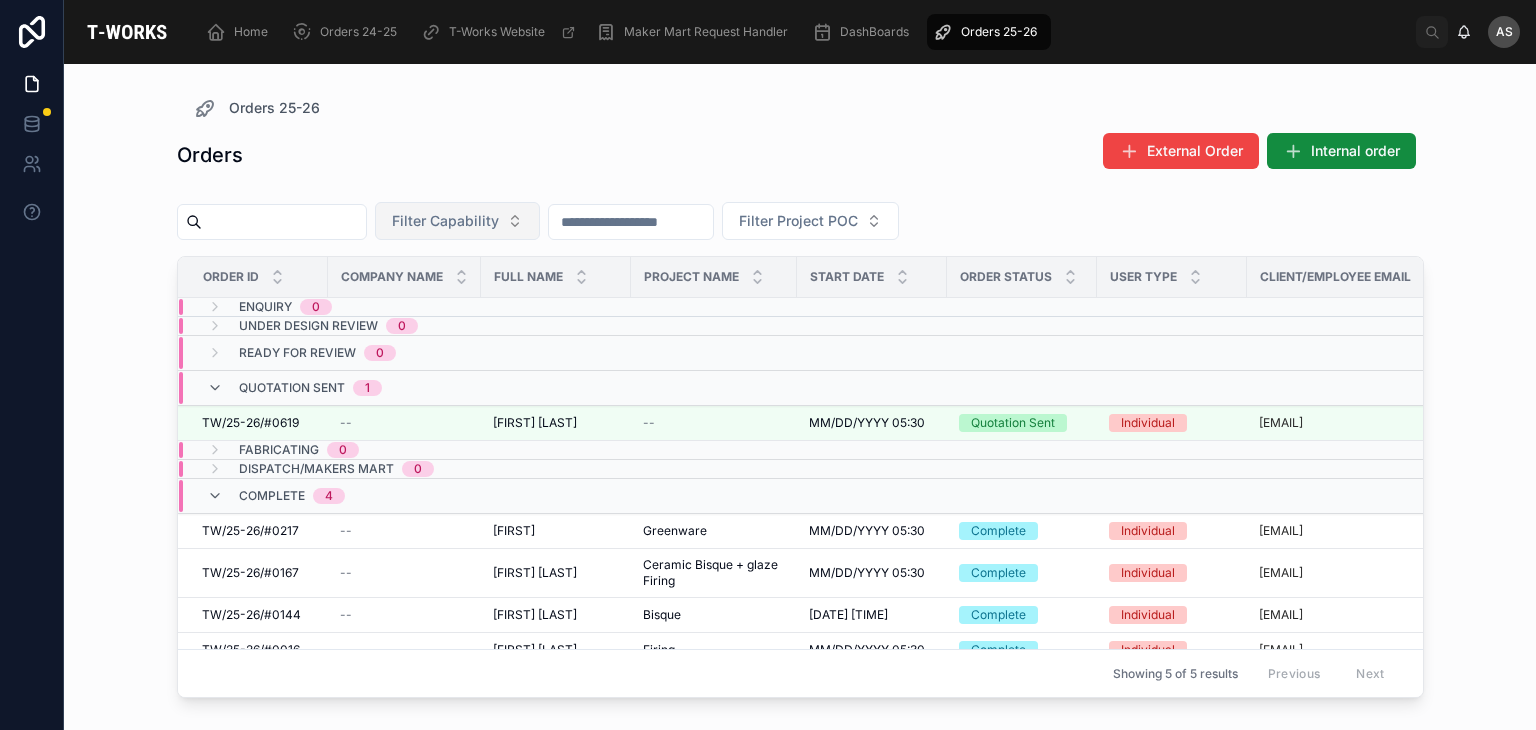 click at bounding box center [284, 222] 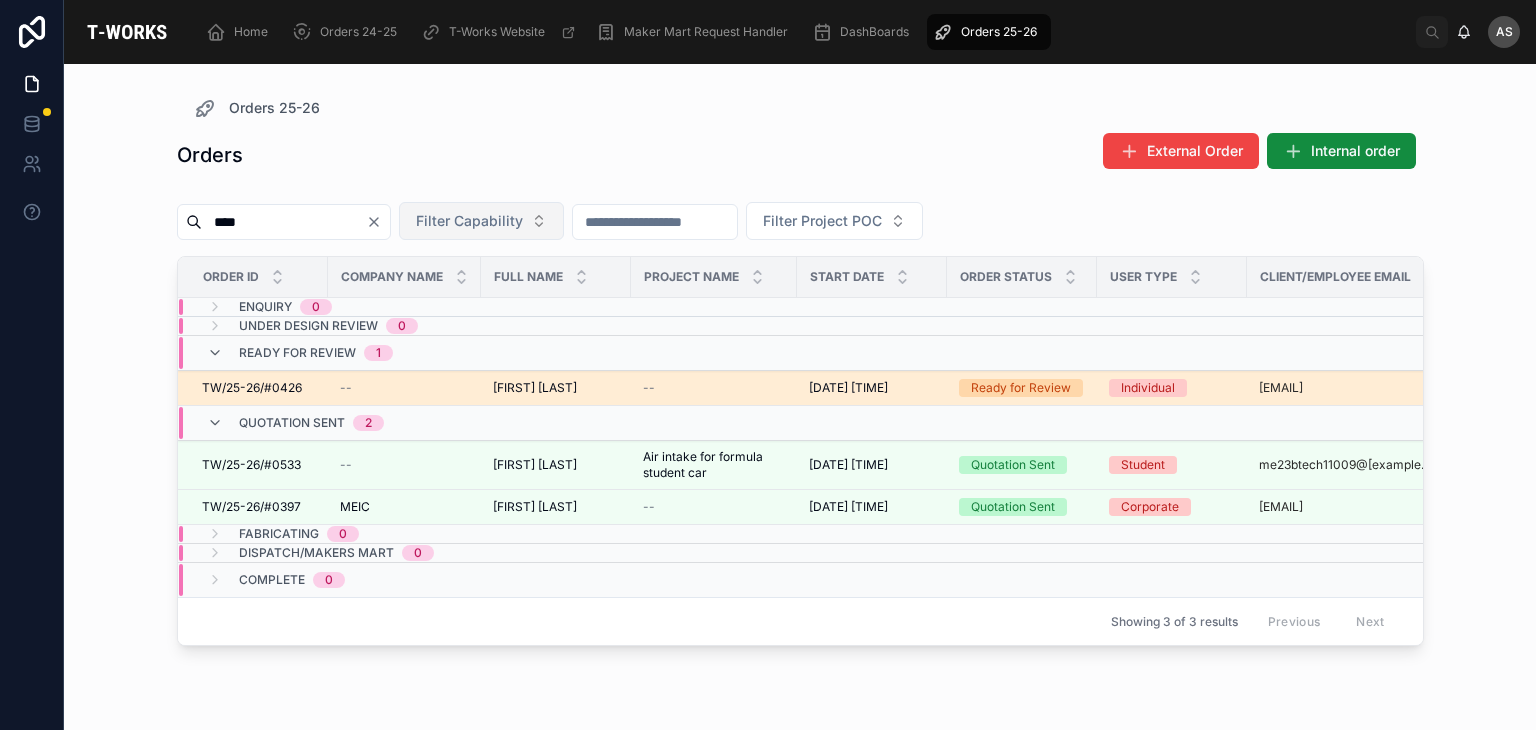 type on "****" 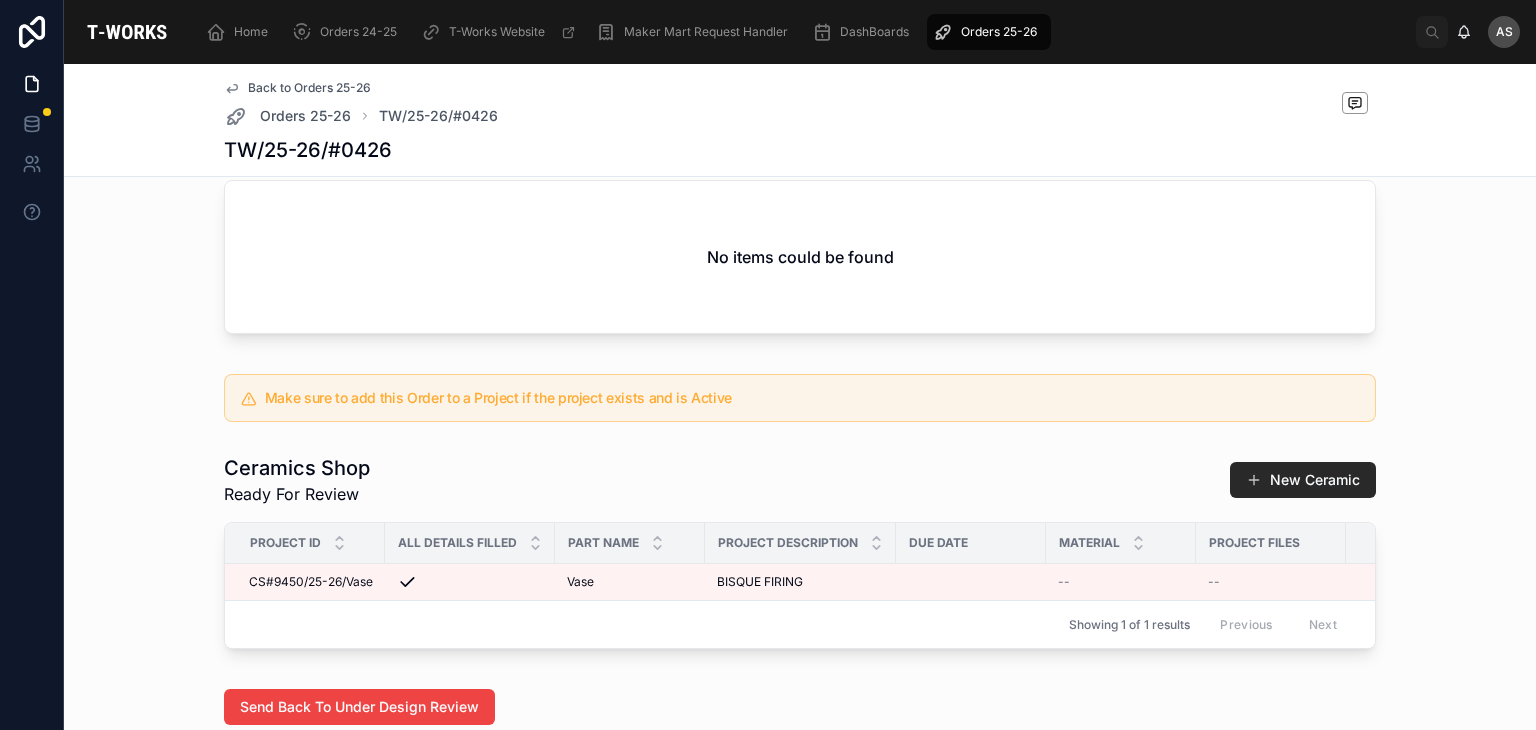 scroll, scrollTop: 970, scrollLeft: 0, axis: vertical 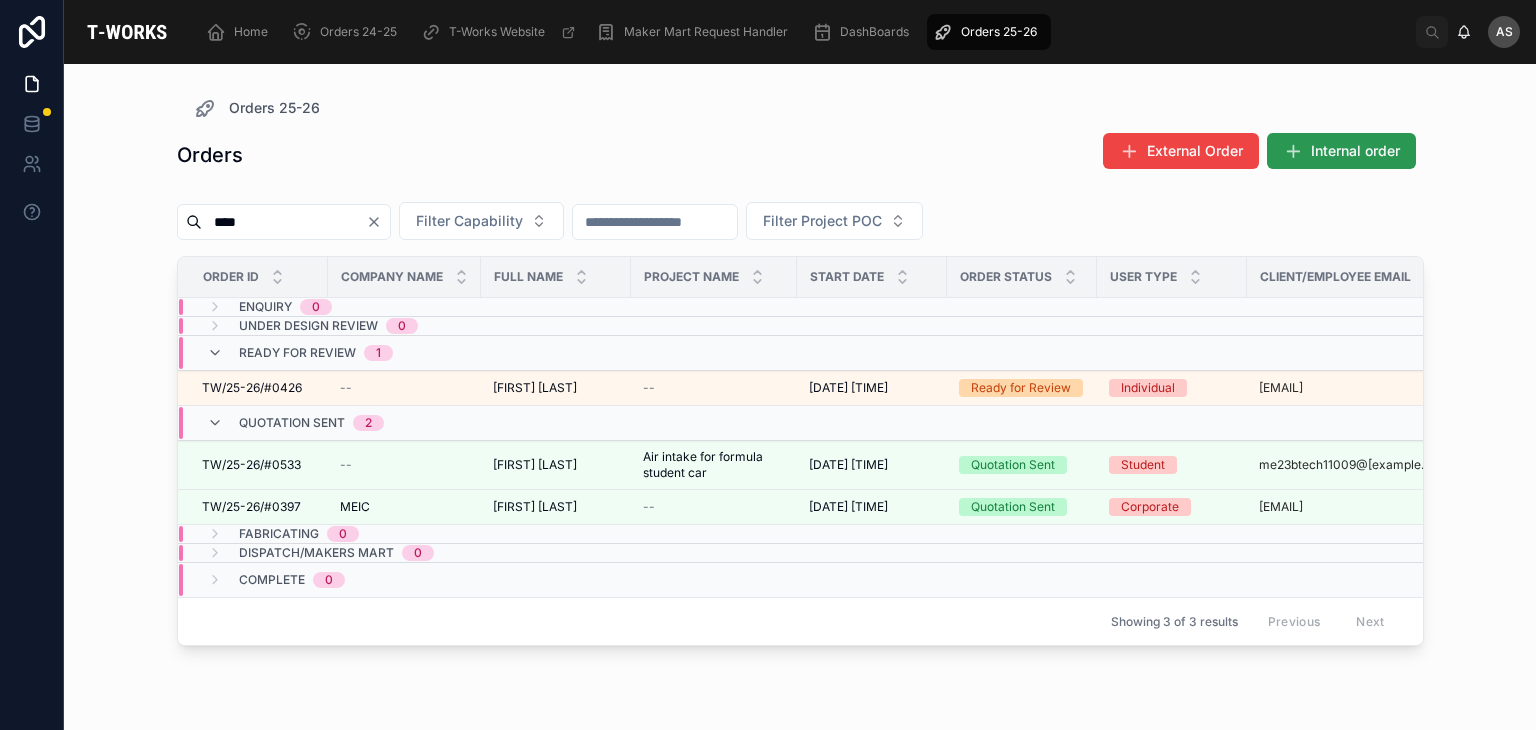 click at bounding box center [1293, 151] 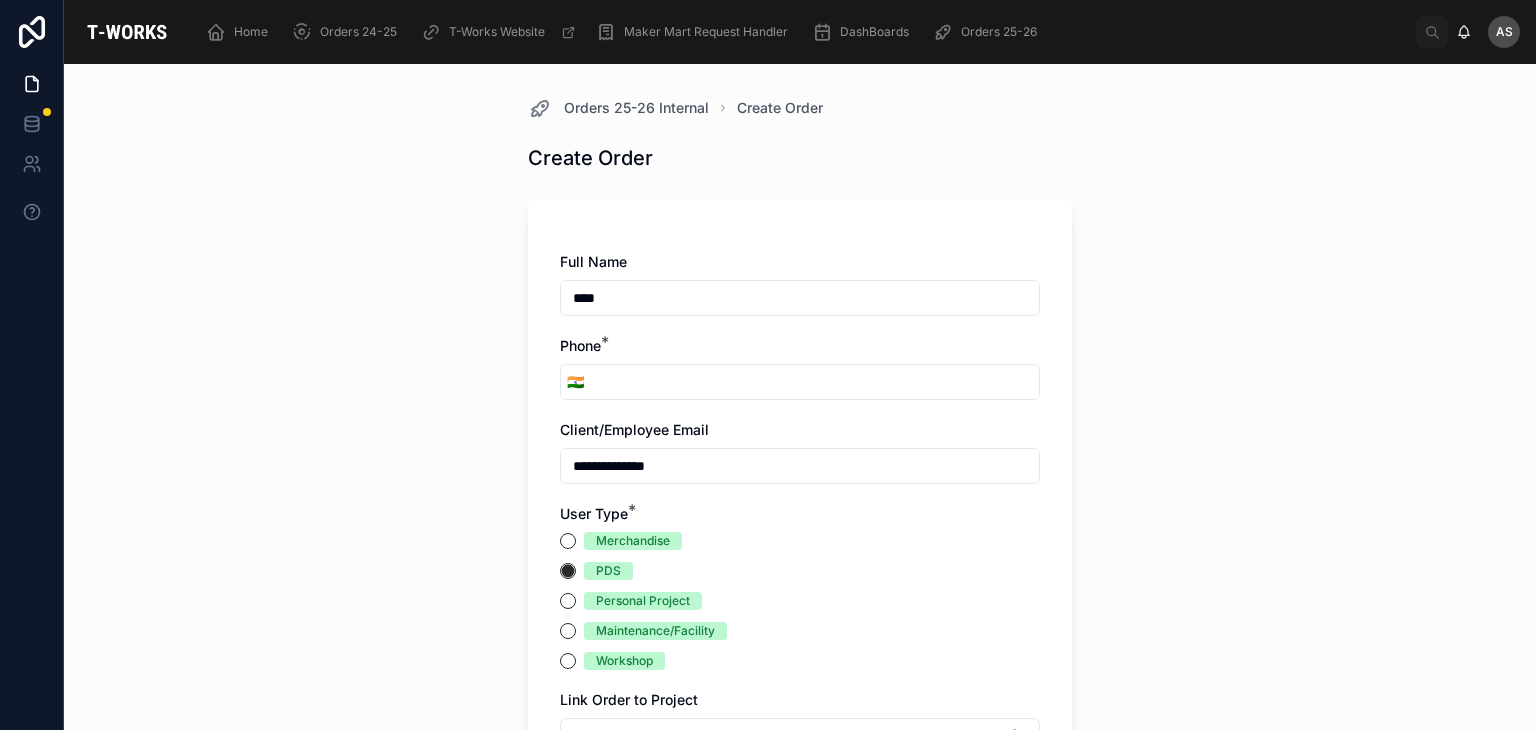 scroll, scrollTop: 0, scrollLeft: 0, axis: both 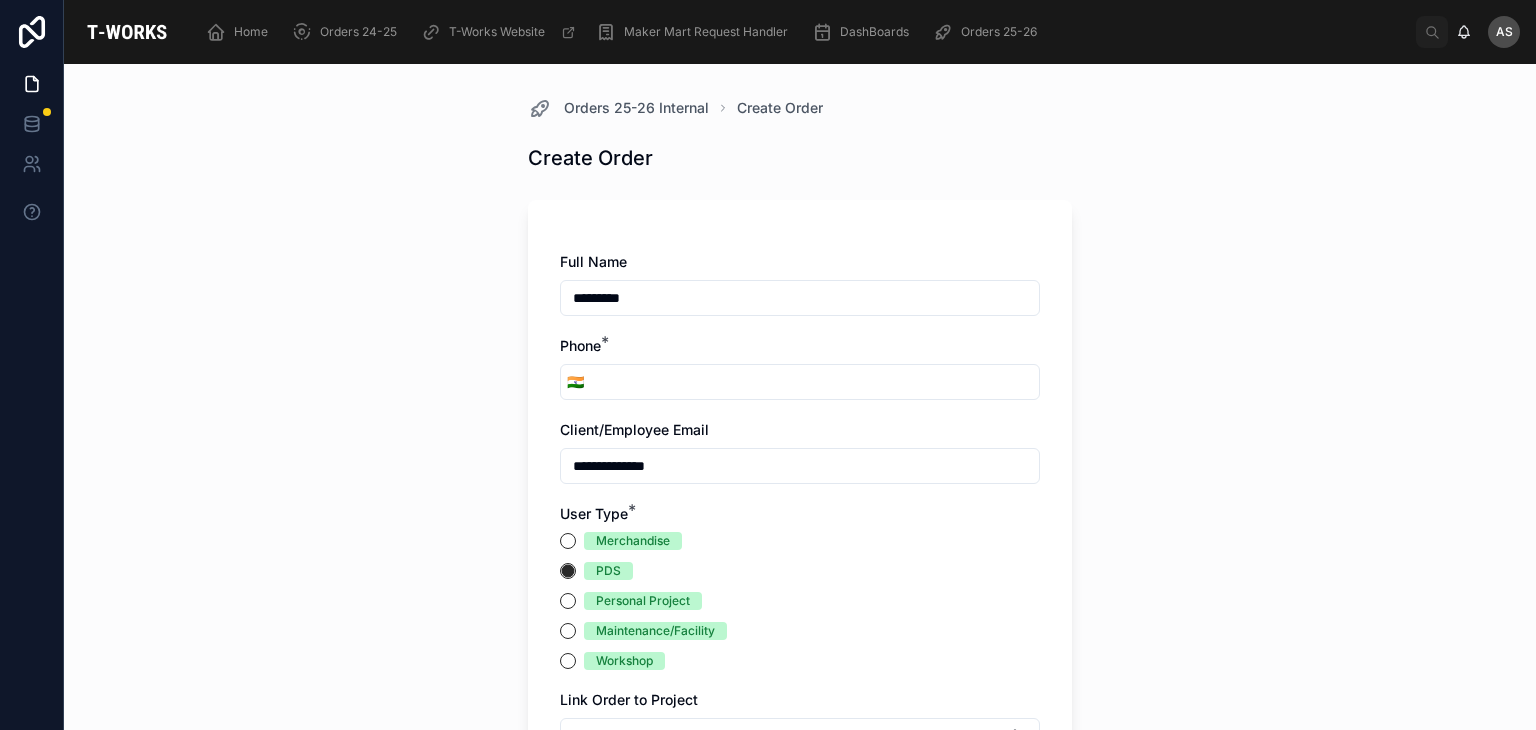 type on "*********" 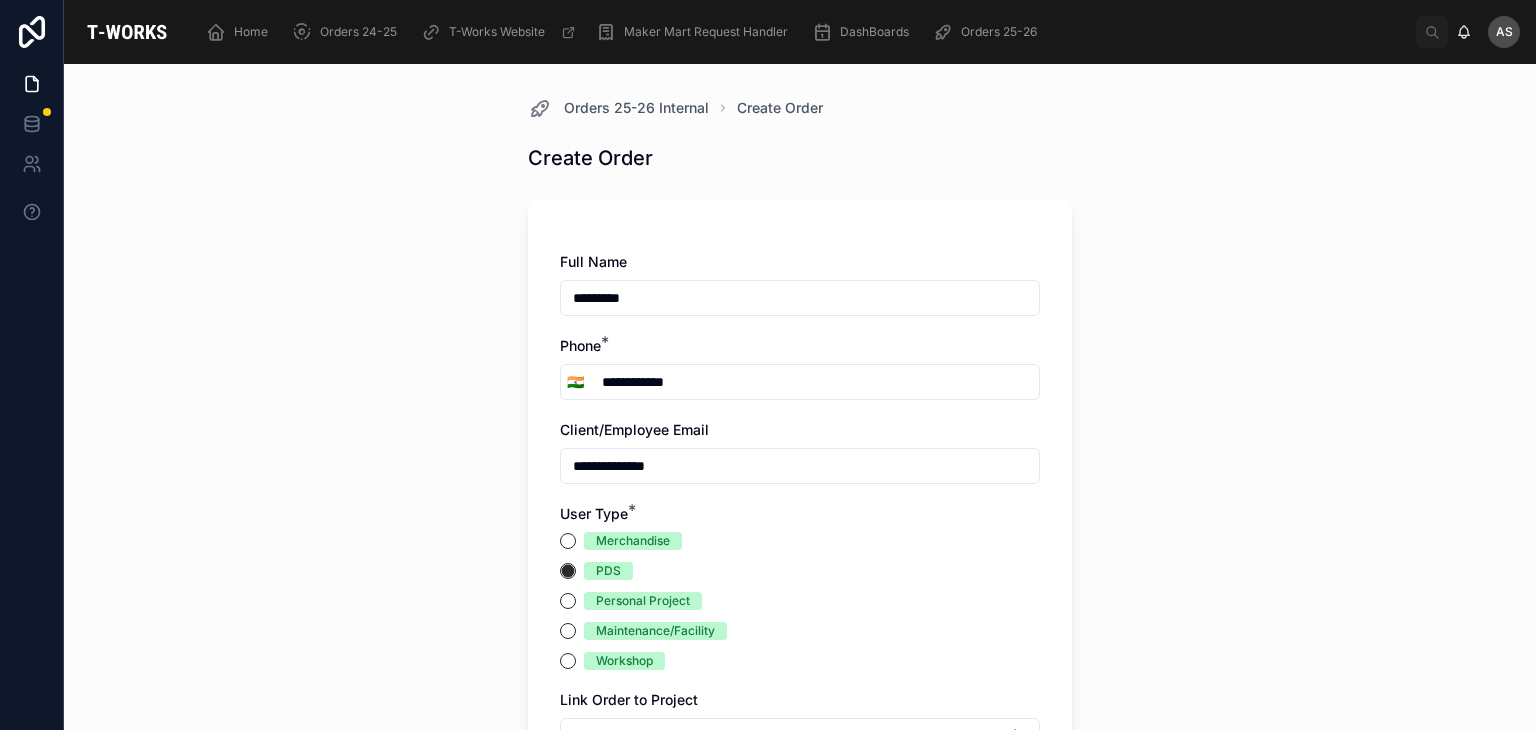 type on "**********" 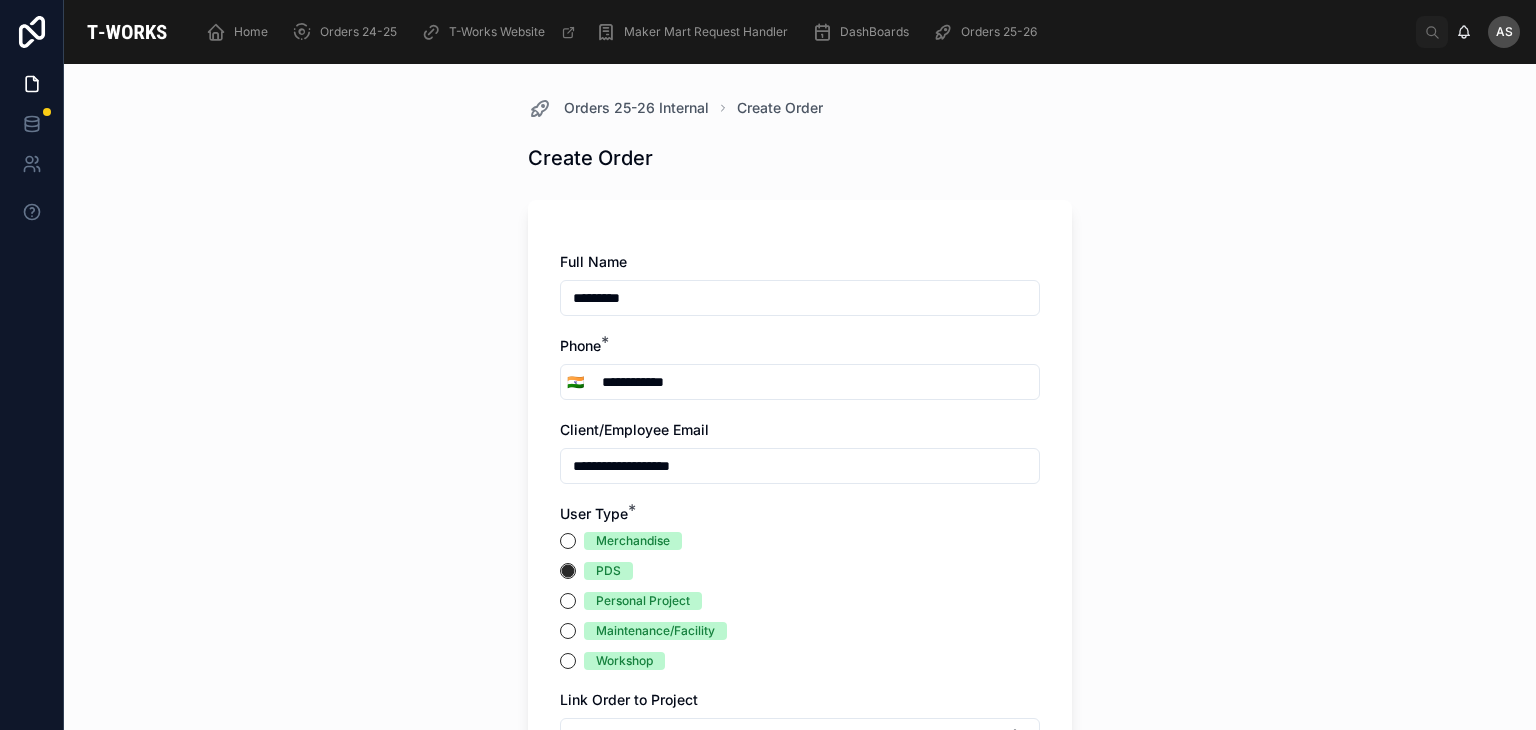type on "**********" 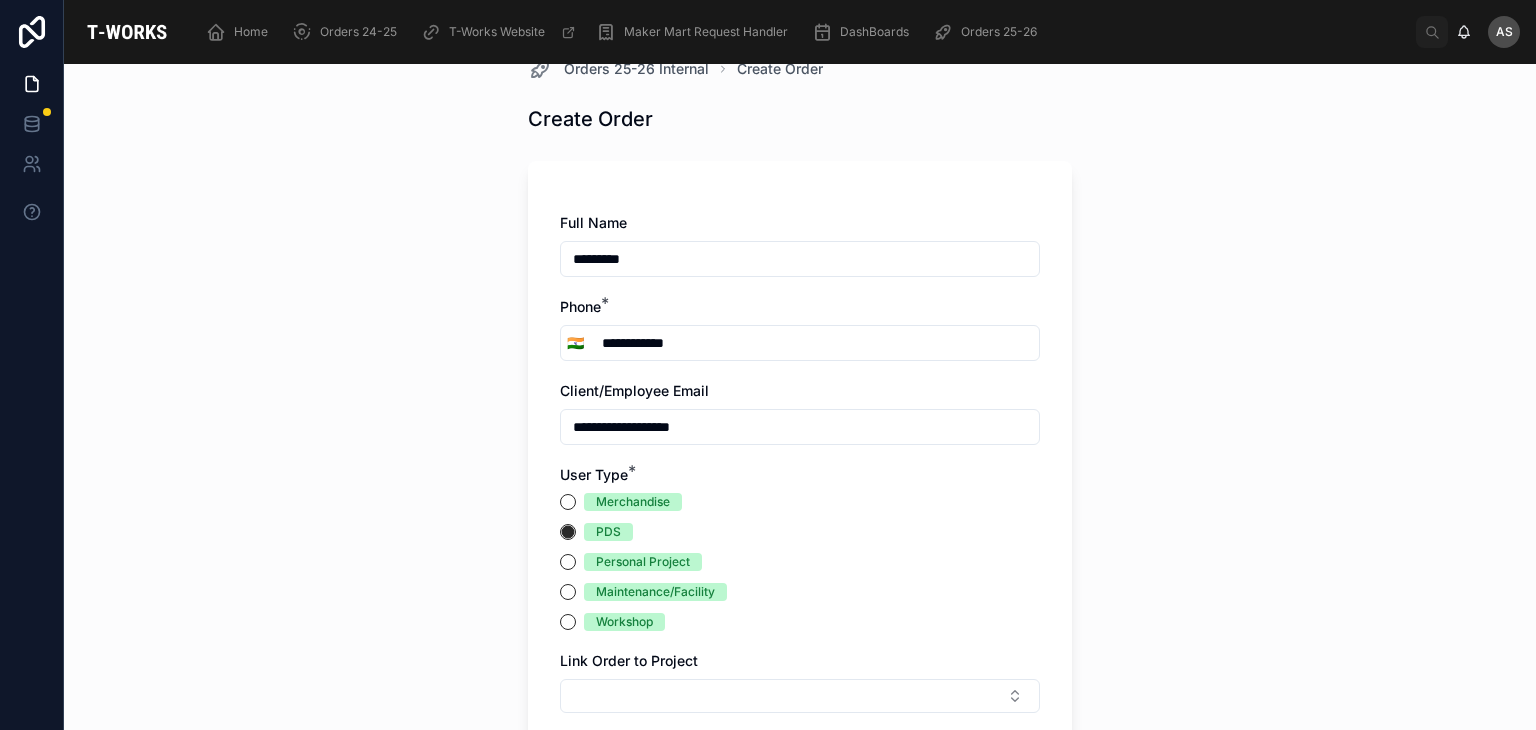 scroll, scrollTop: 40, scrollLeft: 0, axis: vertical 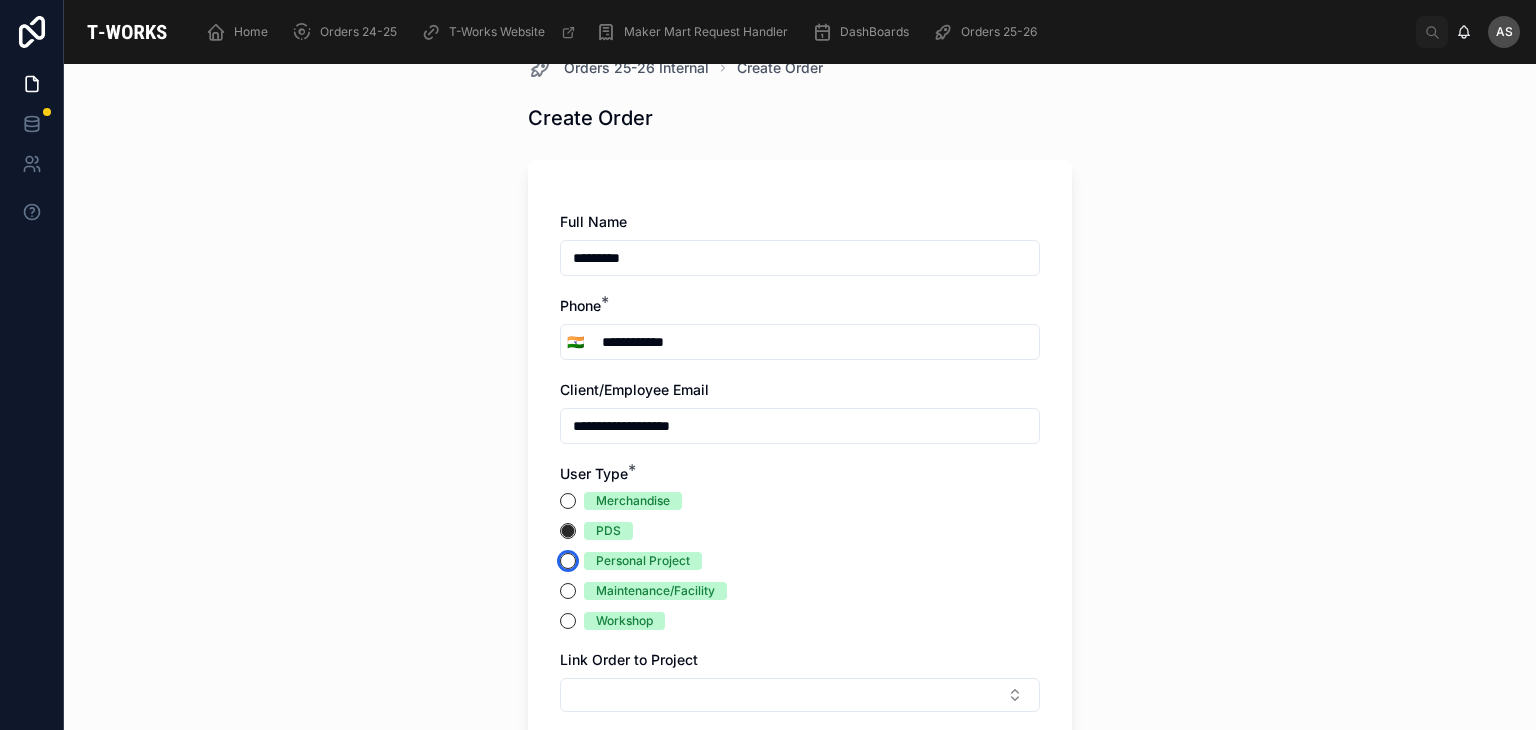 click on "Personal Project" at bounding box center (568, 561) 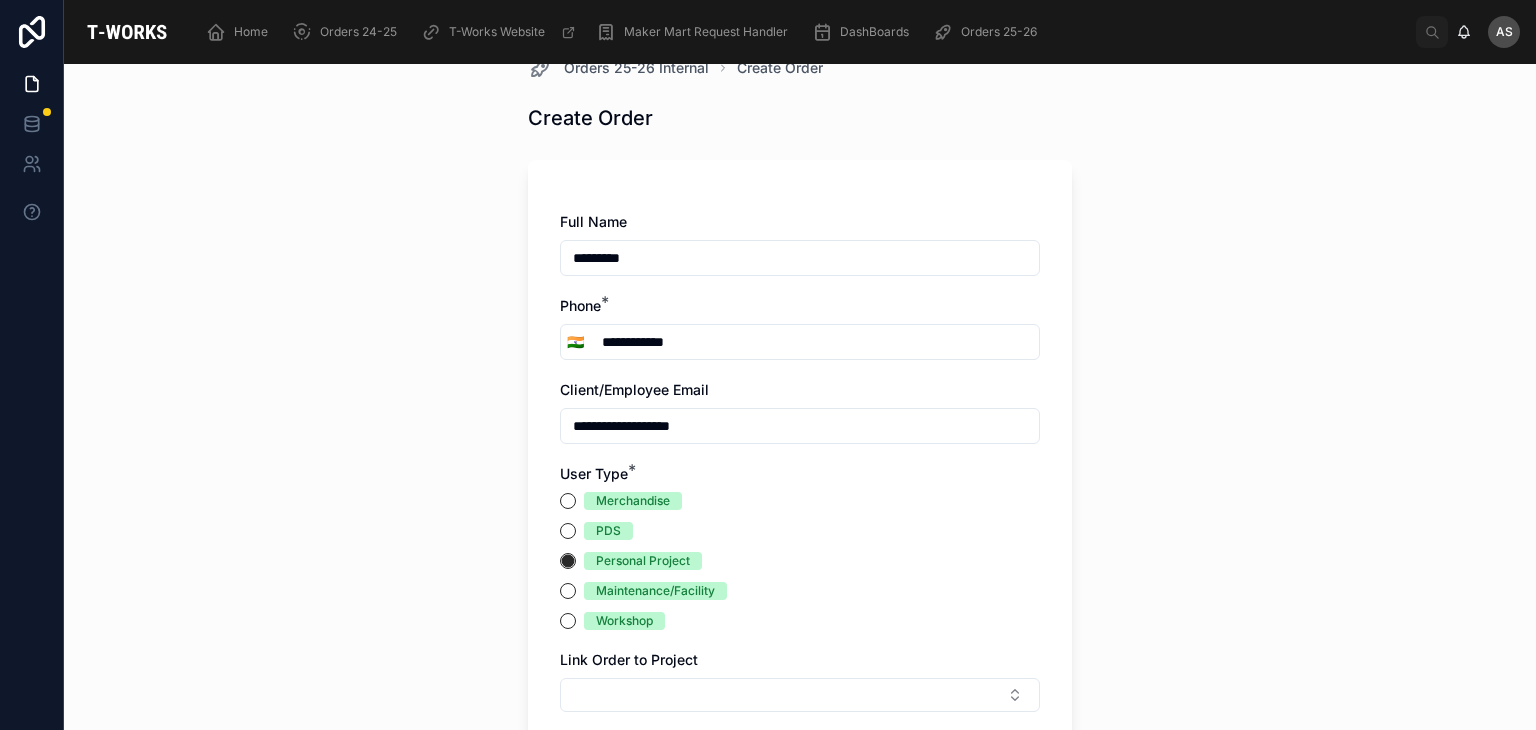 click on "*********" at bounding box center (800, 258) 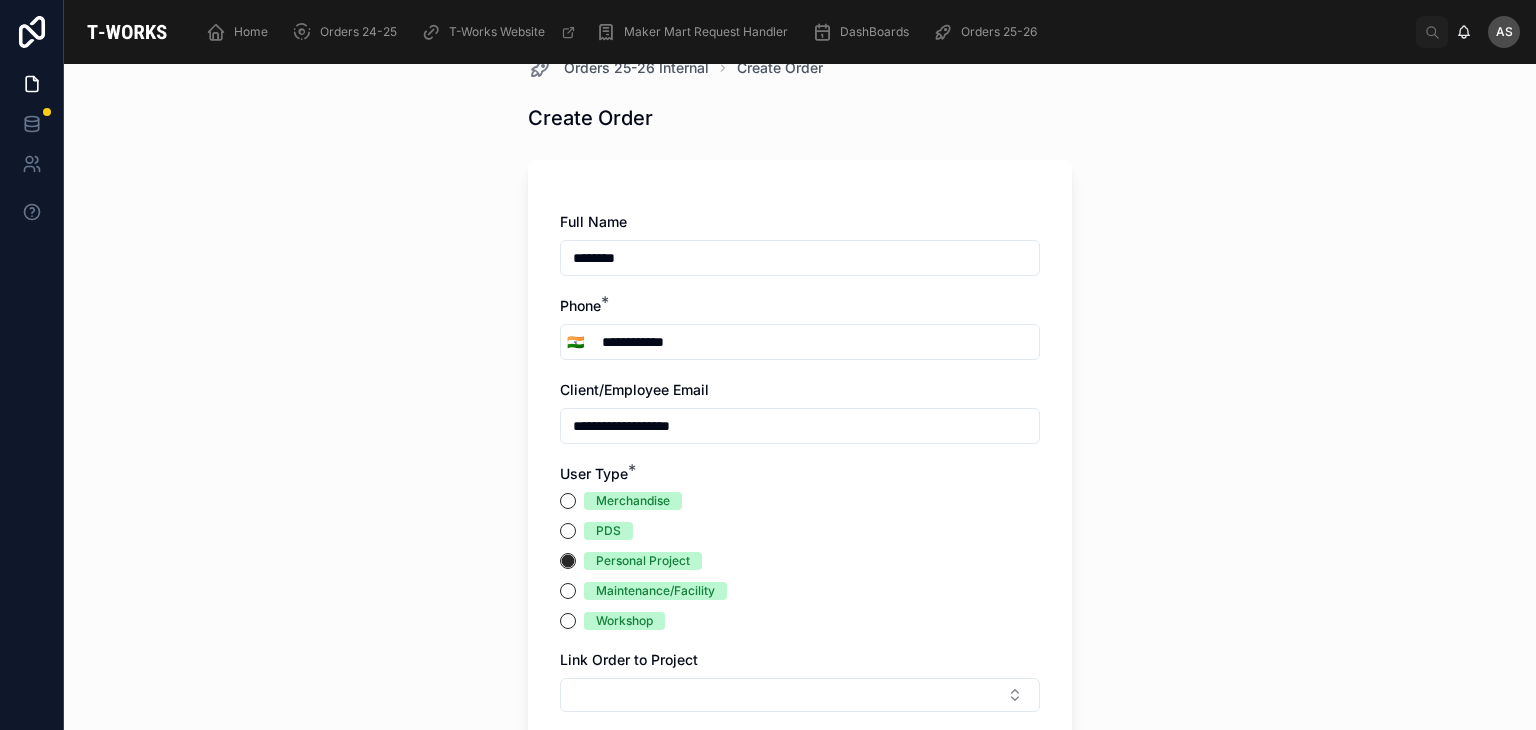 type on "********" 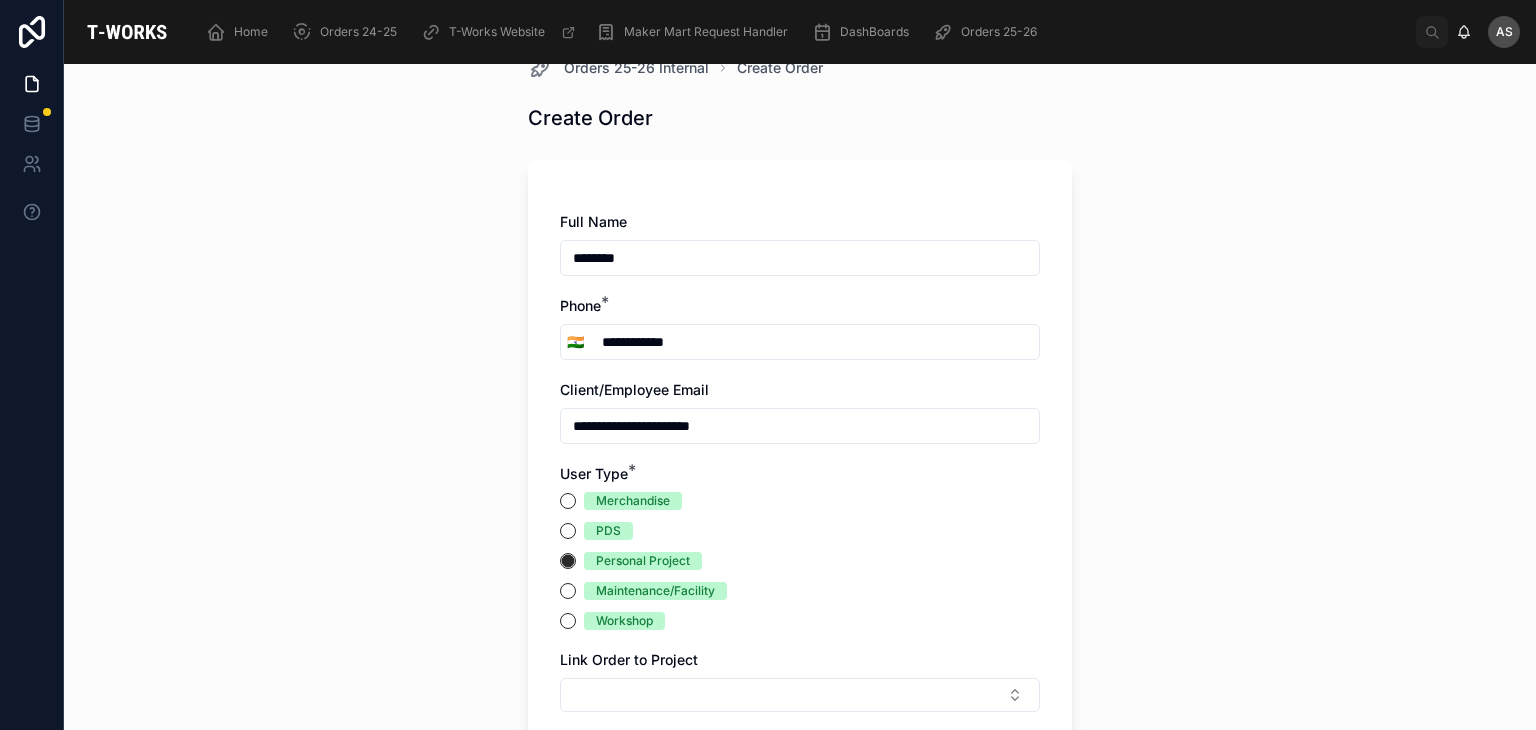 type on "**********" 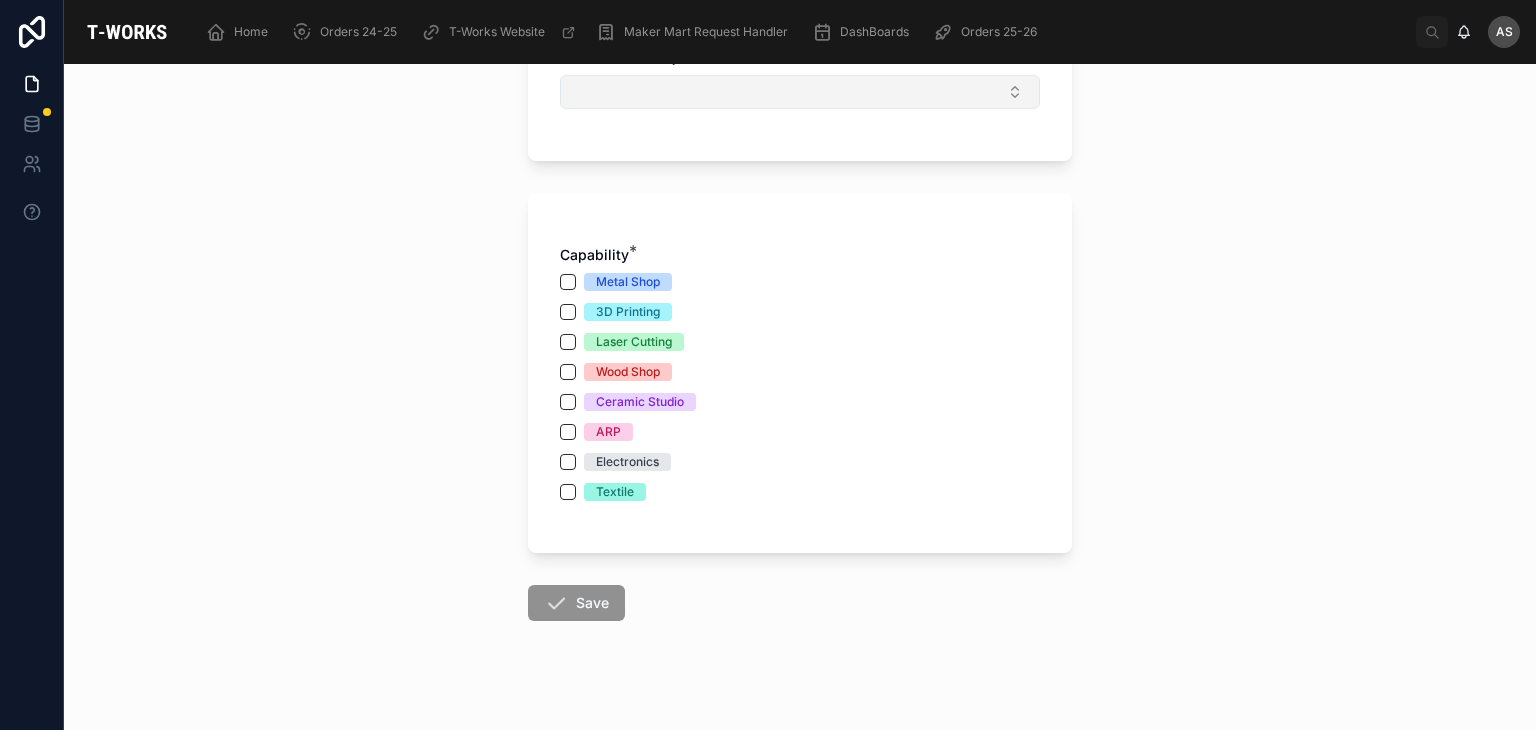 scroll, scrollTop: 644, scrollLeft: 0, axis: vertical 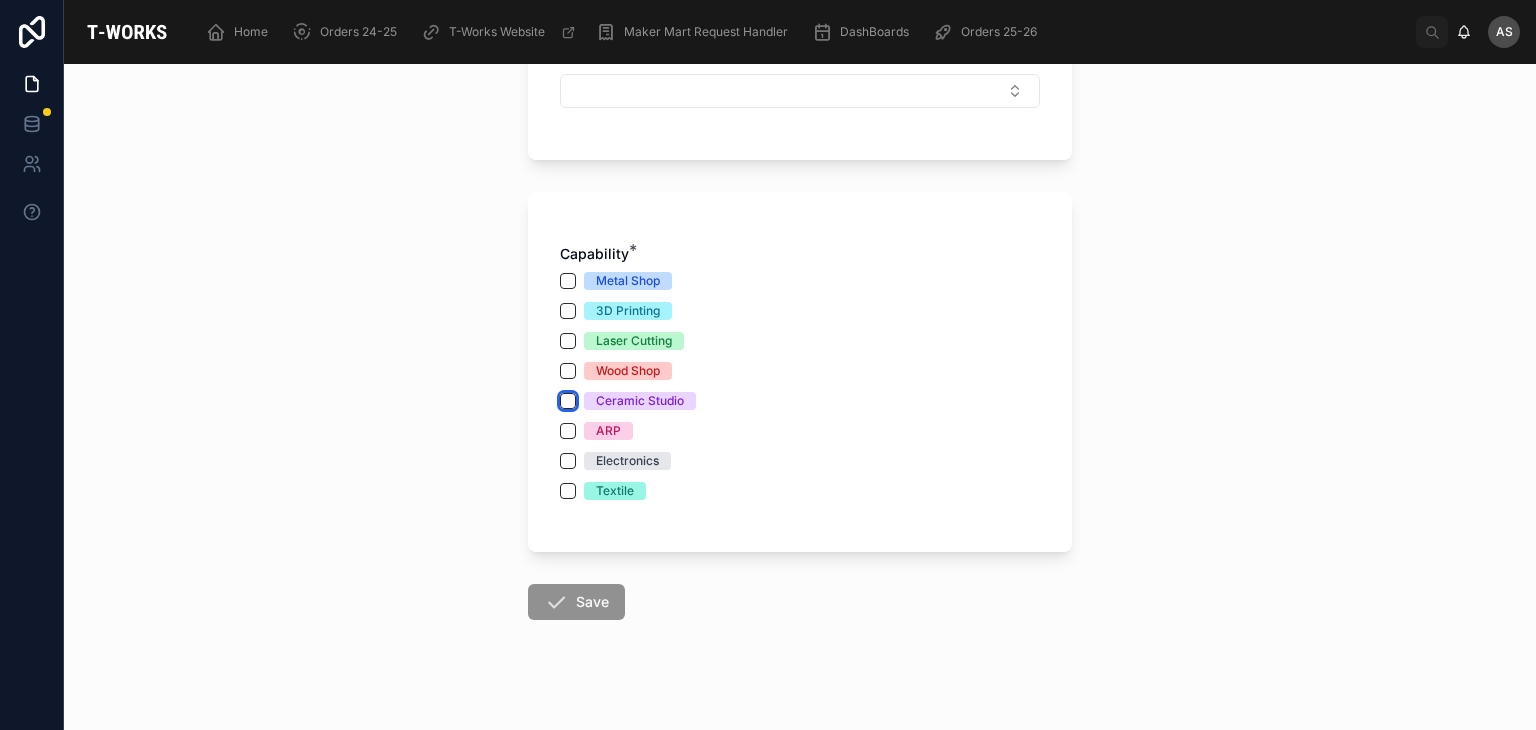 click on "Ceramic Studio" at bounding box center (568, 401) 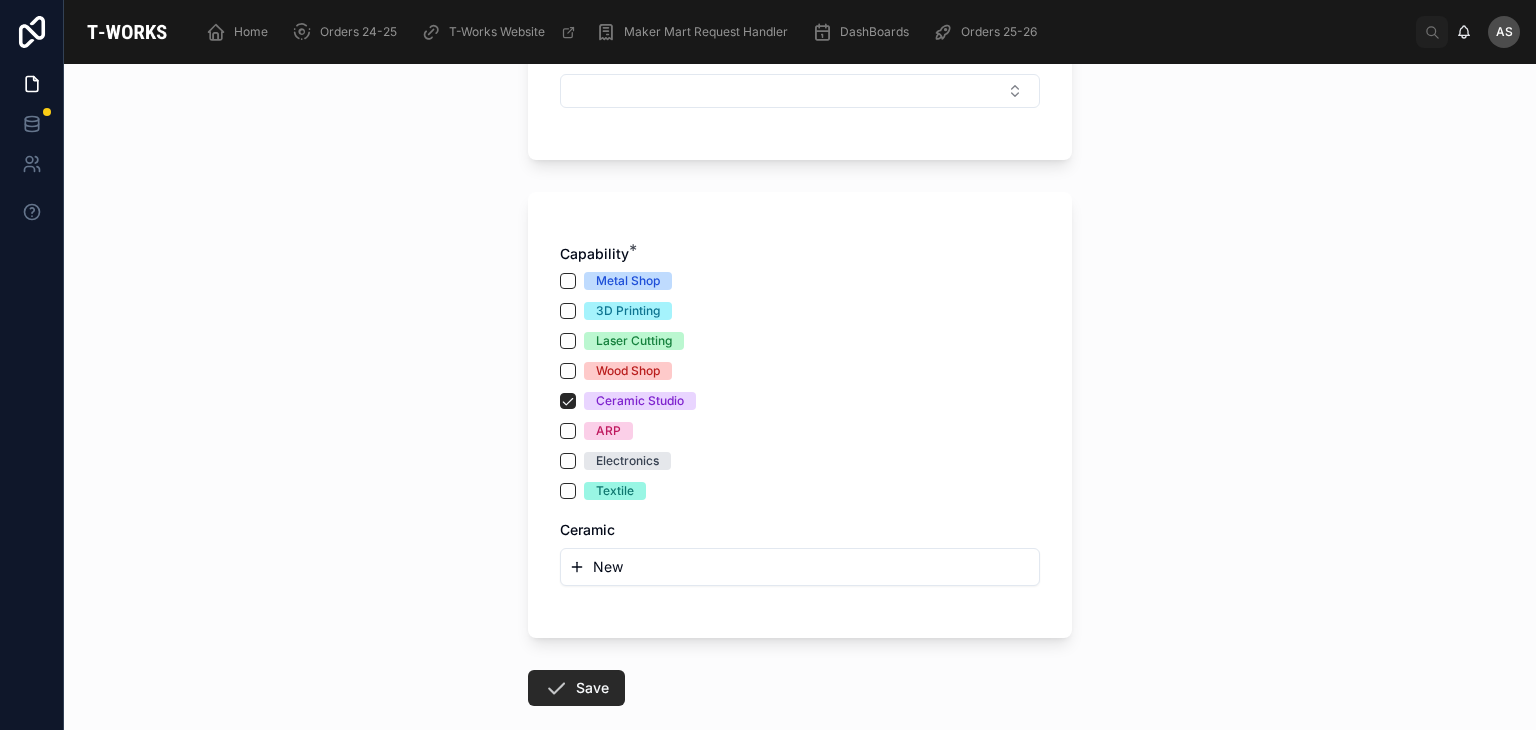 click on "New" at bounding box center (800, 567) 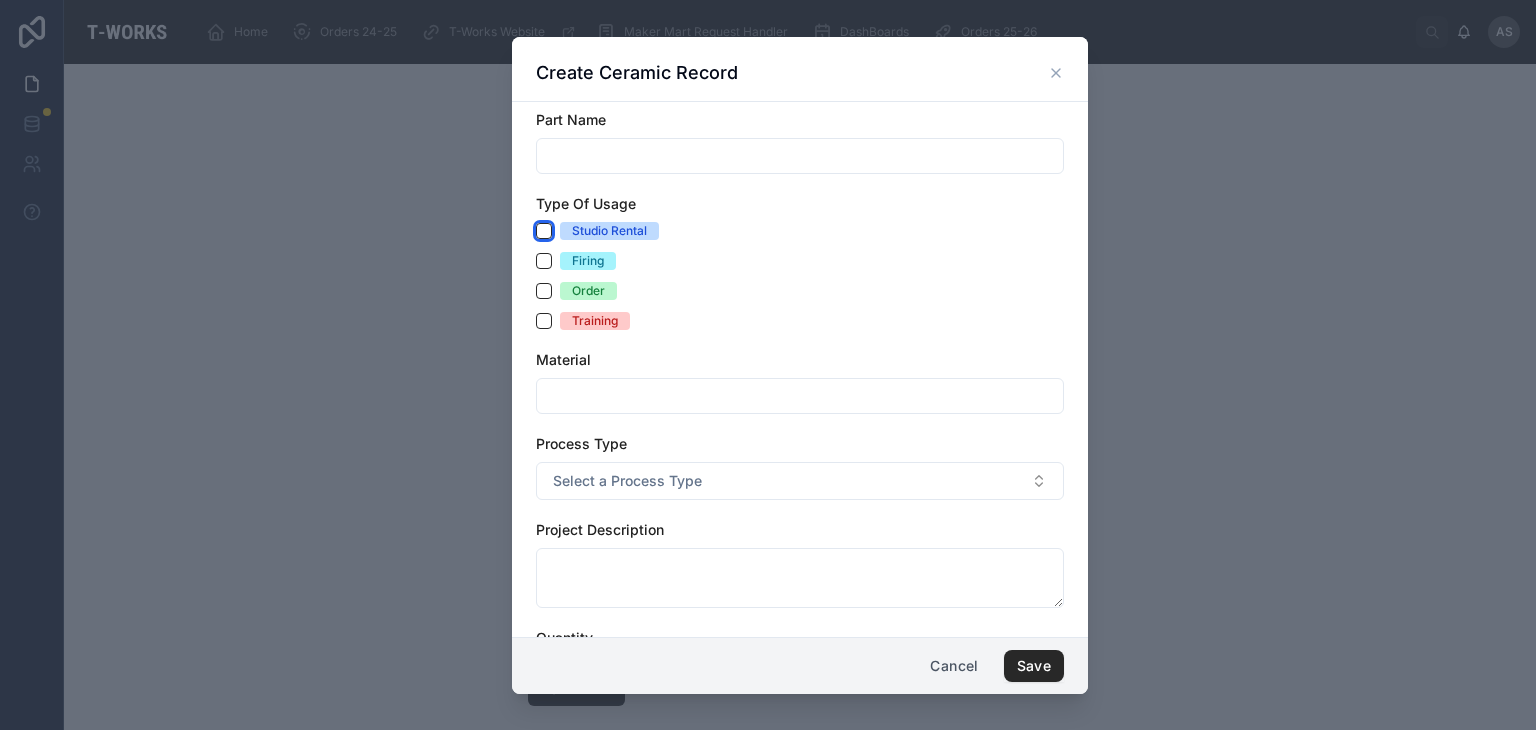 click on "Studio Rental" at bounding box center [544, 231] 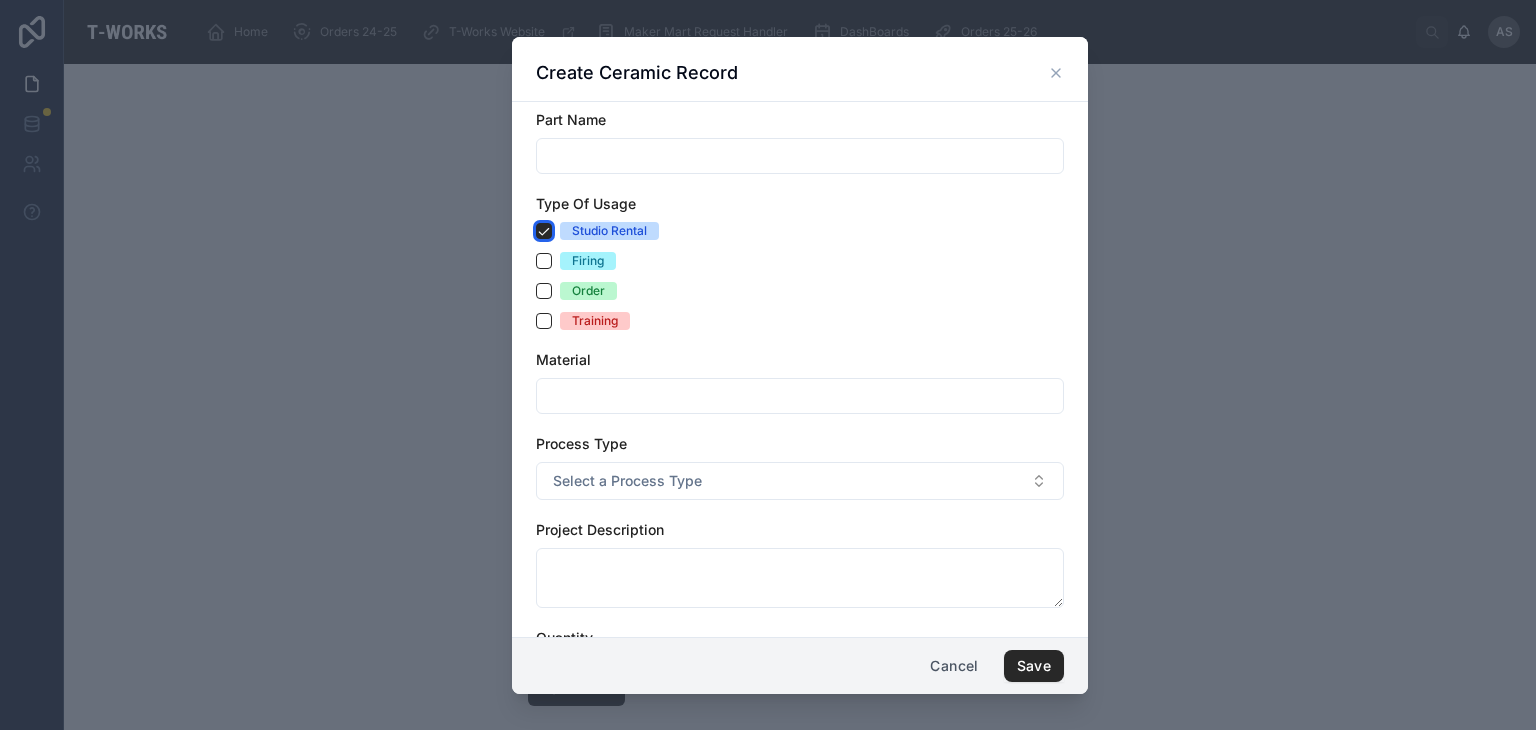 scroll, scrollTop: 66, scrollLeft: 0, axis: vertical 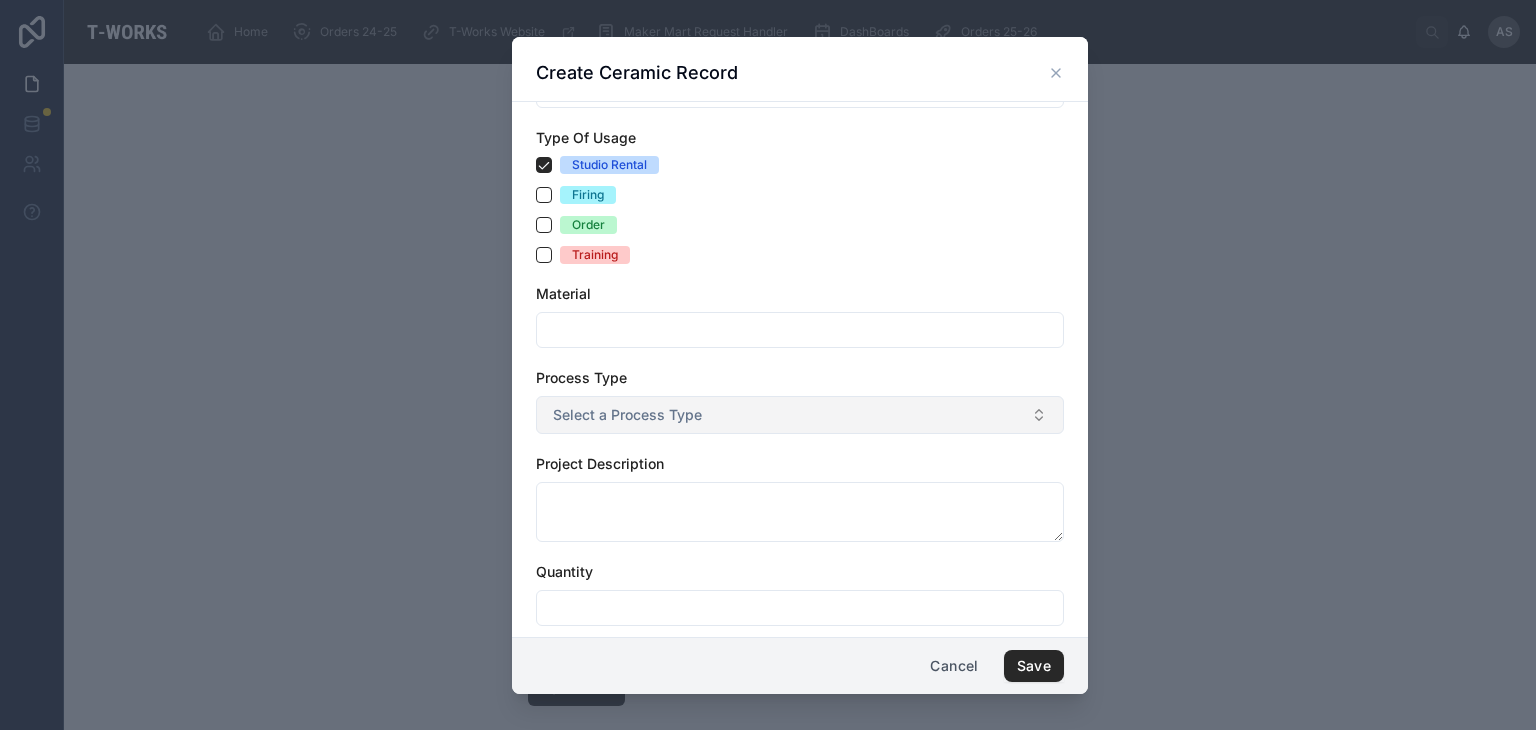 click on "Select a Process Type" at bounding box center [800, 415] 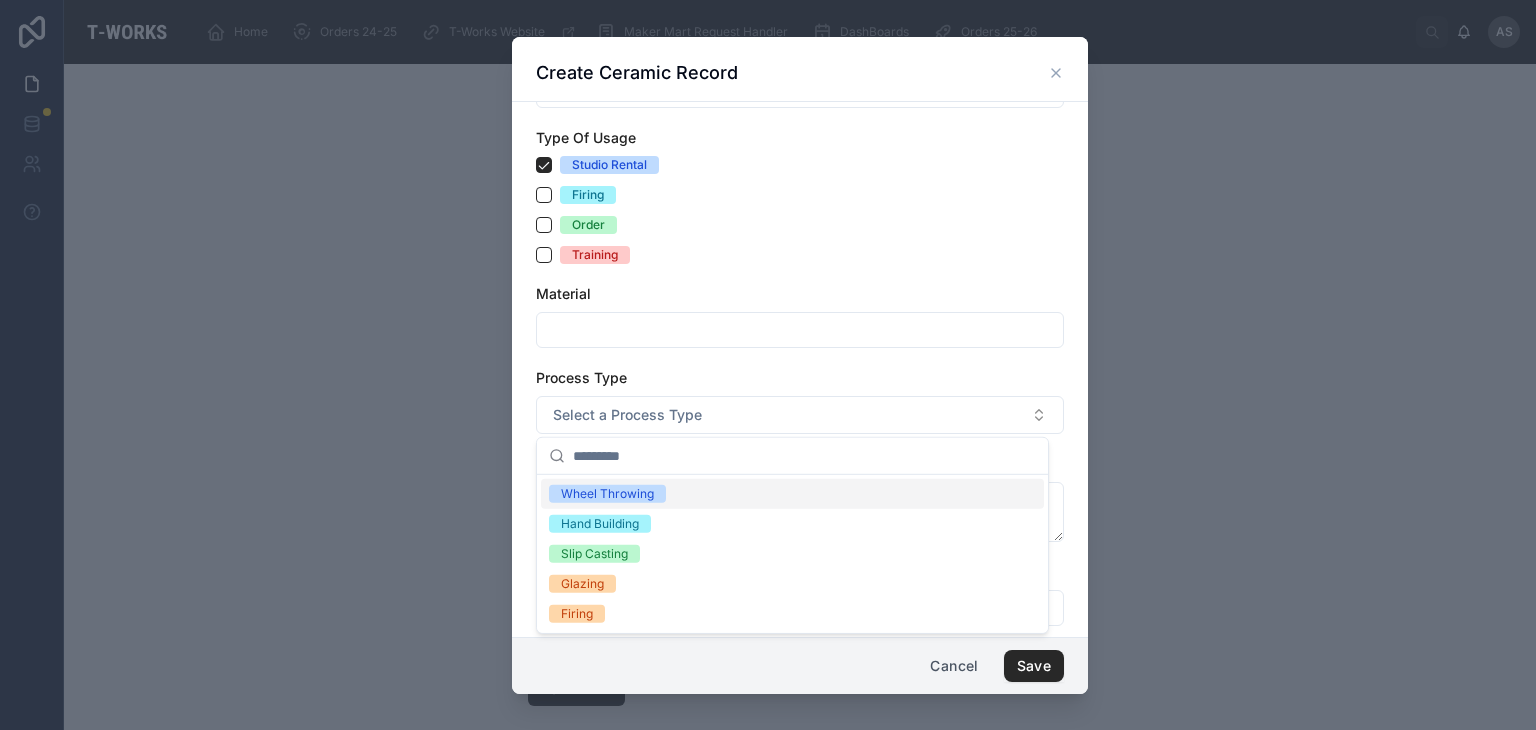 click on "Wheel Throwing" at bounding box center (792, 494) 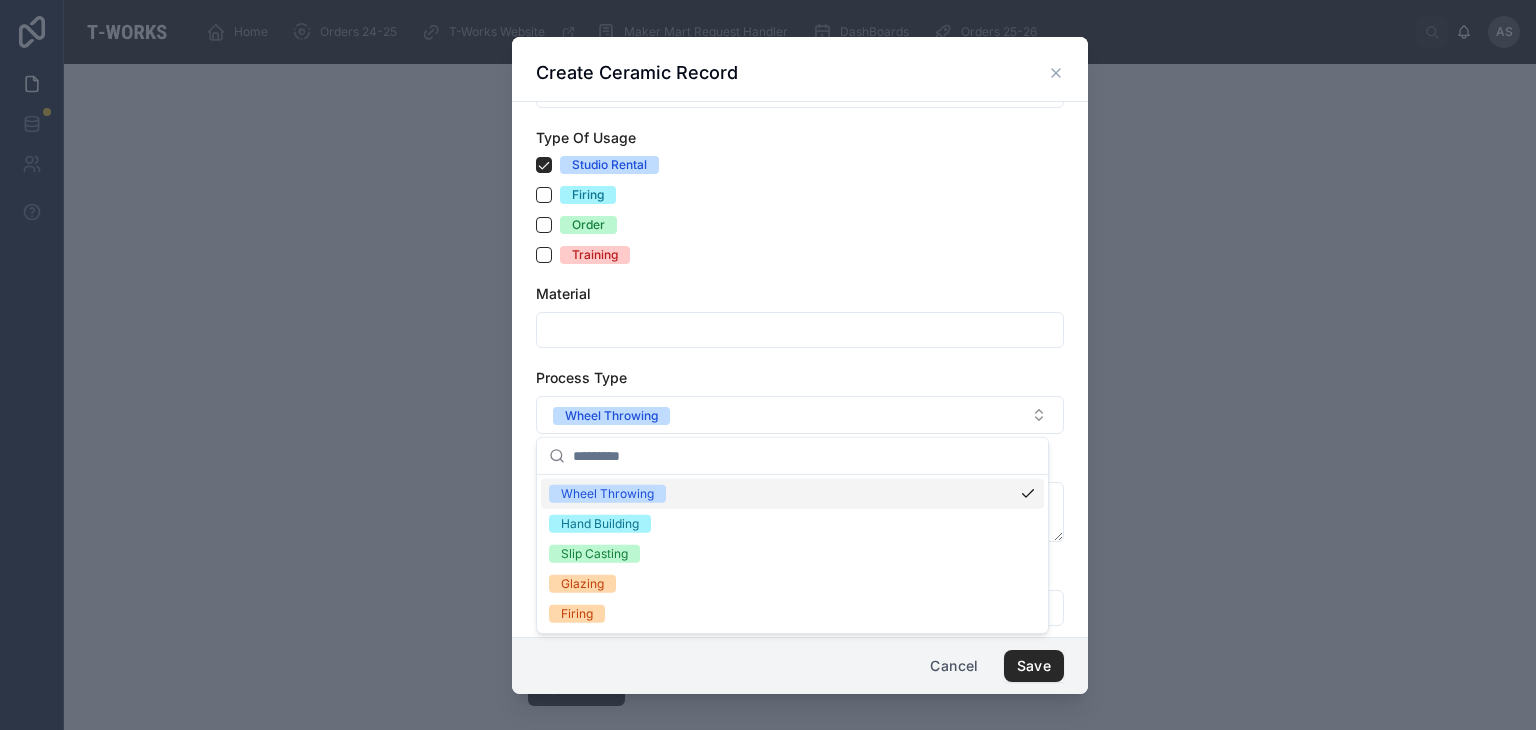 click on "Part Name Type Of Usage Studio Rental Firing Order Training Material Process Type Wheel Throwing Project Description Quantity Project Files" at bounding box center [800, 409] 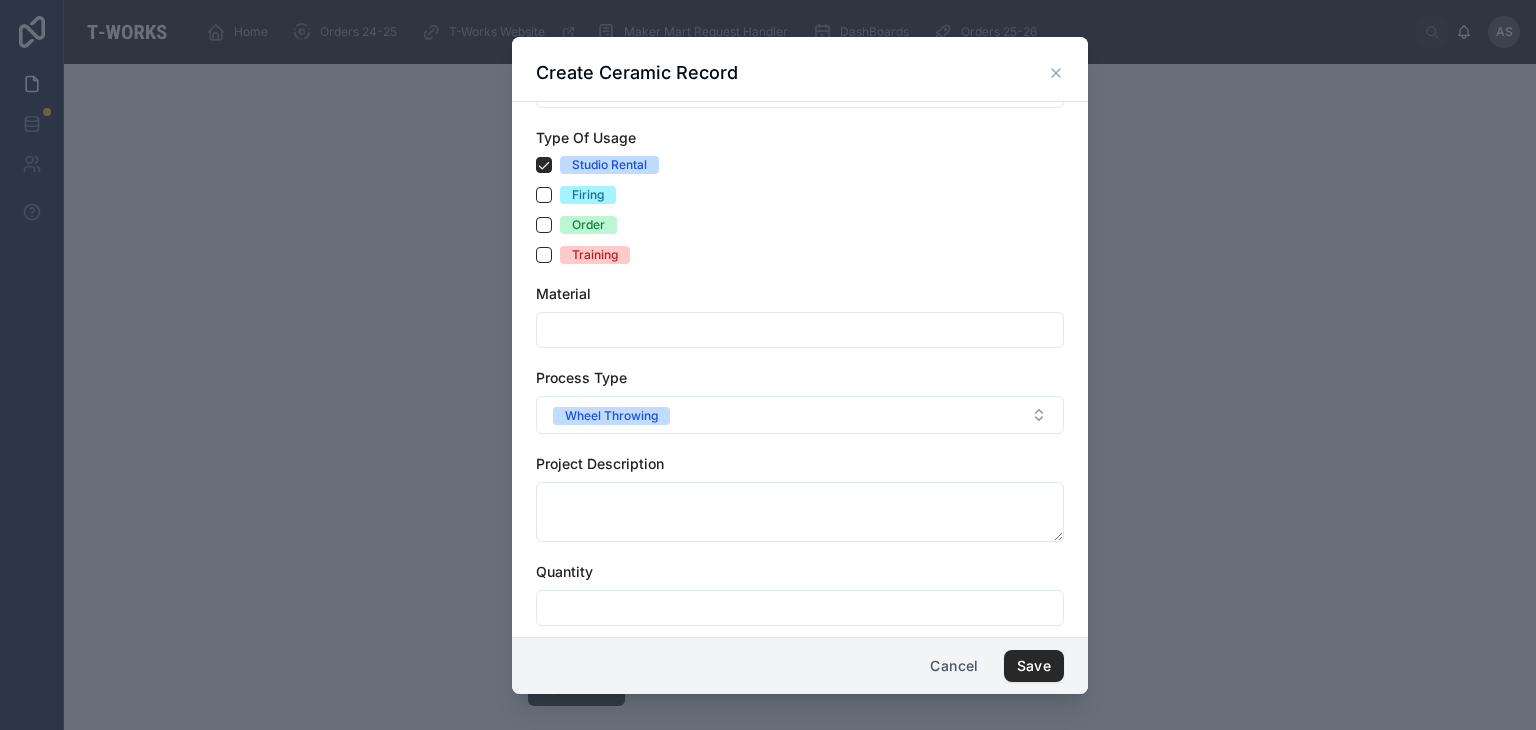 scroll, scrollTop: 217, scrollLeft: 0, axis: vertical 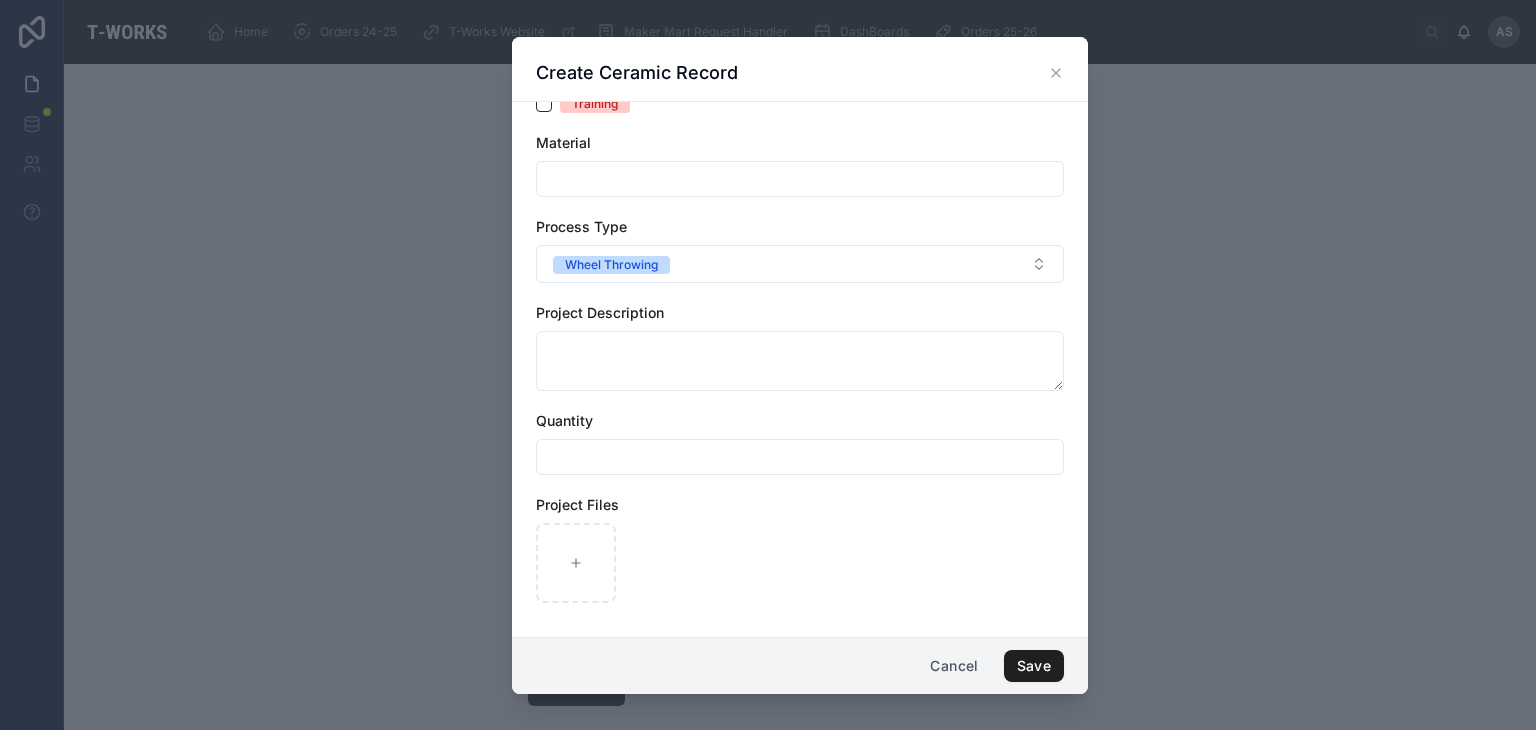 click on "Save" at bounding box center (1034, 666) 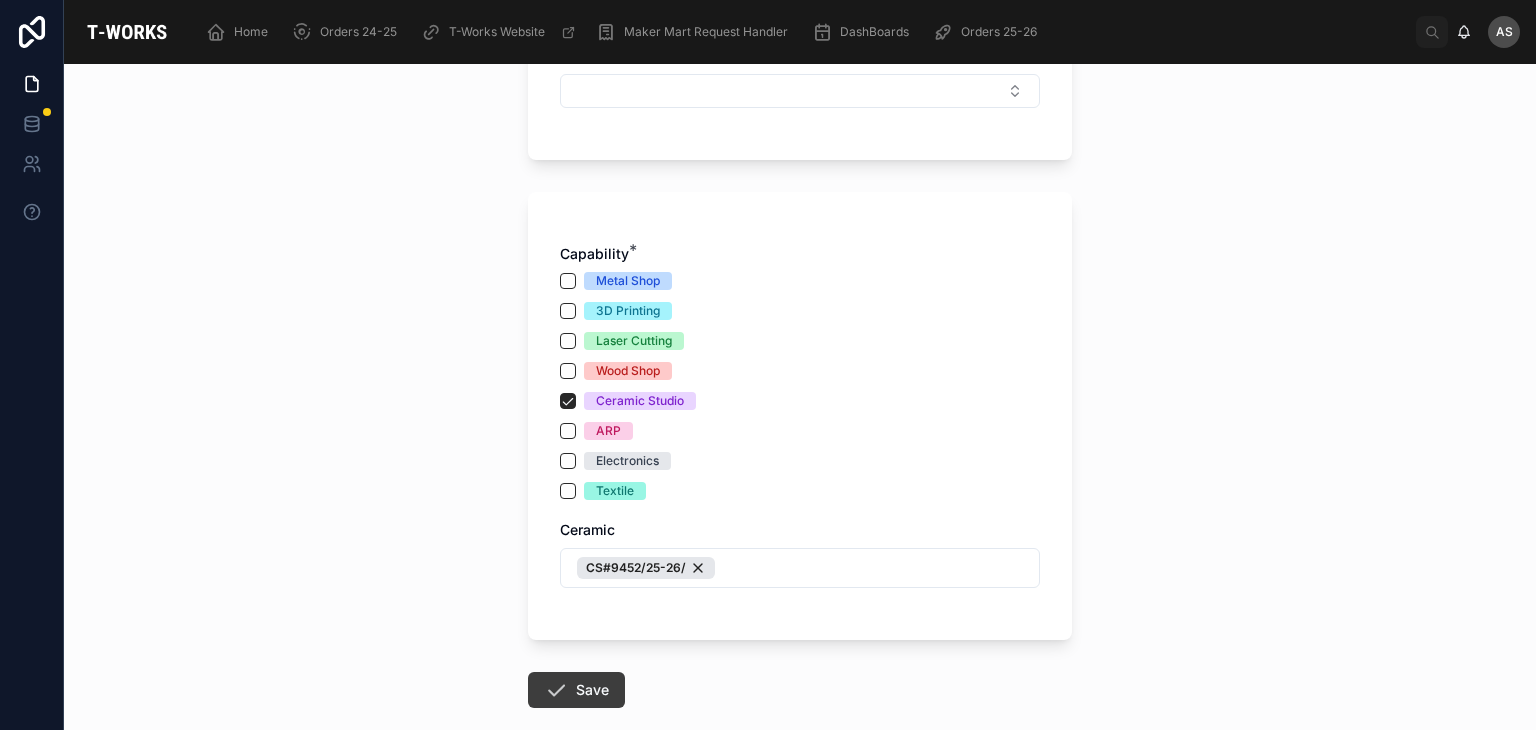 click on "Save" at bounding box center (576, 690) 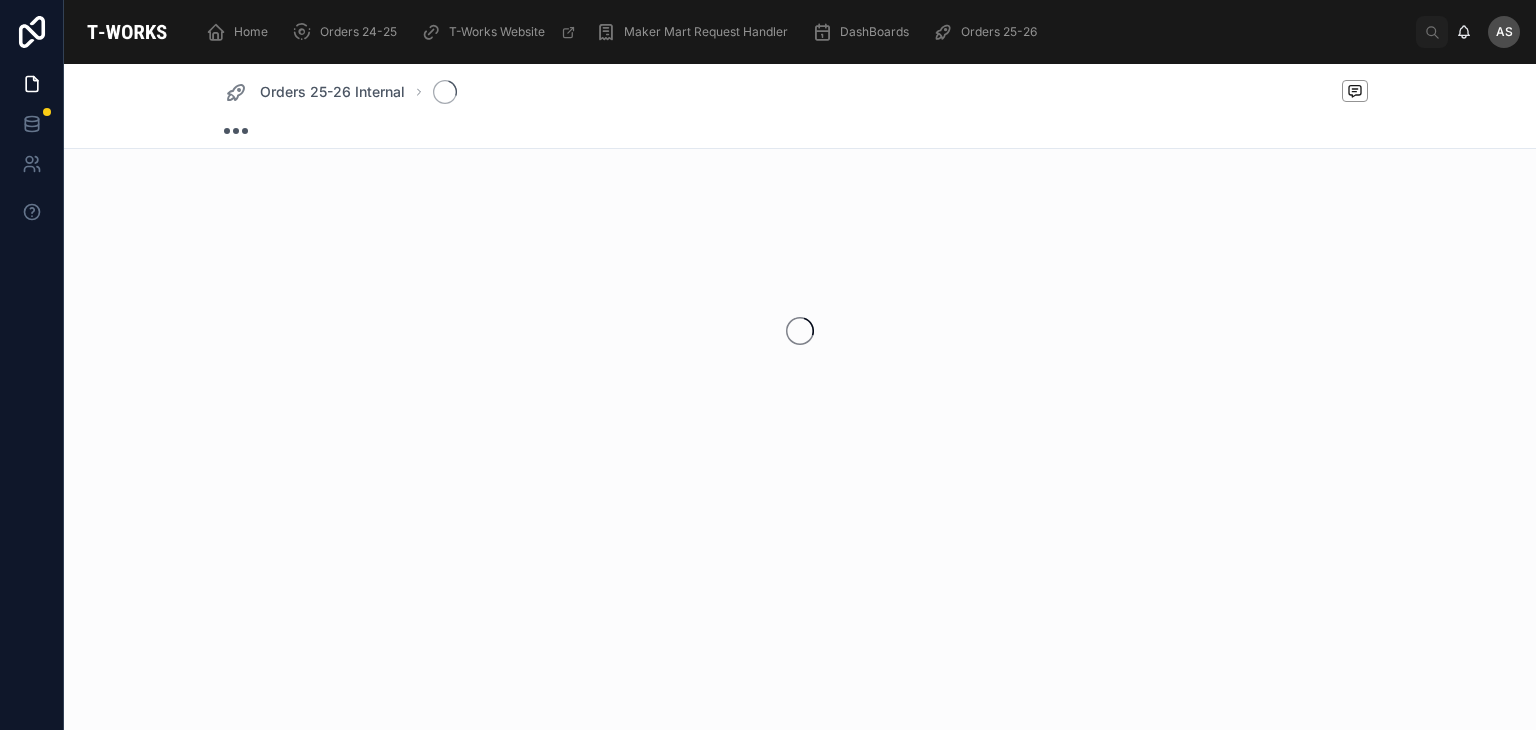 scroll, scrollTop: 0, scrollLeft: 0, axis: both 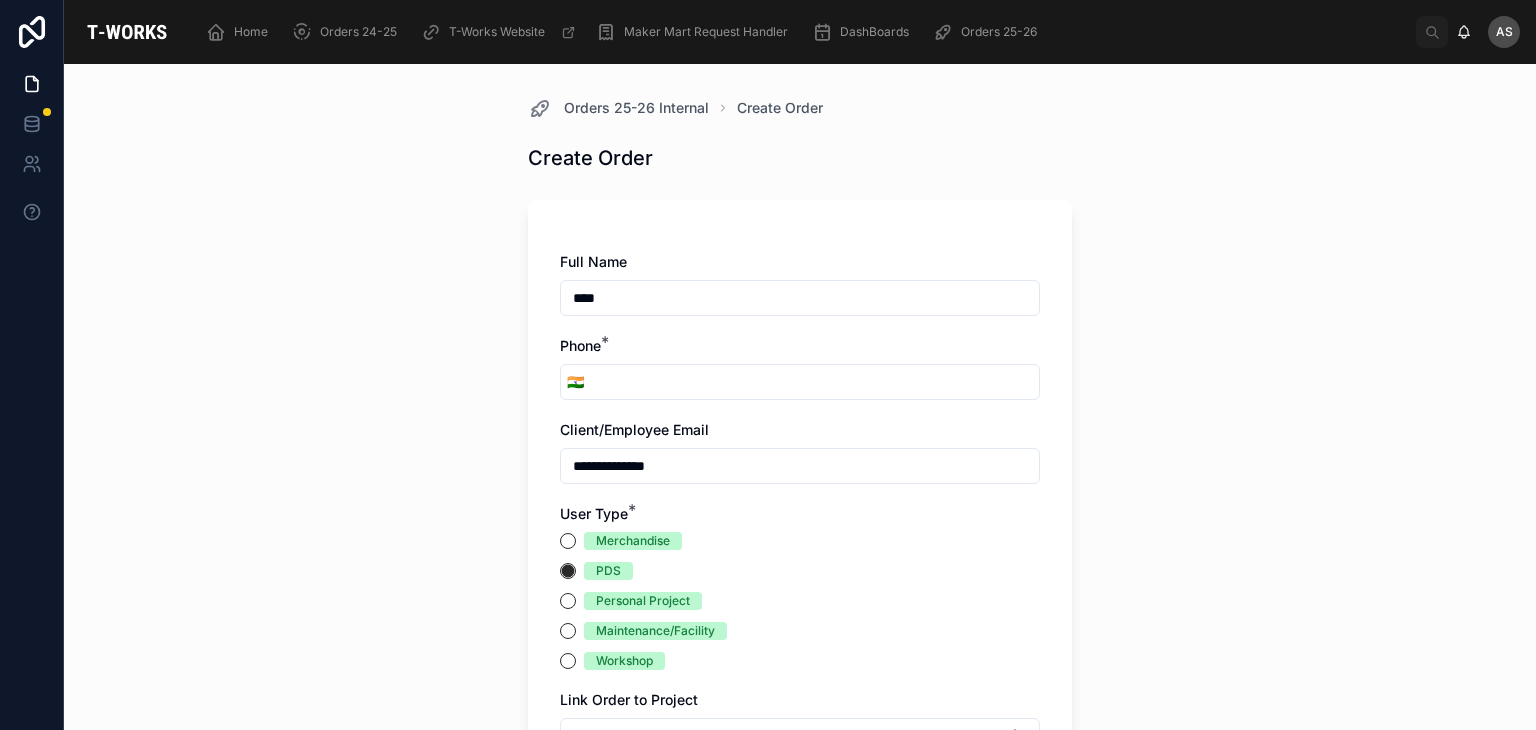 click on "****" at bounding box center [800, 298] 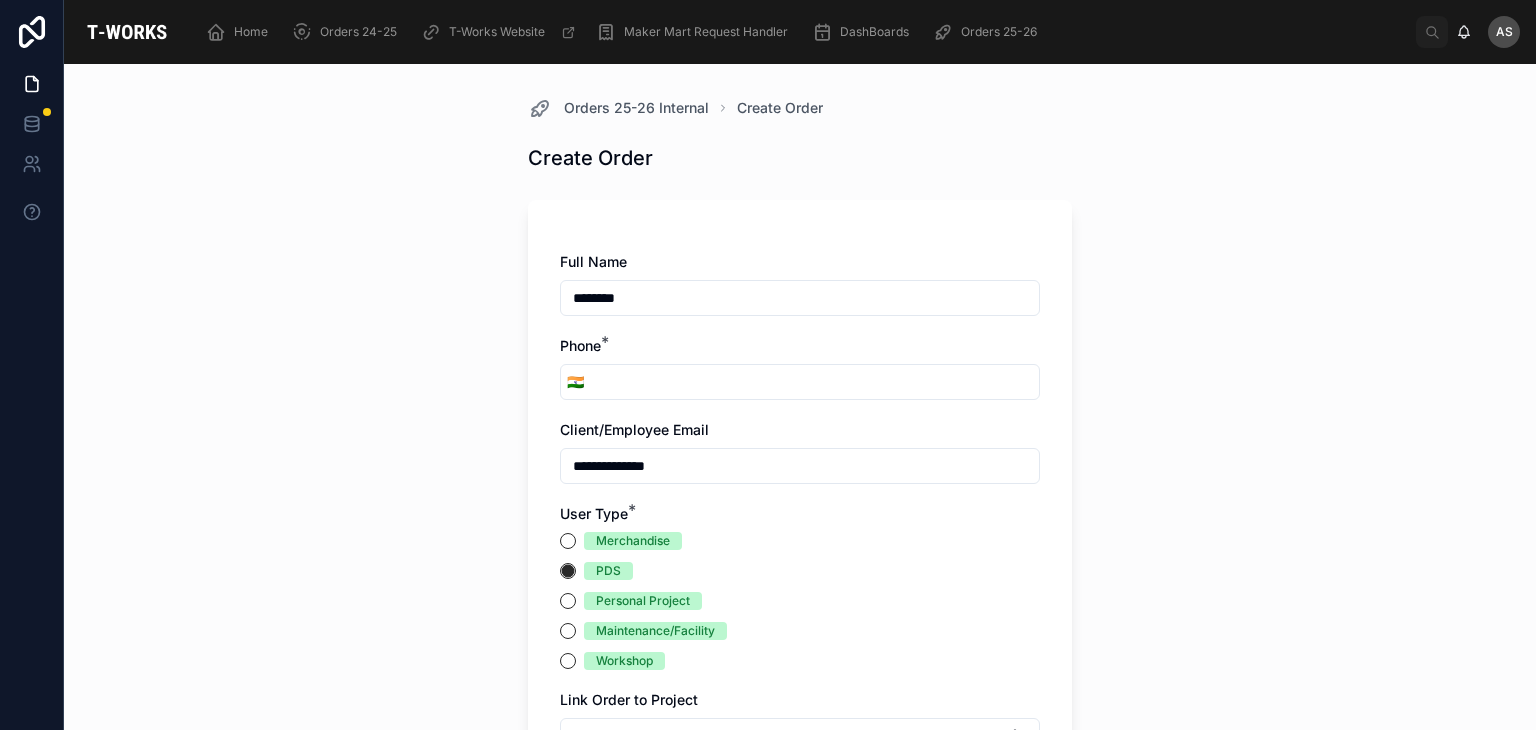 type on "********" 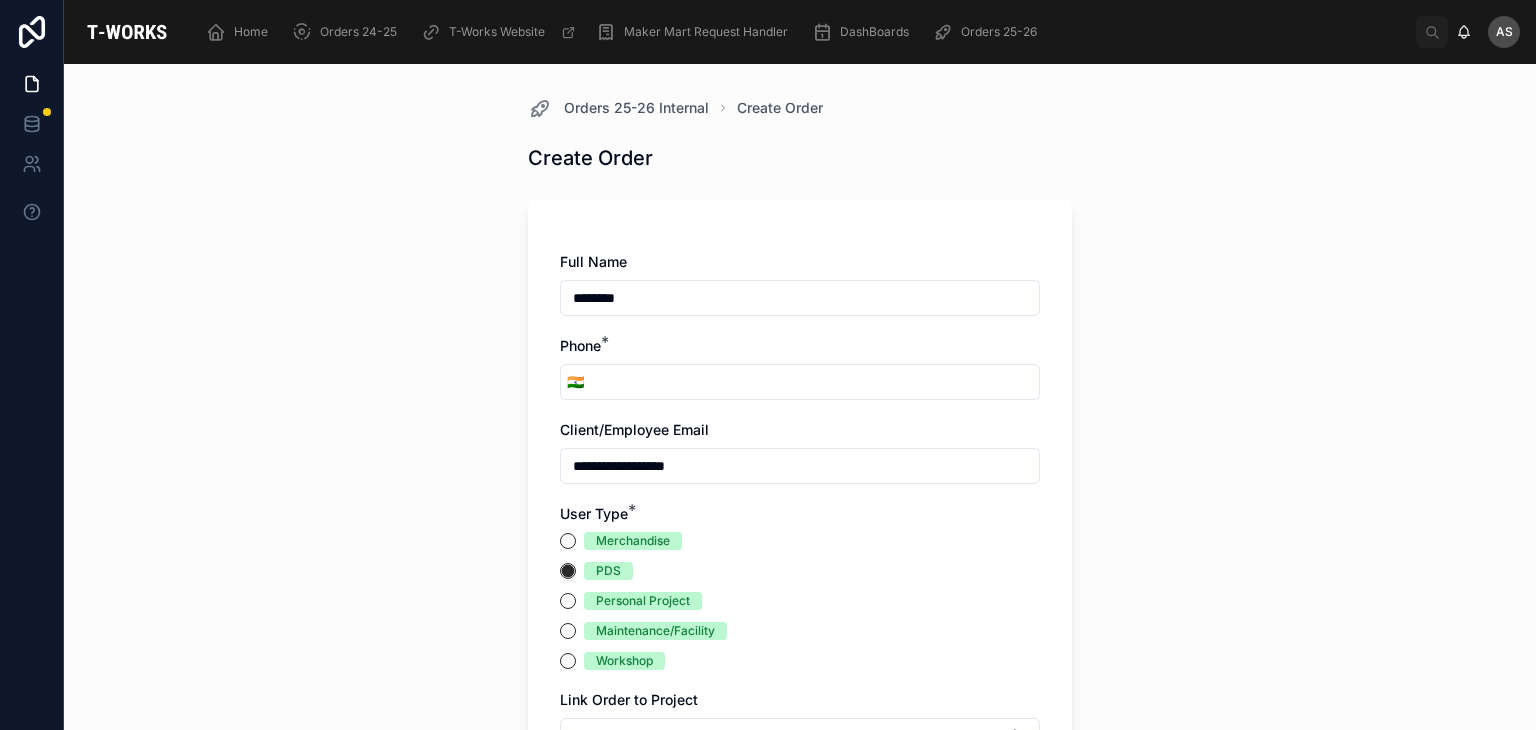 type on "**********" 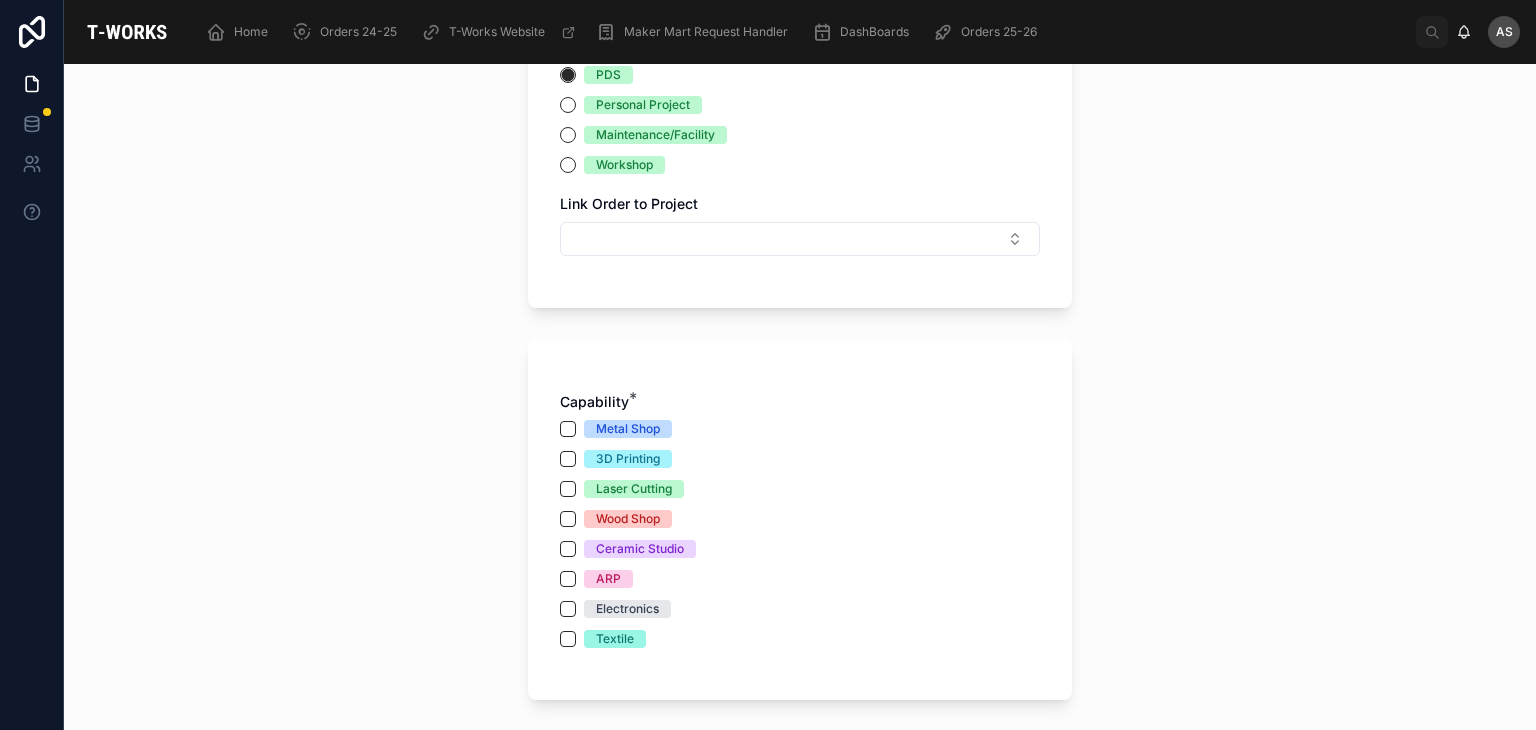 scroll, scrollTop: 499, scrollLeft: 0, axis: vertical 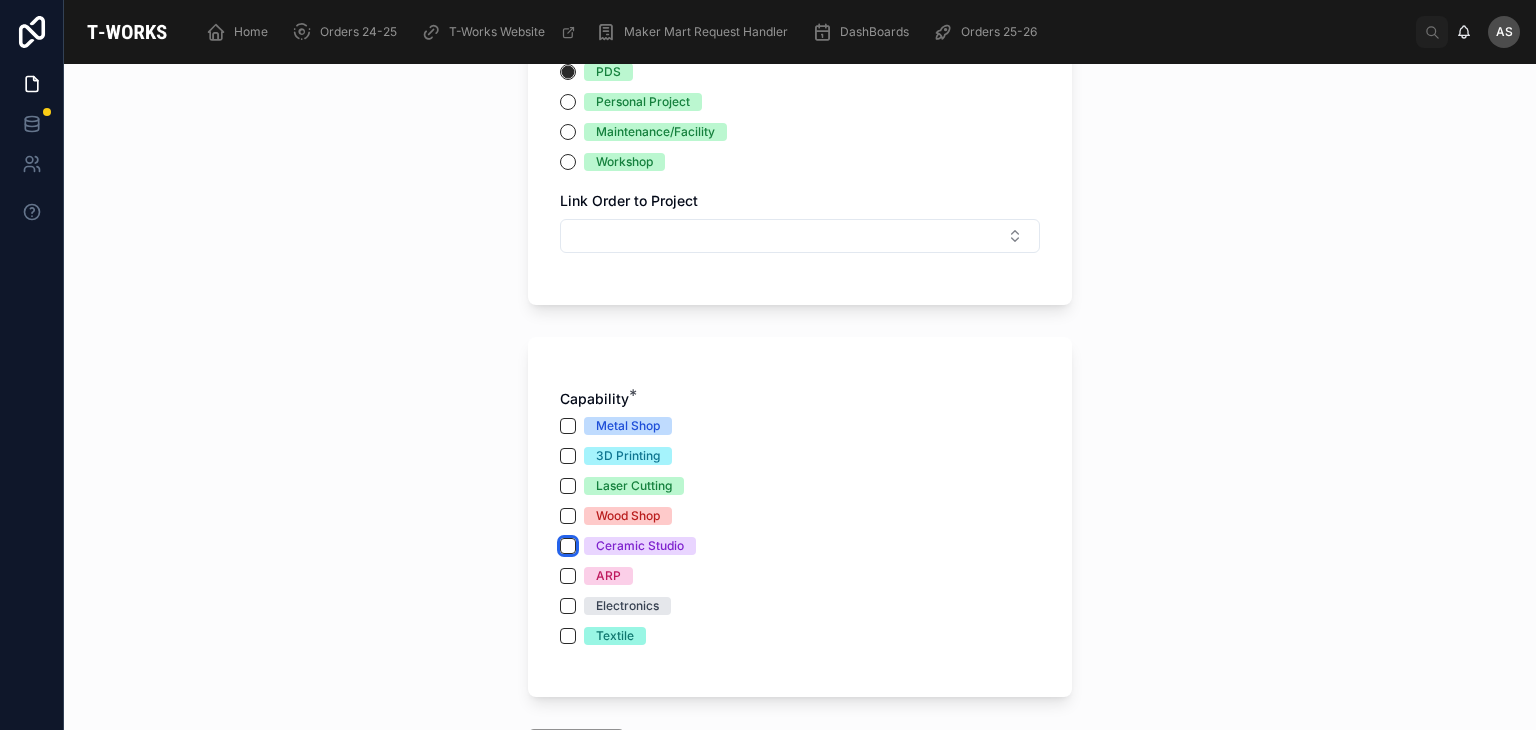 click on "Ceramic Studio" at bounding box center [568, 546] 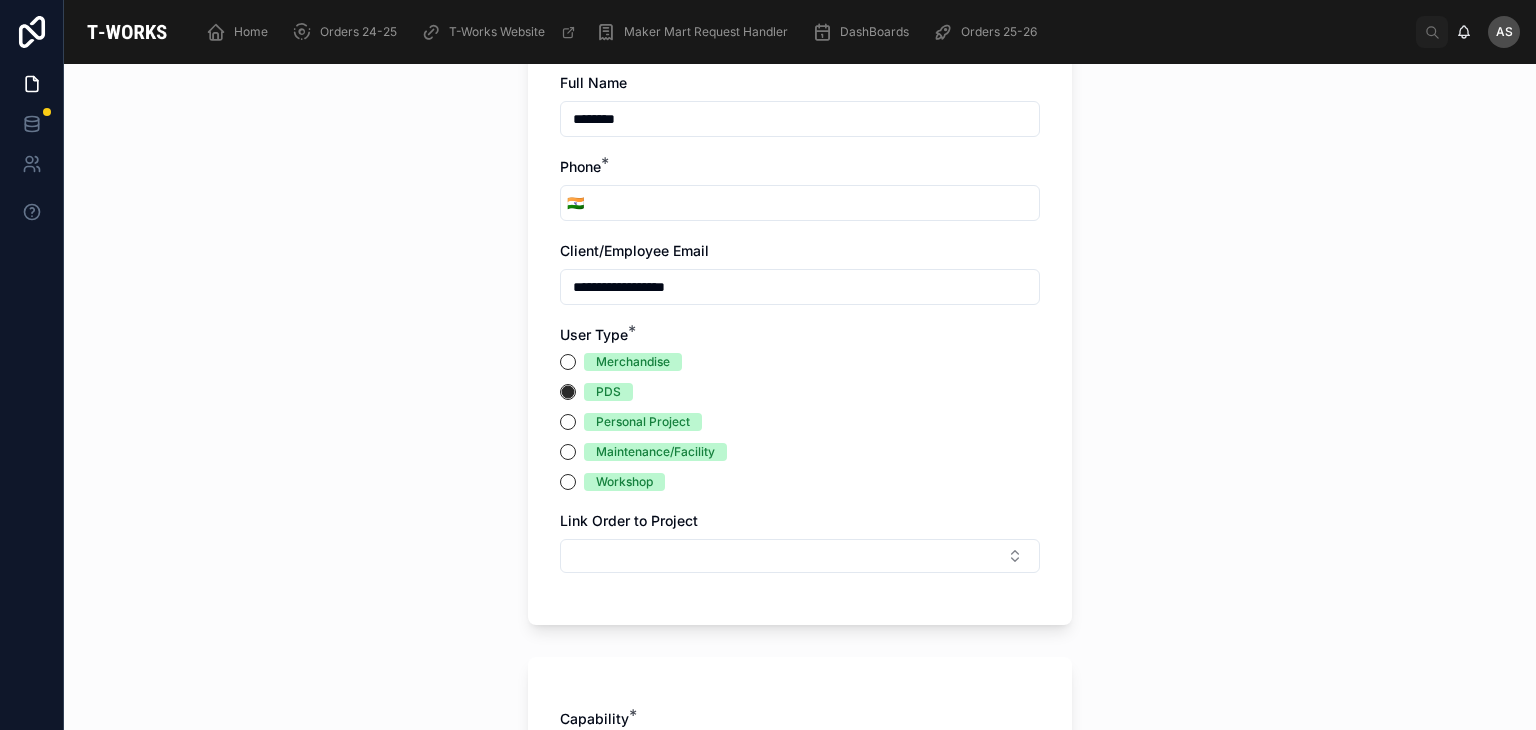 scroll, scrollTop: 180, scrollLeft: 0, axis: vertical 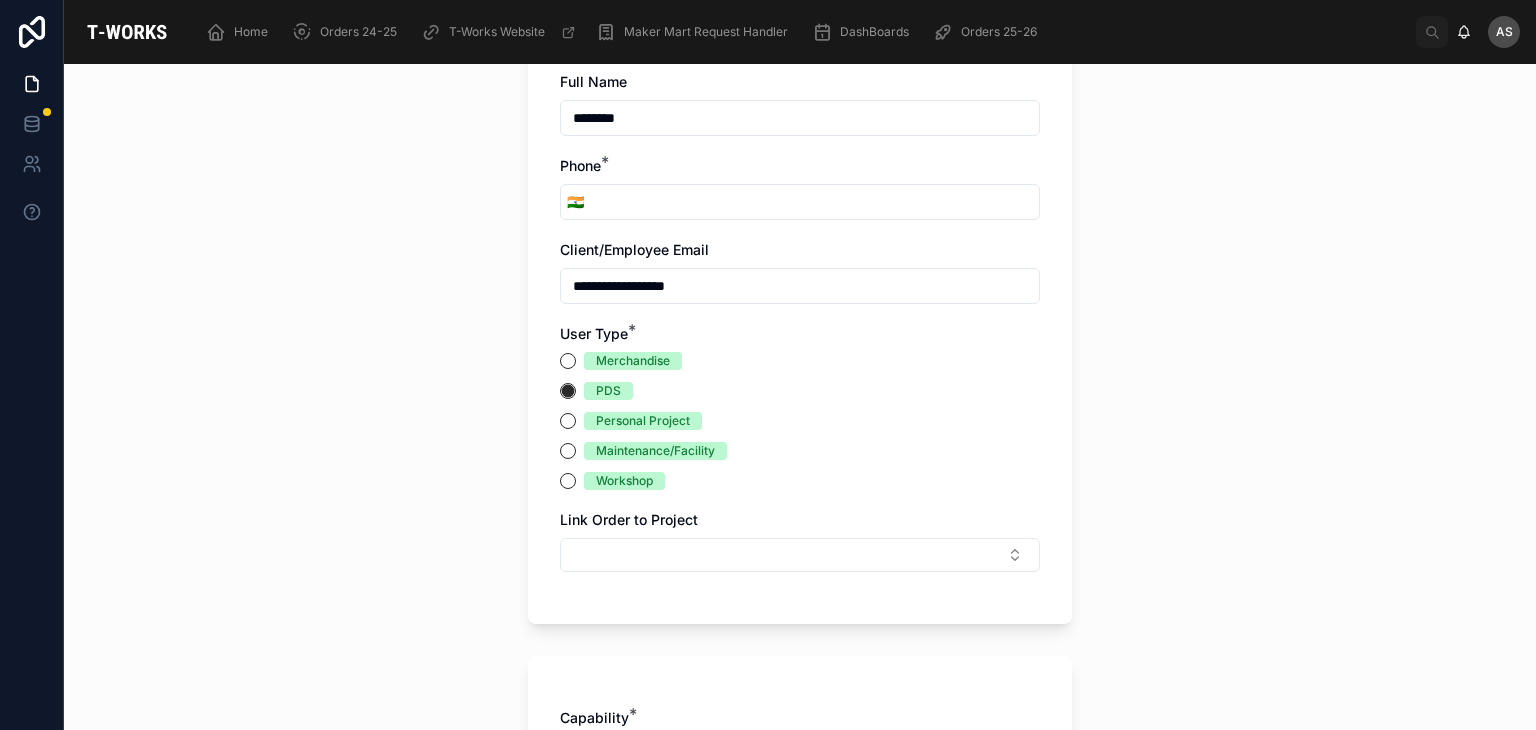 click at bounding box center (814, 202) 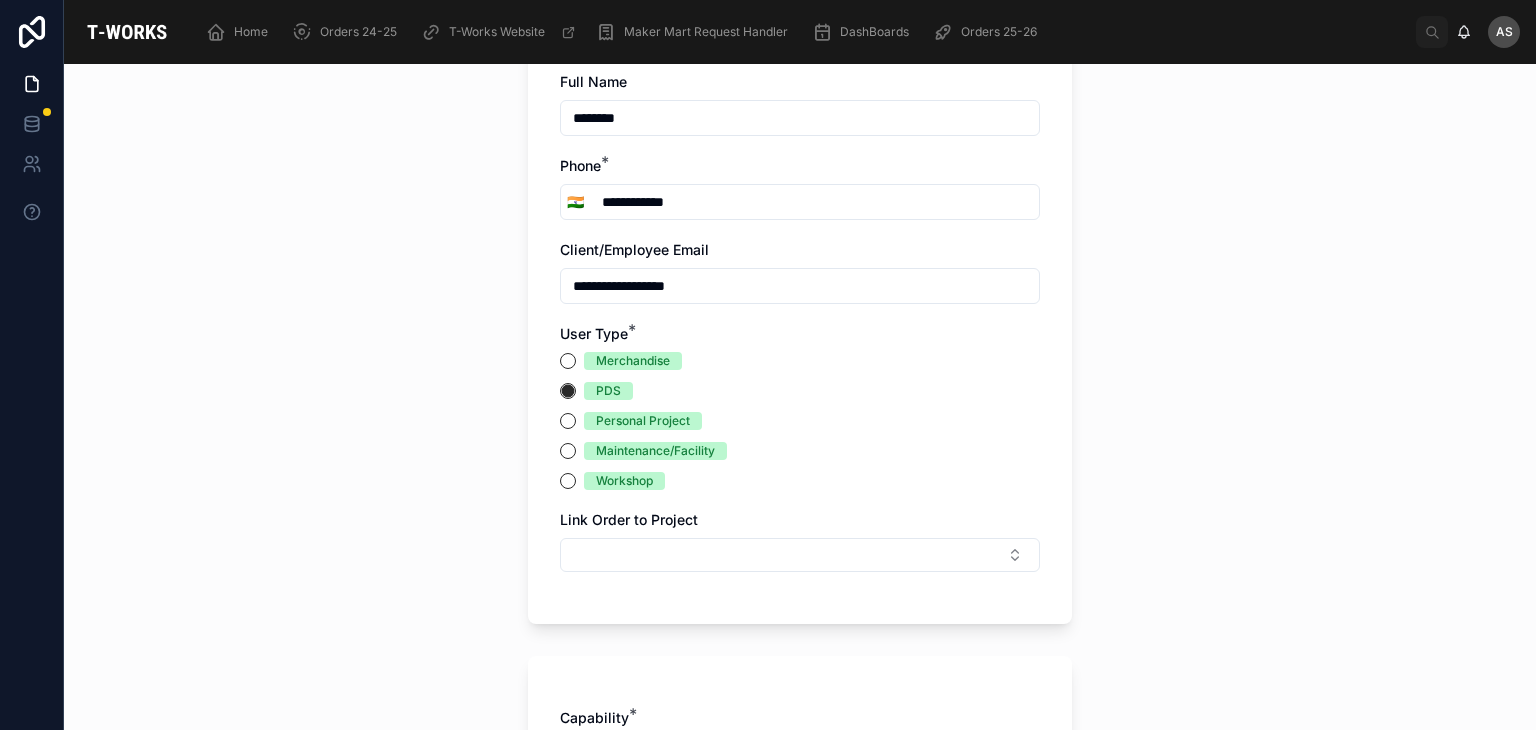type on "**********" 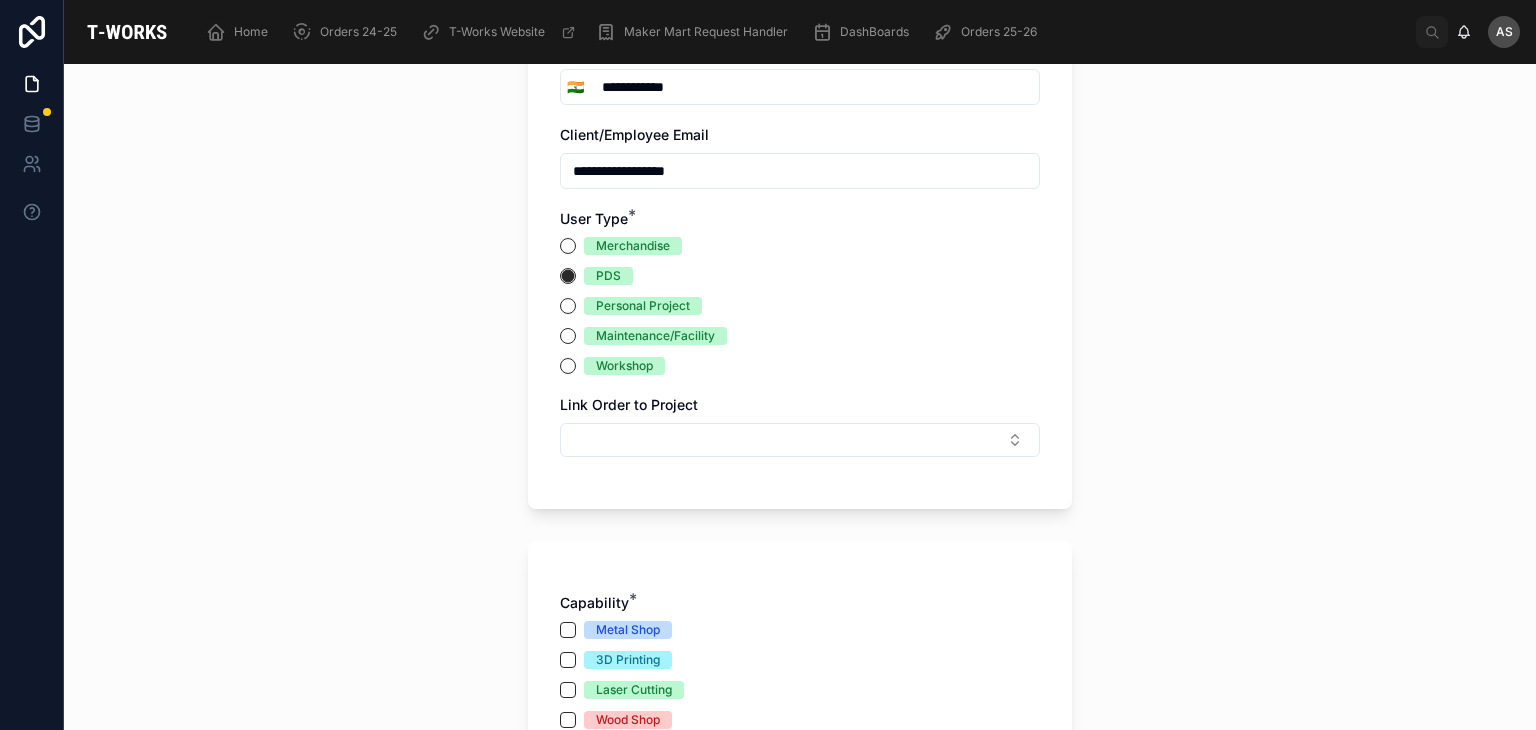 scroll, scrollTop: 299, scrollLeft: 0, axis: vertical 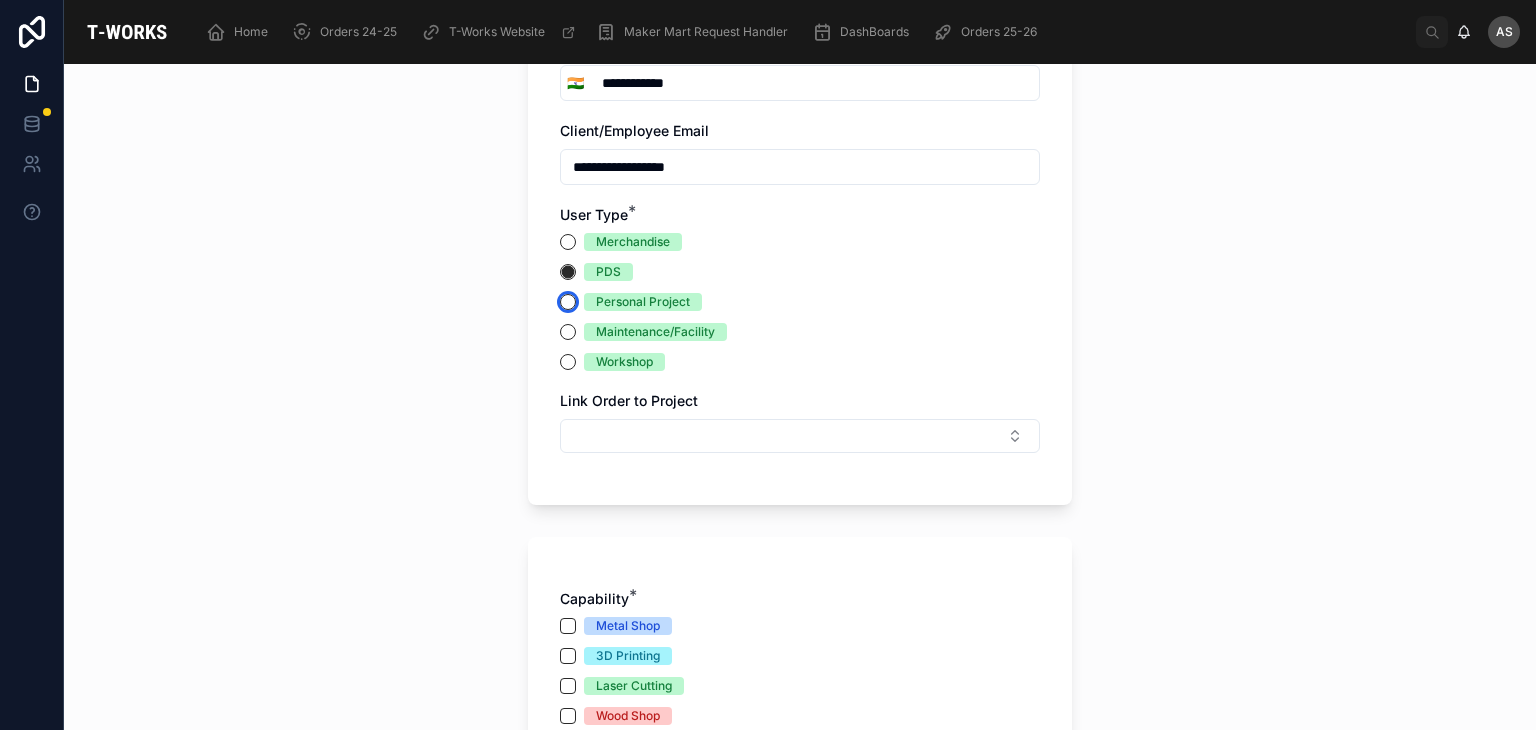 click on "Personal Project" at bounding box center (568, 302) 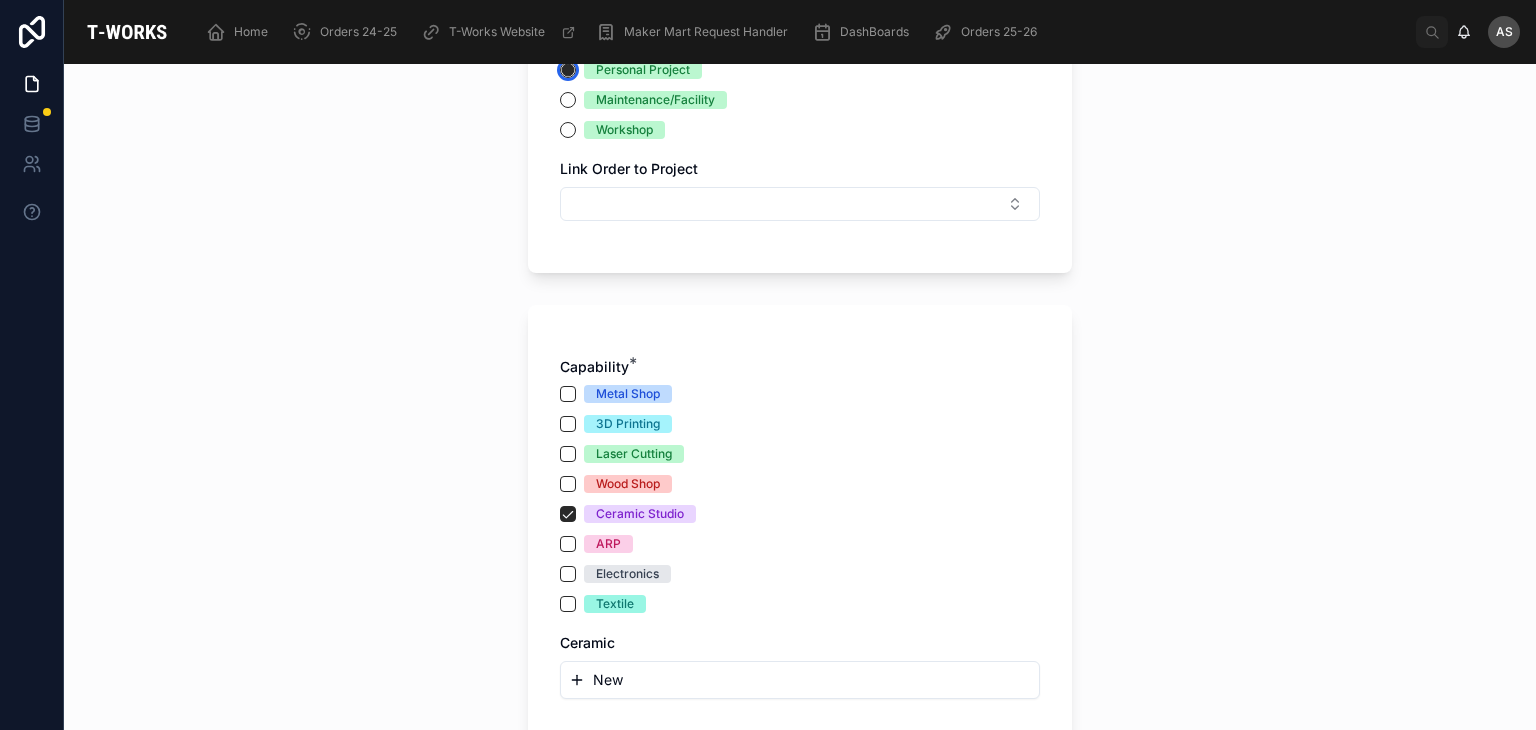 scroll, scrollTop: 706, scrollLeft: 0, axis: vertical 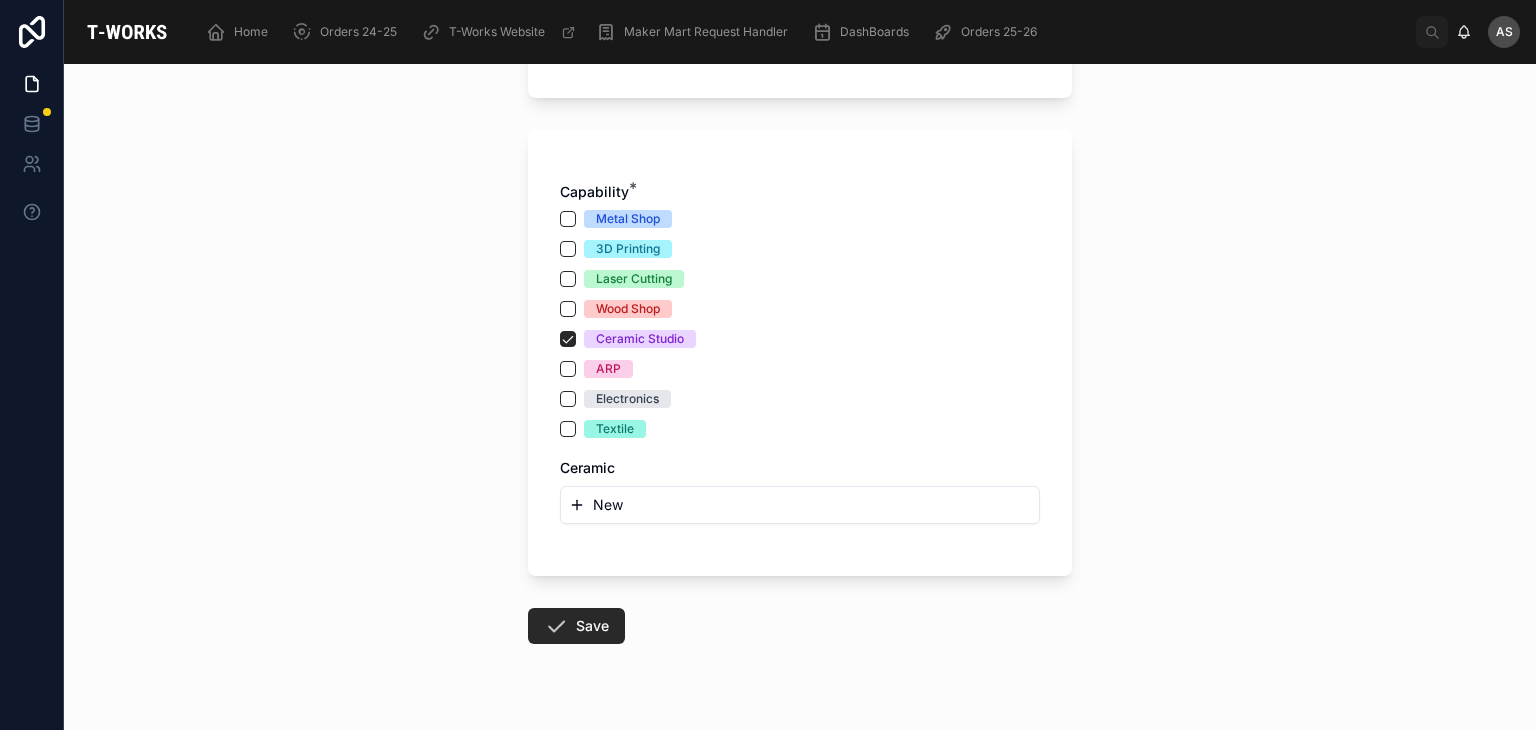 click on "New" at bounding box center [608, 505] 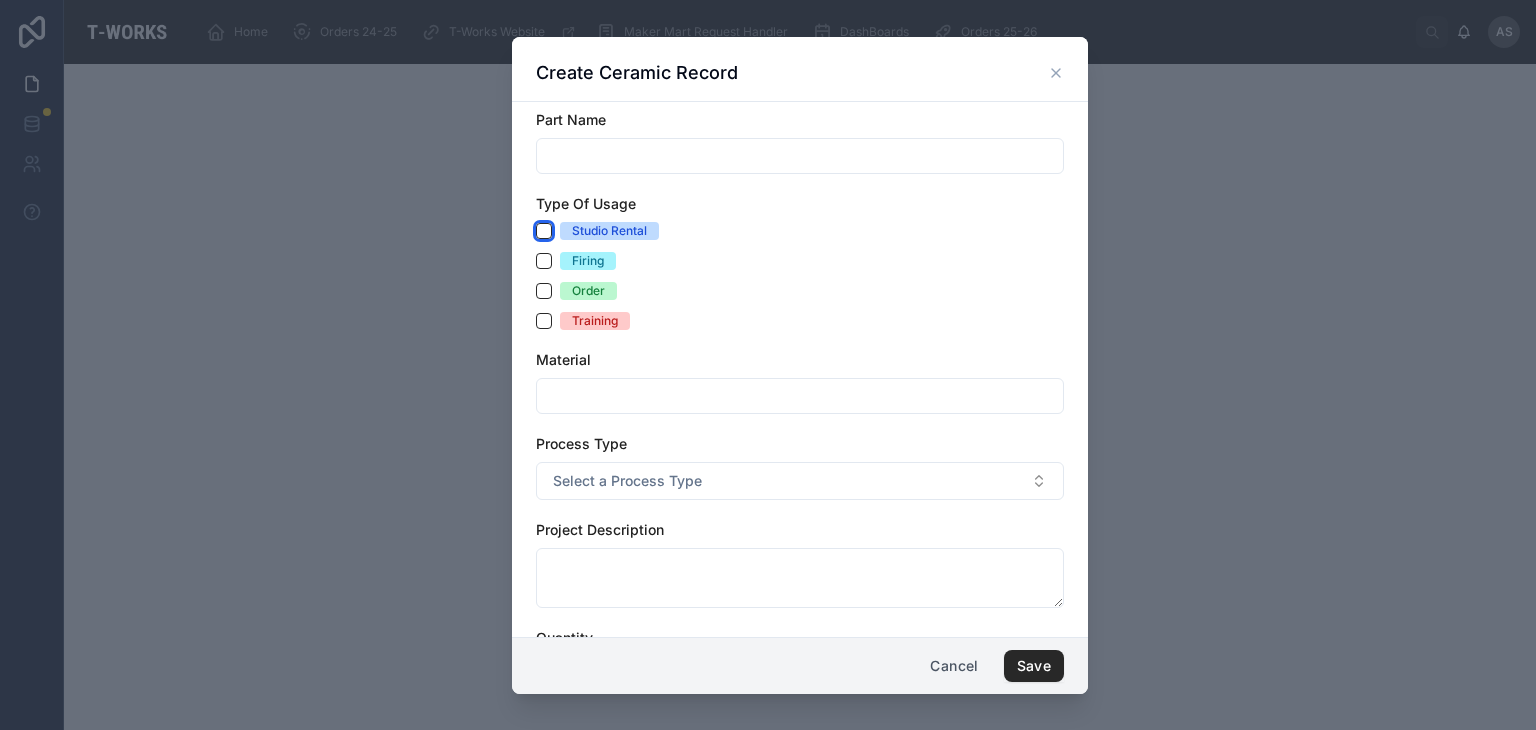 click on "Studio Rental" at bounding box center [544, 231] 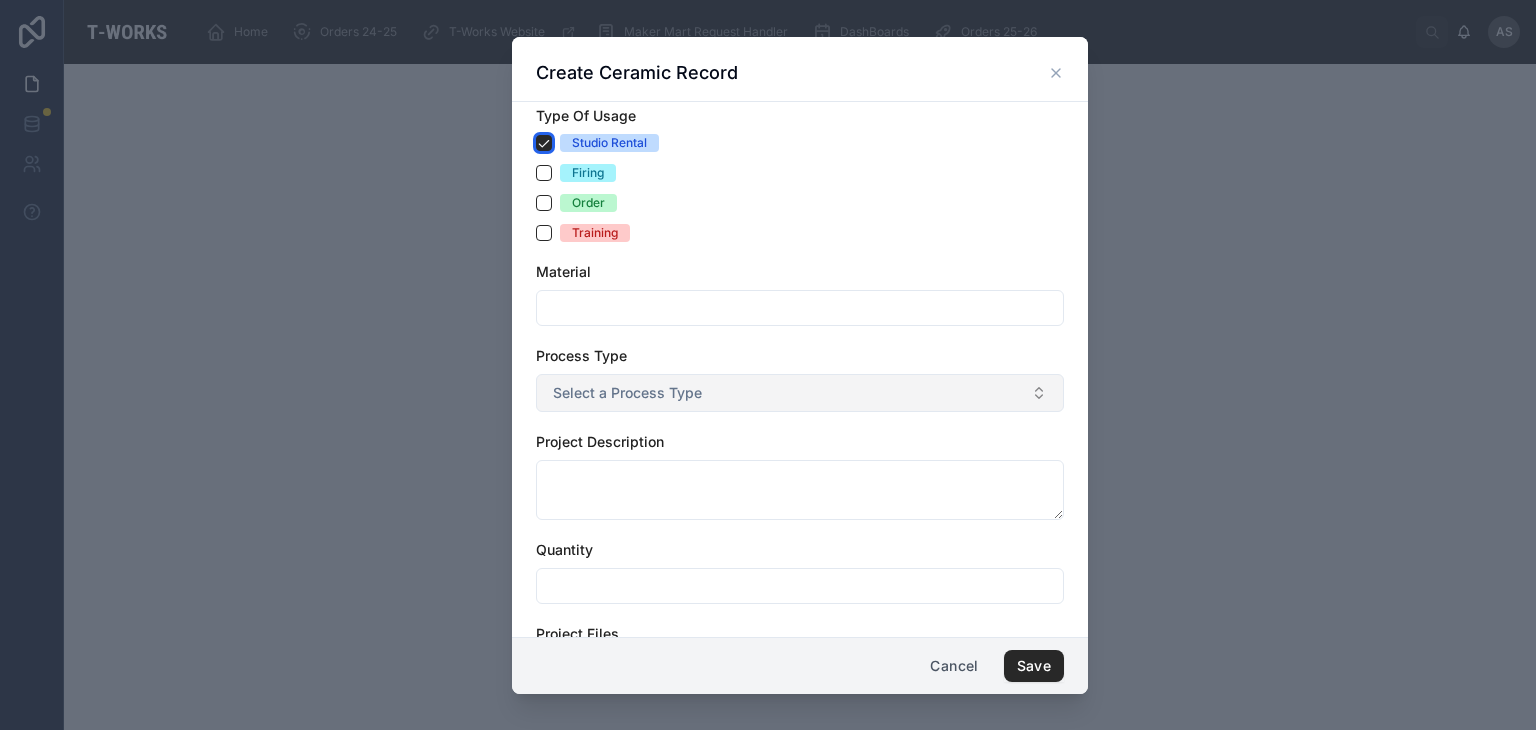 scroll, scrollTop: 86, scrollLeft: 0, axis: vertical 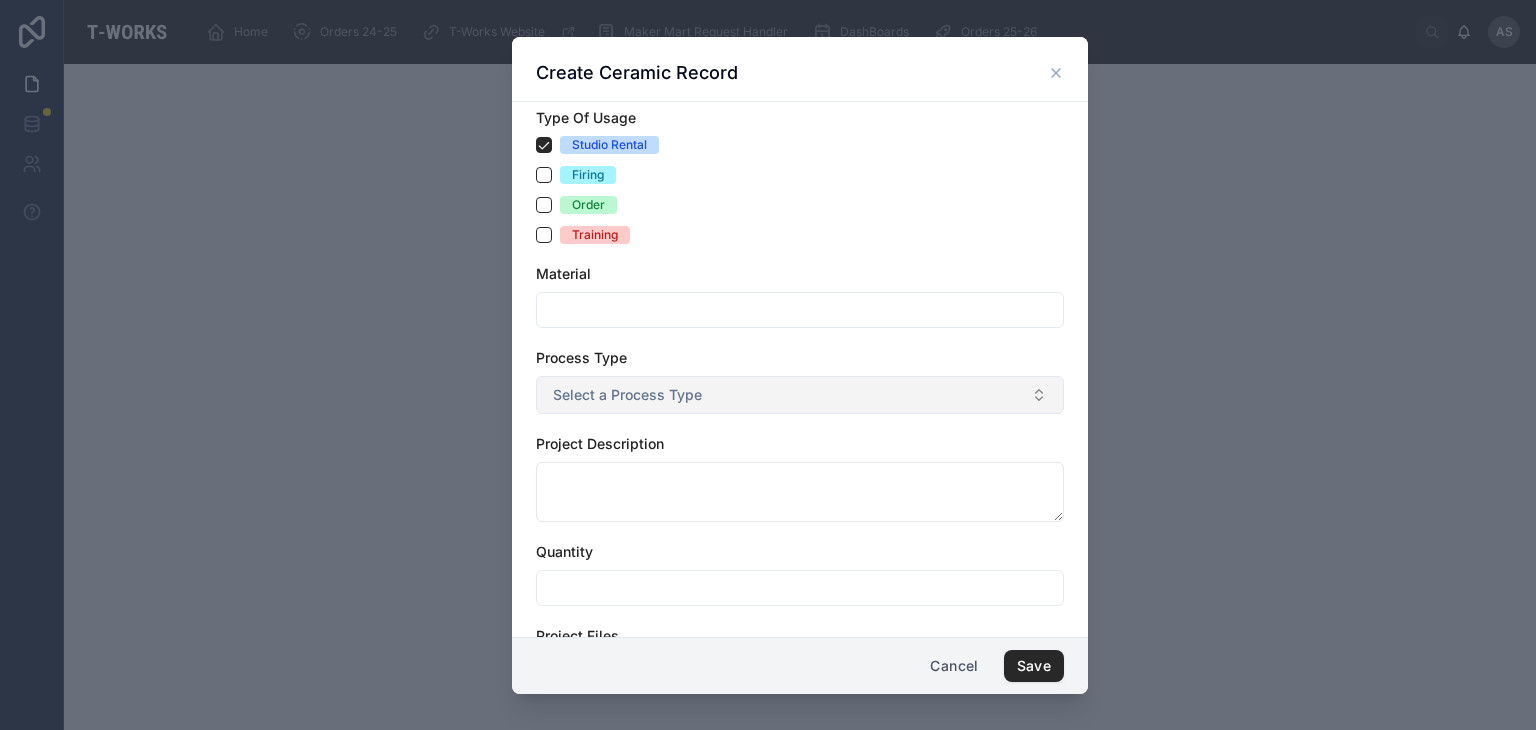 click on "Select a Process Type" at bounding box center (627, 395) 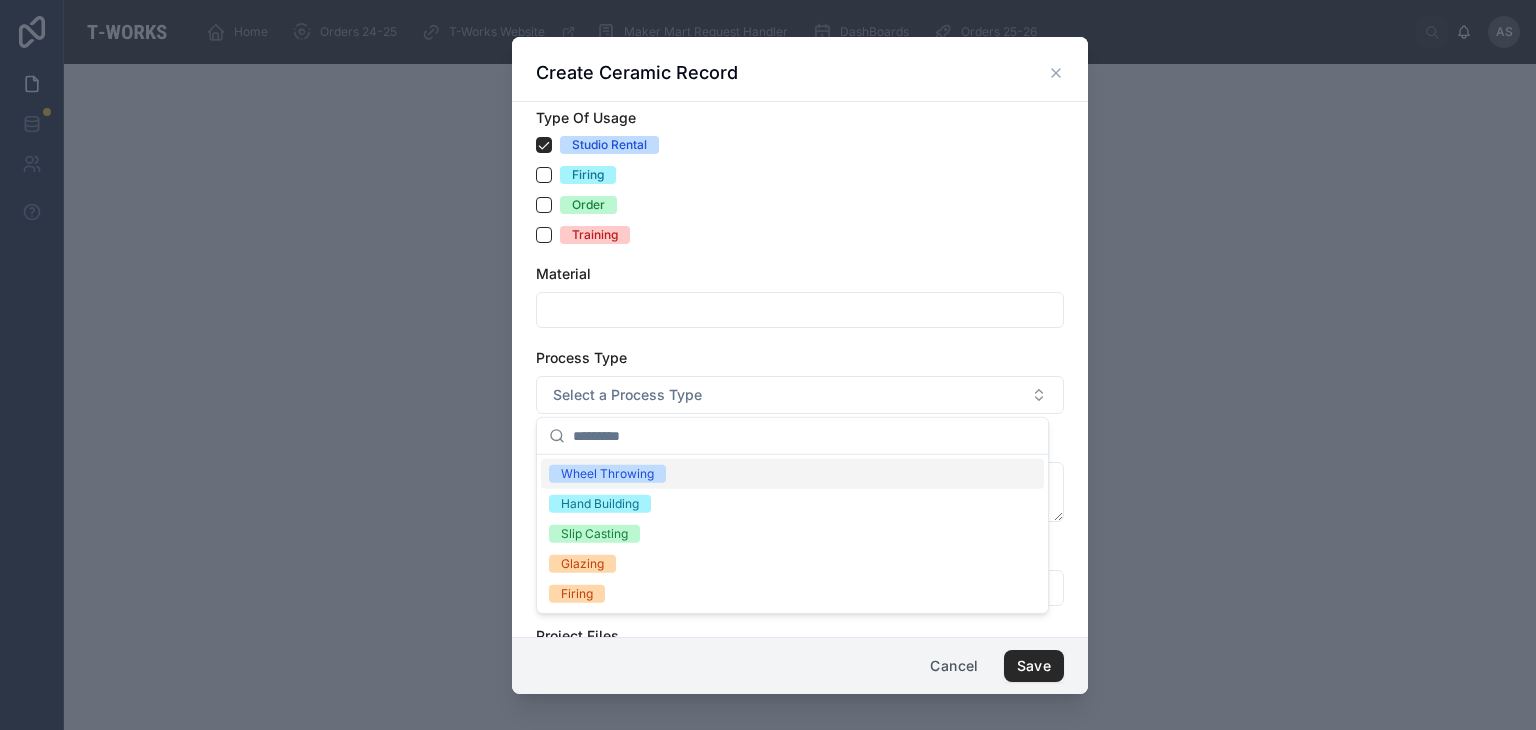 click on "Wheel Throwing" at bounding box center (607, 474) 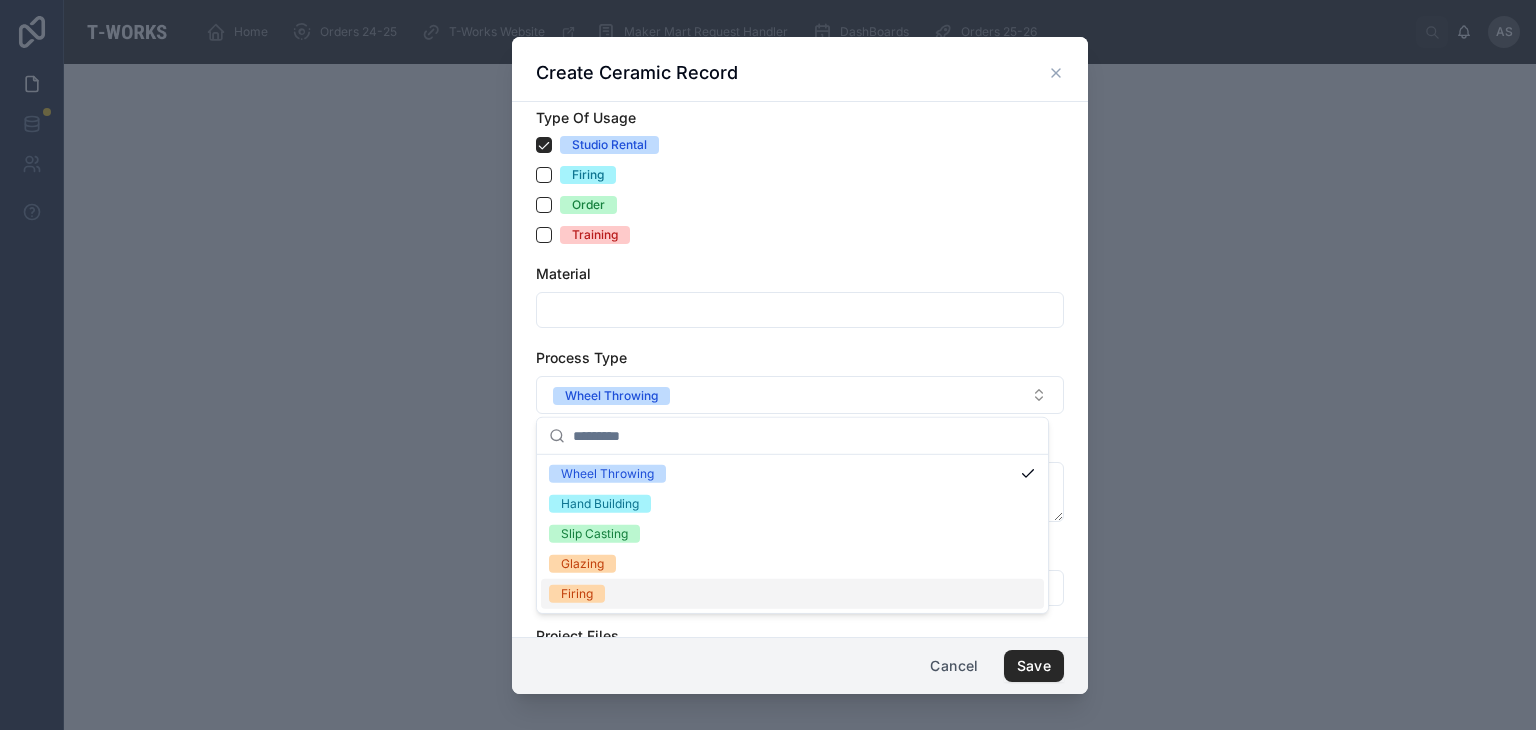 click on "Project Files" at bounding box center (800, 636) 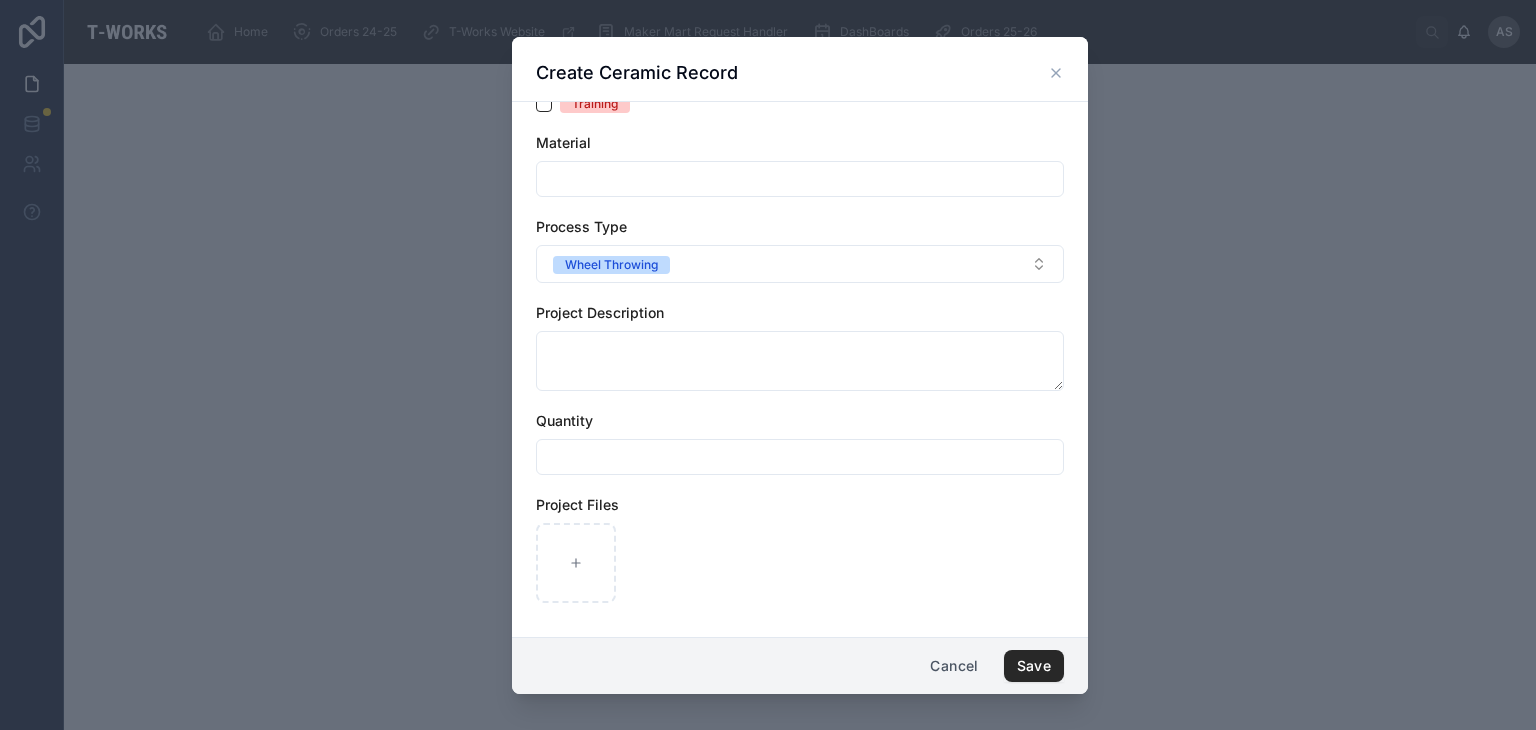 scroll, scrollTop: 0, scrollLeft: 0, axis: both 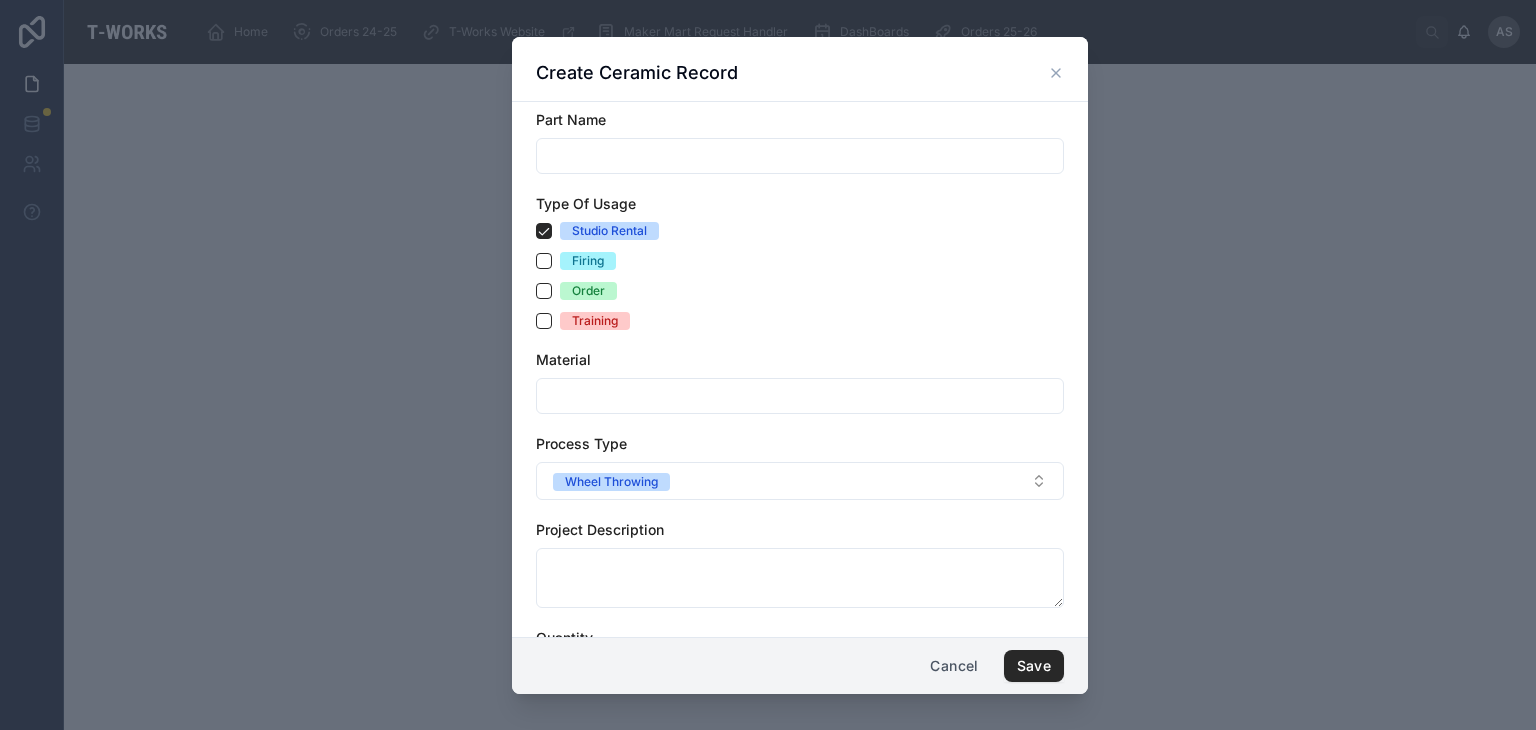 click at bounding box center (800, 156) 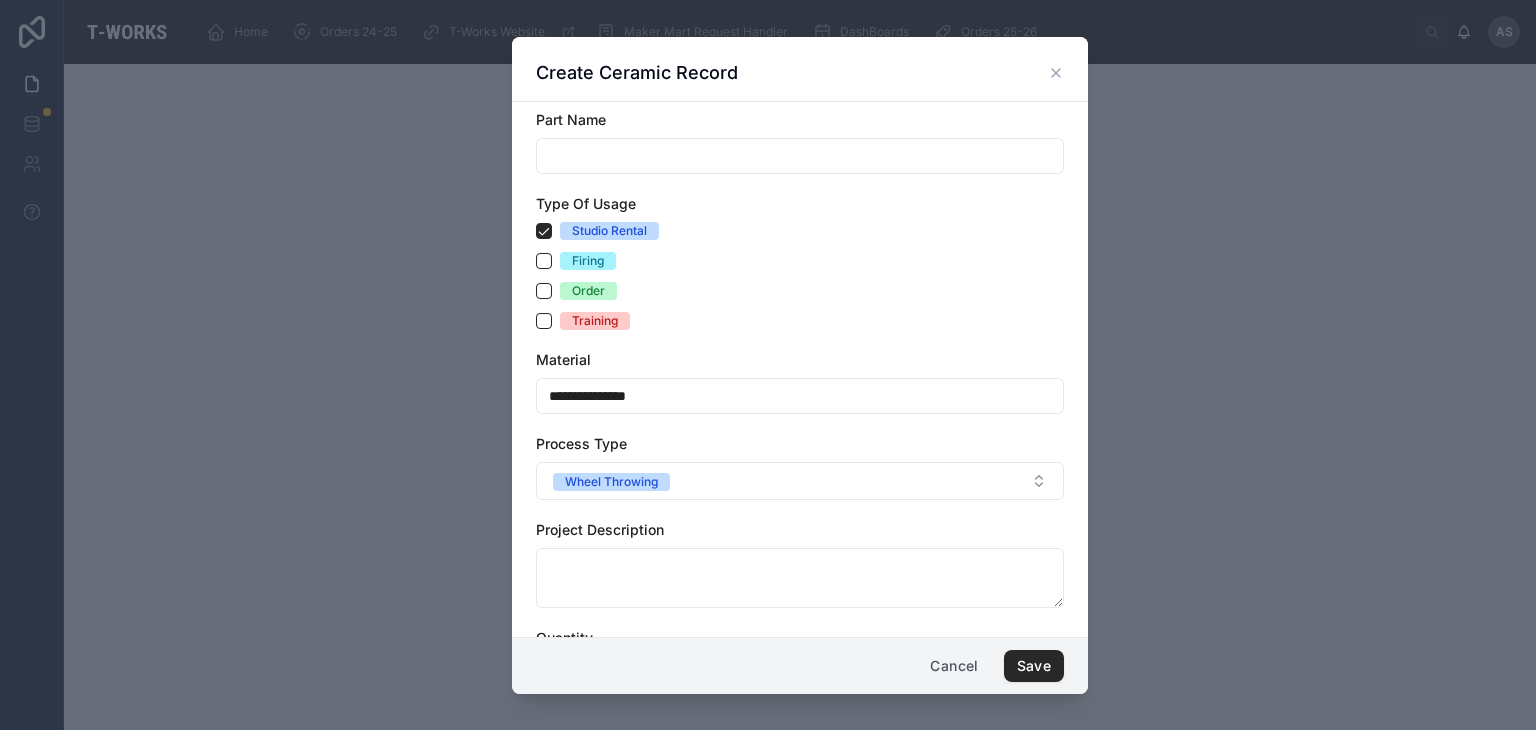 scroll, scrollTop: 217, scrollLeft: 0, axis: vertical 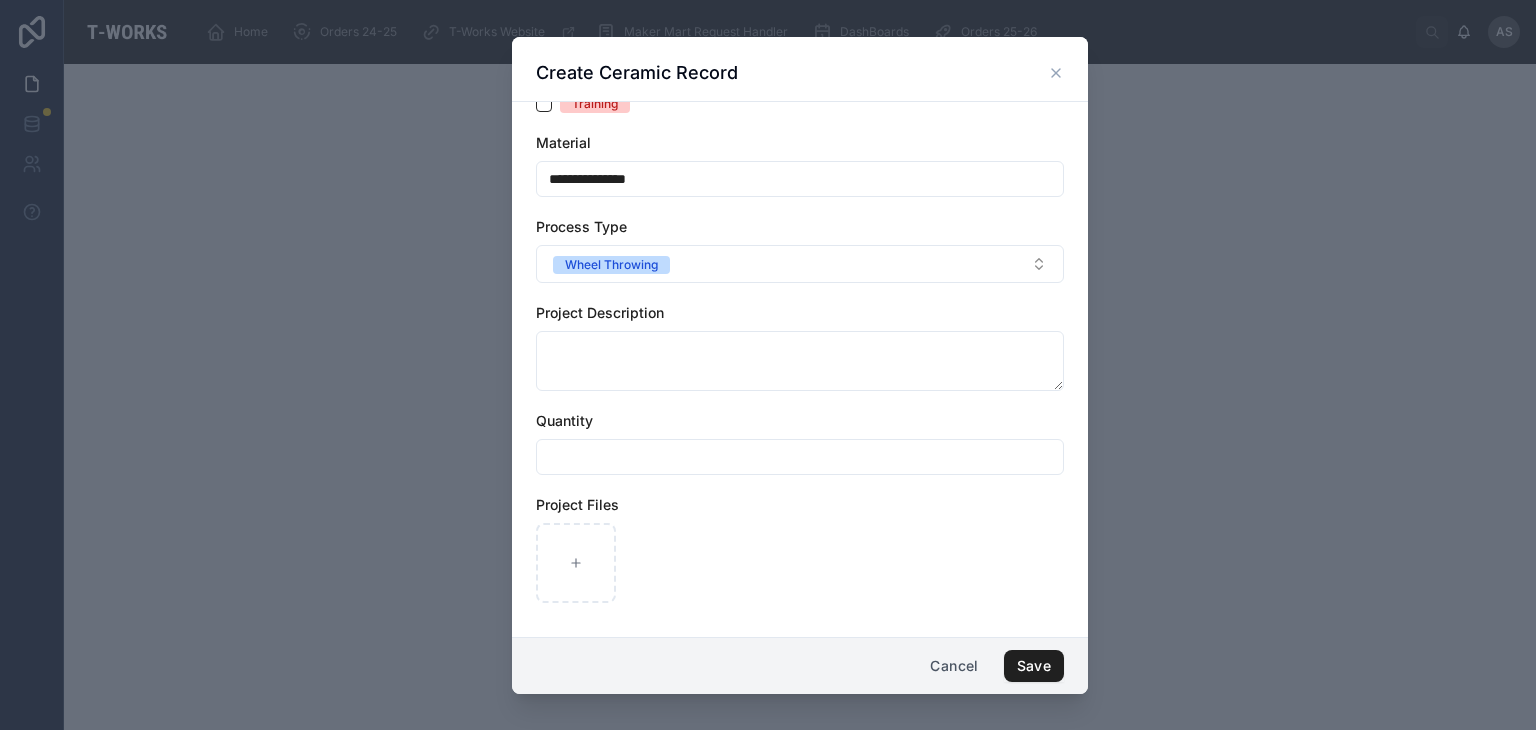 type on "**********" 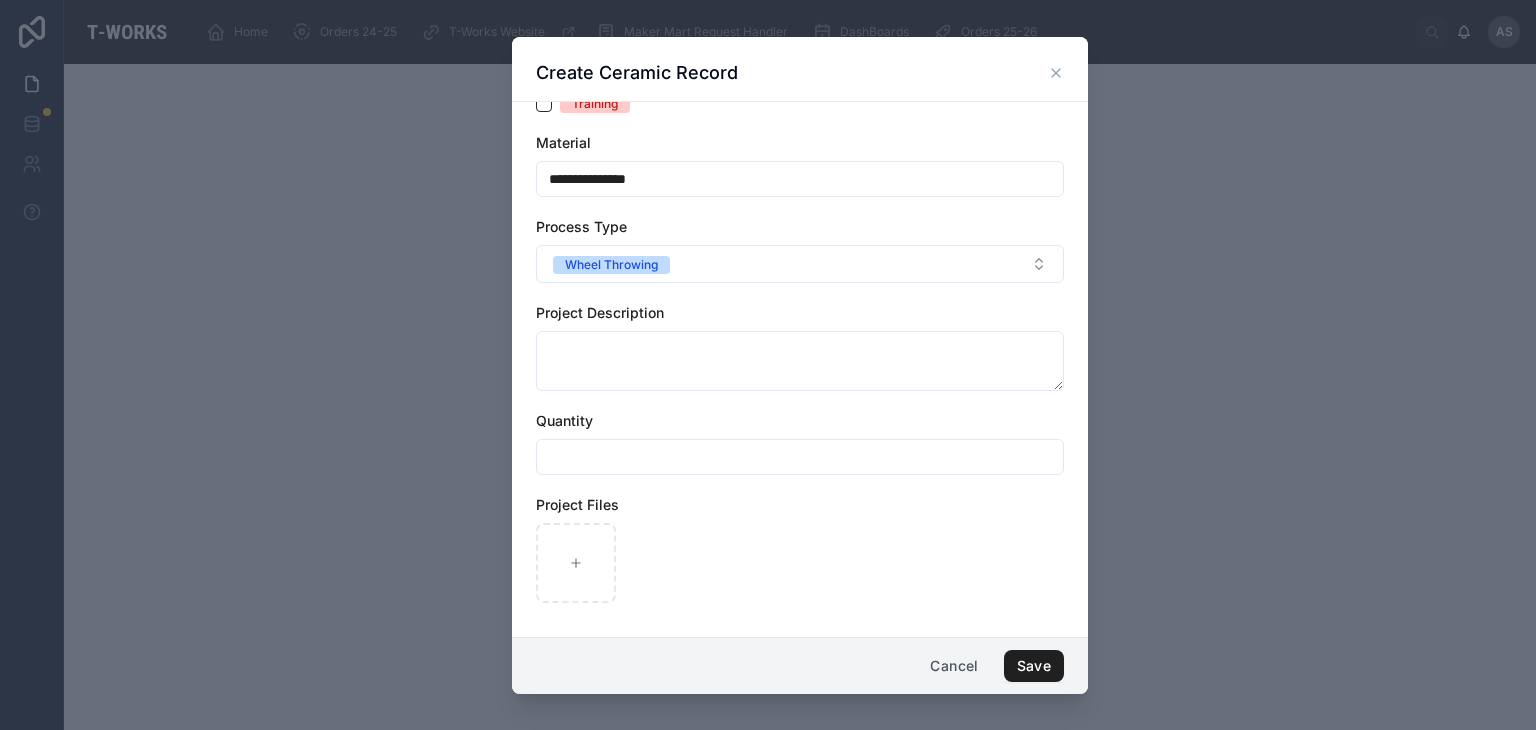 click on "Save" at bounding box center (1034, 666) 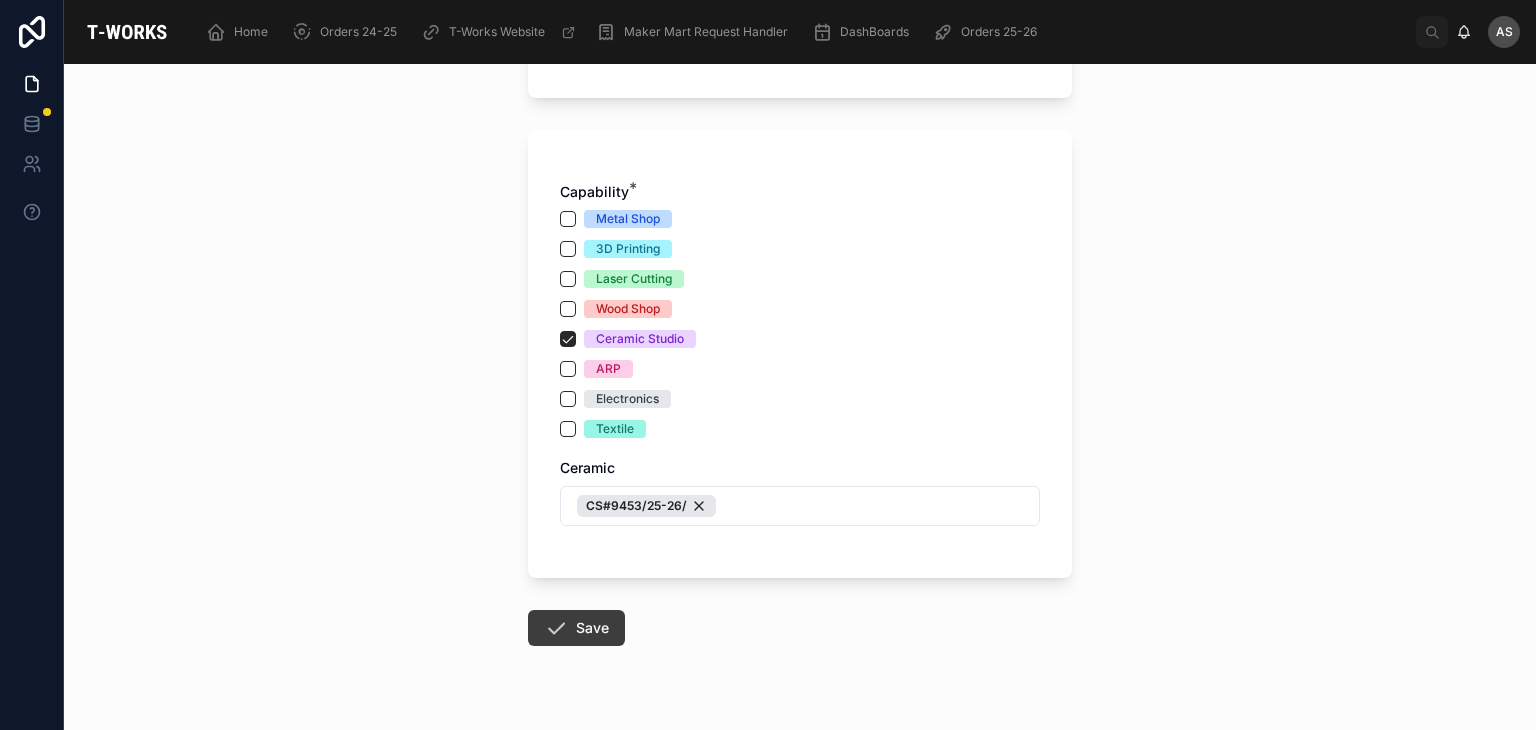 click on "Save" at bounding box center (576, 628) 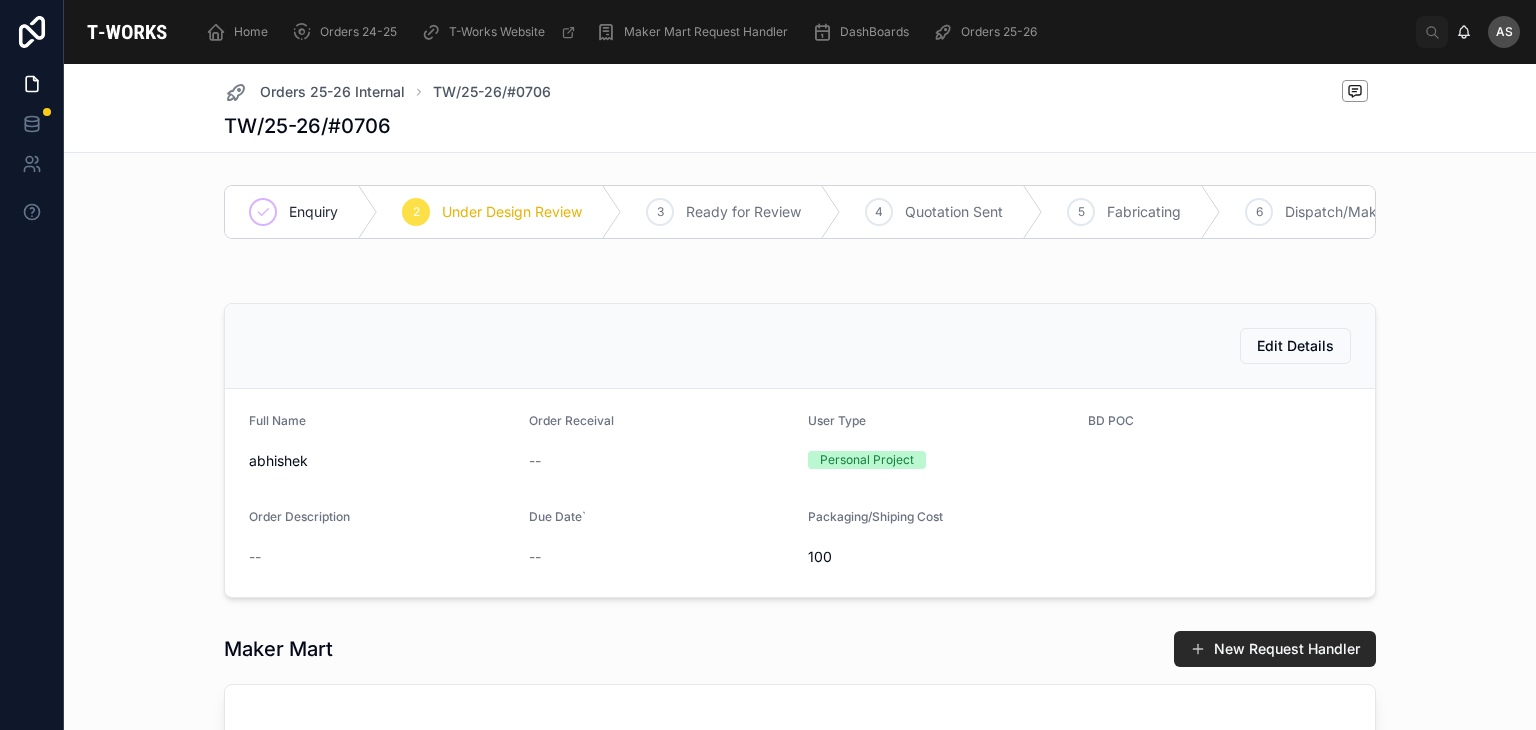 scroll, scrollTop: 762, scrollLeft: 0, axis: vertical 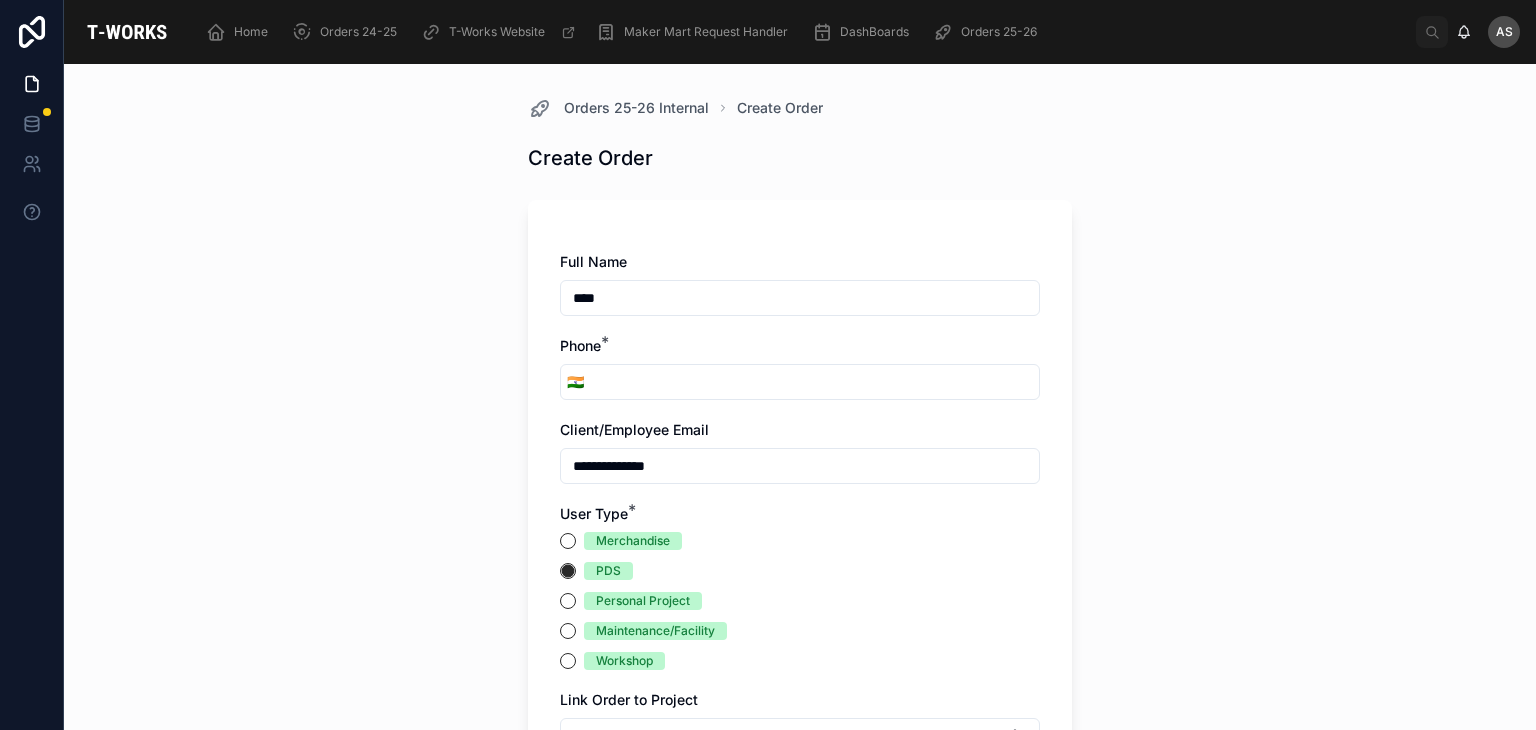click on "****" at bounding box center (800, 298) 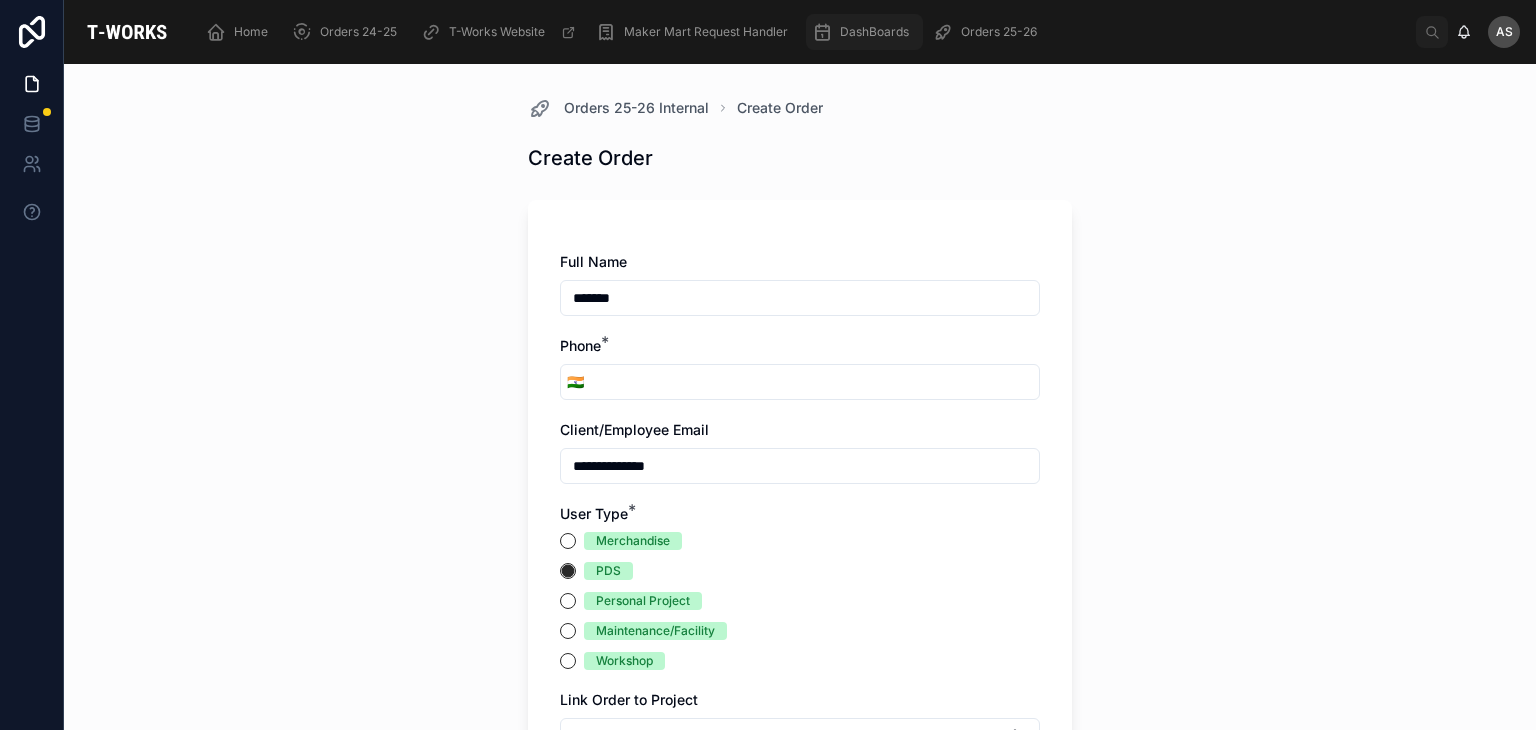 type on "*******" 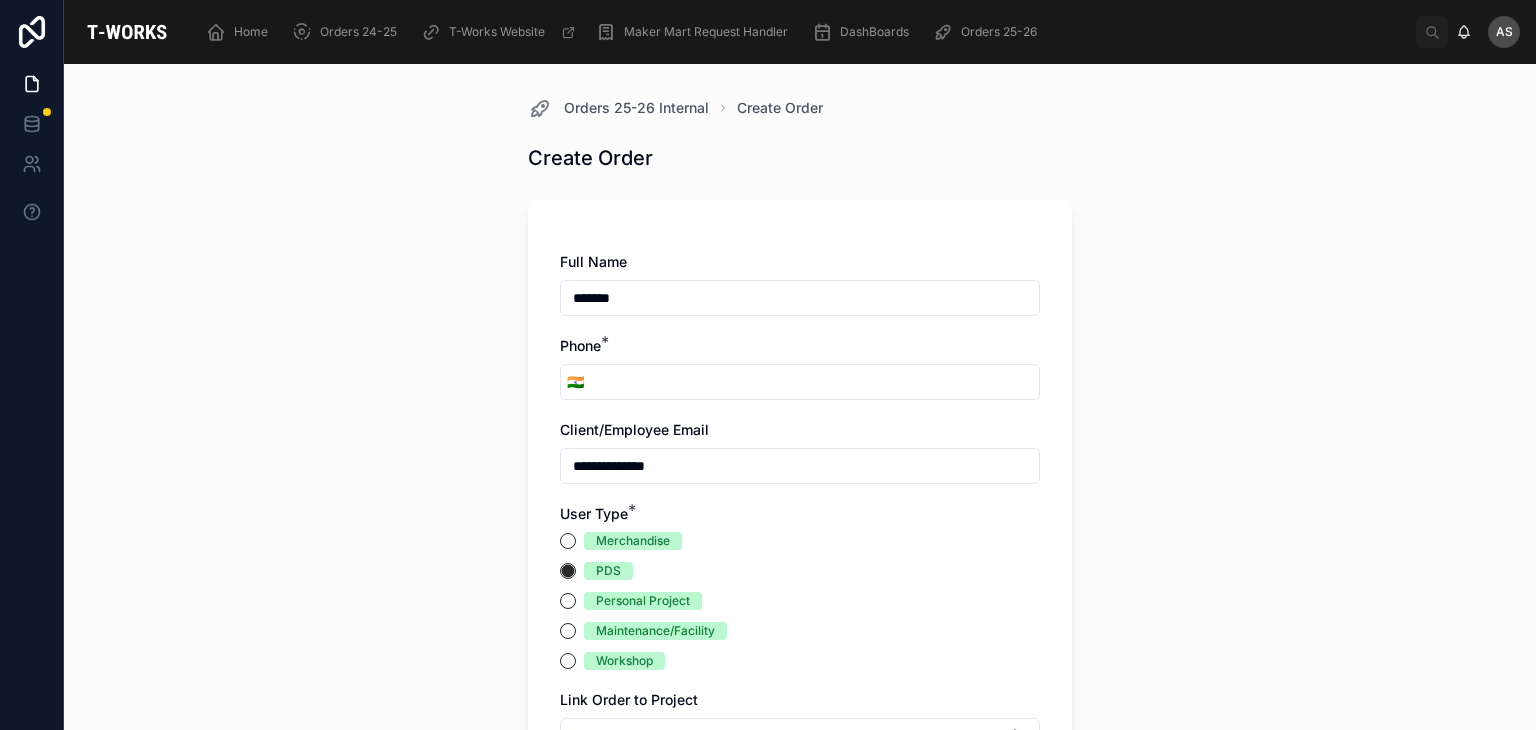 click on "**********" at bounding box center (800, 466) 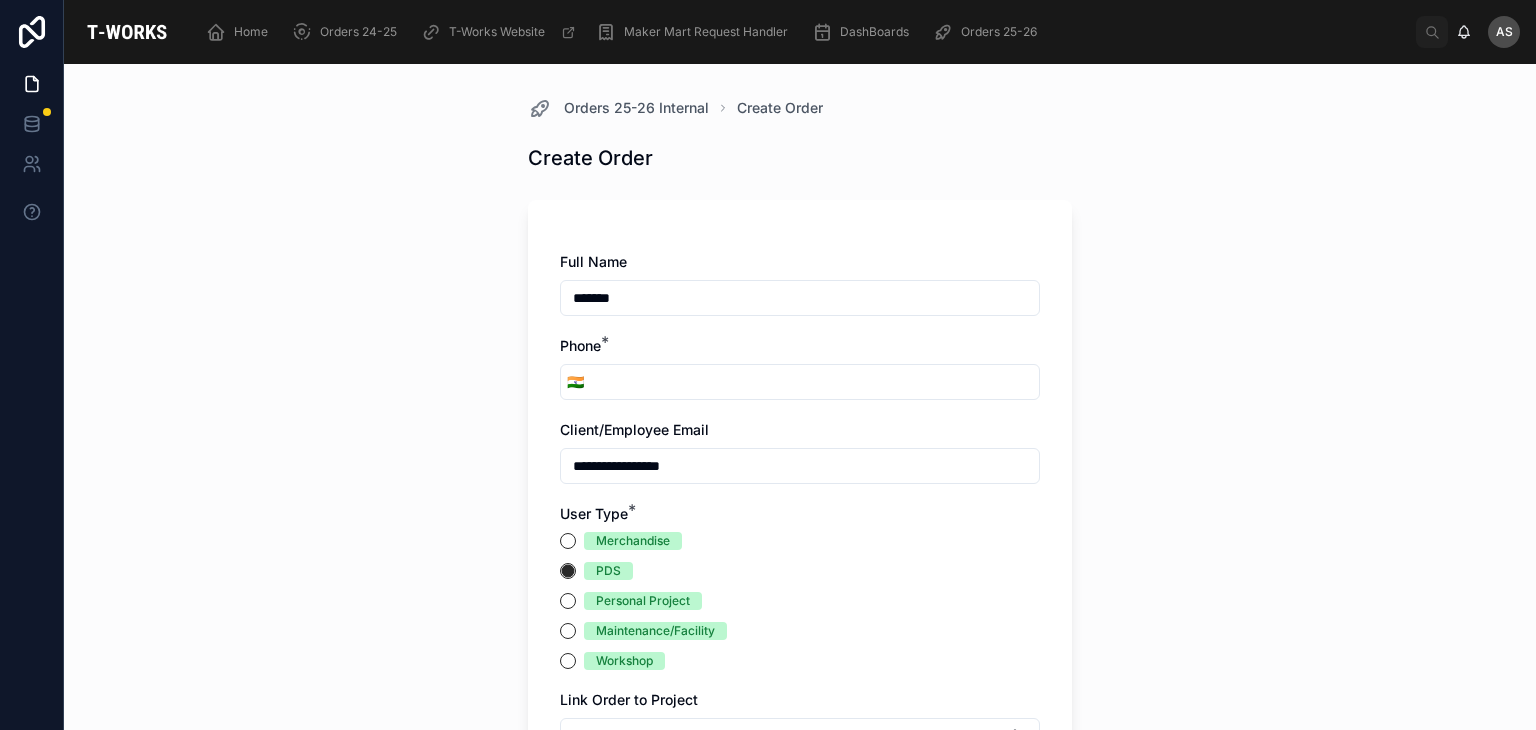 type on "**********" 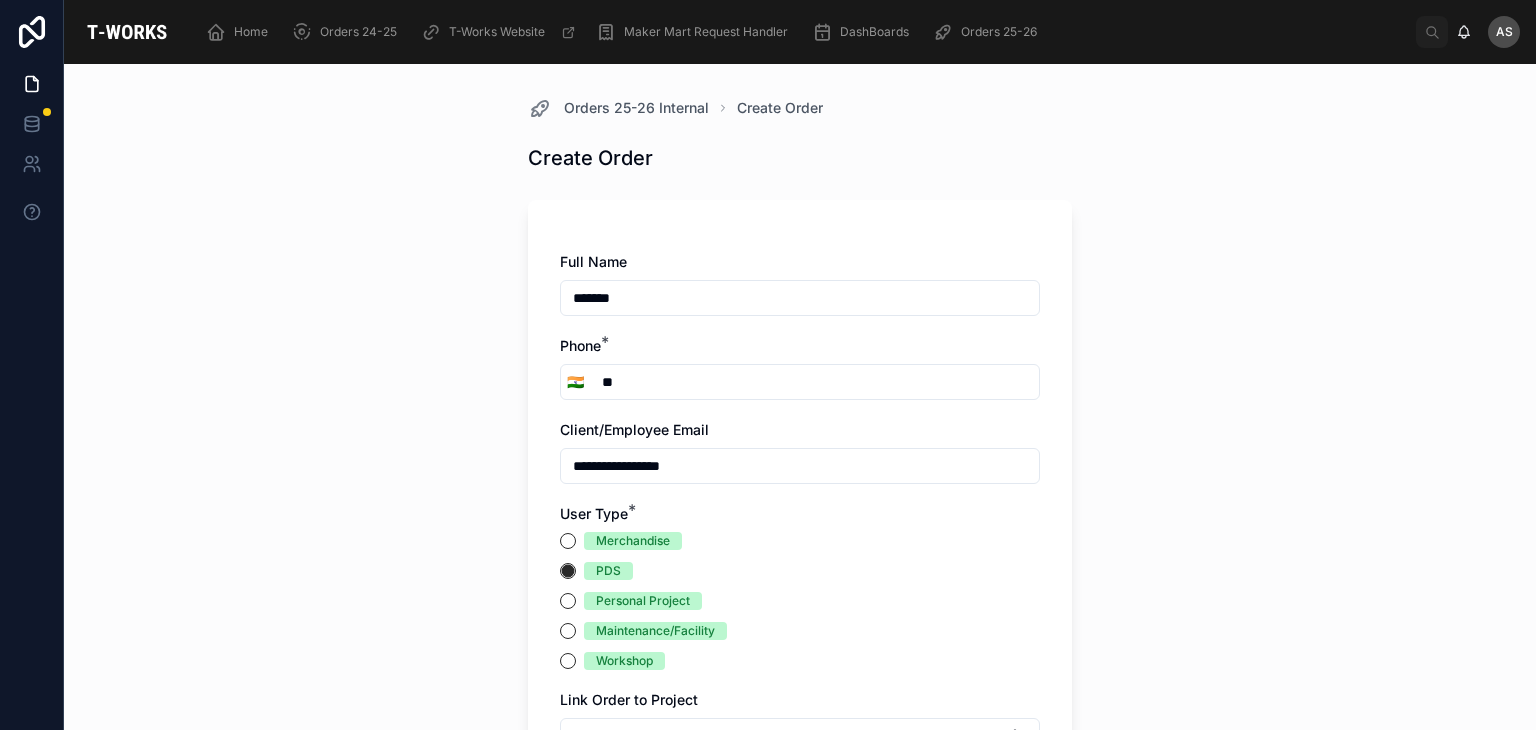 type on "*" 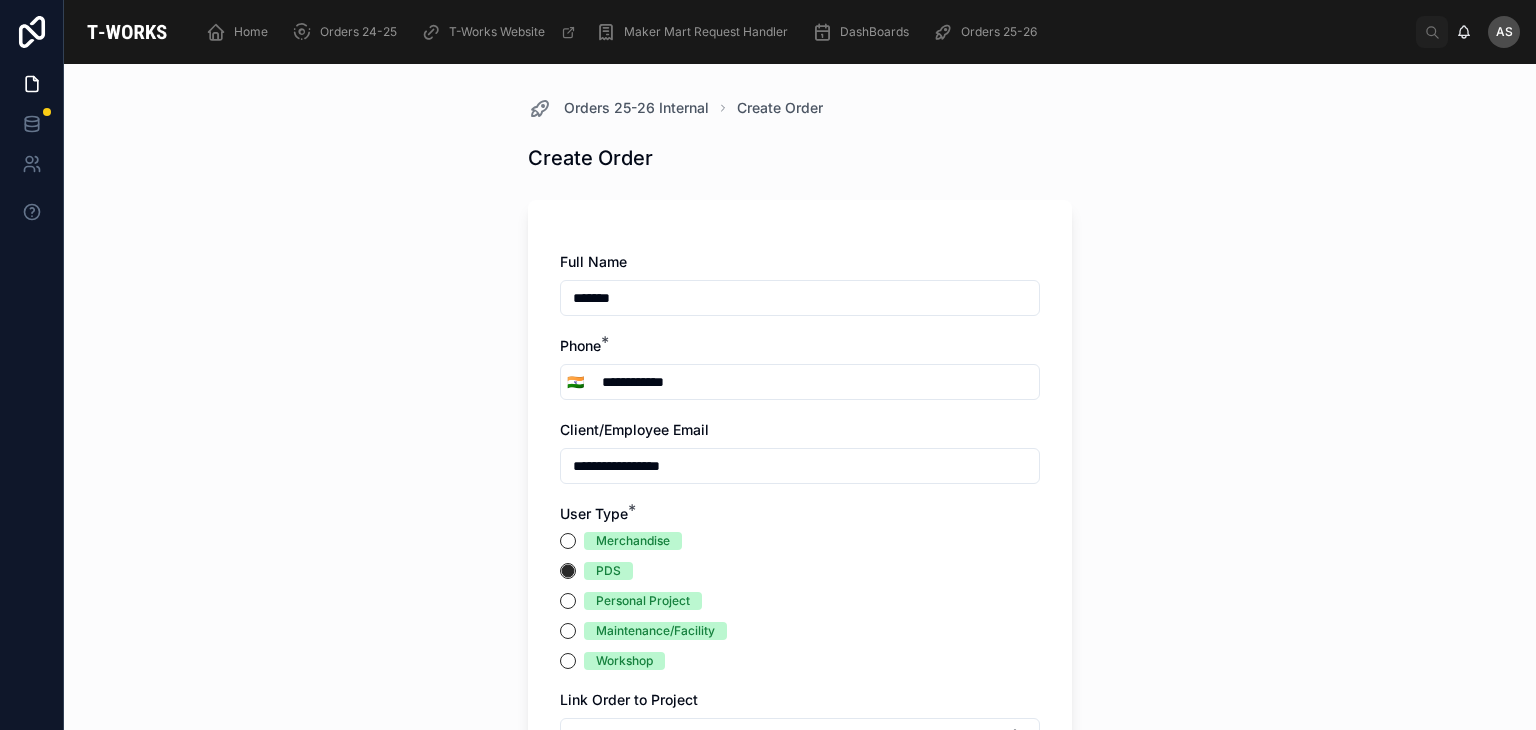 type on "**********" 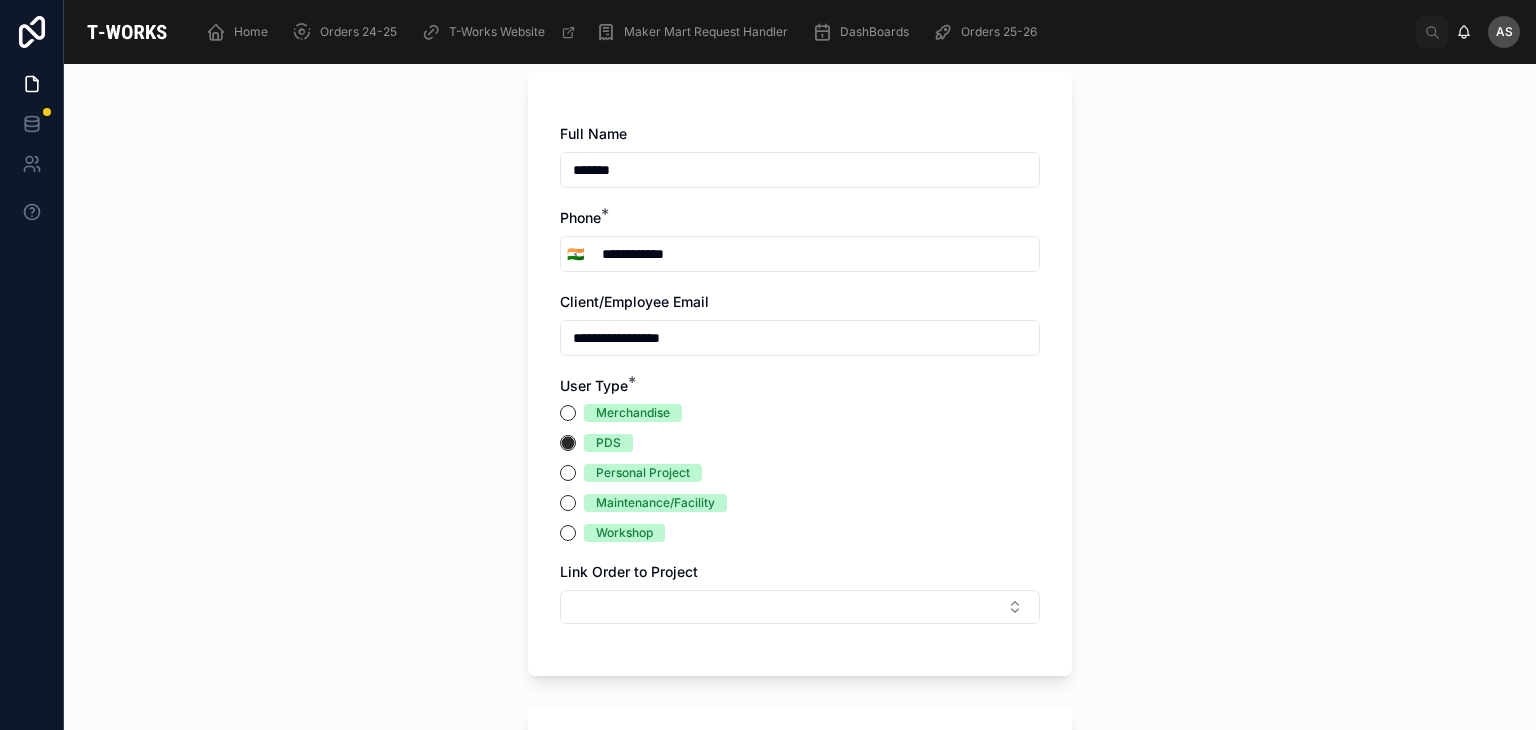 scroll, scrollTop: 128, scrollLeft: 0, axis: vertical 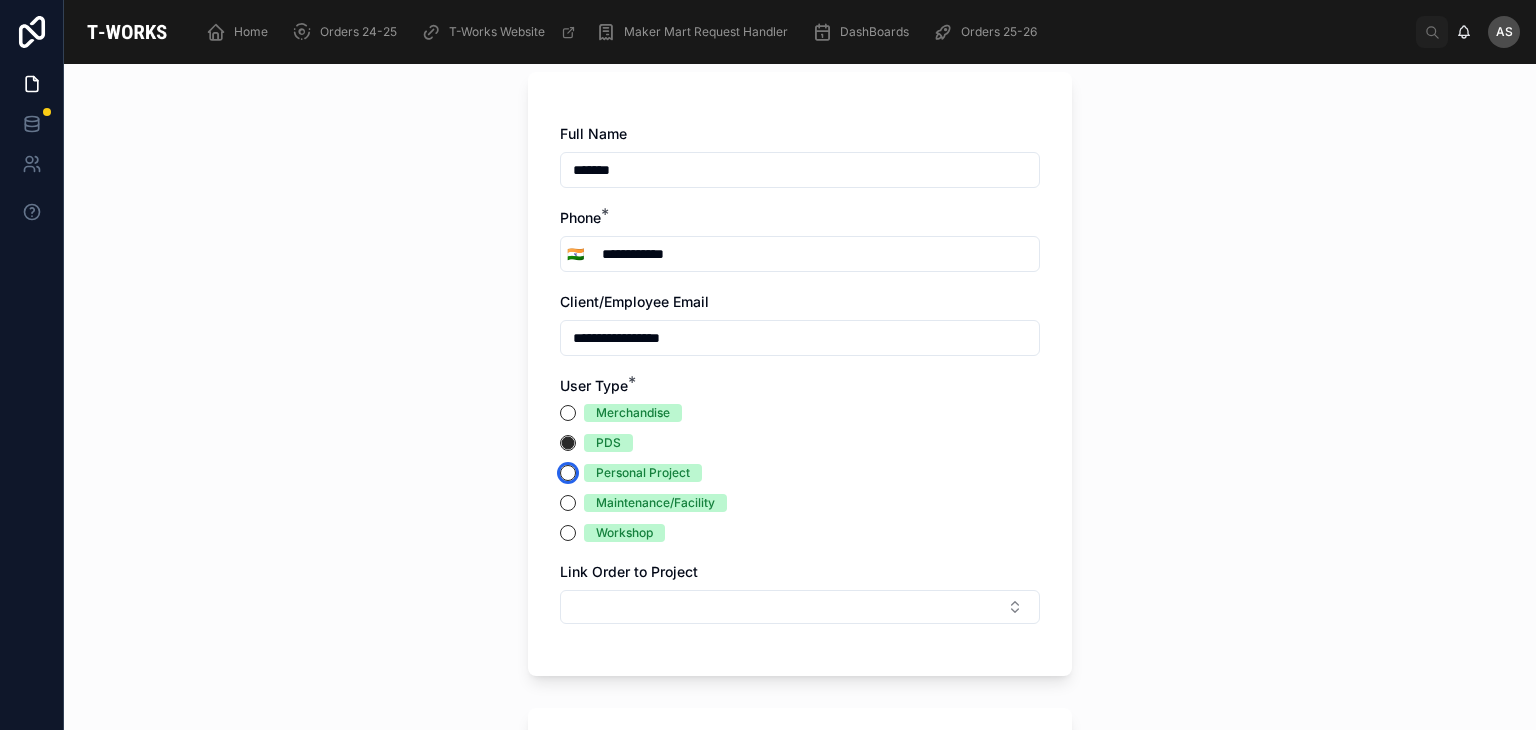 click on "Personal Project" at bounding box center (568, 473) 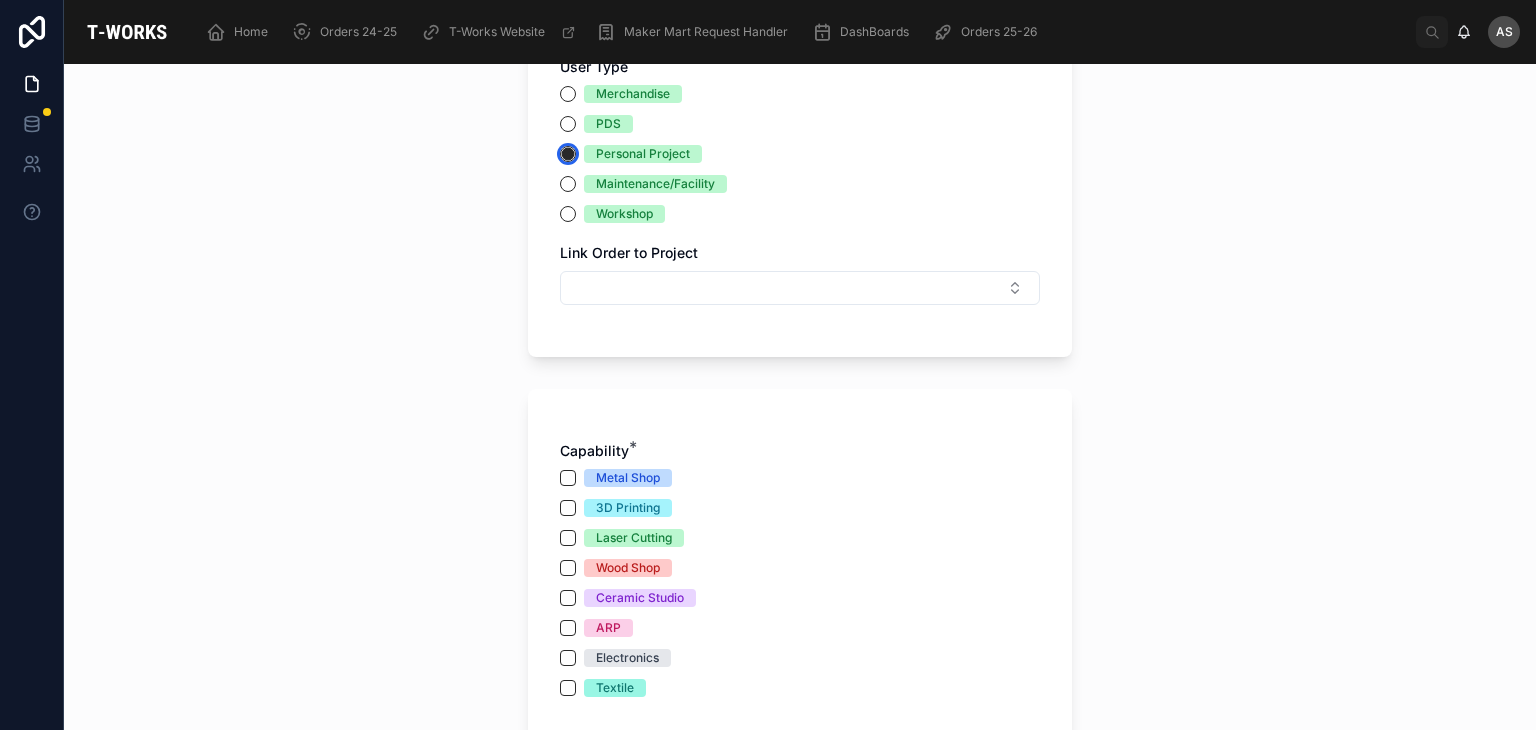 scroll, scrollTop: 464, scrollLeft: 0, axis: vertical 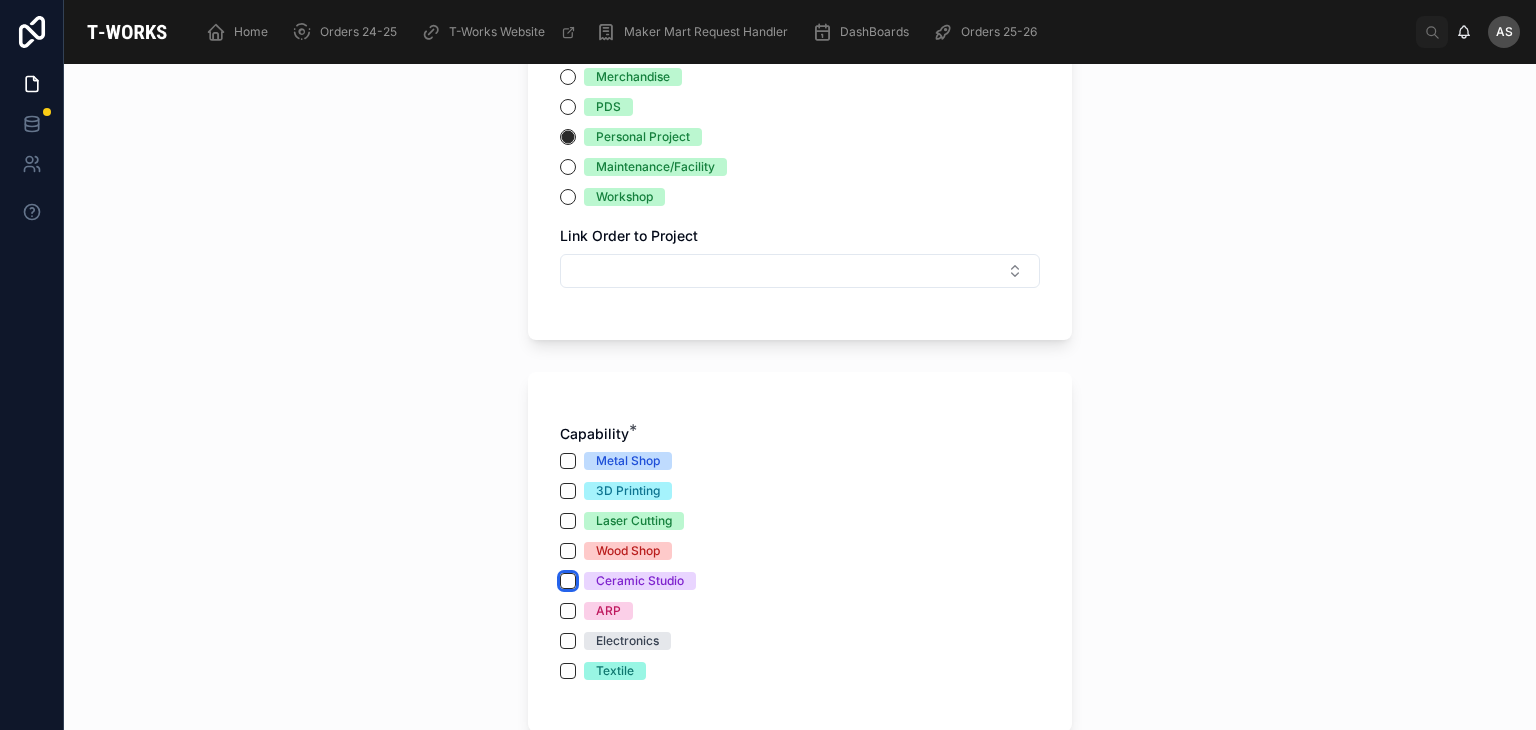 click on "Ceramic Studio" at bounding box center [568, 581] 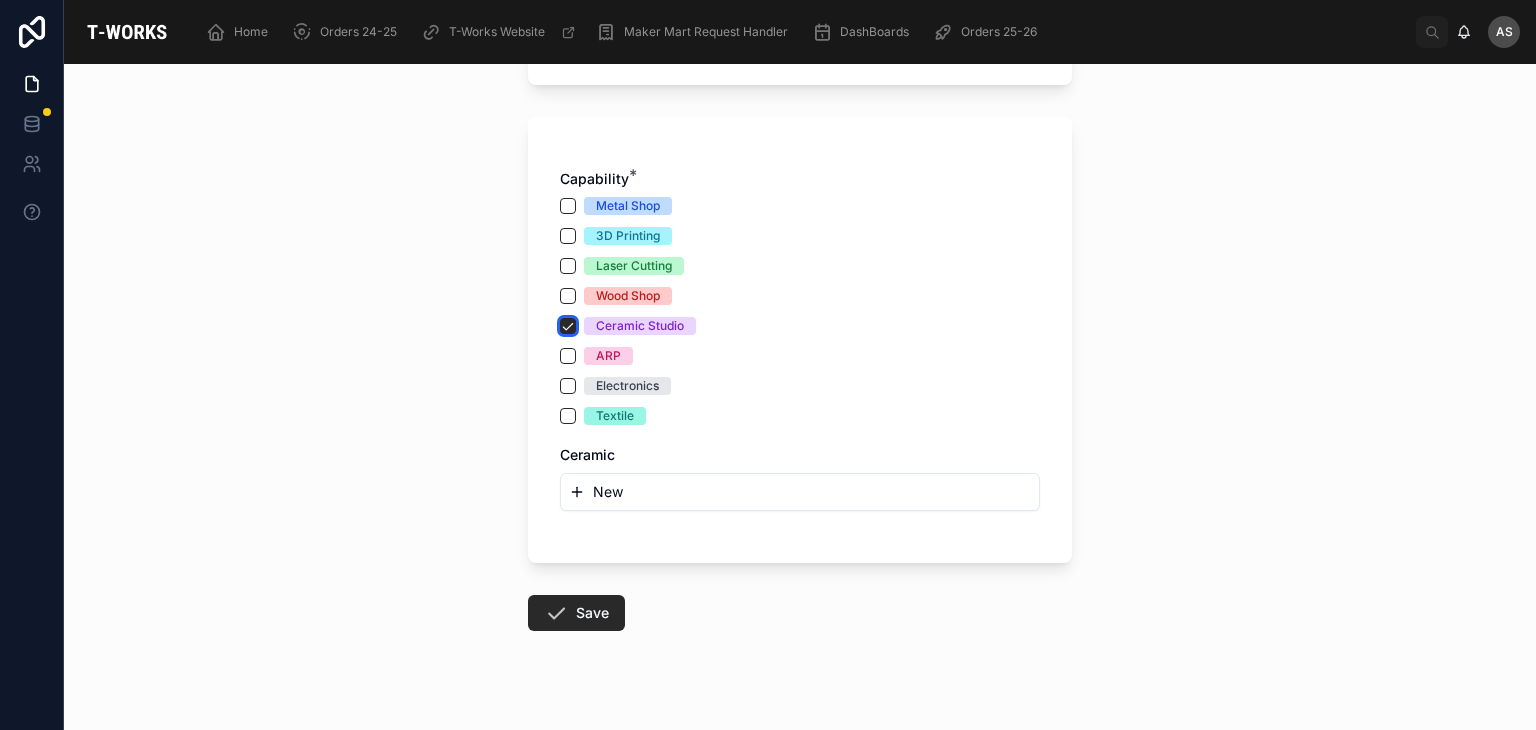 scroll, scrollTop: 720, scrollLeft: 0, axis: vertical 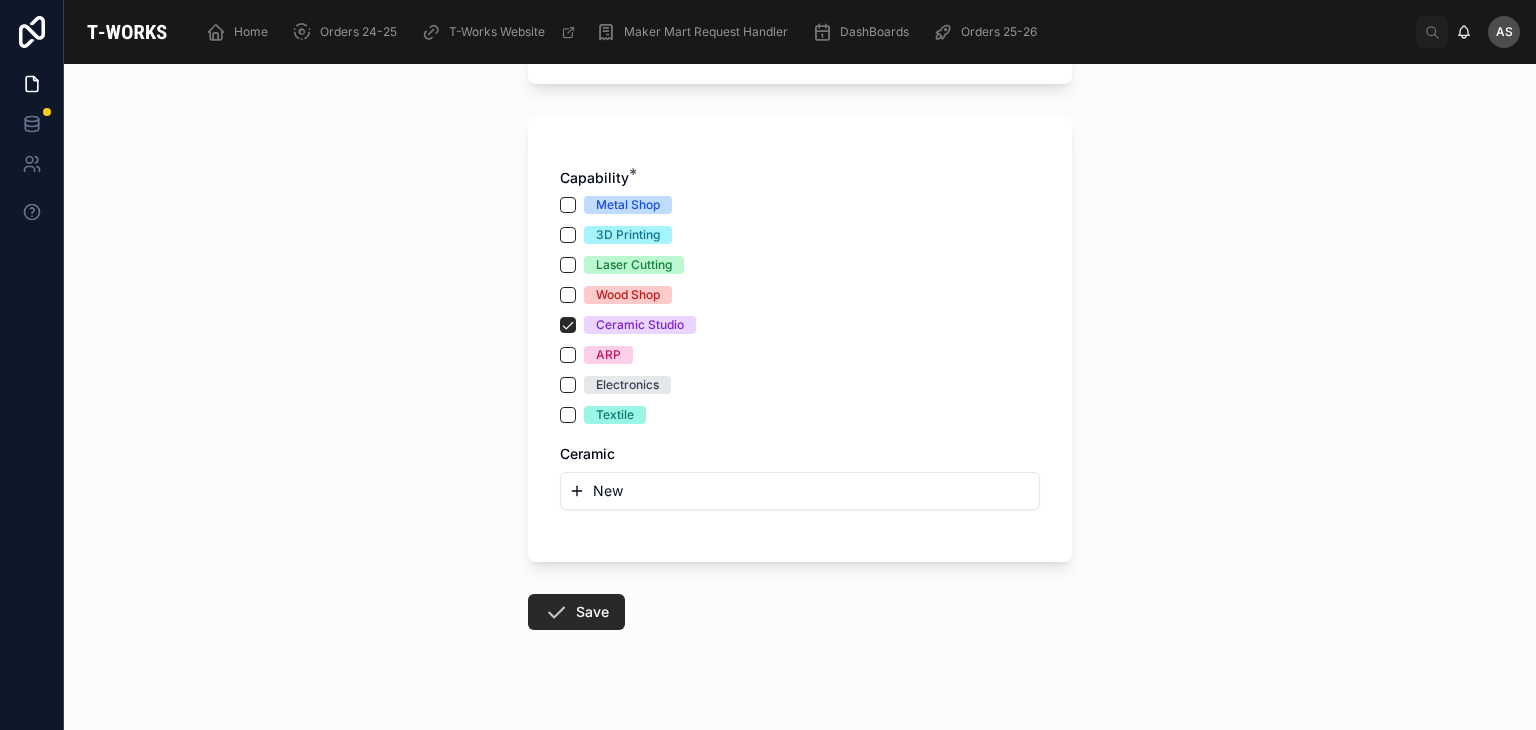 click on "New" at bounding box center (800, 491) 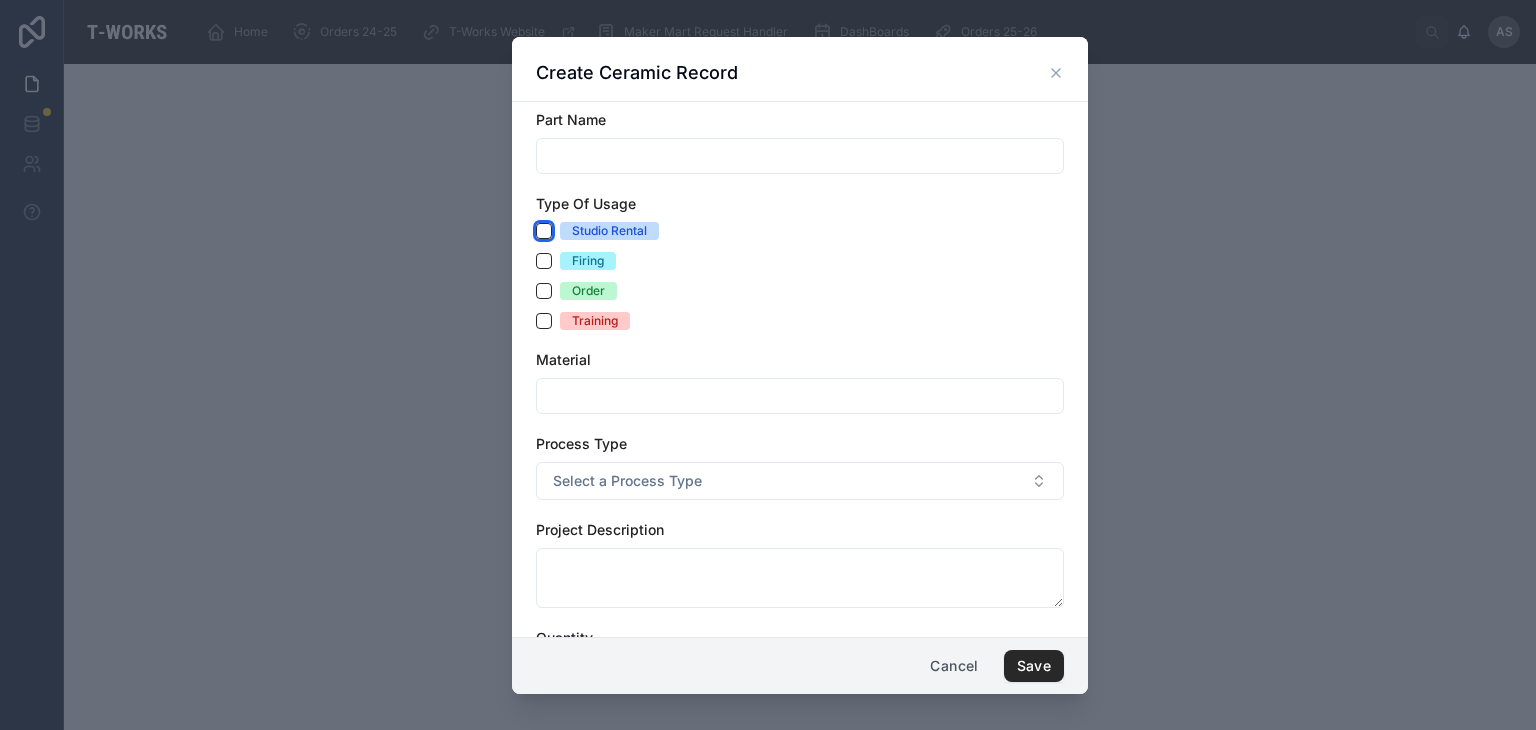 click on "Studio Rental" at bounding box center (544, 231) 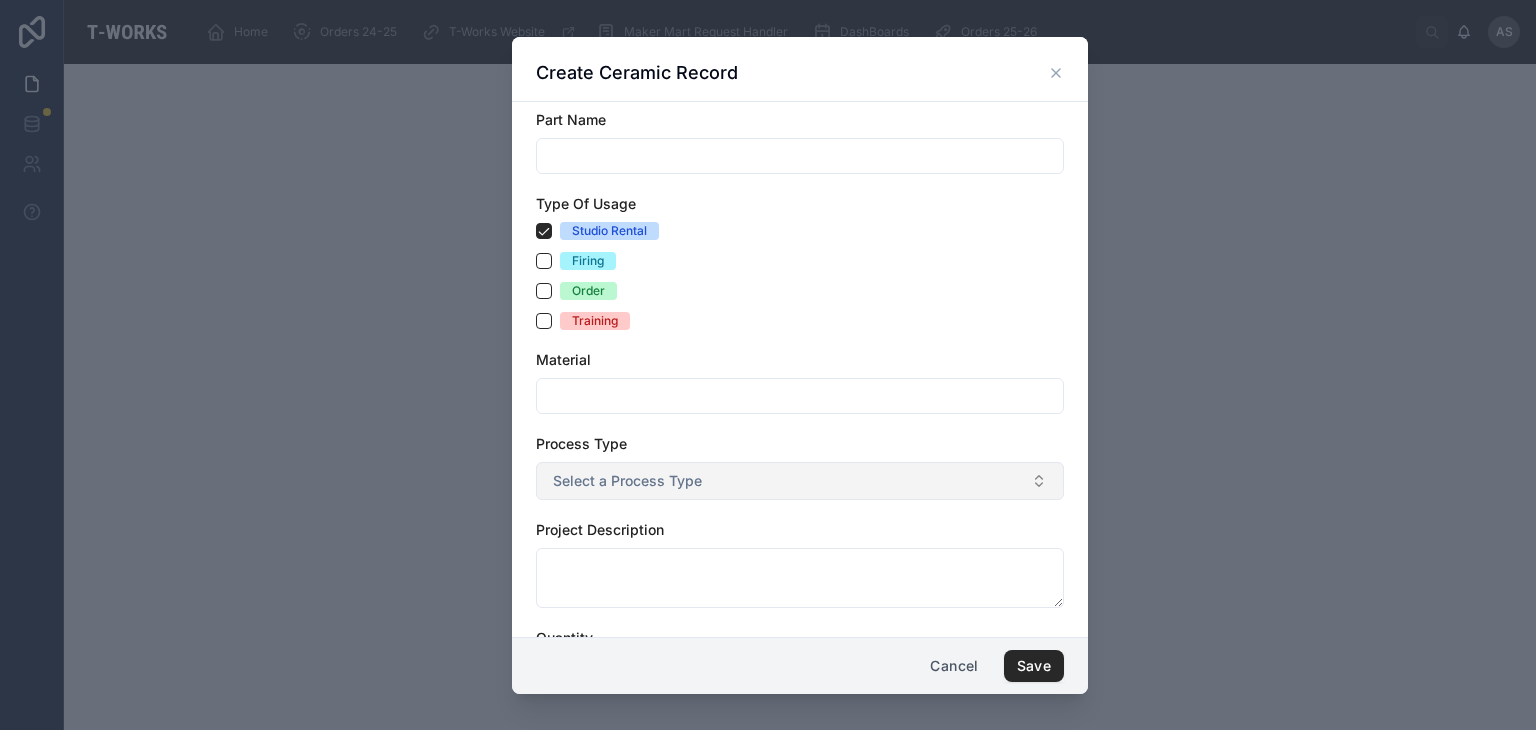 click on "Select a Process Type" at bounding box center [627, 481] 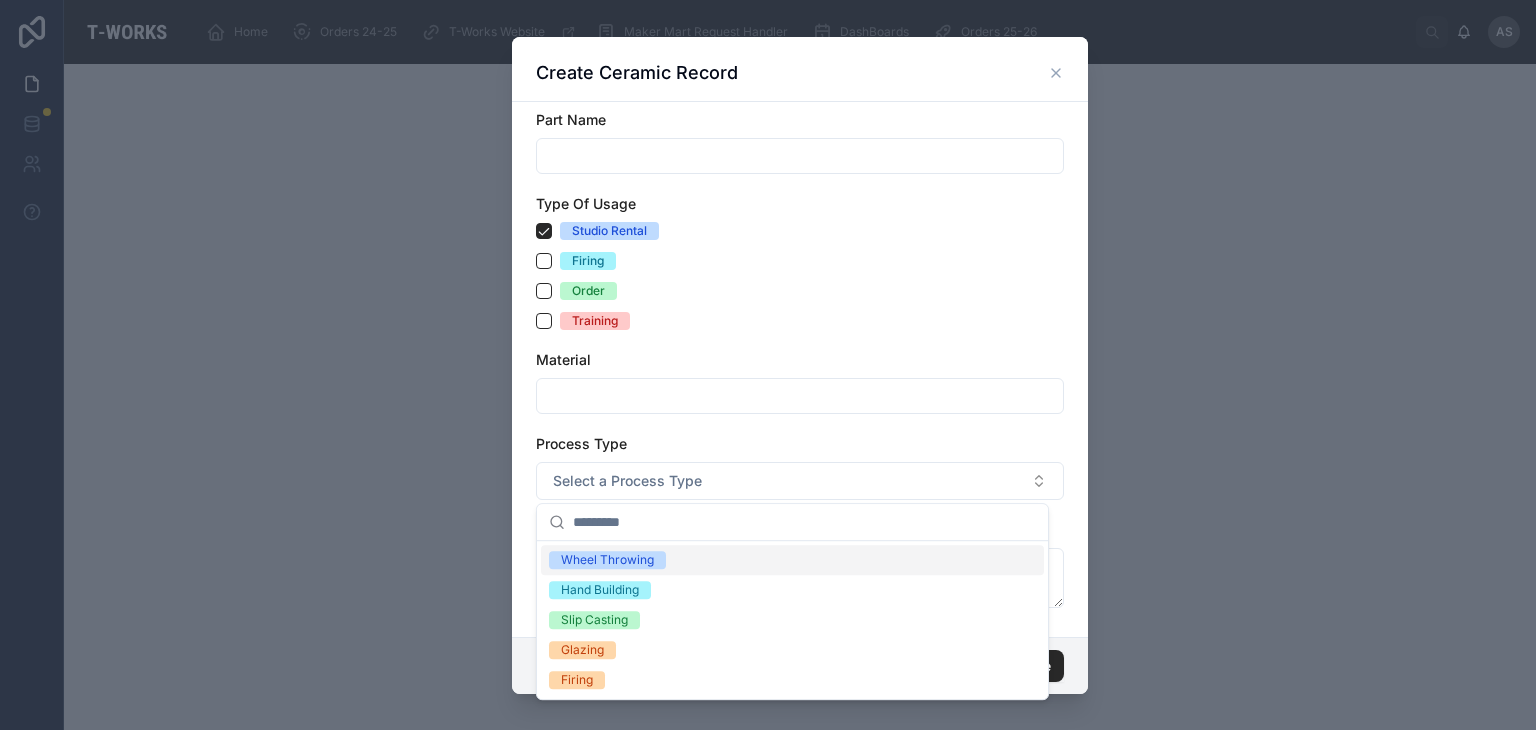 click on "Wheel Throwing" at bounding box center (607, 560) 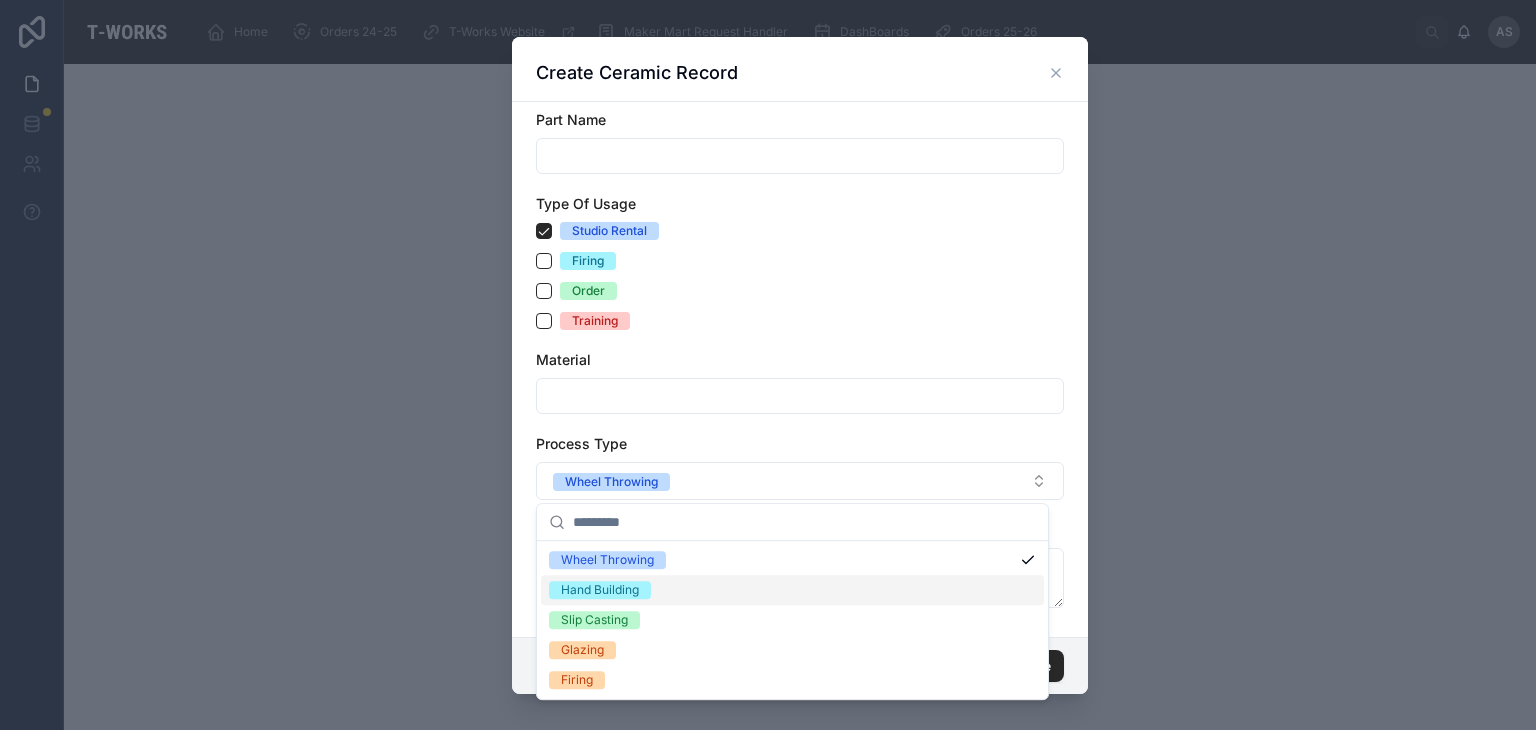 click on "Hand Building" at bounding box center [600, 590] 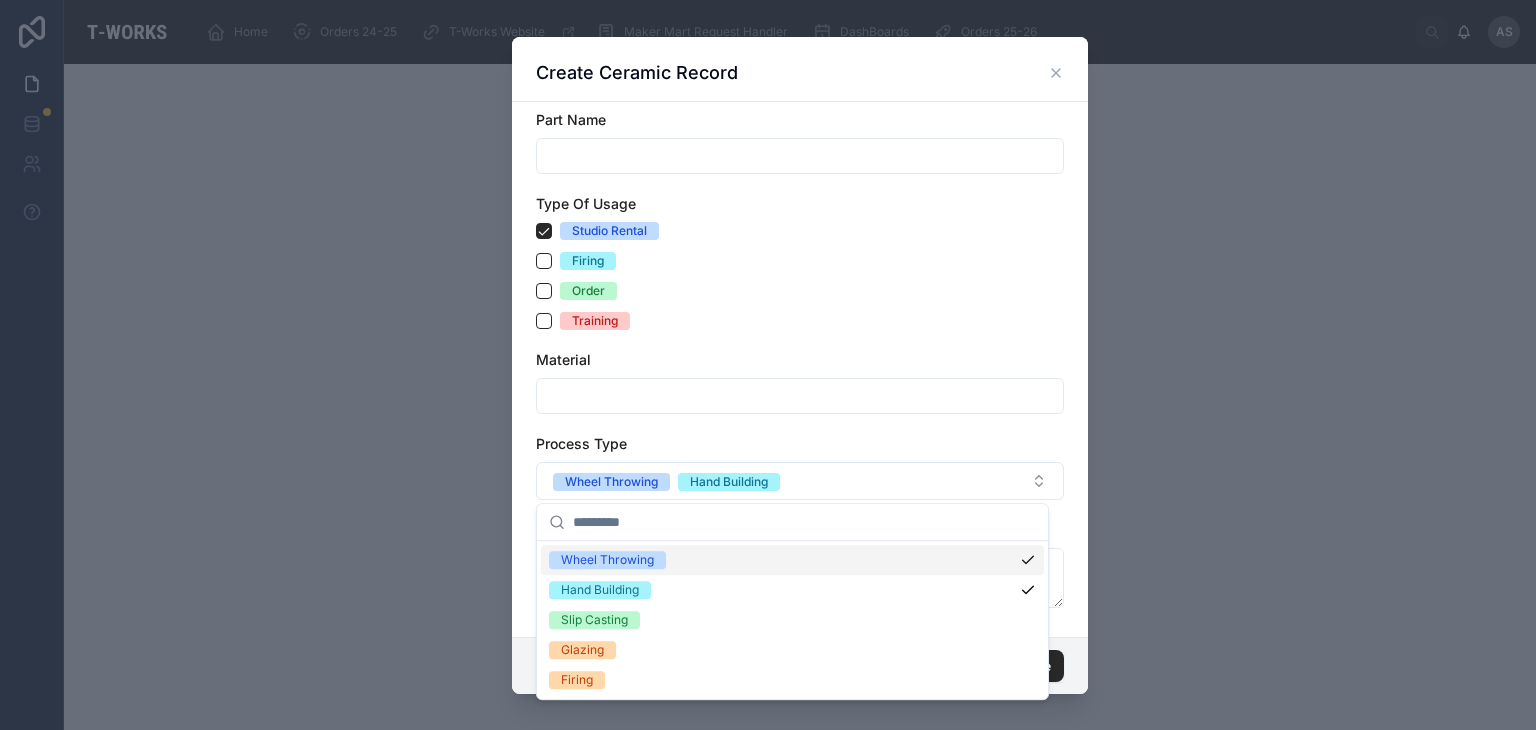 click on "Wheel Throwing" at bounding box center [607, 560] 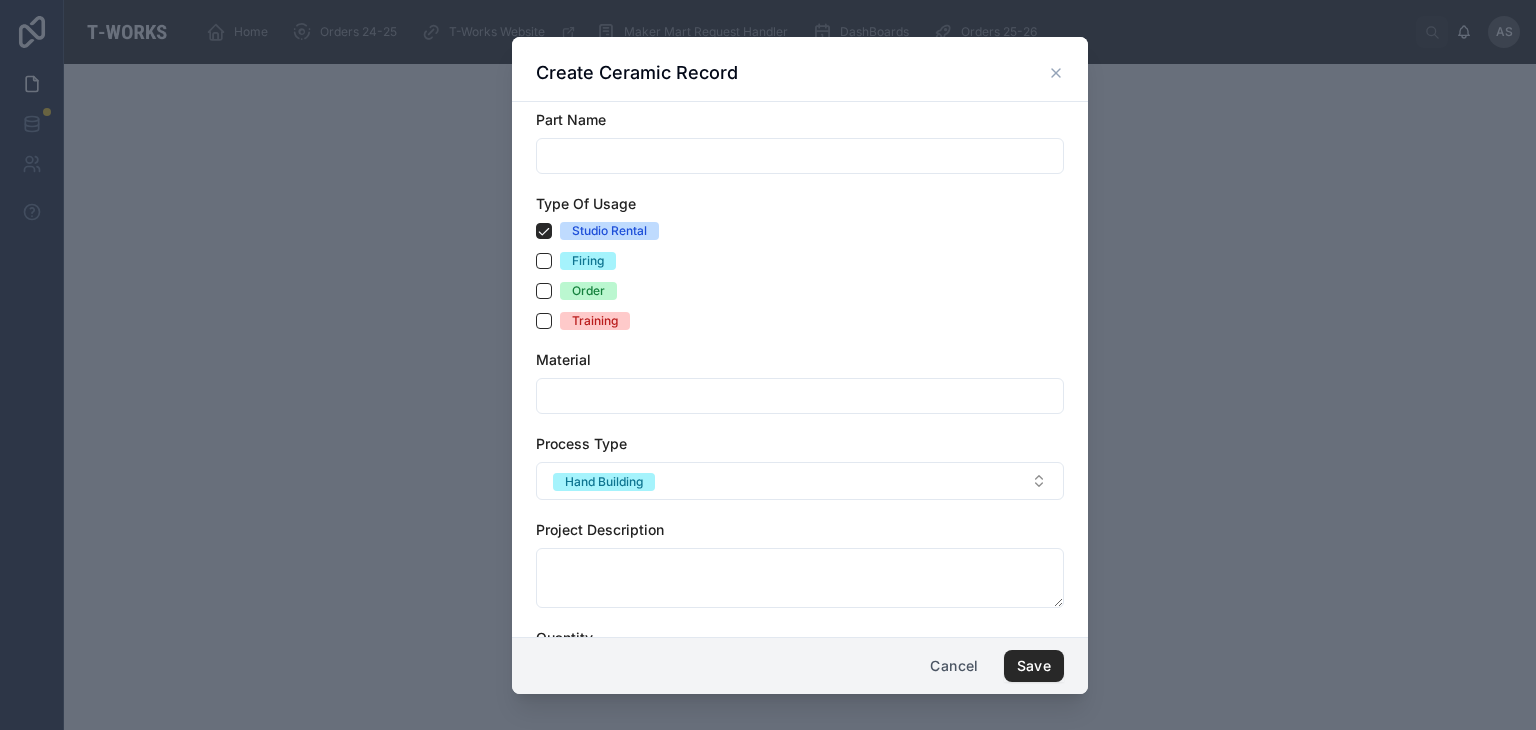 click at bounding box center [800, 396] 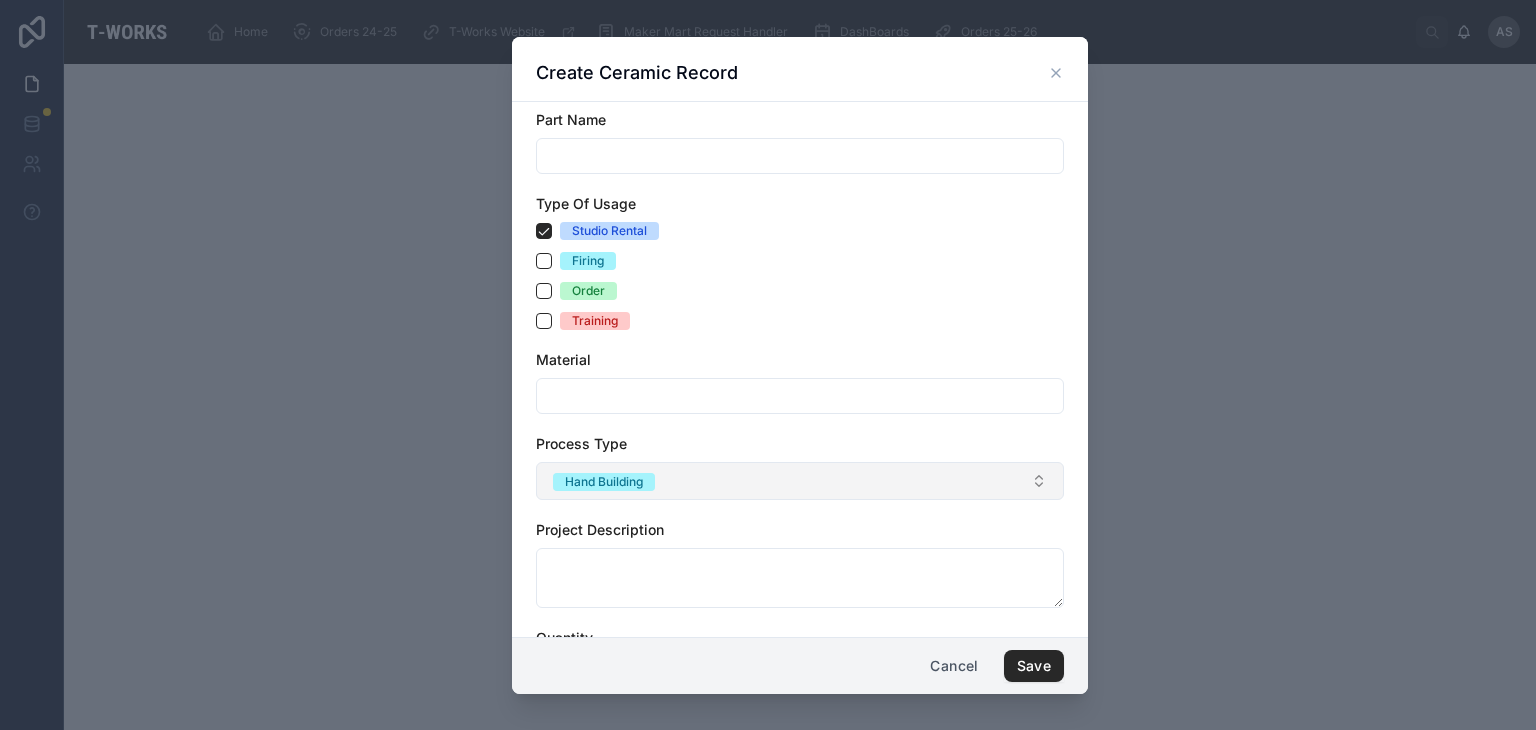 type on "**********" 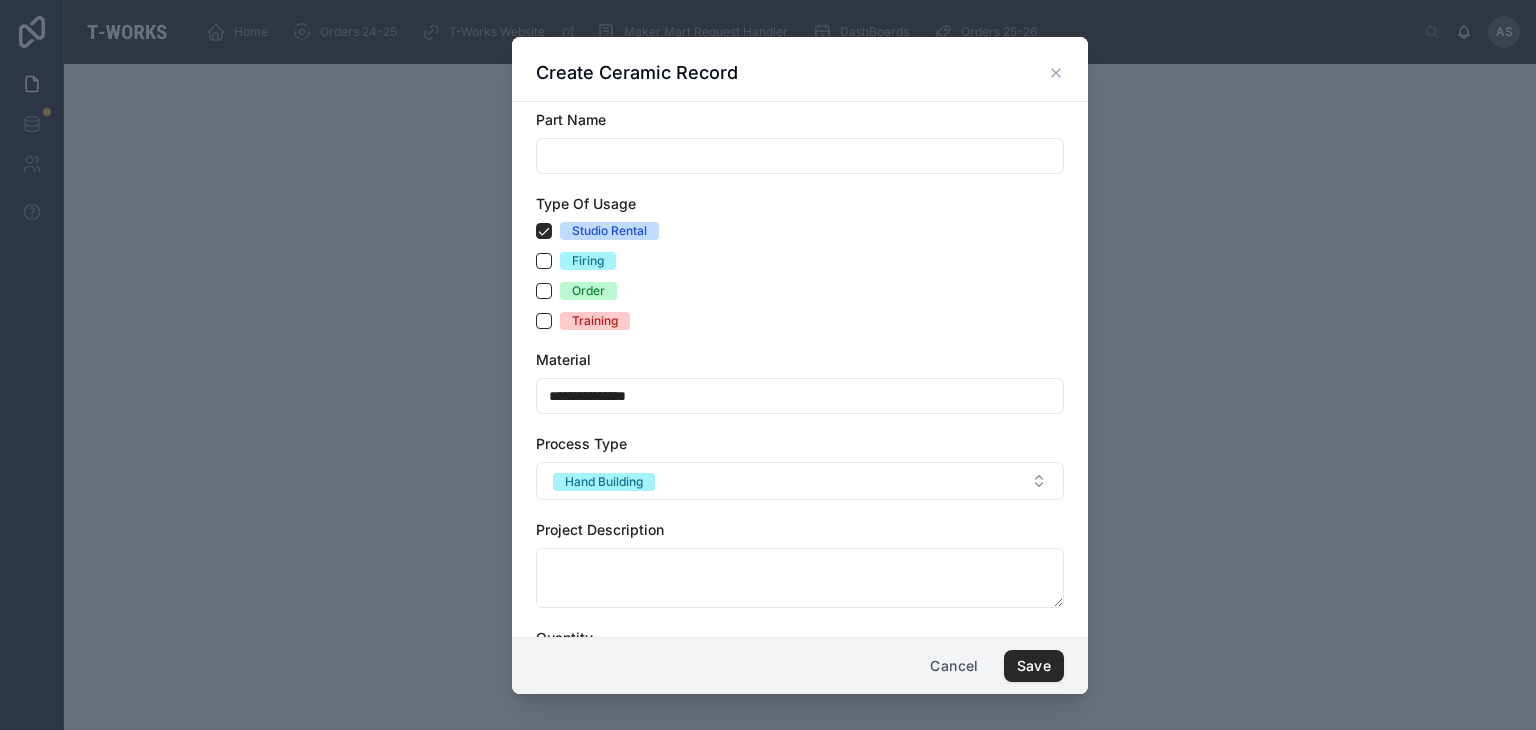 scroll, scrollTop: 217, scrollLeft: 0, axis: vertical 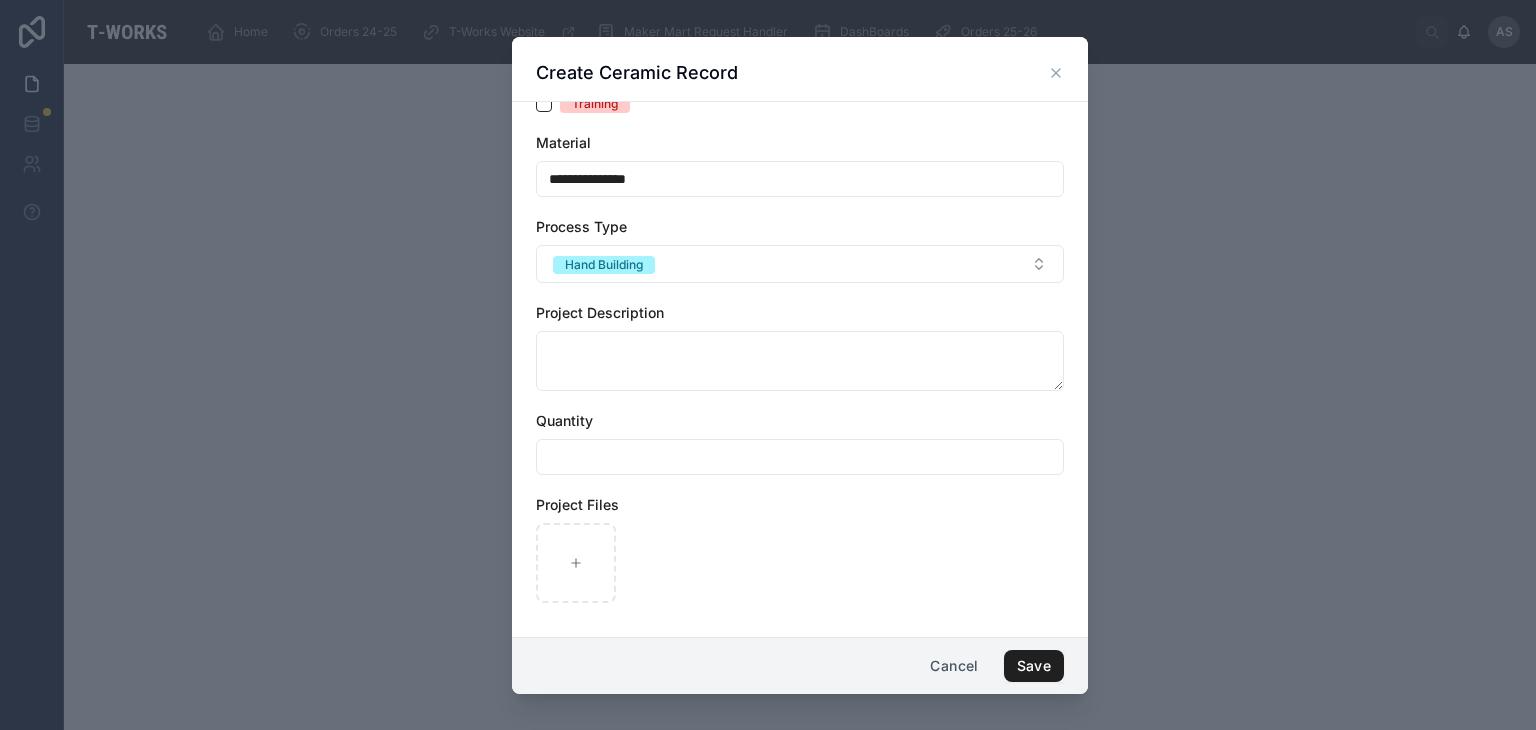 click on "Save" at bounding box center (1034, 666) 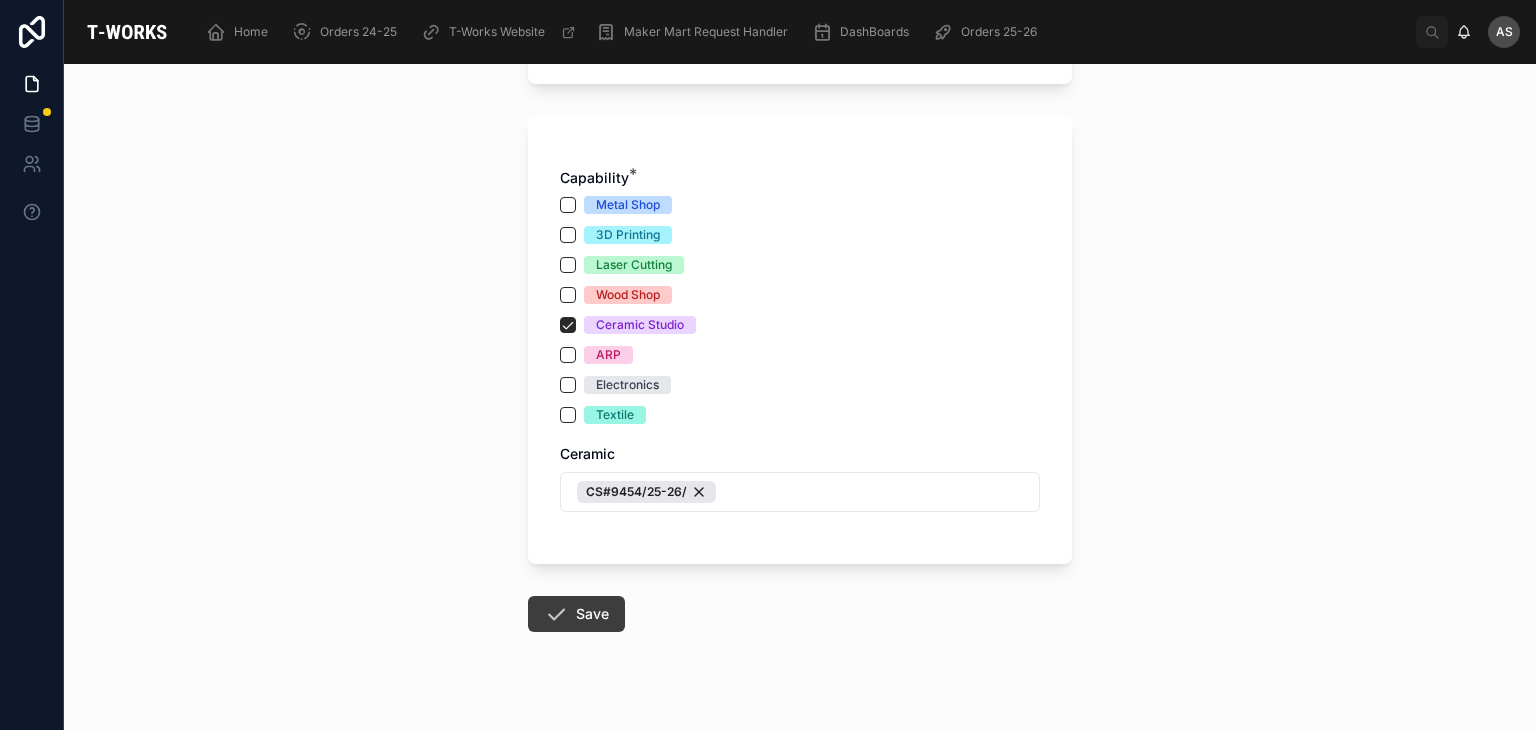 click on "Save" at bounding box center [576, 614] 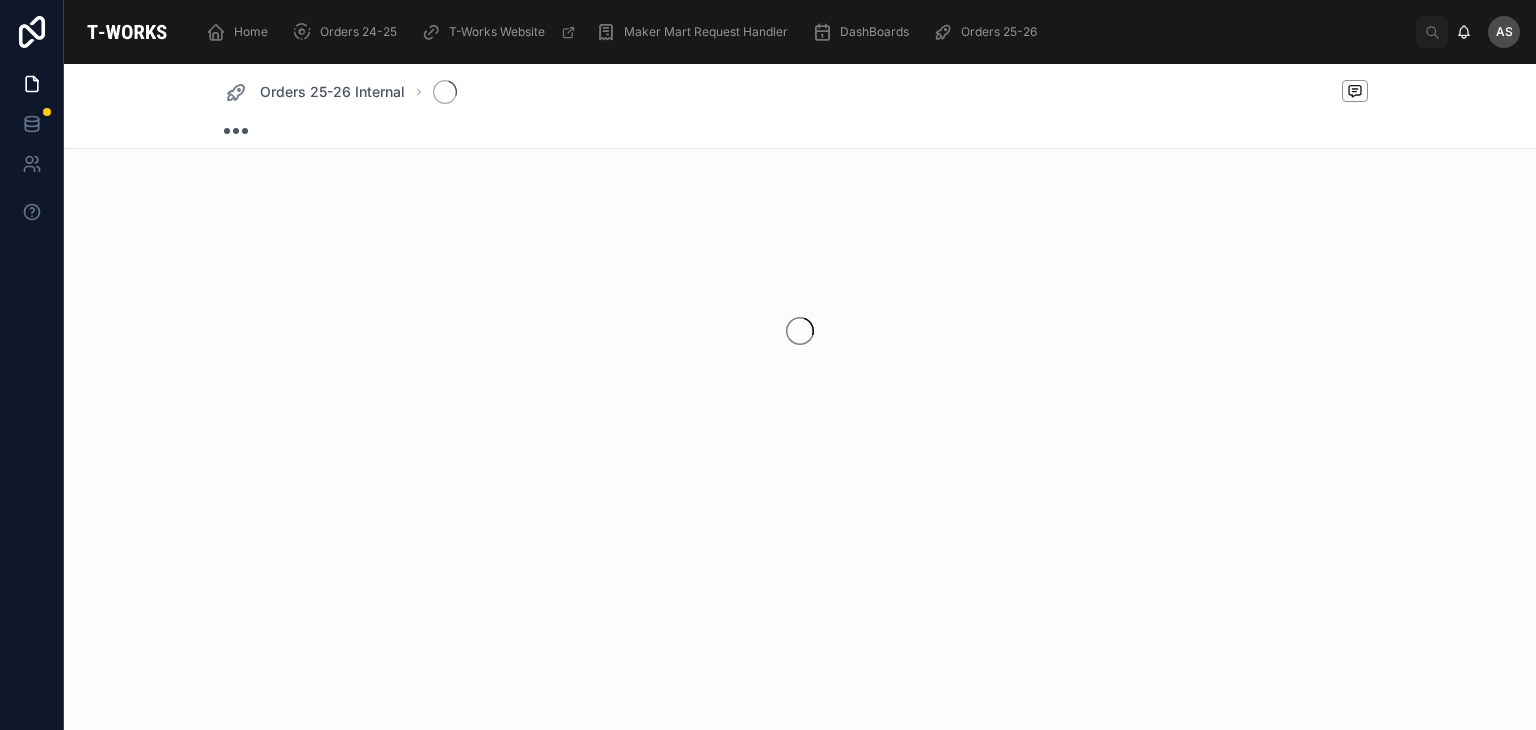 scroll, scrollTop: 0, scrollLeft: 0, axis: both 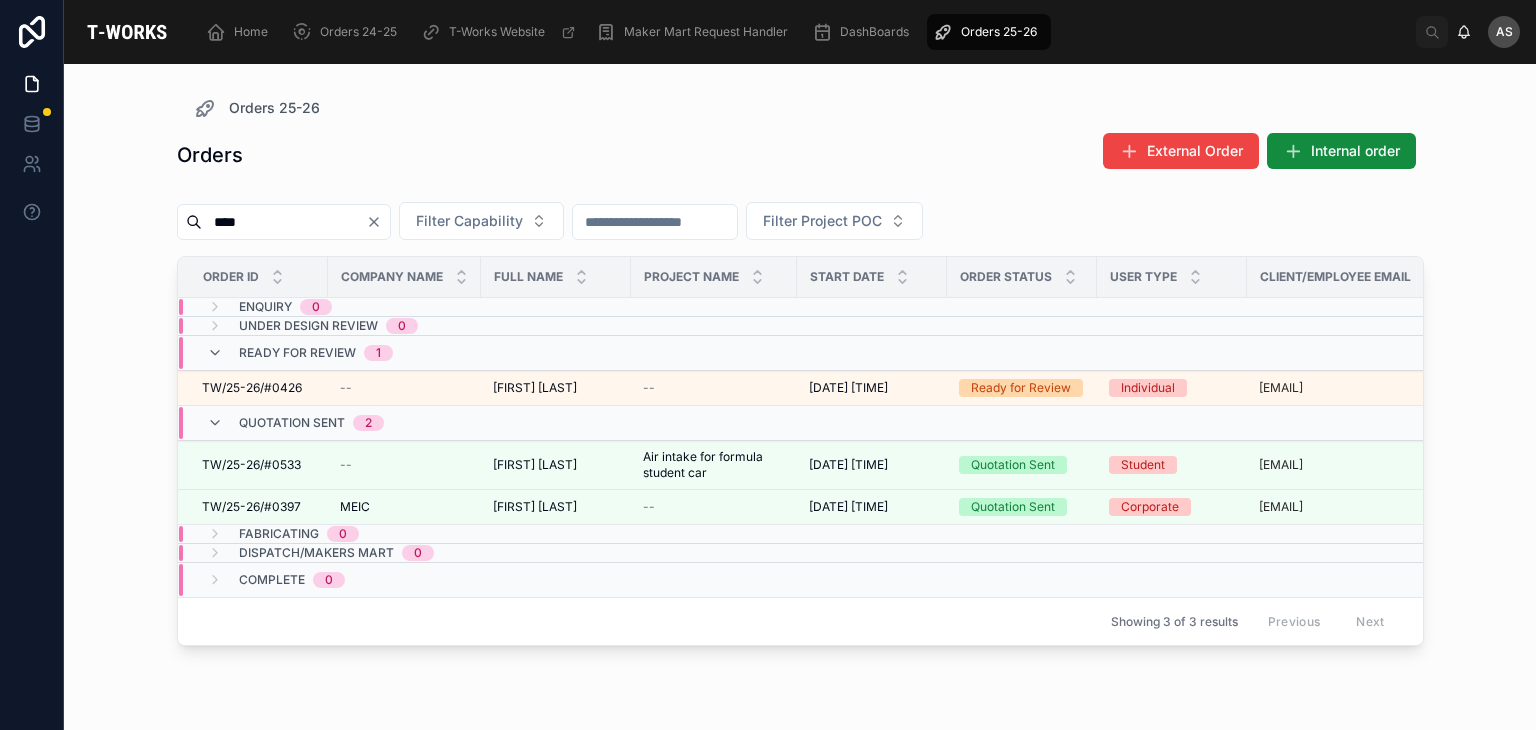 click 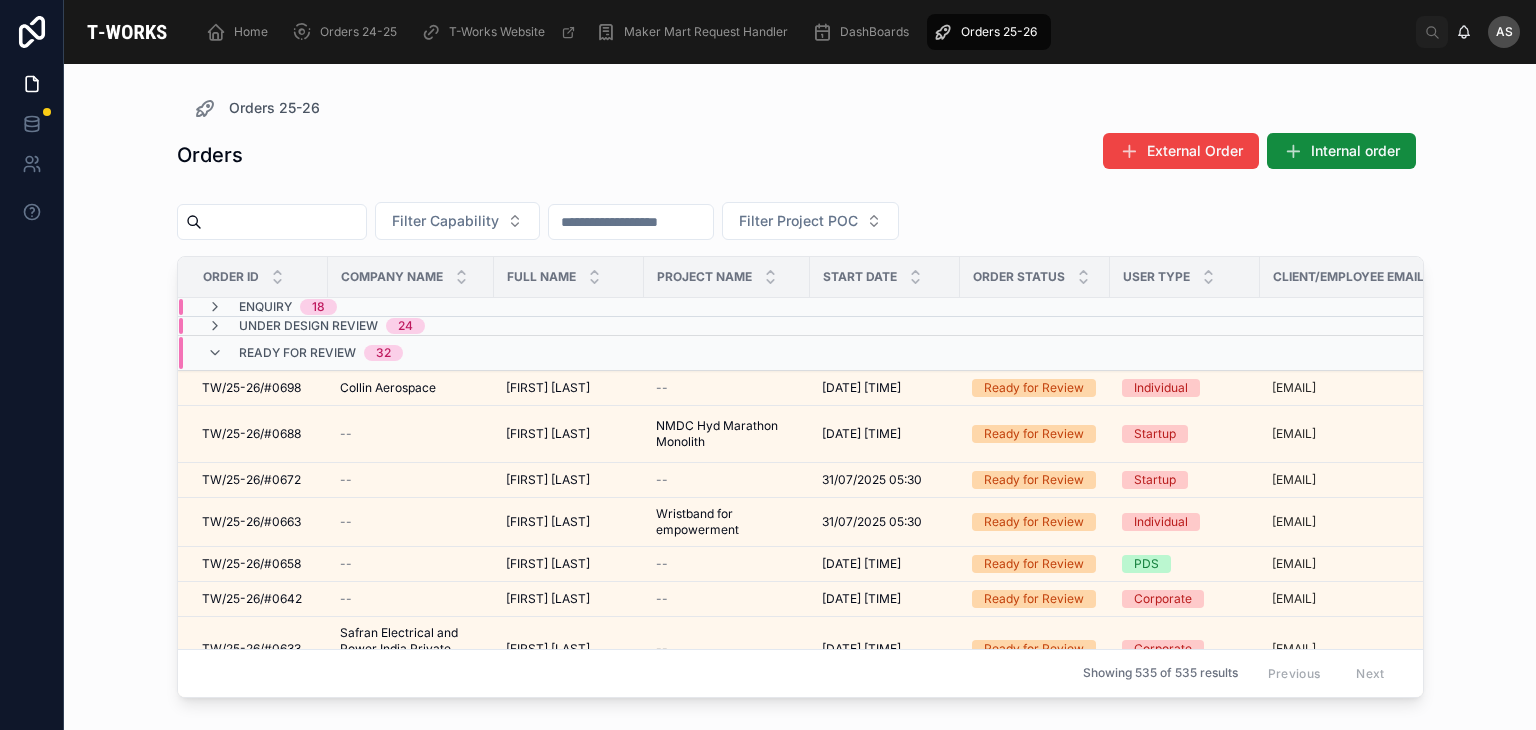 click at bounding box center (284, 222) 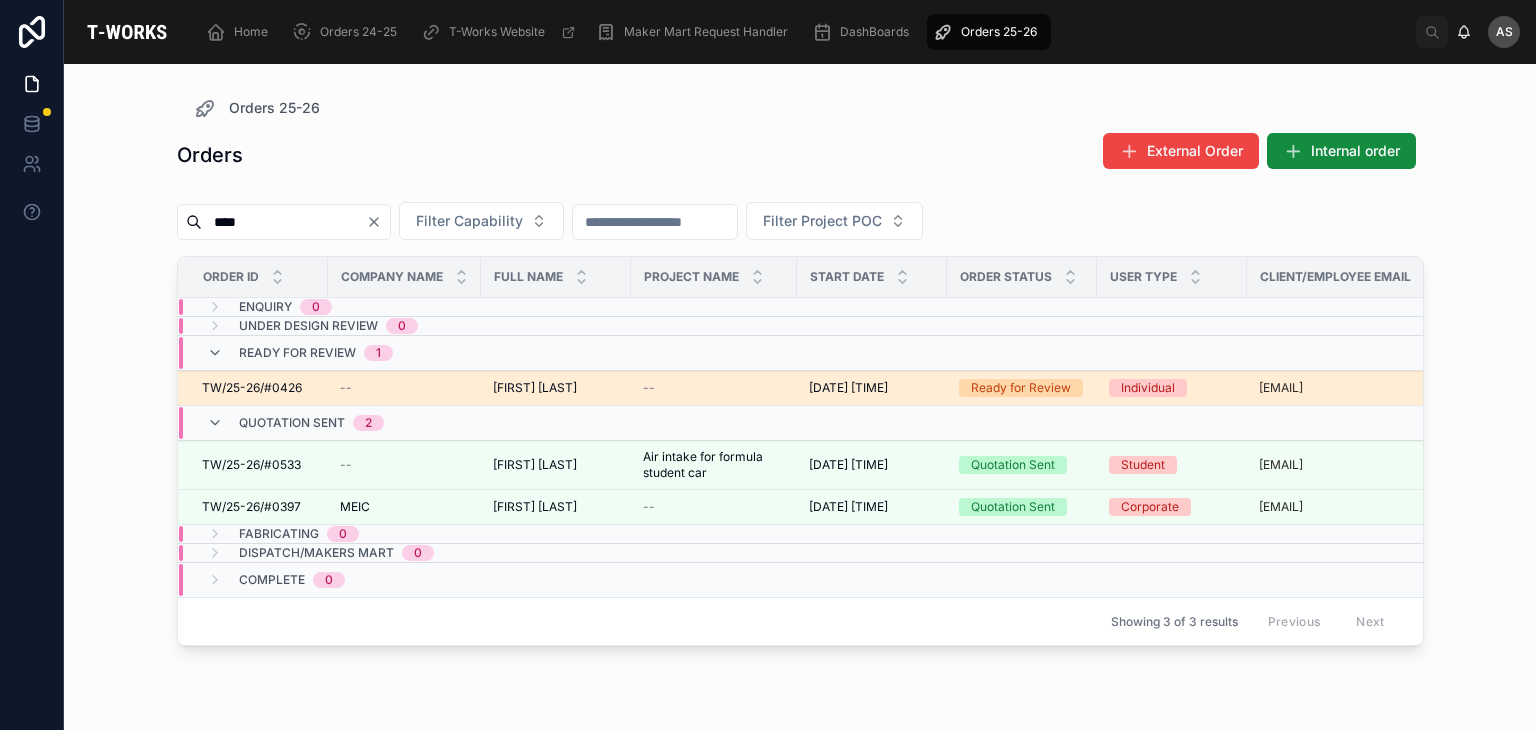 type on "****" 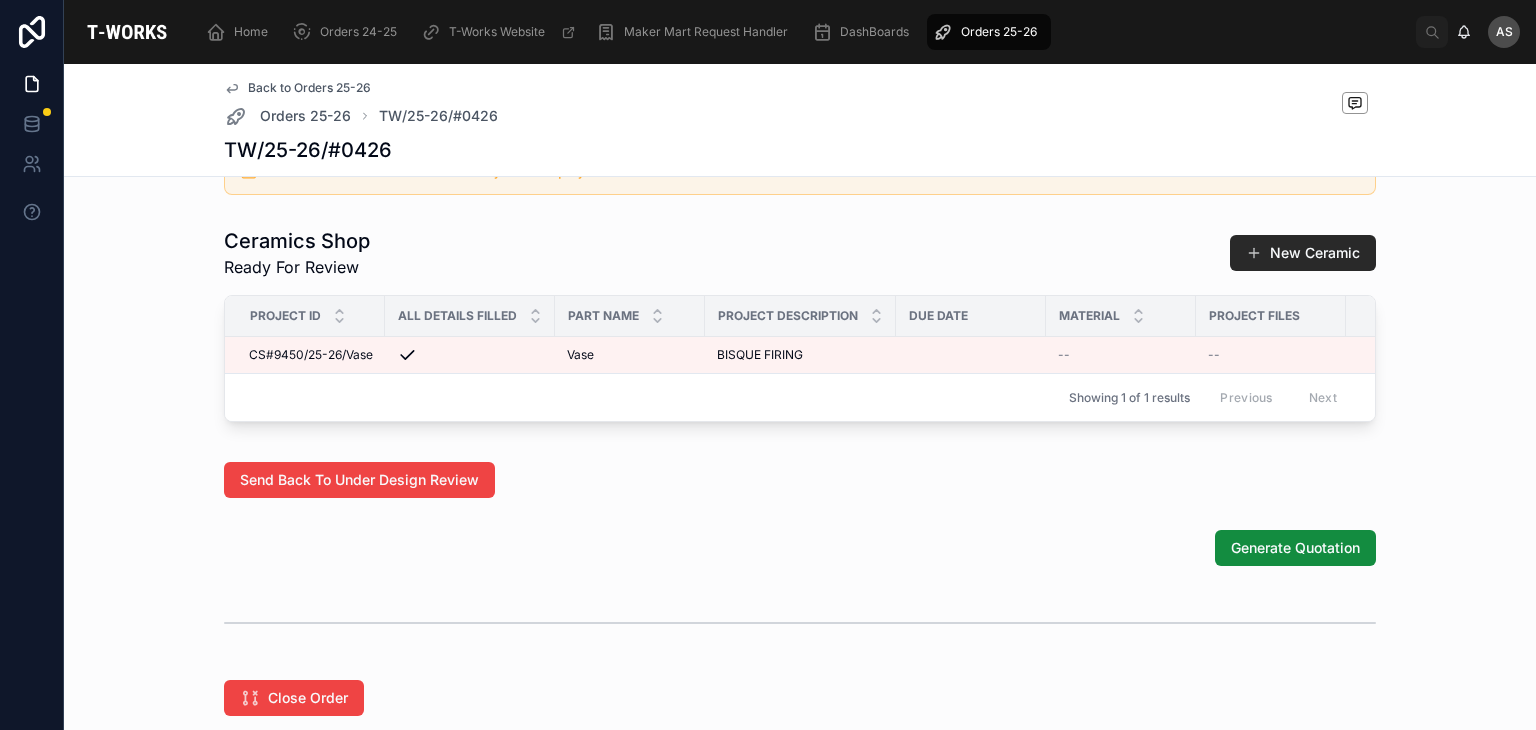 scroll, scrollTop: 966, scrollLeft: 0, axis: vertical 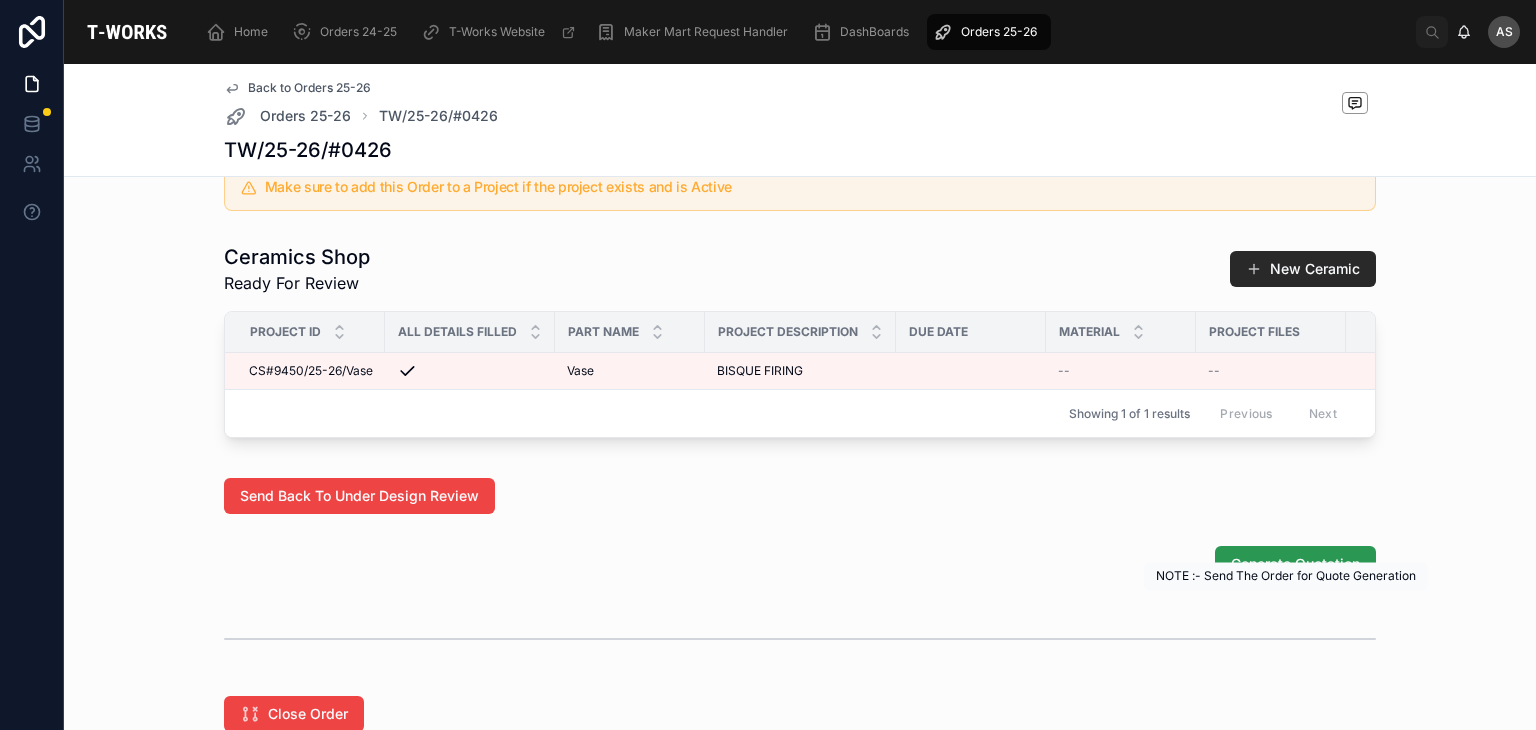 click on "Generate Quotation" at bounding box center [1295, 564] 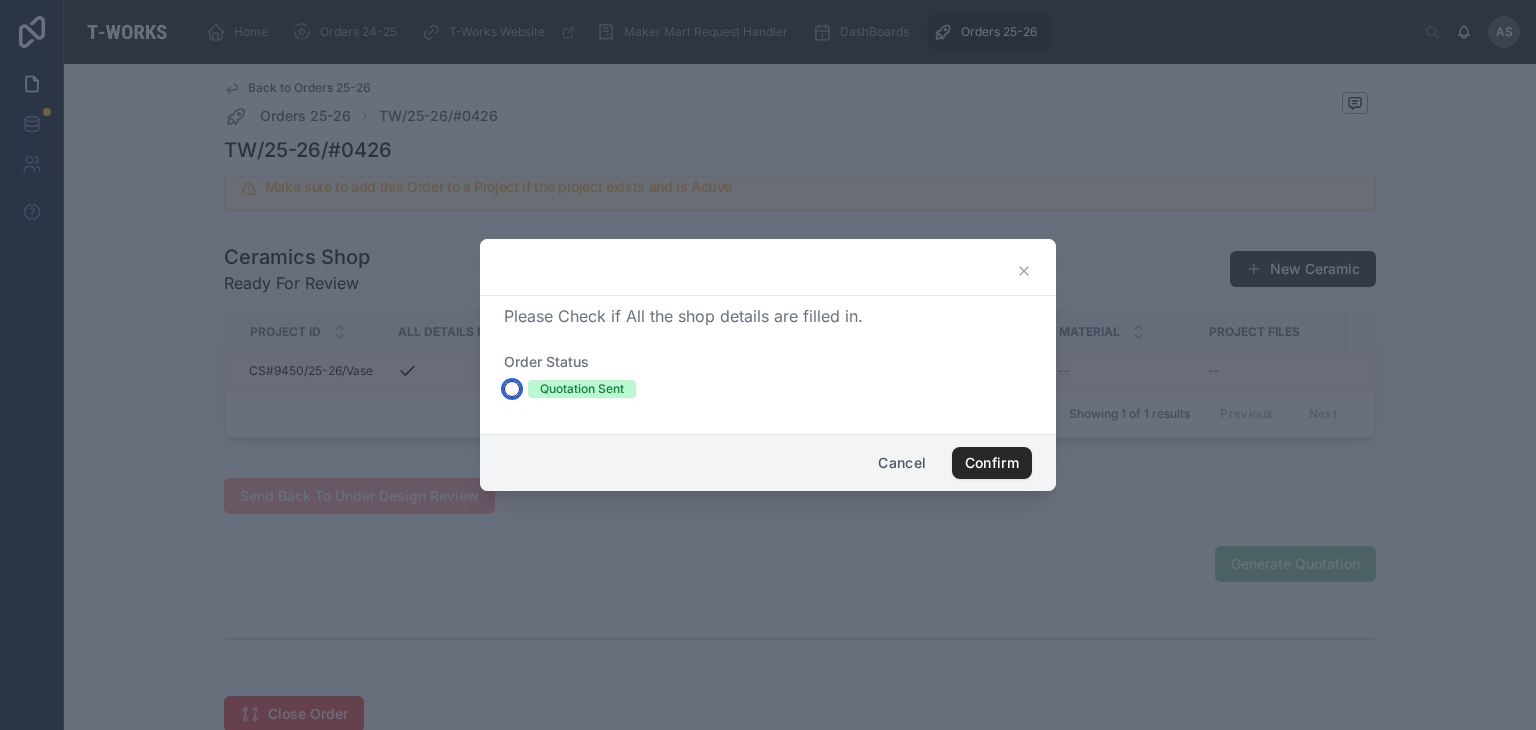 click on "Quotation Sent" at bounding box center [512, 389] 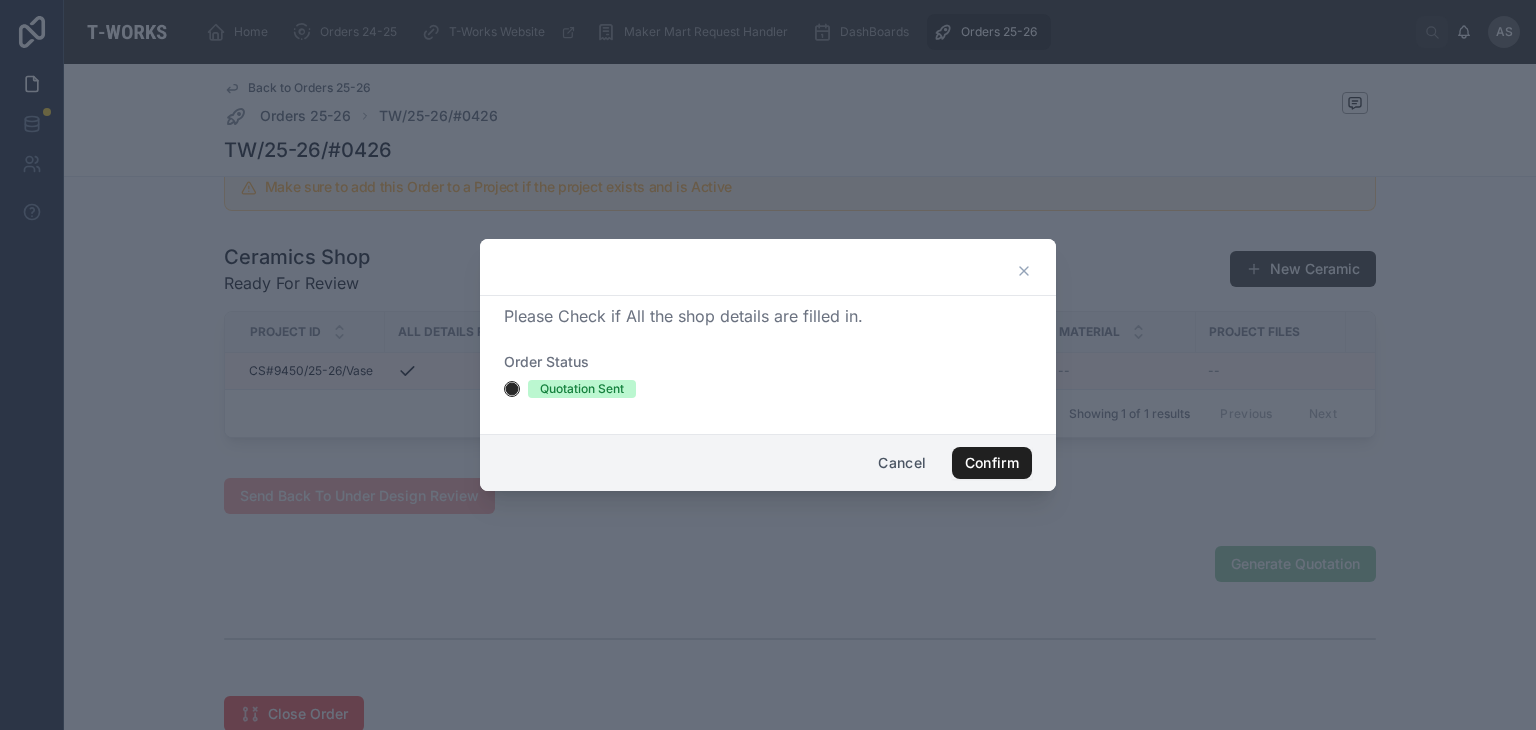 click on "Confirm" at bounding box center [992, 463] 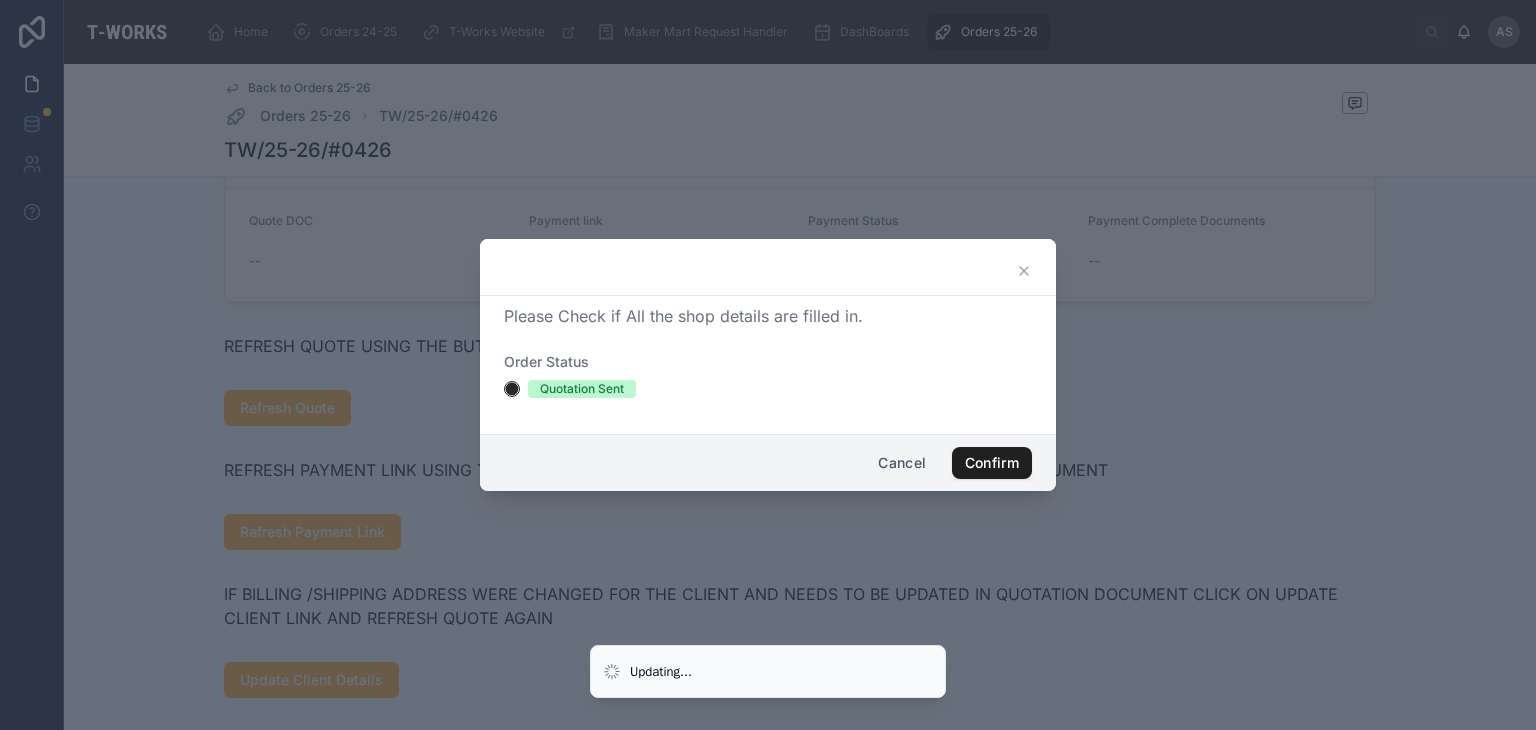 scroll, scrollTop: 522, scrollLeft: 0, axis: vertical 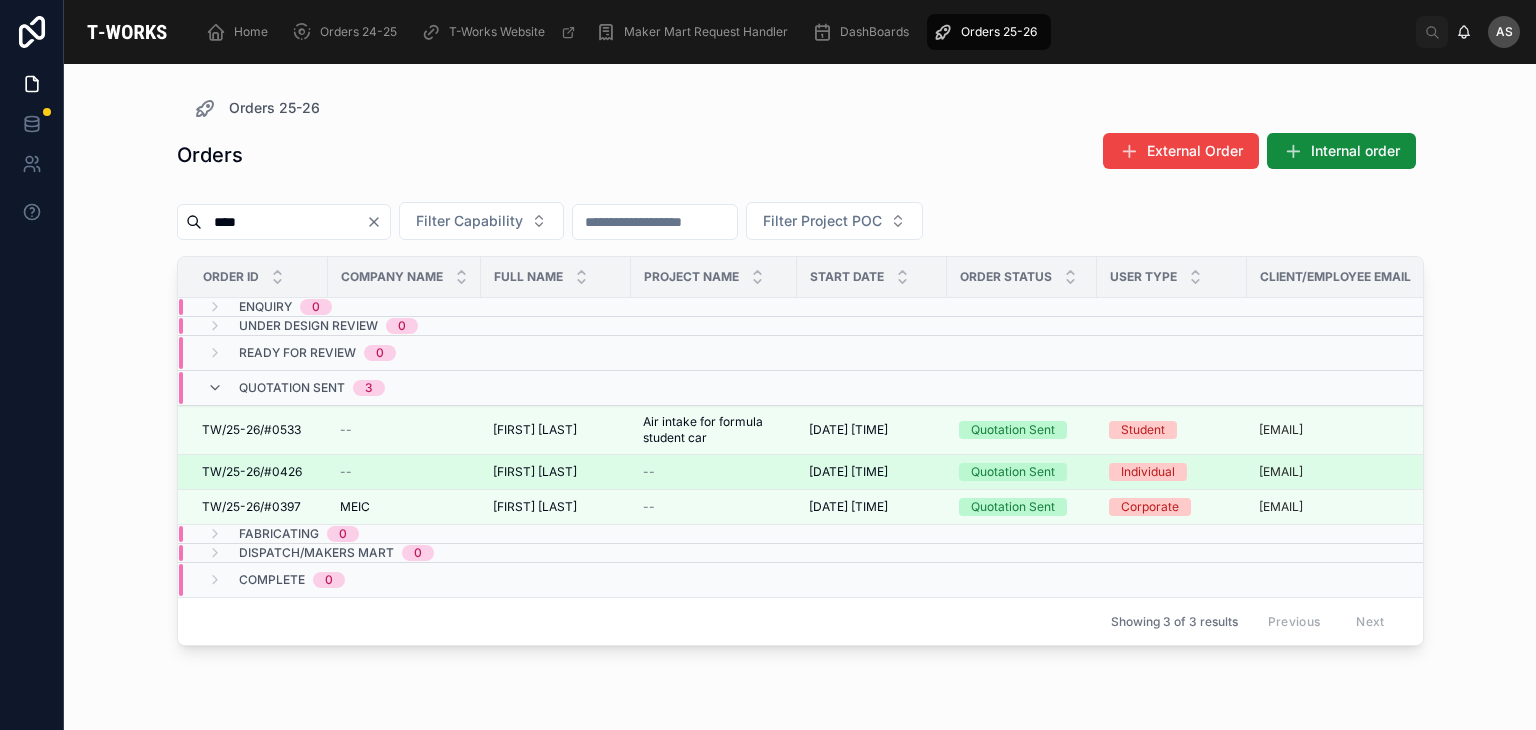 click on "[FIRST] [LAST]" at bounding box center [535, 472] 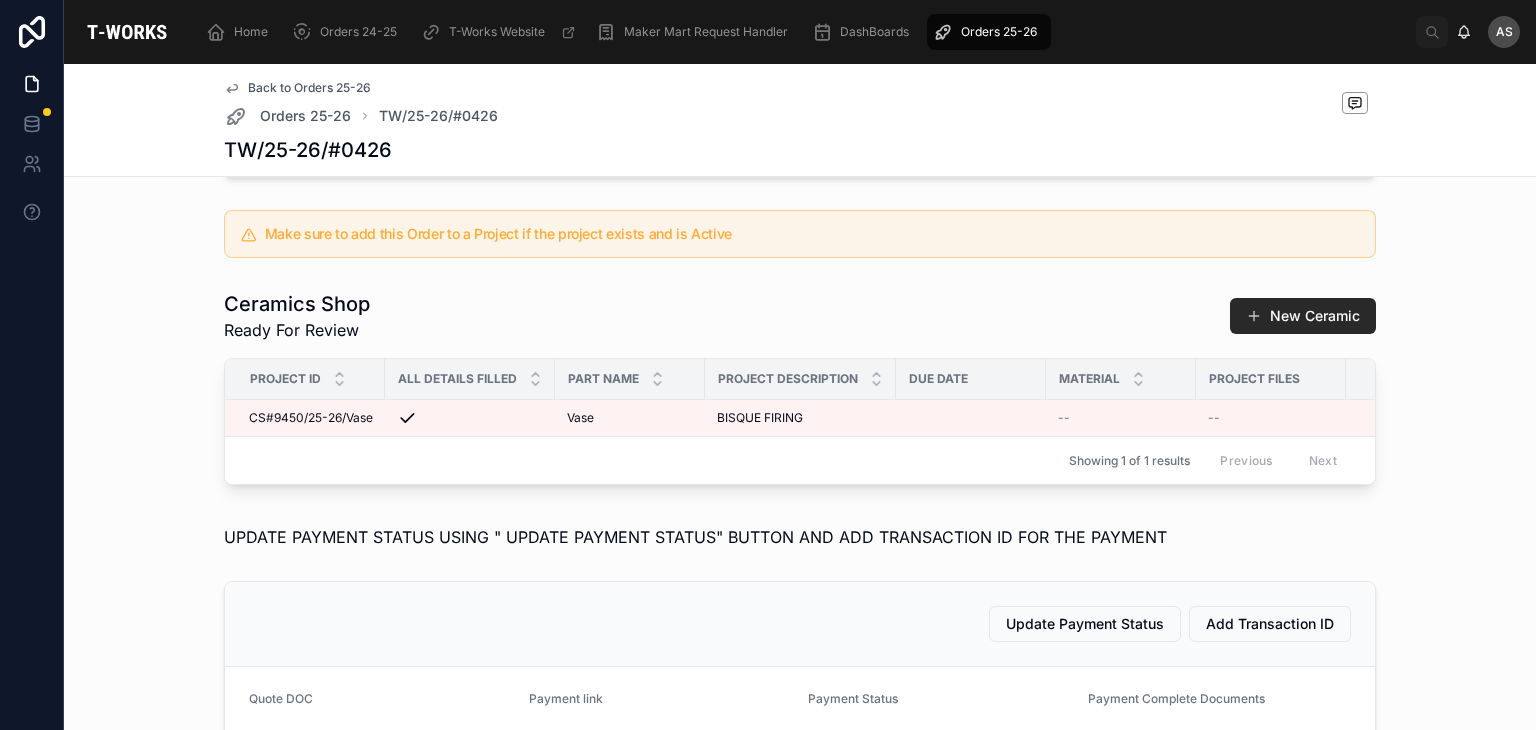 scroll, scrollTop: 874, scrollLeft: 0, axis: vertical 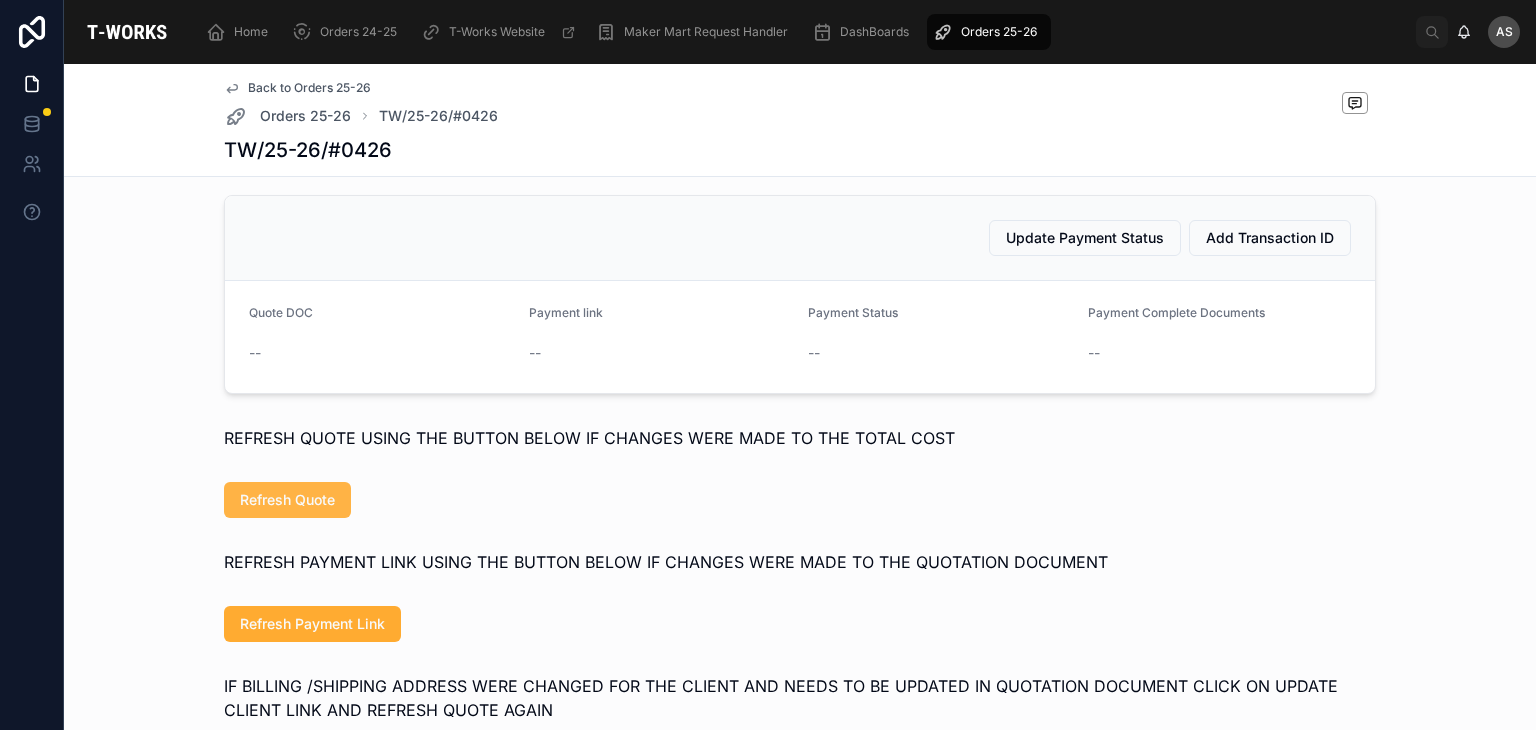 click on "Refresh Quote" at bounding box center [287, 500] 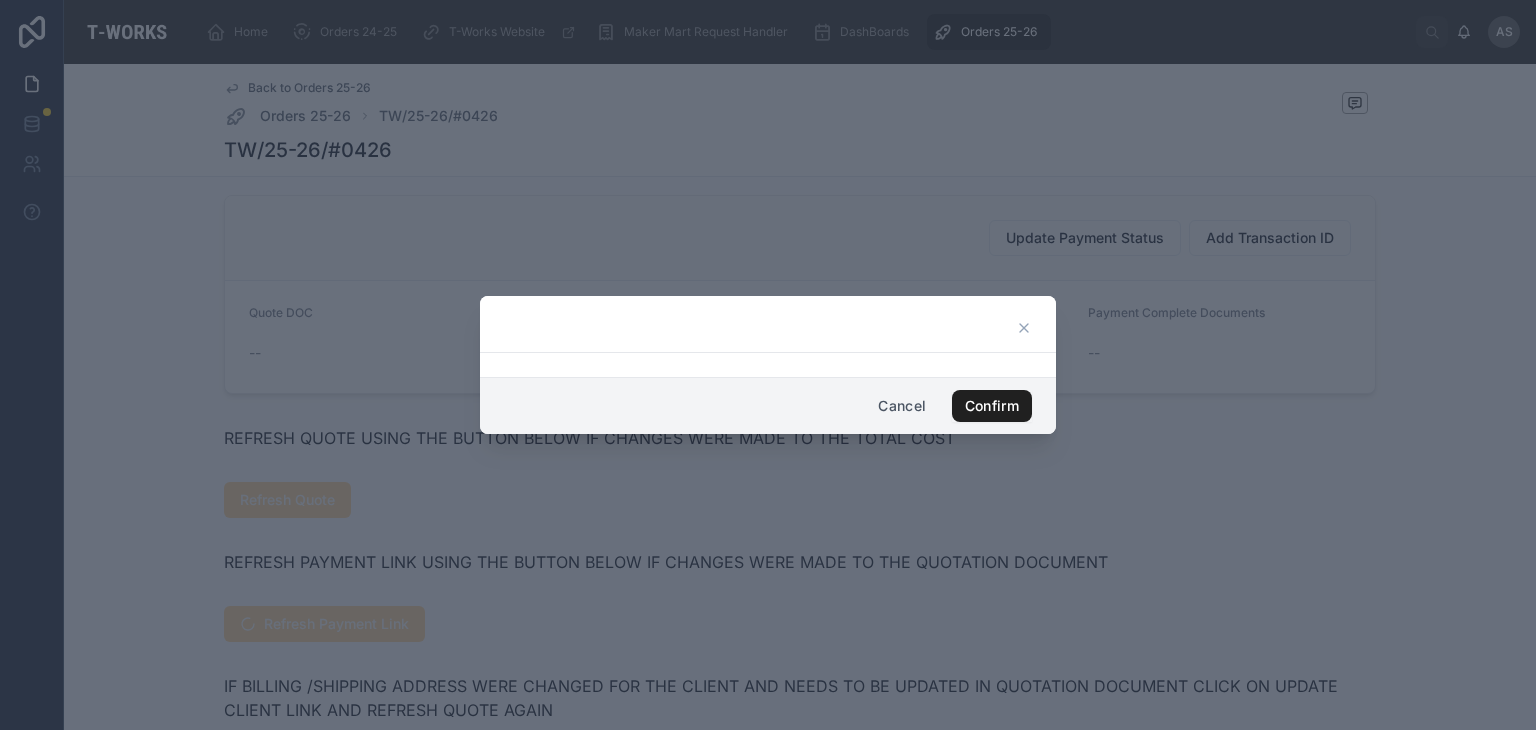 click on "Confirm" at bounding box center [992, 406] 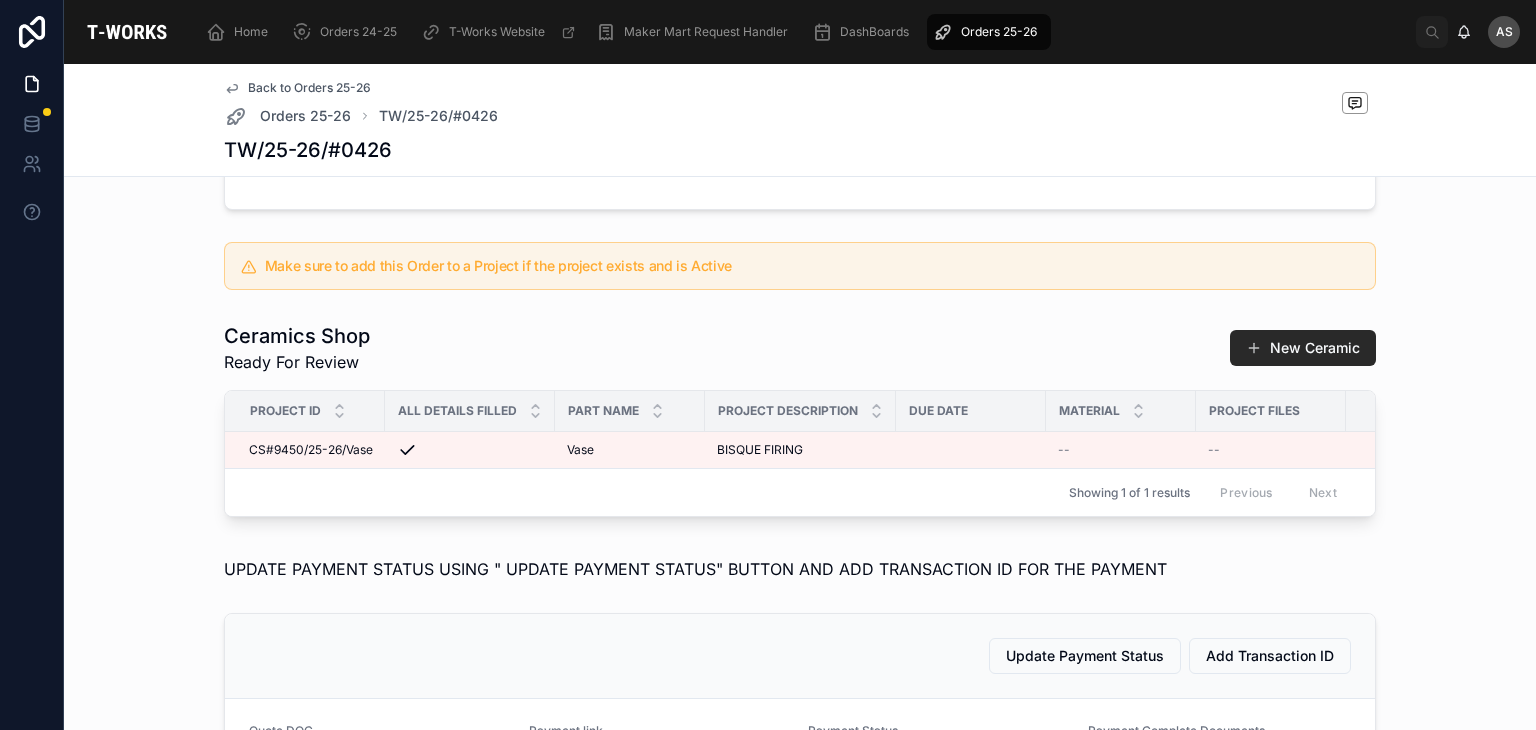 scroll, scrollTop: 455, scrollLeft: 0, axis: vertical 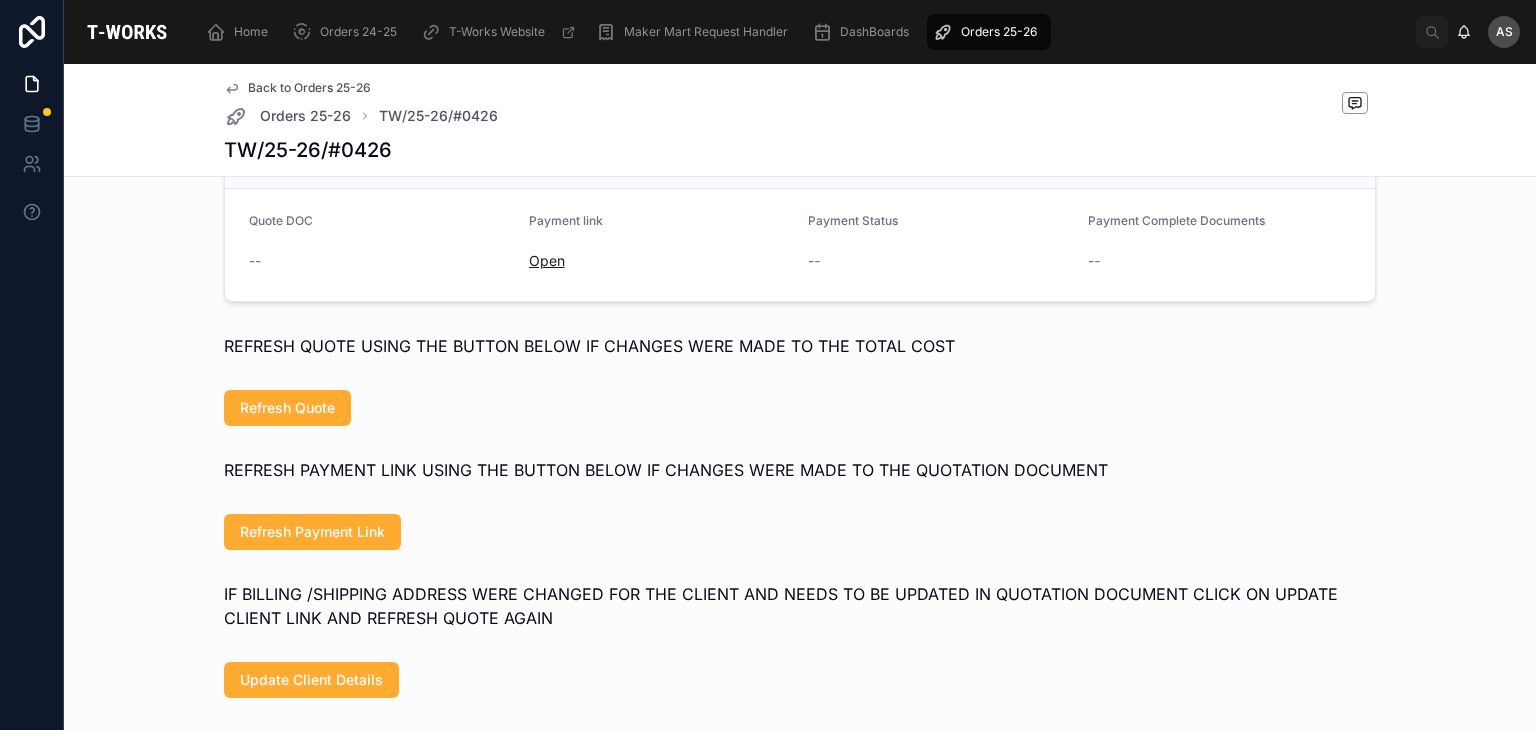 click on "Open" at bounding box center [547, 260] 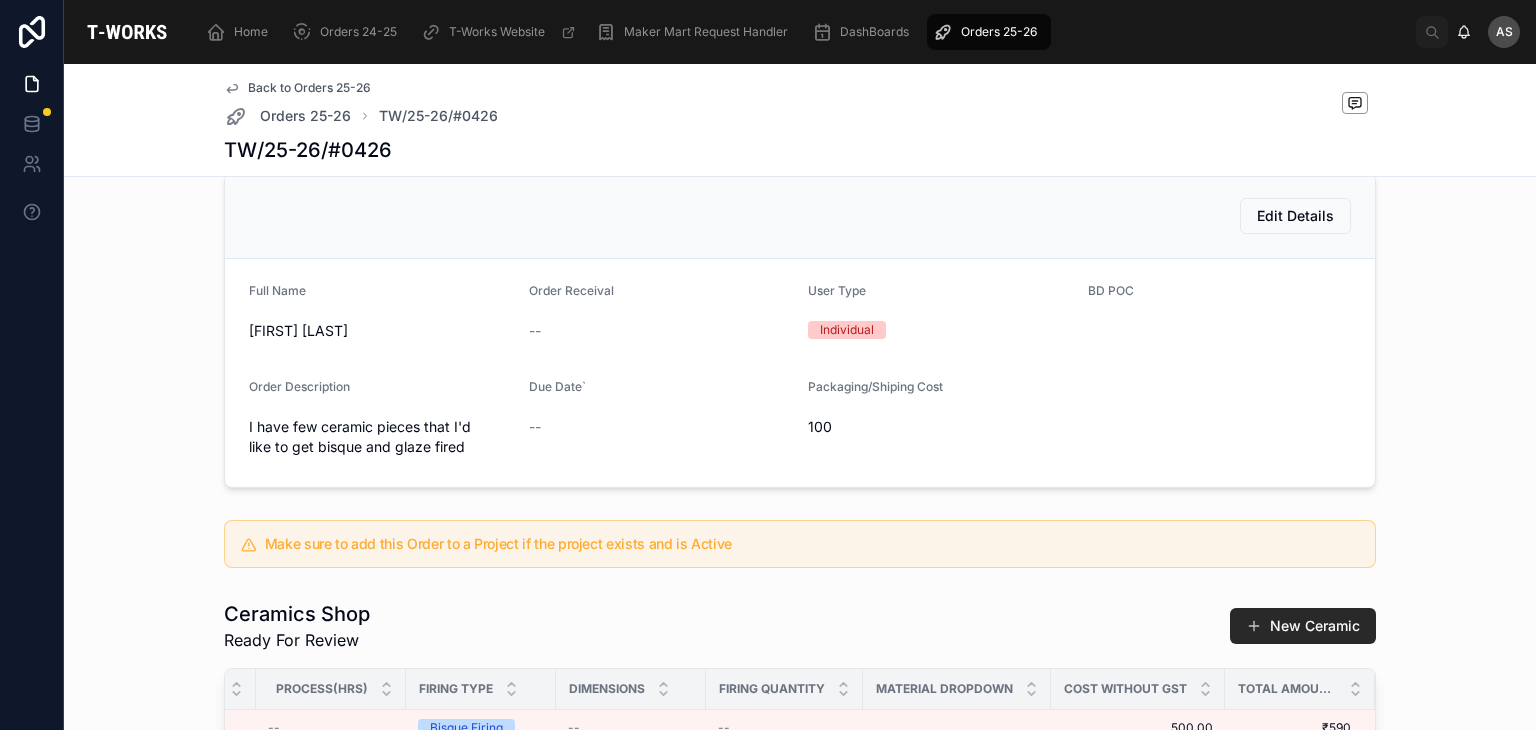 scroll, scrollTop: 111, scrollLeft: 0, axis: vertical 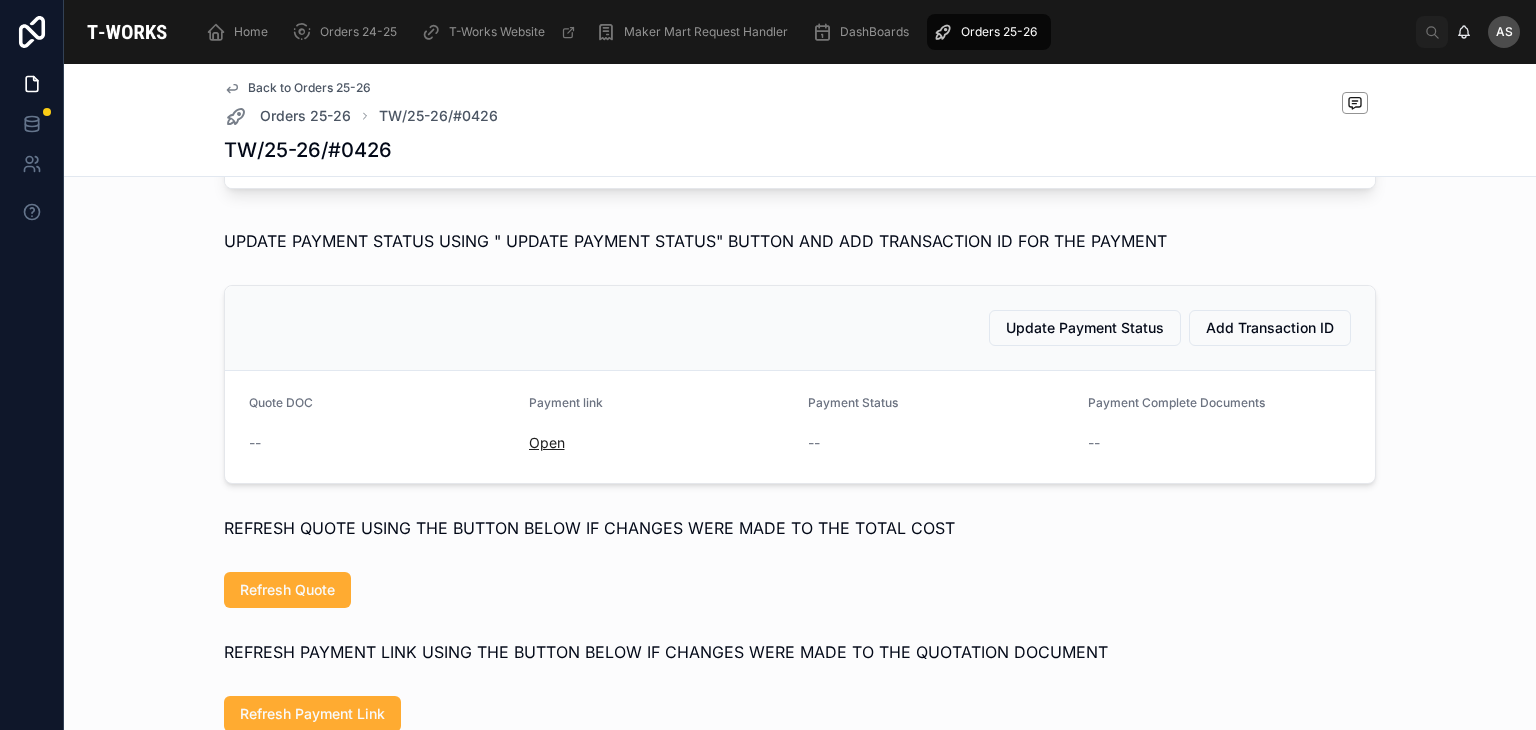 click on "Open" at bounding box center [547, 442] 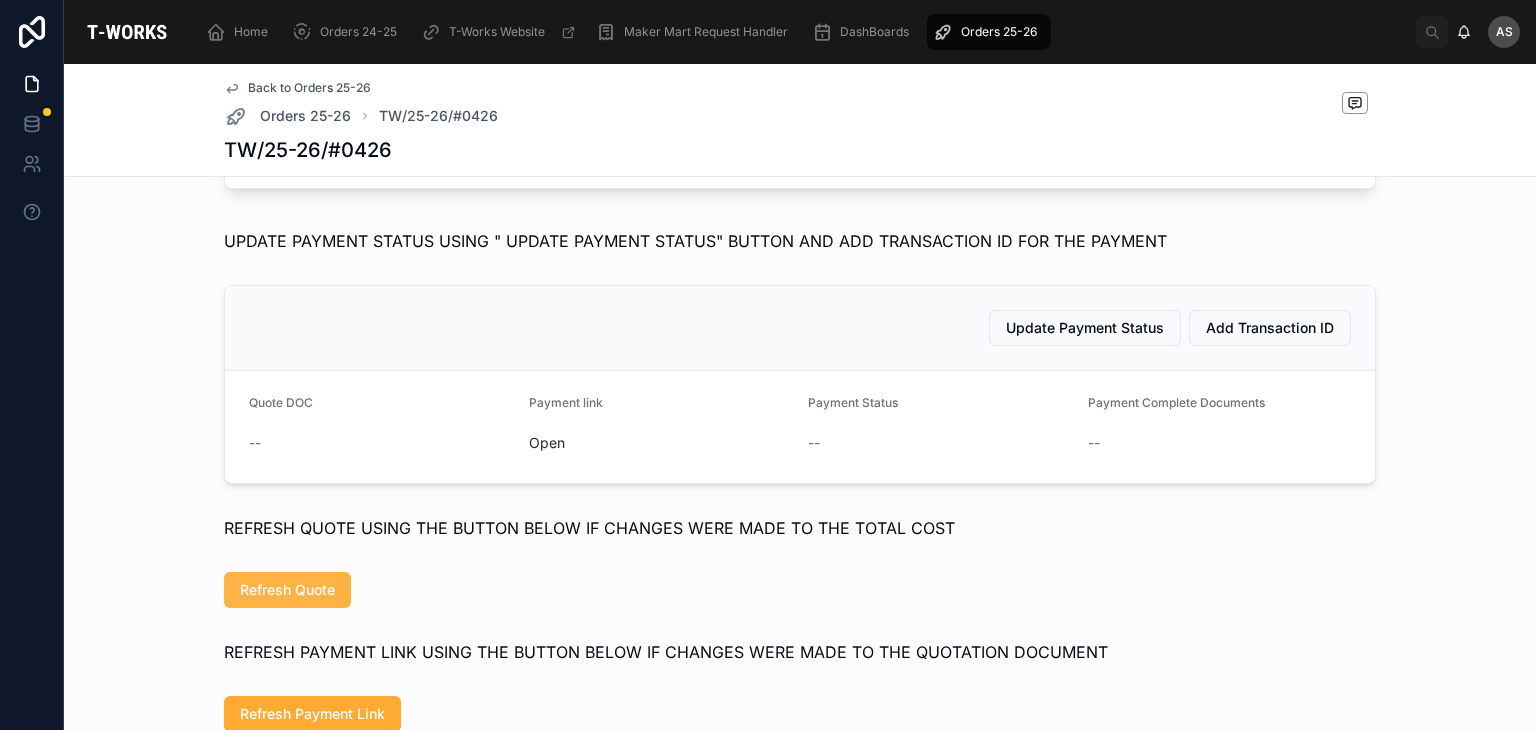 click on "Refresh Quote" at bounding box center [287, 590] 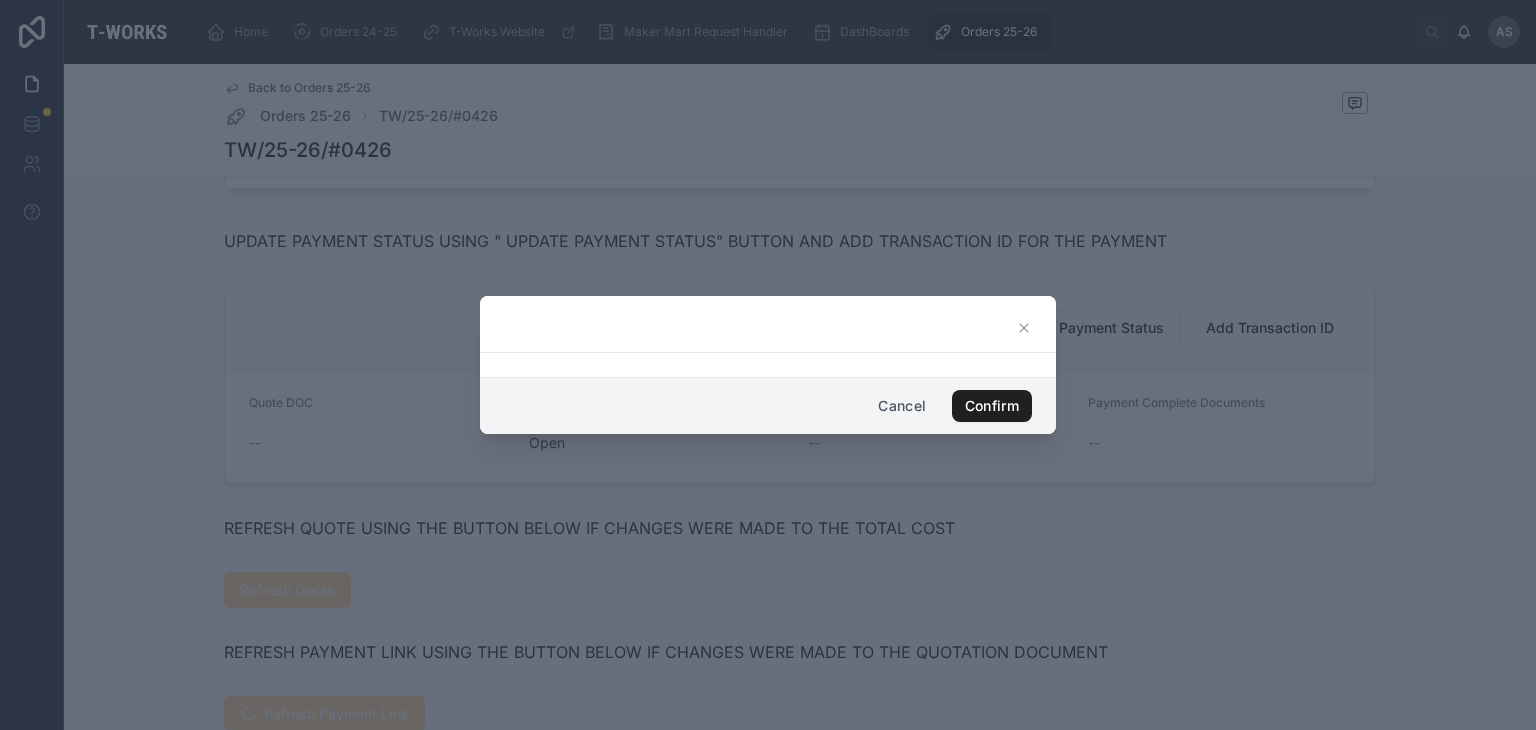 click on "Confirm" at bounding box center [992, 406] 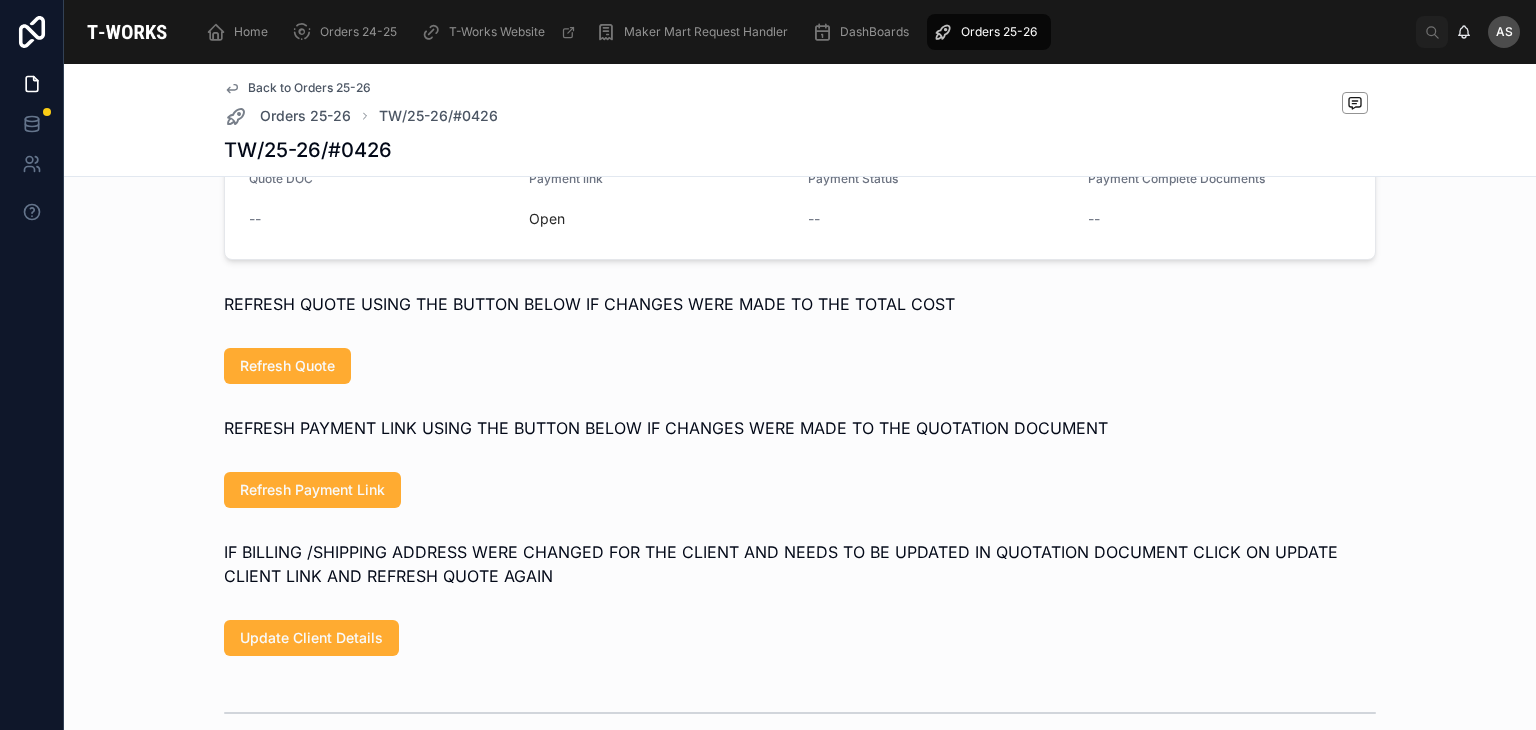 scroll, scrollTop: 1002, scrollLeft: 0, axis: vertical 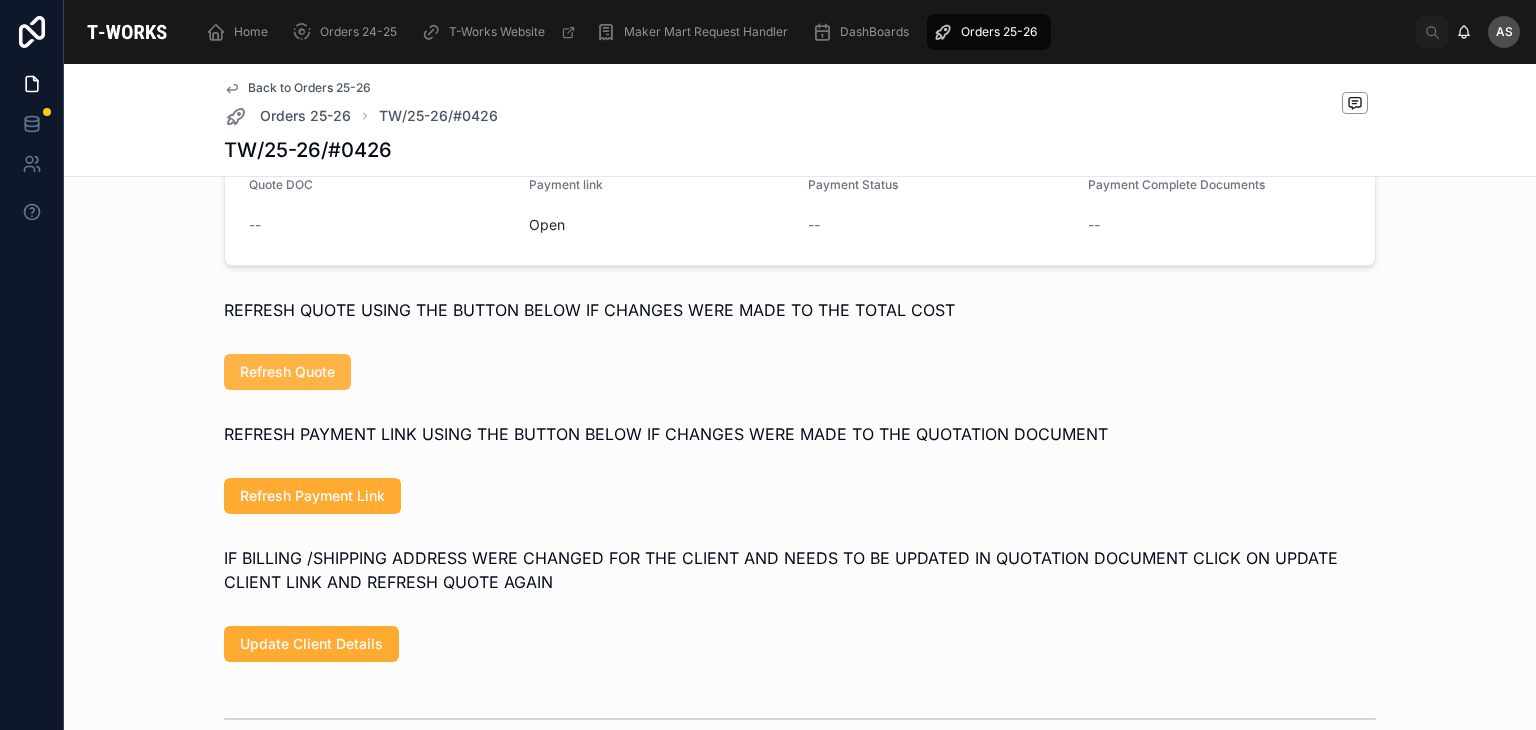 click on "Refresh Quote" at bounding box center (287, 372) 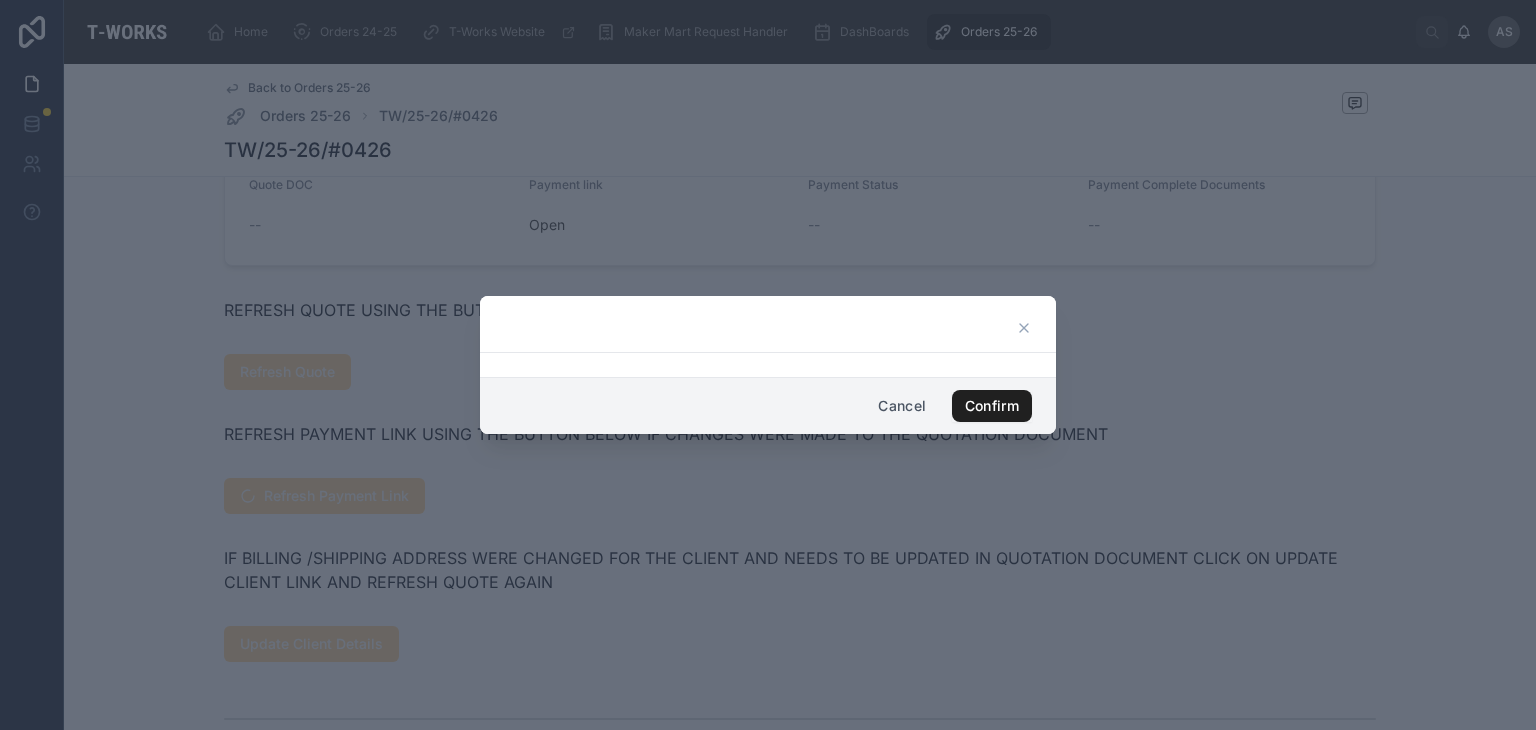 click on "Confirm" at bounding box center [992, 406] 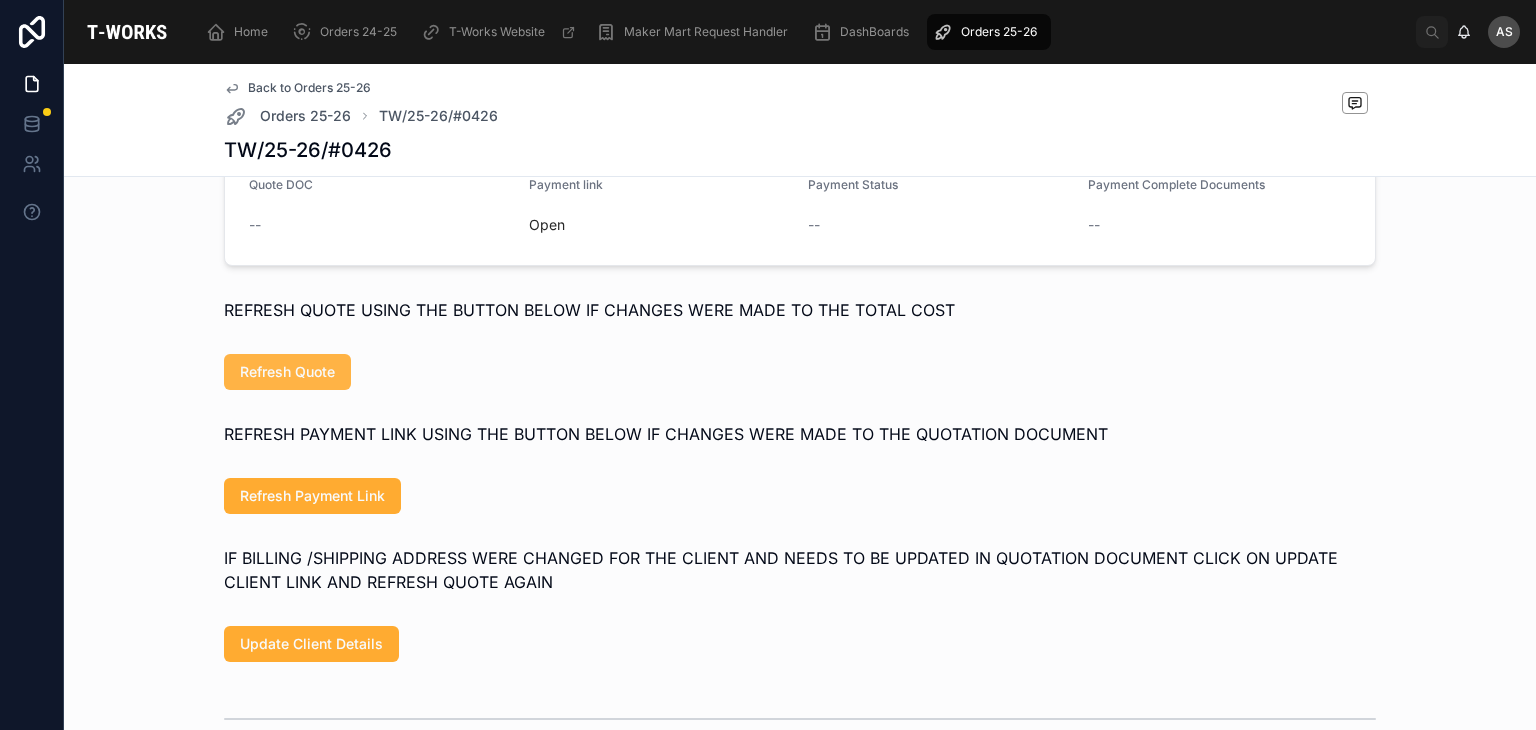 click on "Refresh Quote" at bounding box center (287, 372) 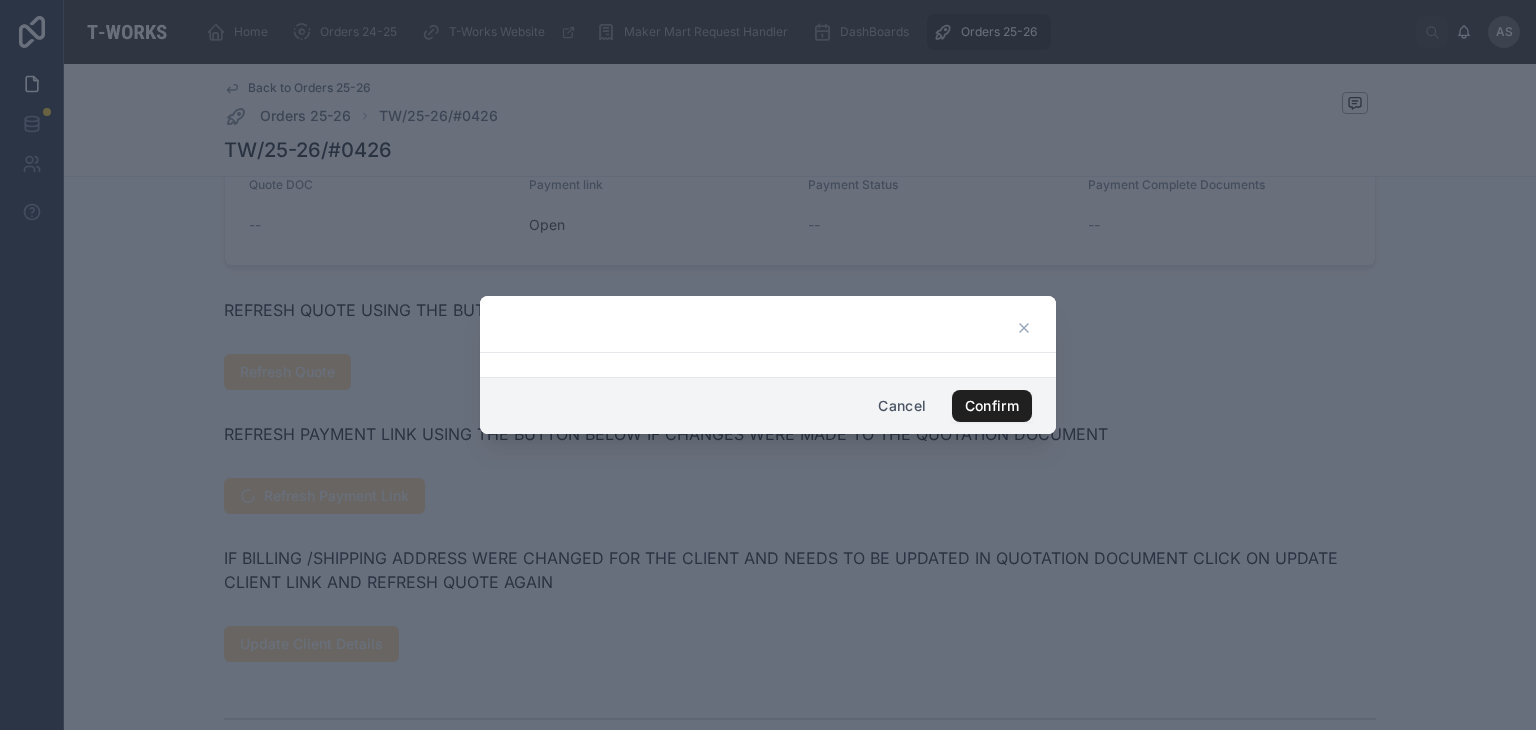 click on "Confirm" at bounding box center (992, 406) 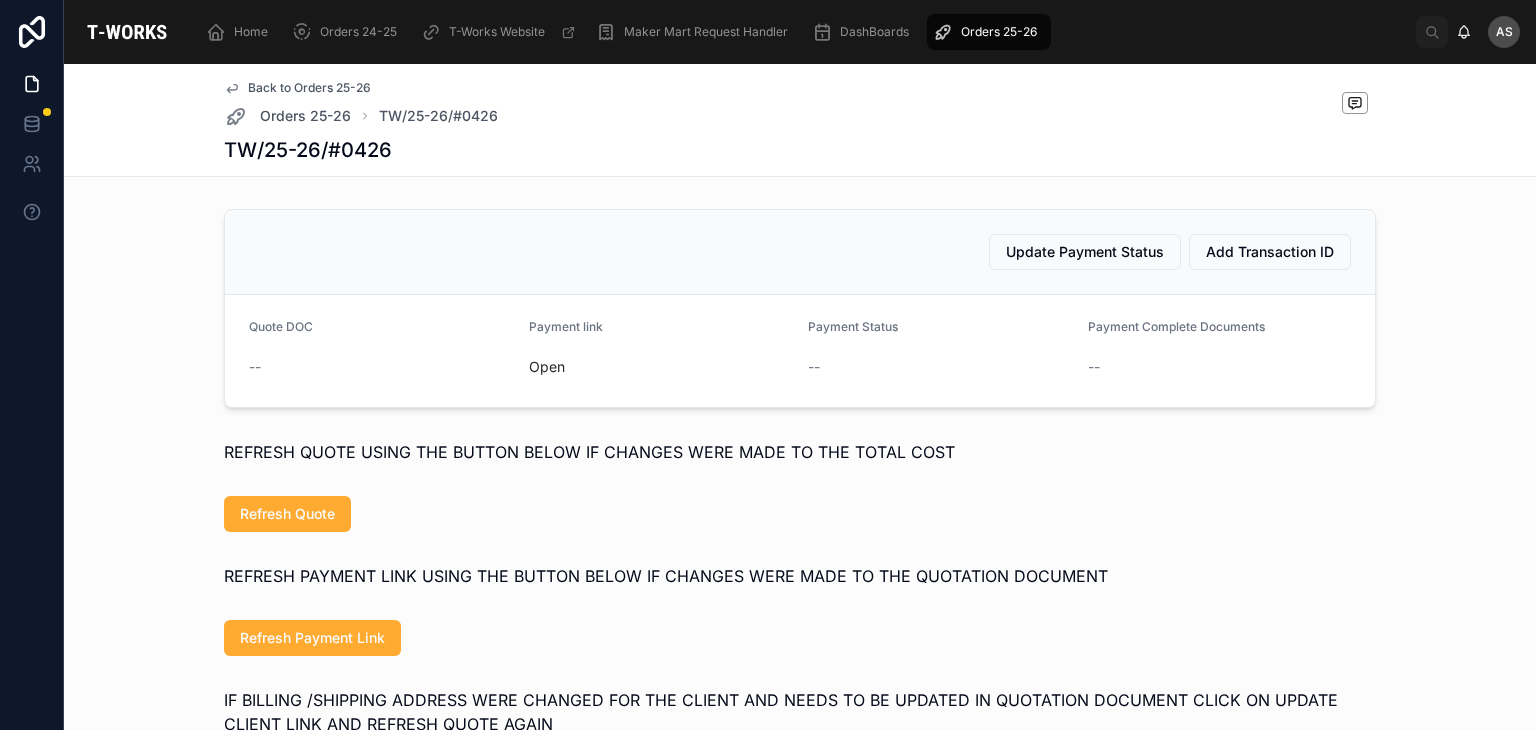 scroll, scrollTop: 875, scrollLeft: 0, axis: vertical 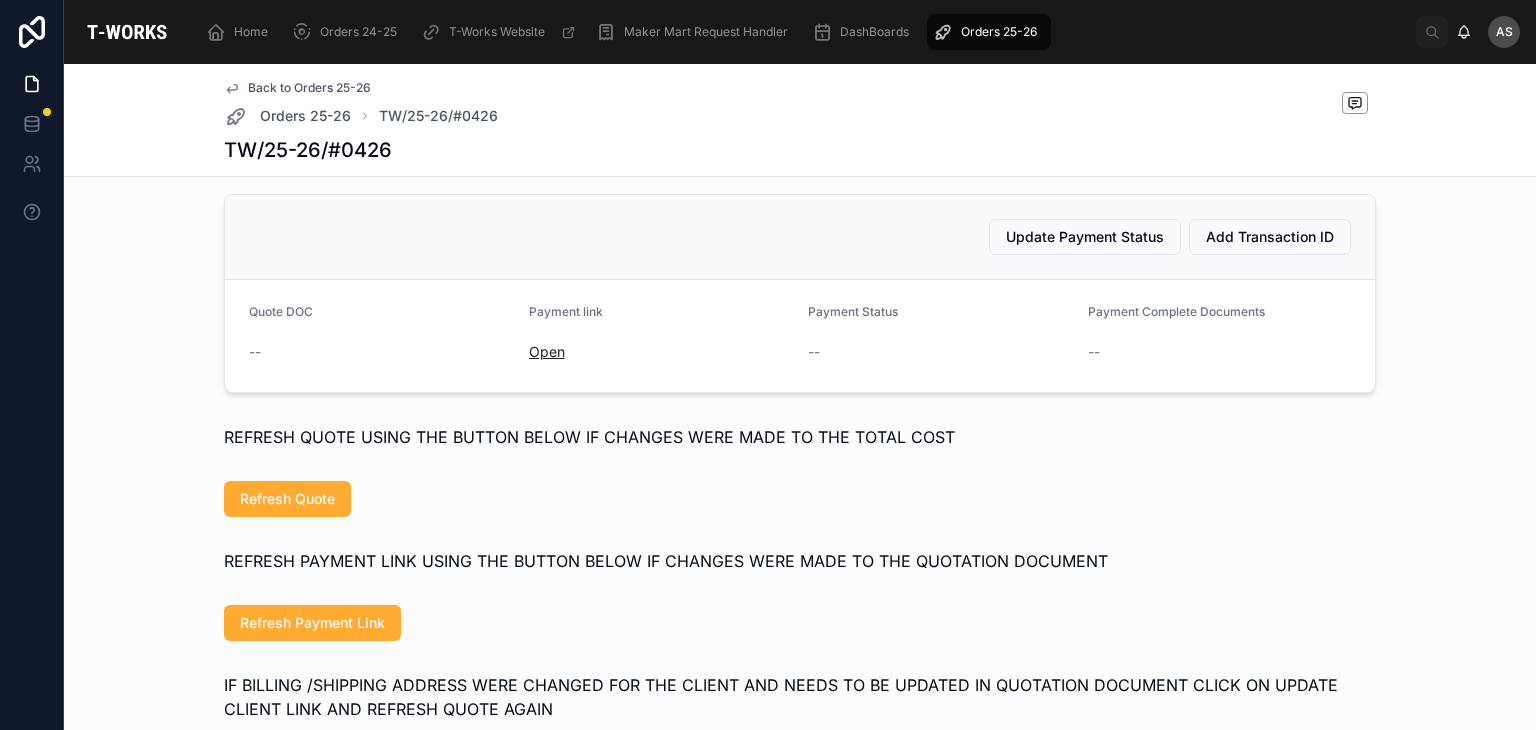 click on "Open" at bounding box center (547, 351) 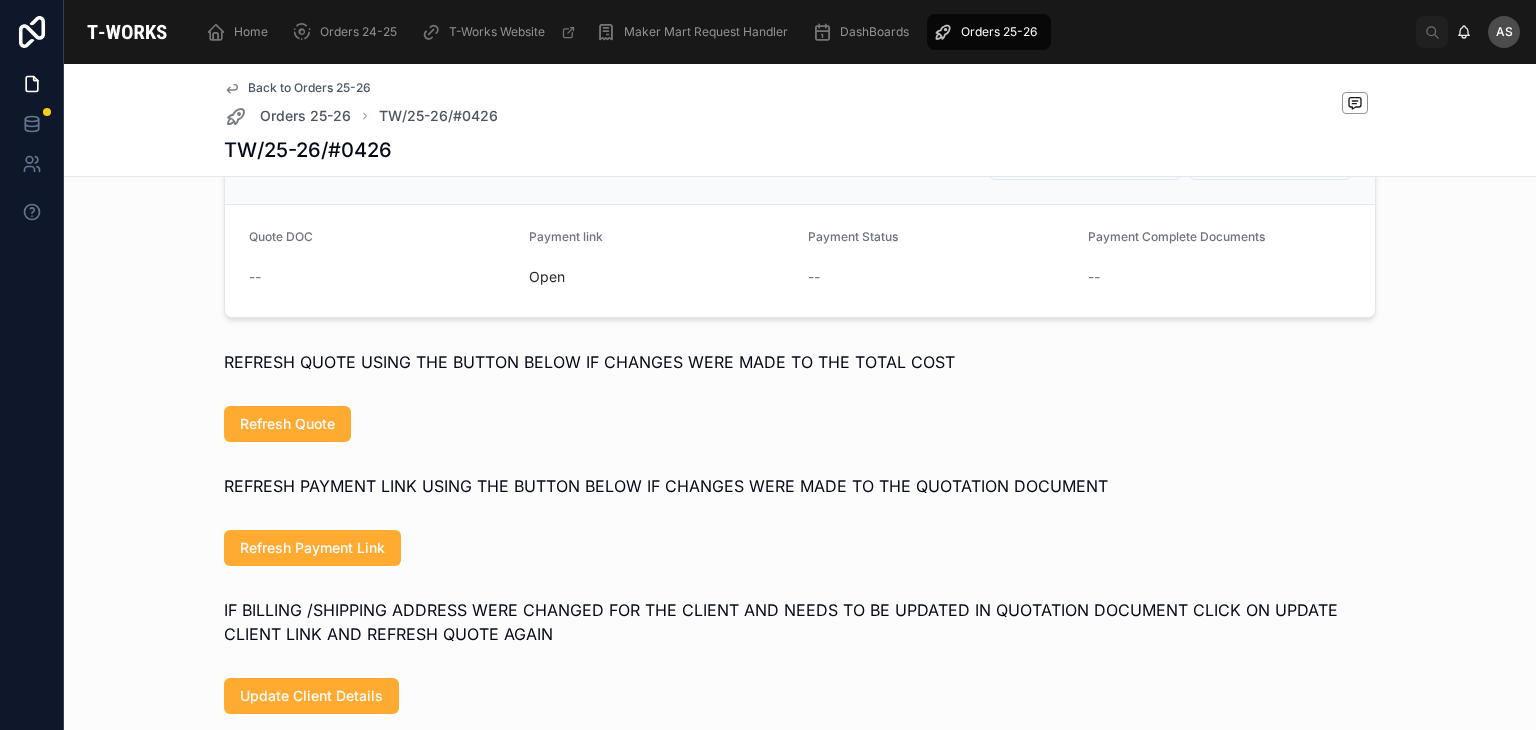 scroll, scrollTop: 951, scrollLeft: 0, axis: vertical 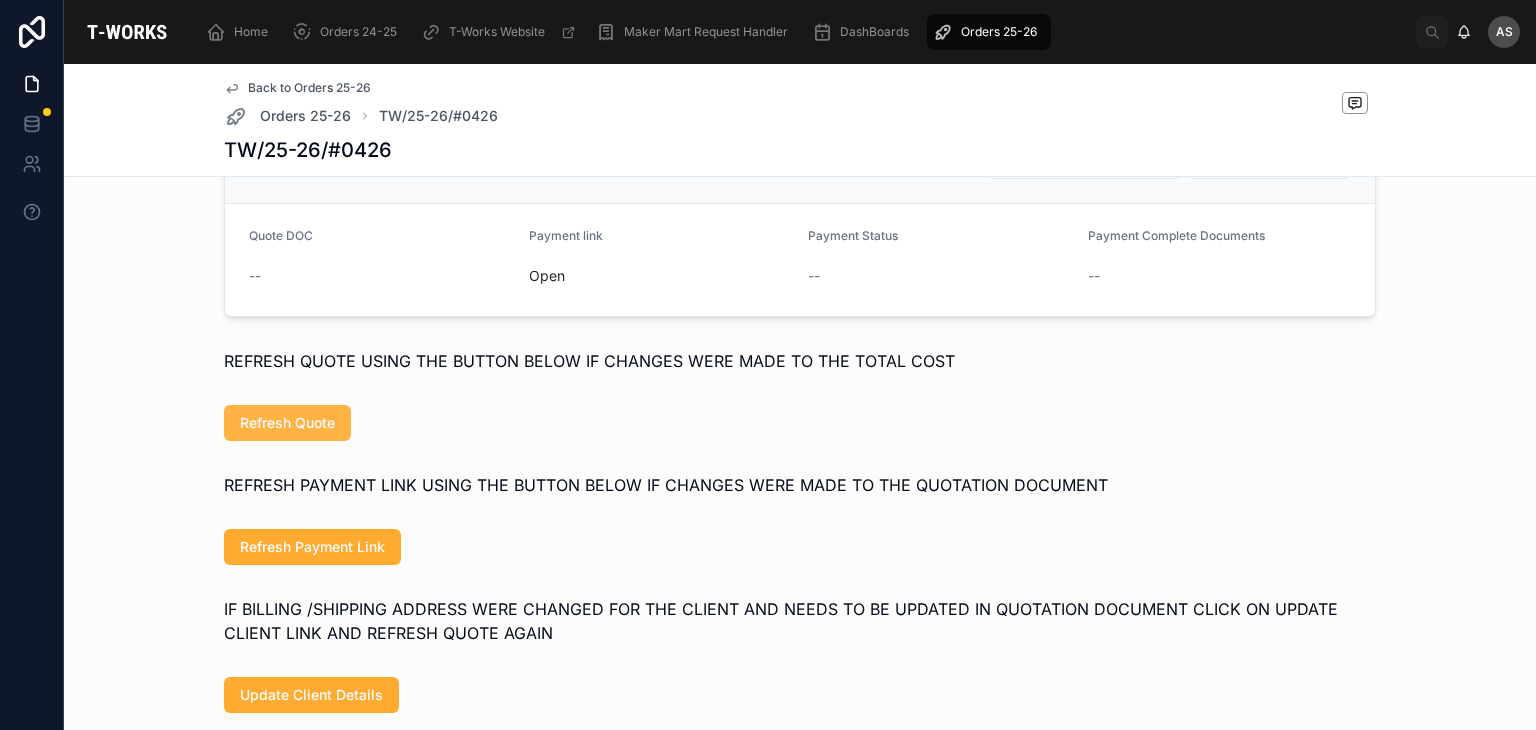 click on "Refresh Quote" at bounding box center (287, 423) 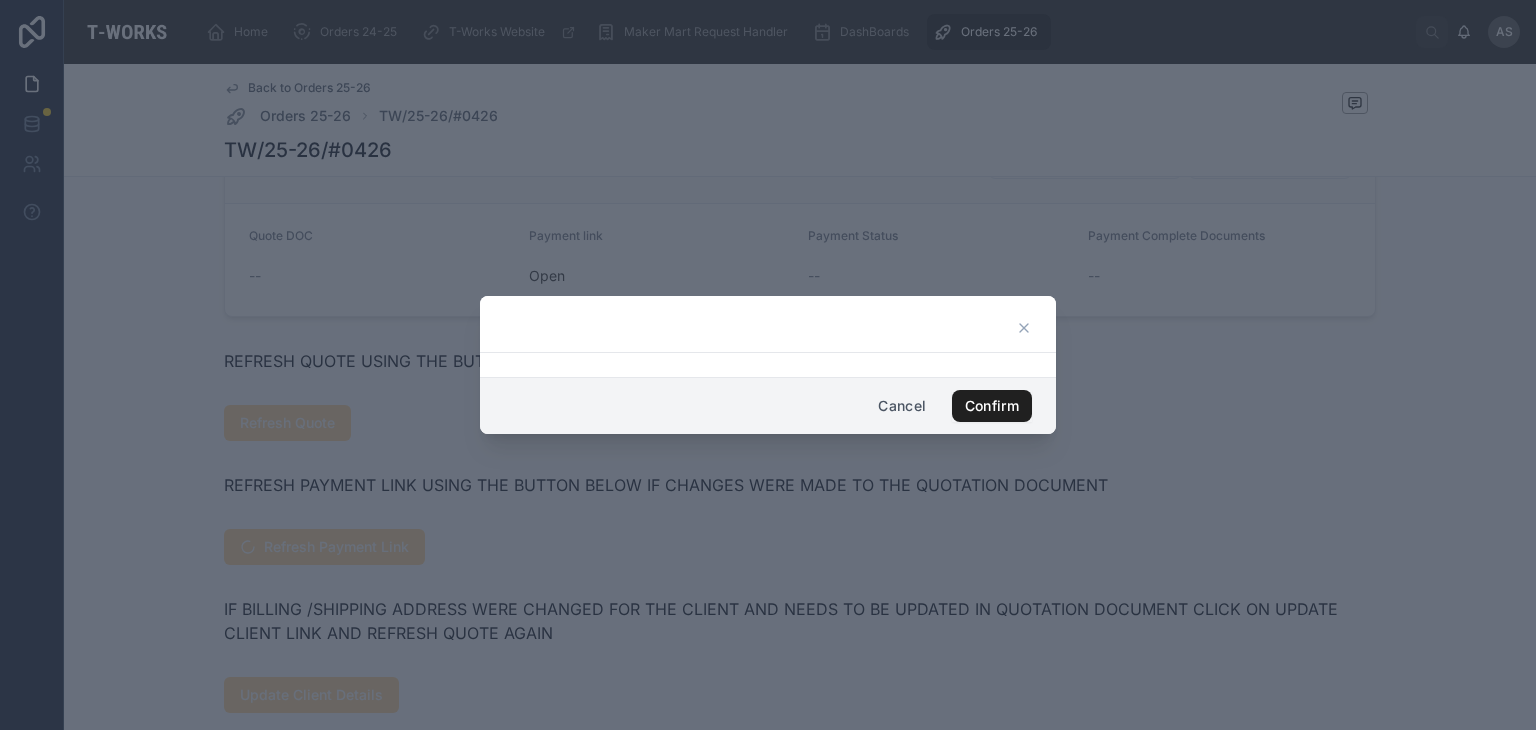click on "Confirm" at bounding box center (992, 406) 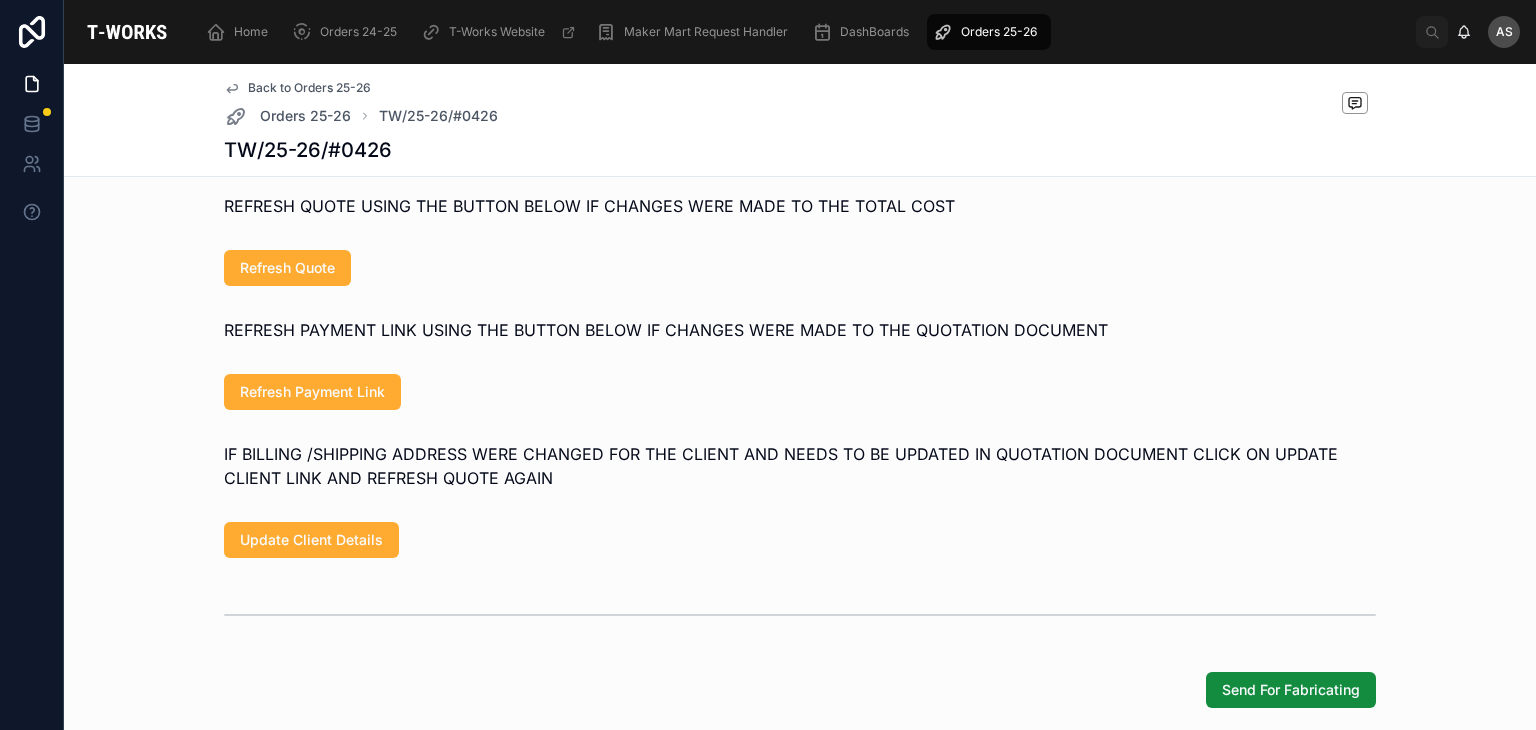 scroll, scrollTop: 850, scrollLeft: 0, axis: vertical 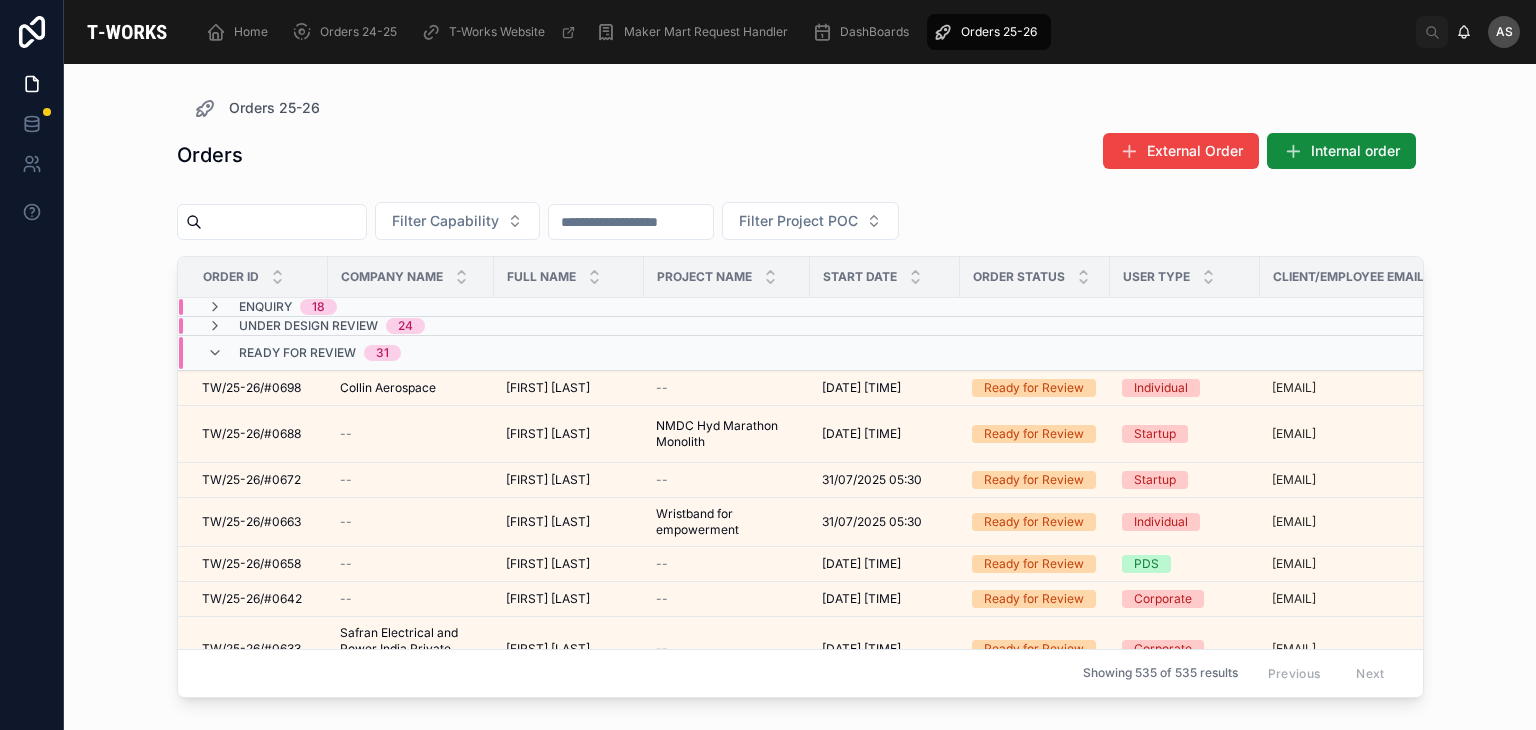 click on "Ready for Review 31" at bounding box center [411, 353] 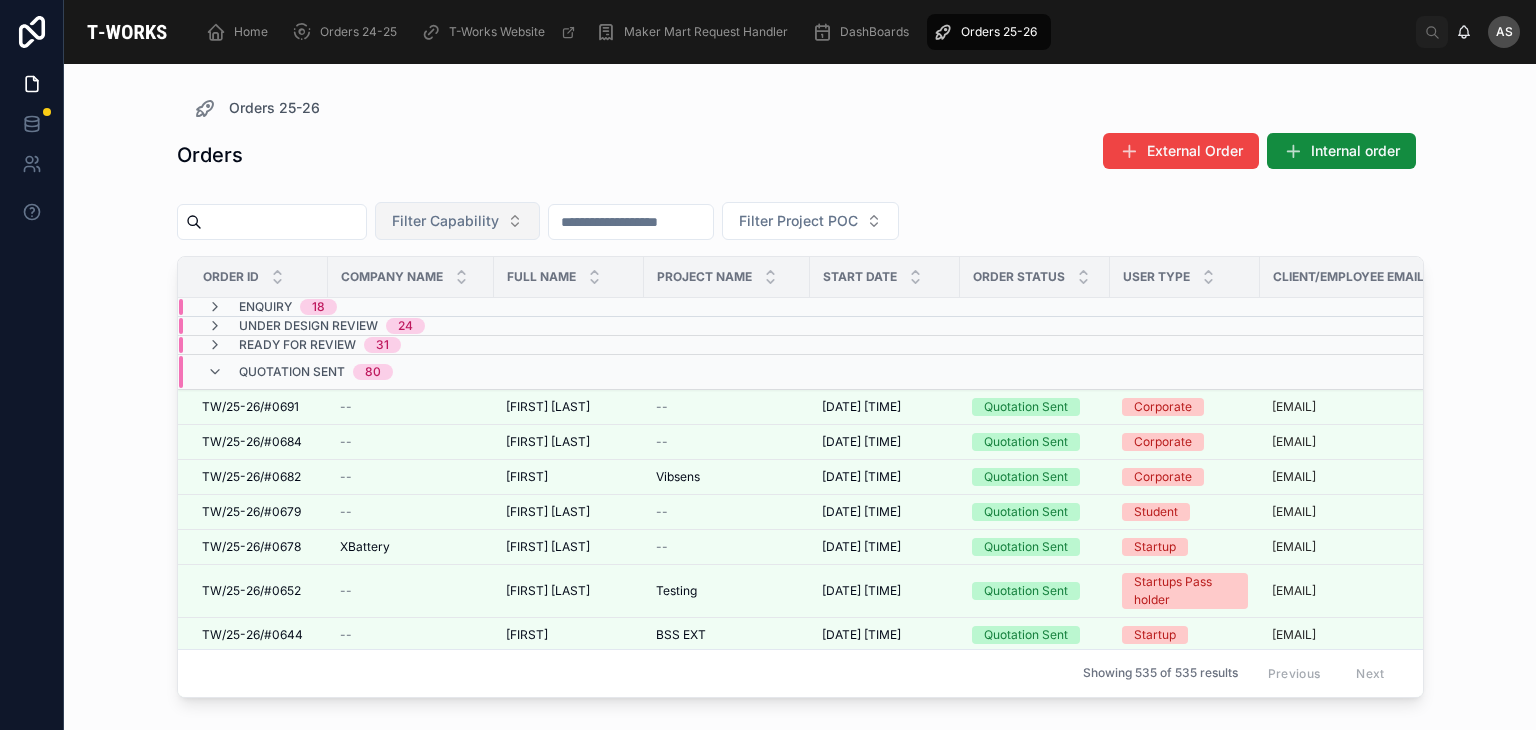 click on "Filter Capability" at bounding box center [457, 221] 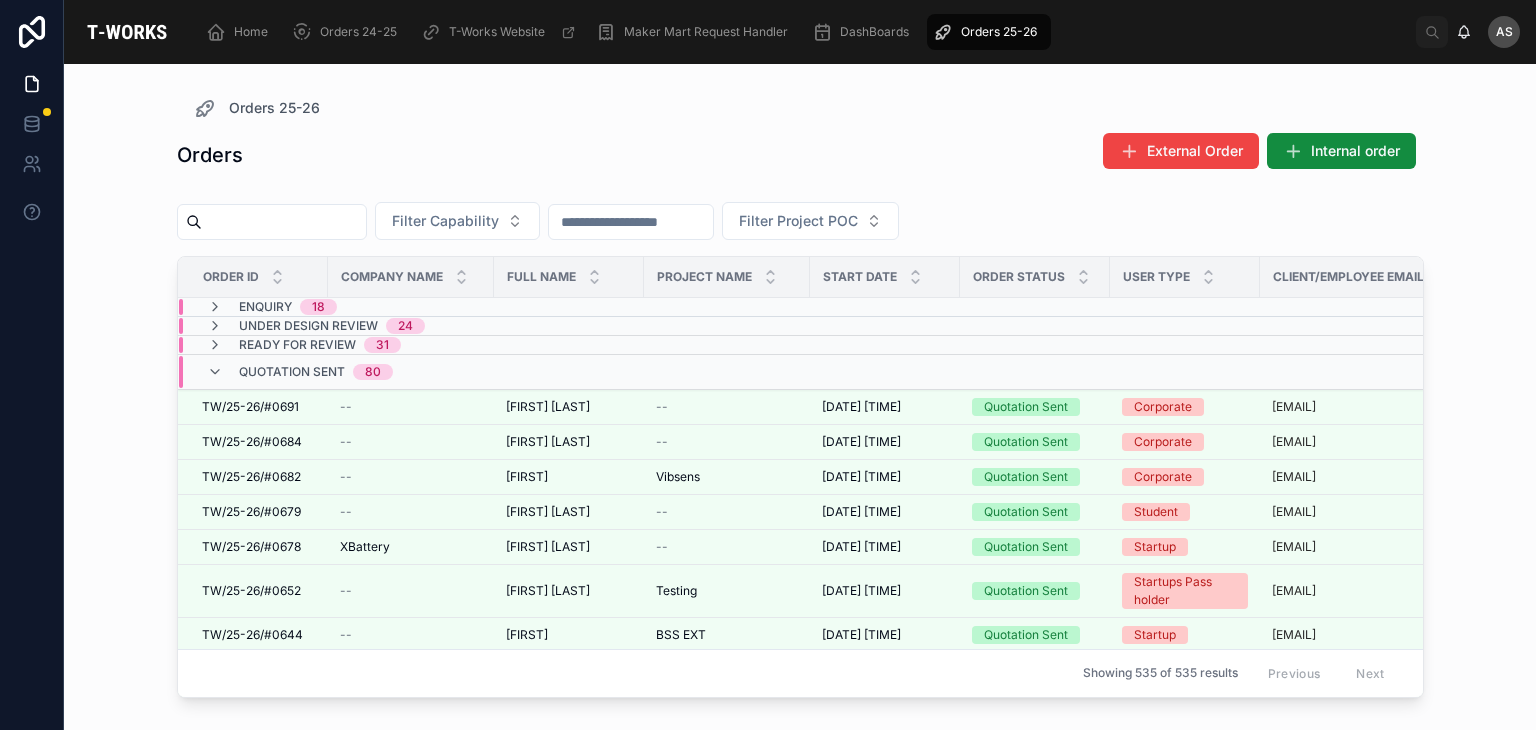 click on "Orders External Order Internal order Filter Capability Filter Project POC Order ID Company Name Full Name Project Name Start Date Order Status User Type Client/Employee Email Phone Capability Enquiry 18 Under Design Review 24 Ready for Review 31 Quotation Sent 80 TW/25-26/#0691 TW/25-26/#0691 -- Abdul Shafi Abdul Shafi -- 04/08/2025 05:30 04/08/2025 05:30 Quotation Sent Corporate abdul.shafi@wsa.com +91 88863 96660 Electronics TW/25-26/#0684 TW/25-26/#0684 -- Anant Sinha Anant Sinha -- 01/08/2025 05:30 01/08/2025 05:30 Quotation Sent Corporate anant.sinha@infyaero.in +91 93911 40144 Electronics TW/25-26/#0682 TW/25-26/#0682 -- Saiteja Saiteja Vibsens Vibsens 01/08/2025 05:30 01/08/2025 05:30 Quotation Sent Corporate saiteja@fourninecloud.com +91 95024 94360 Metal Shop TW/25-26/#0679 TW/25-26/#0679 -- Dhadi Tillu  Dhadi Tillu  -- 01/08/2025 05:30 01/08/2025 05:30 Quotation Sent Student dhaditillu@gmail.com +91 91335 59549 Electronics TW/25-26/#0678 TW/25-26/#0678 XBattery XBattery Sonu Mishra Sonu Mishra -- --" at bounding box center (800, 413) 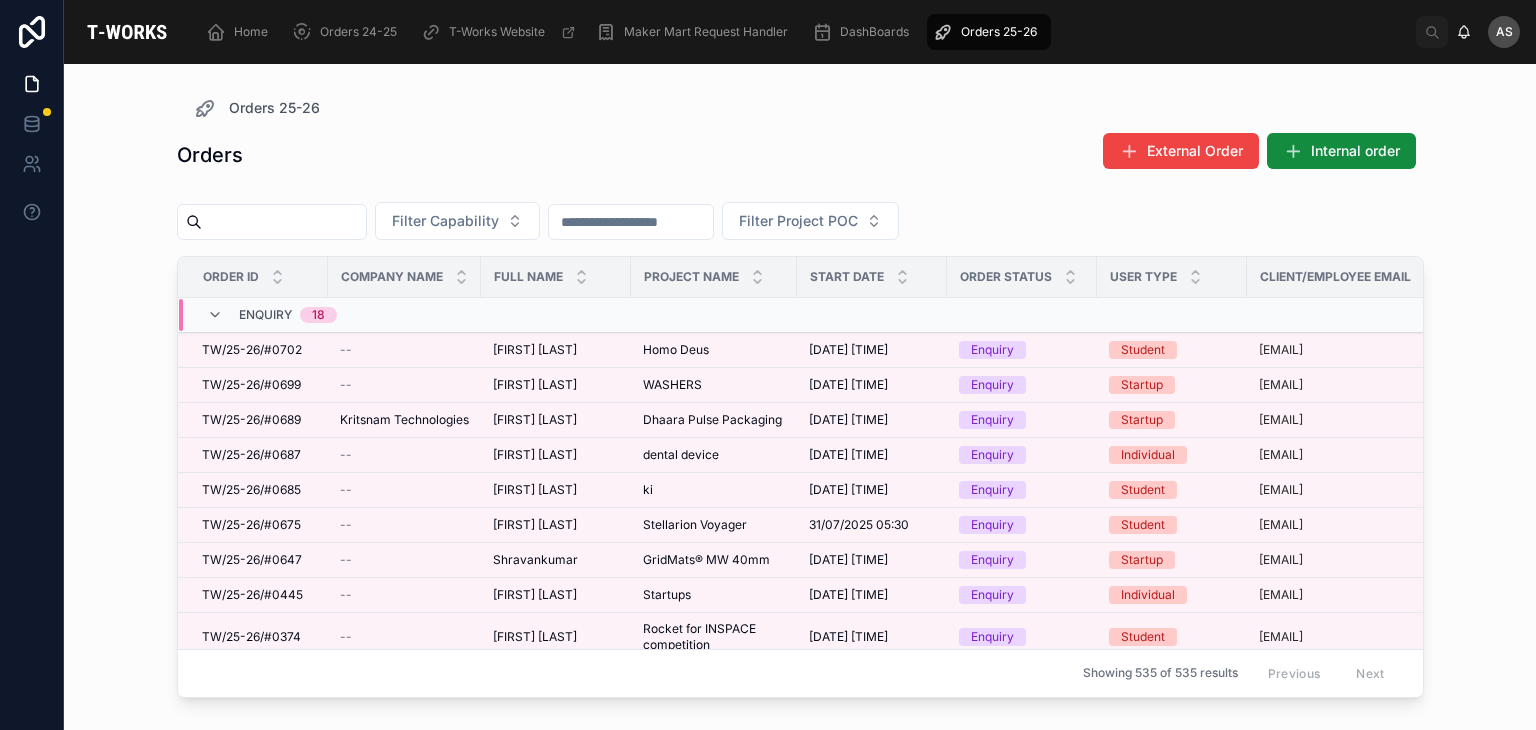 click on "Enquiry 18" at bounding box center (404, 315) 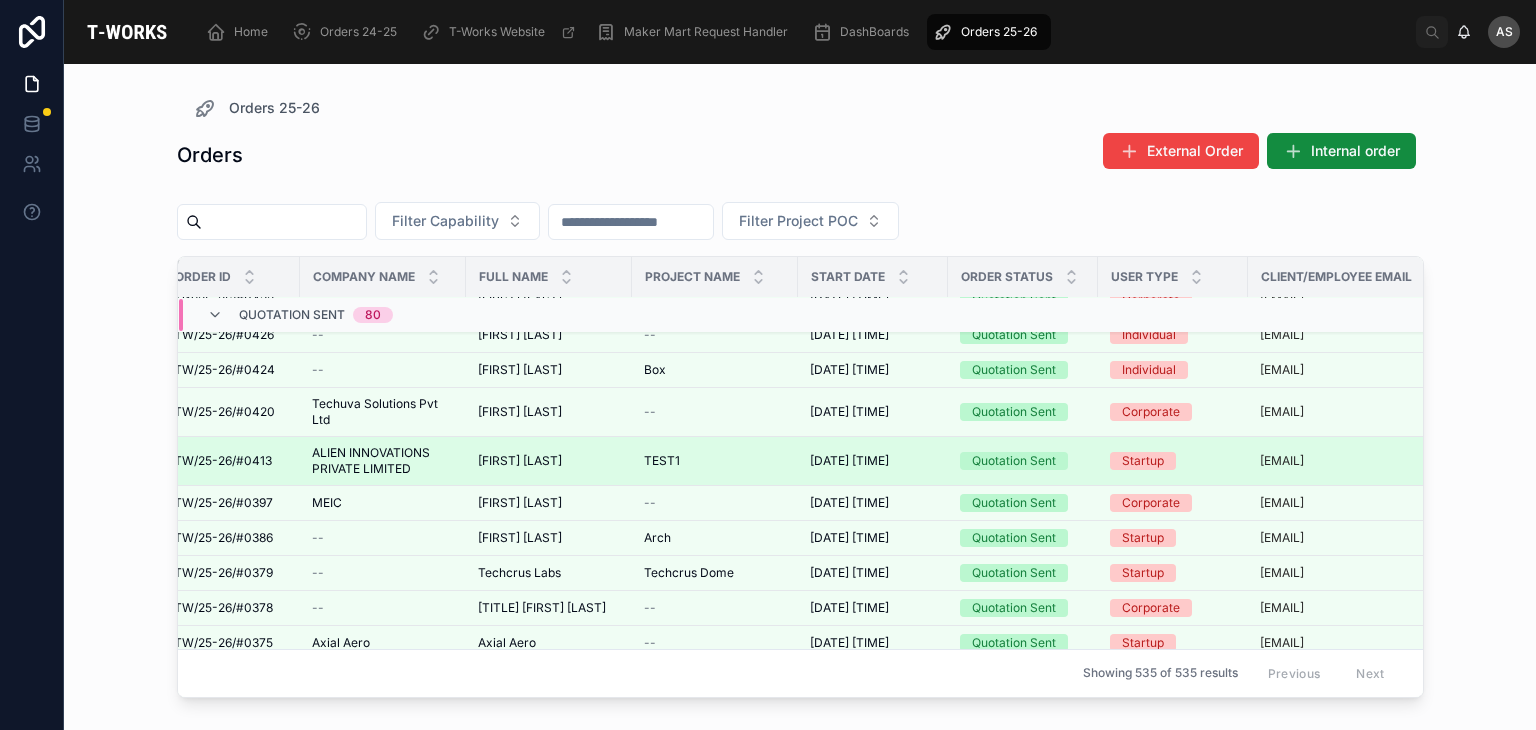 scroll, scrollTop: 1660, scrollLeft: 26, axis: both 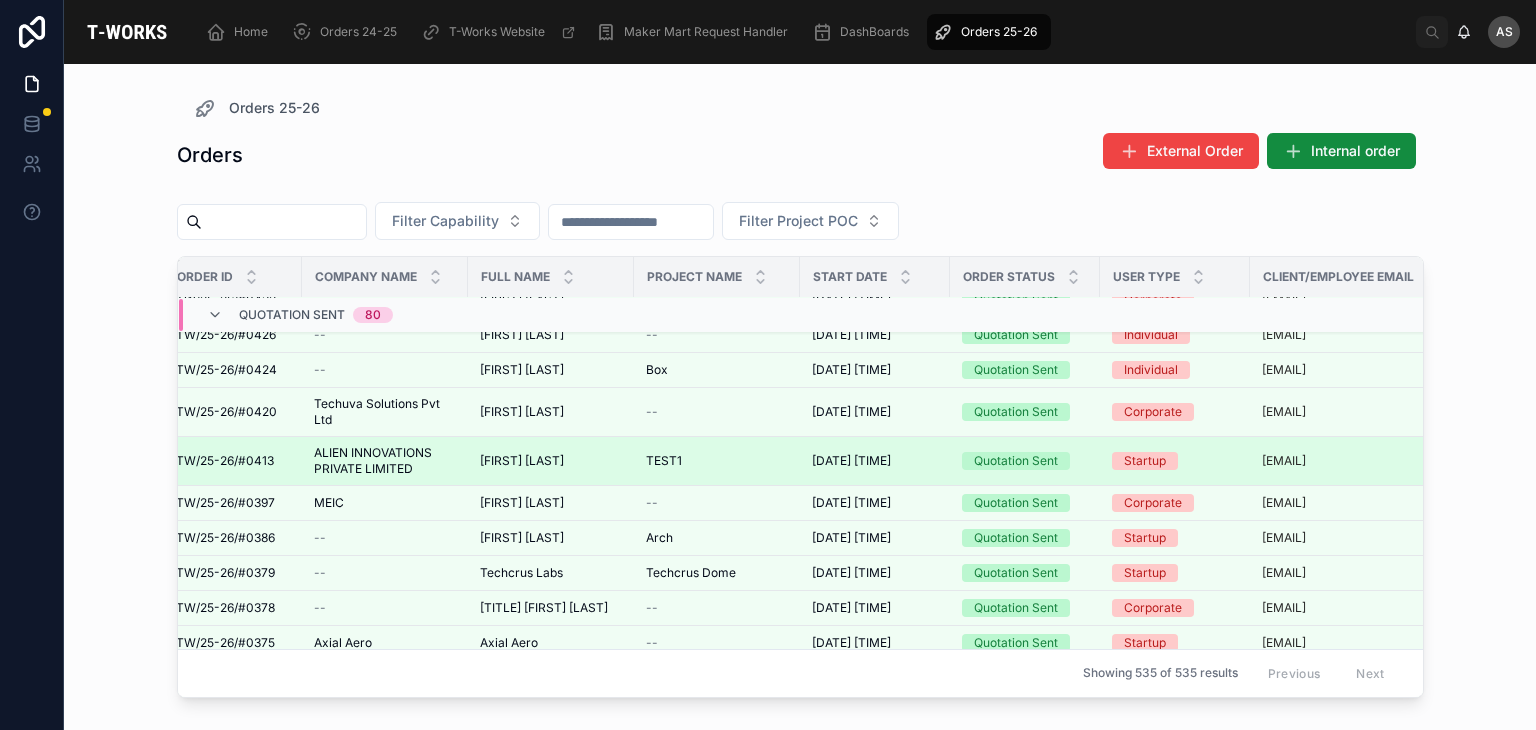 click on "ALIEN INNOVATIONS PRIVATE LIMITED" at bounding box center (385, 461) 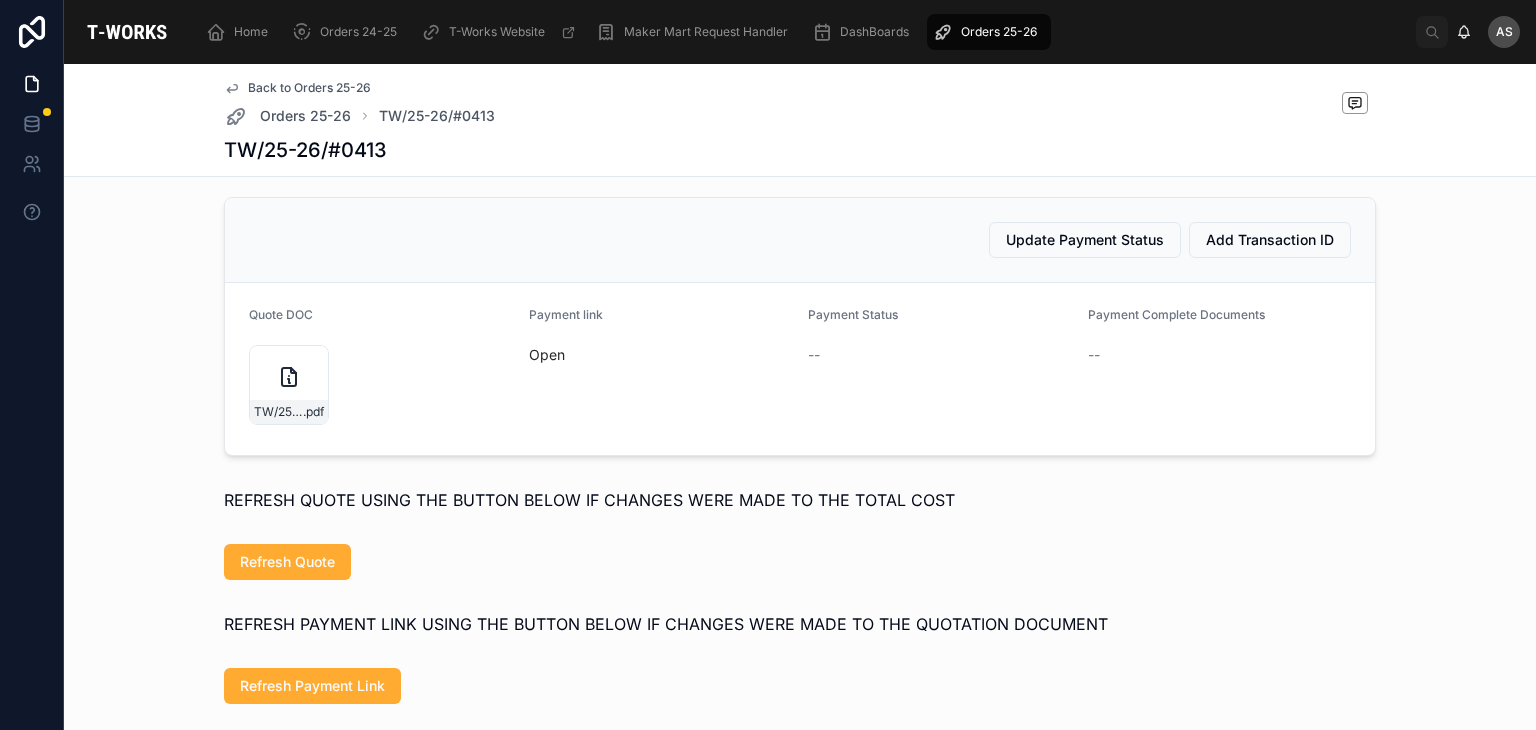 scroll, scrollTop: 840, scrollLeft: 0, axis: vertical 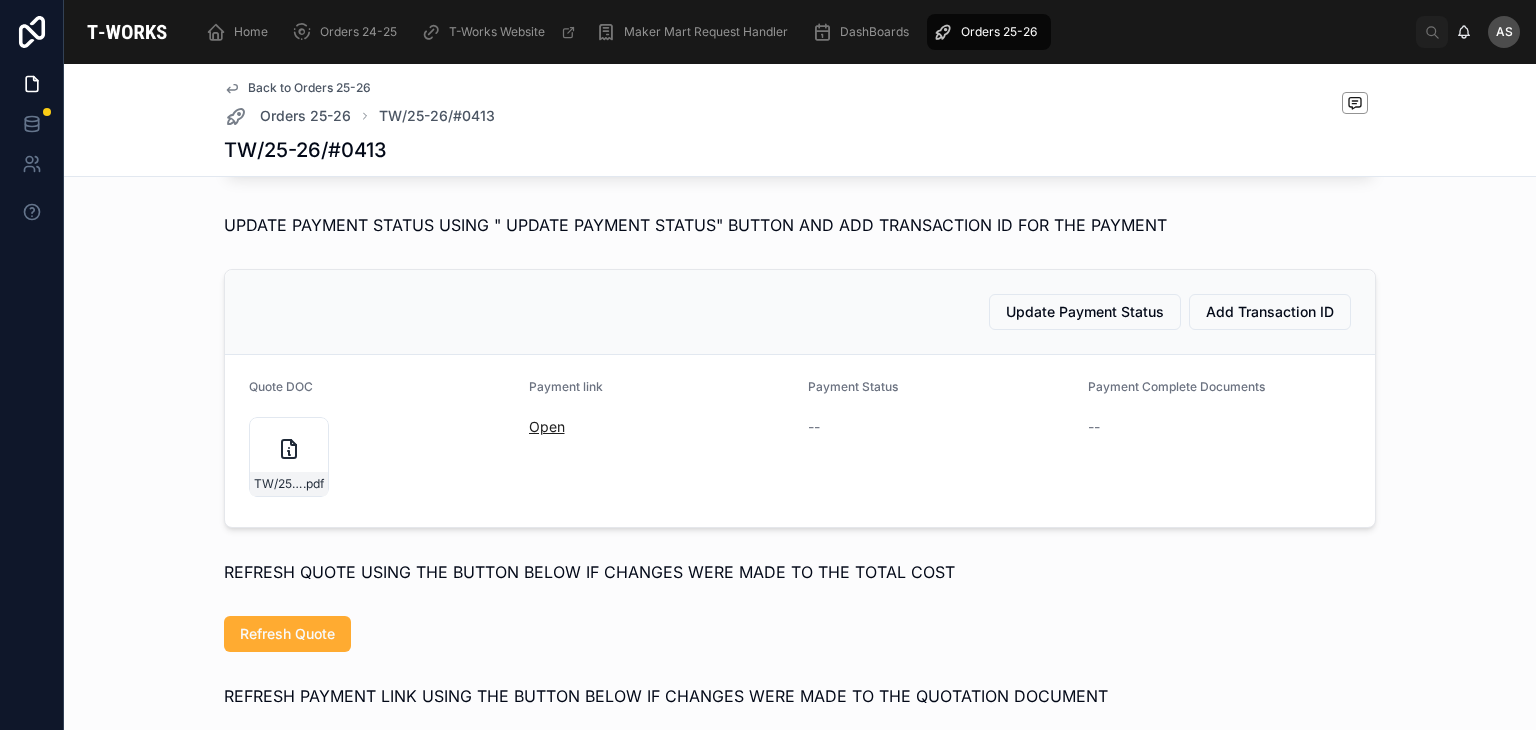 click on "Open" at bounding box center [547, 426] 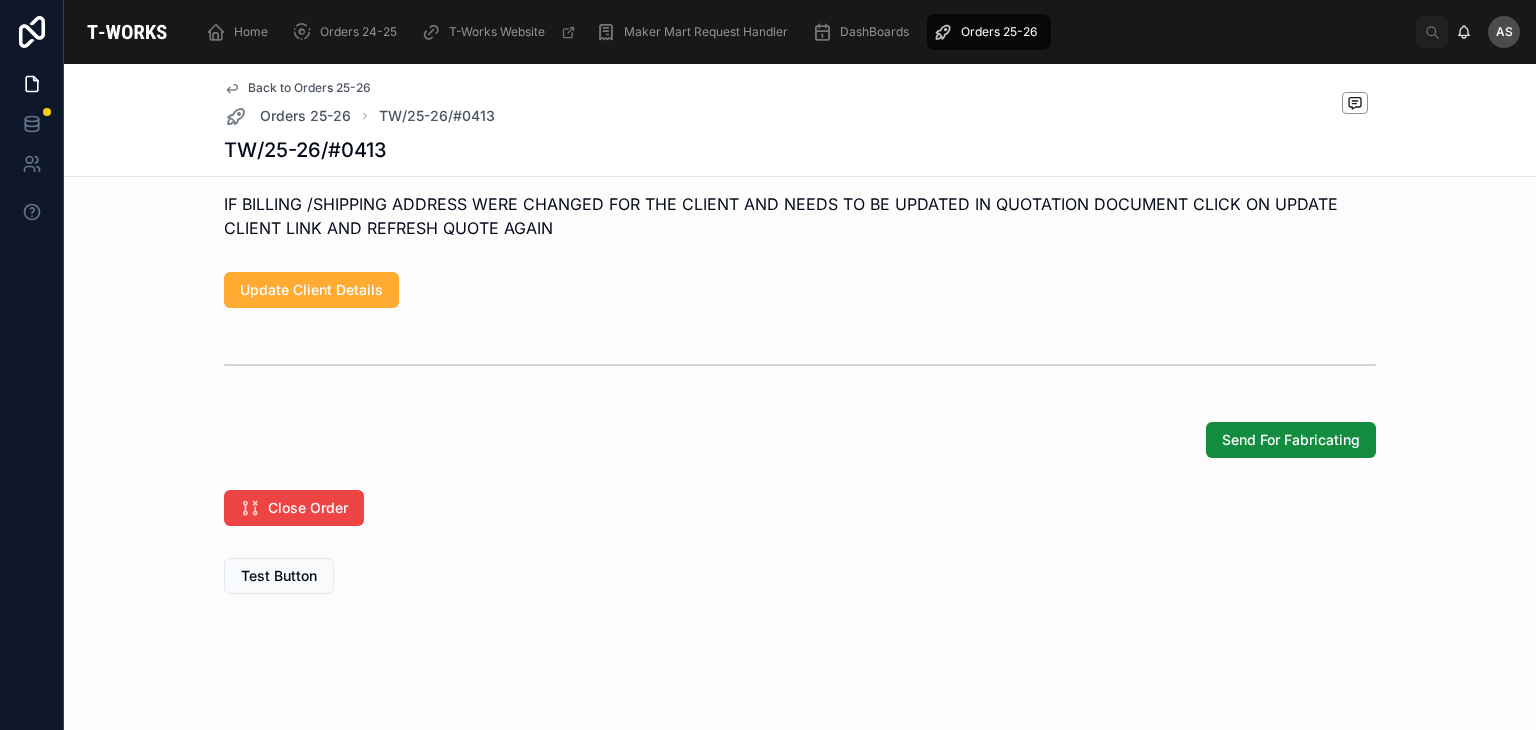 scroll, scrollTop: 1482, scrollLeft: 0, axis: vertical 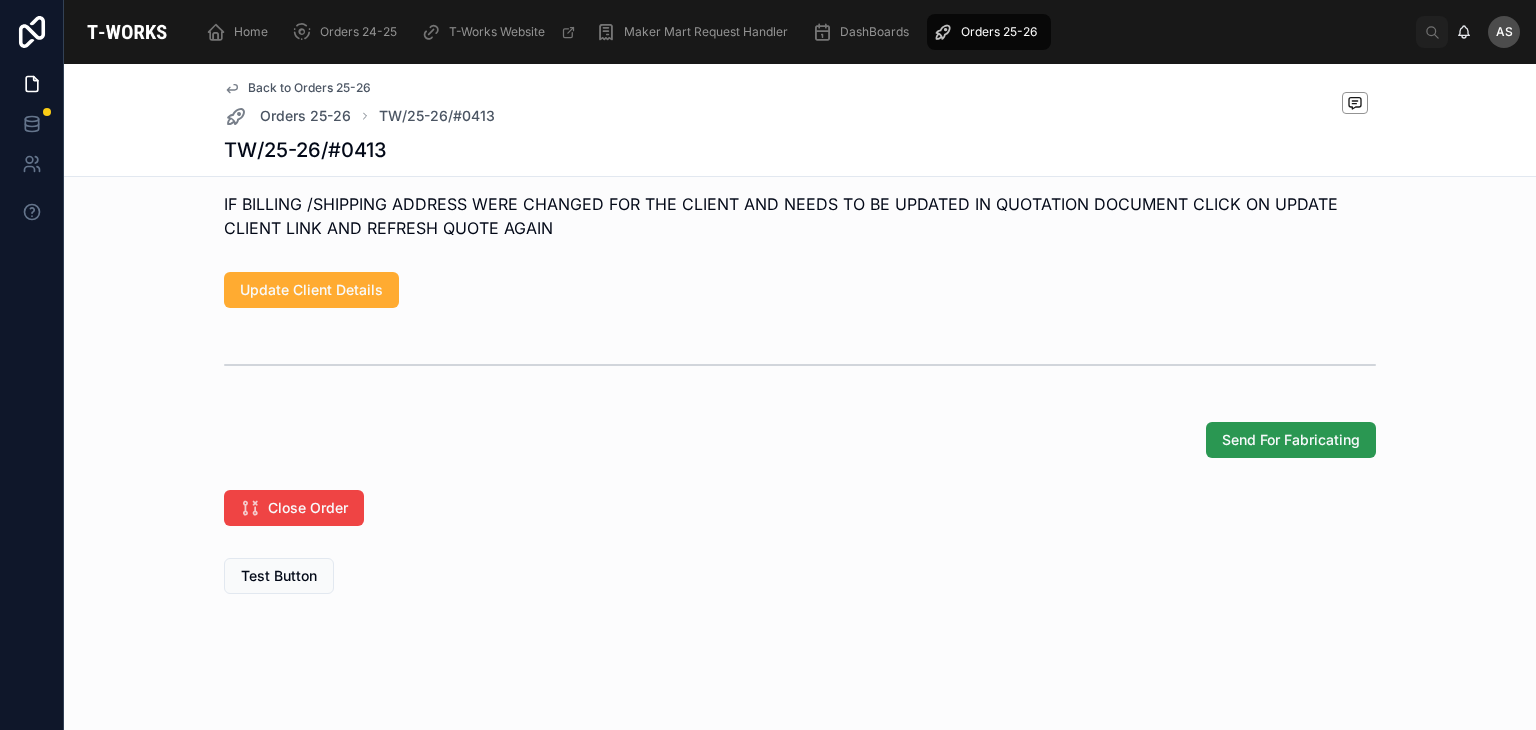 click on "Send For Fabricating" at bounding box center [1291, 440] 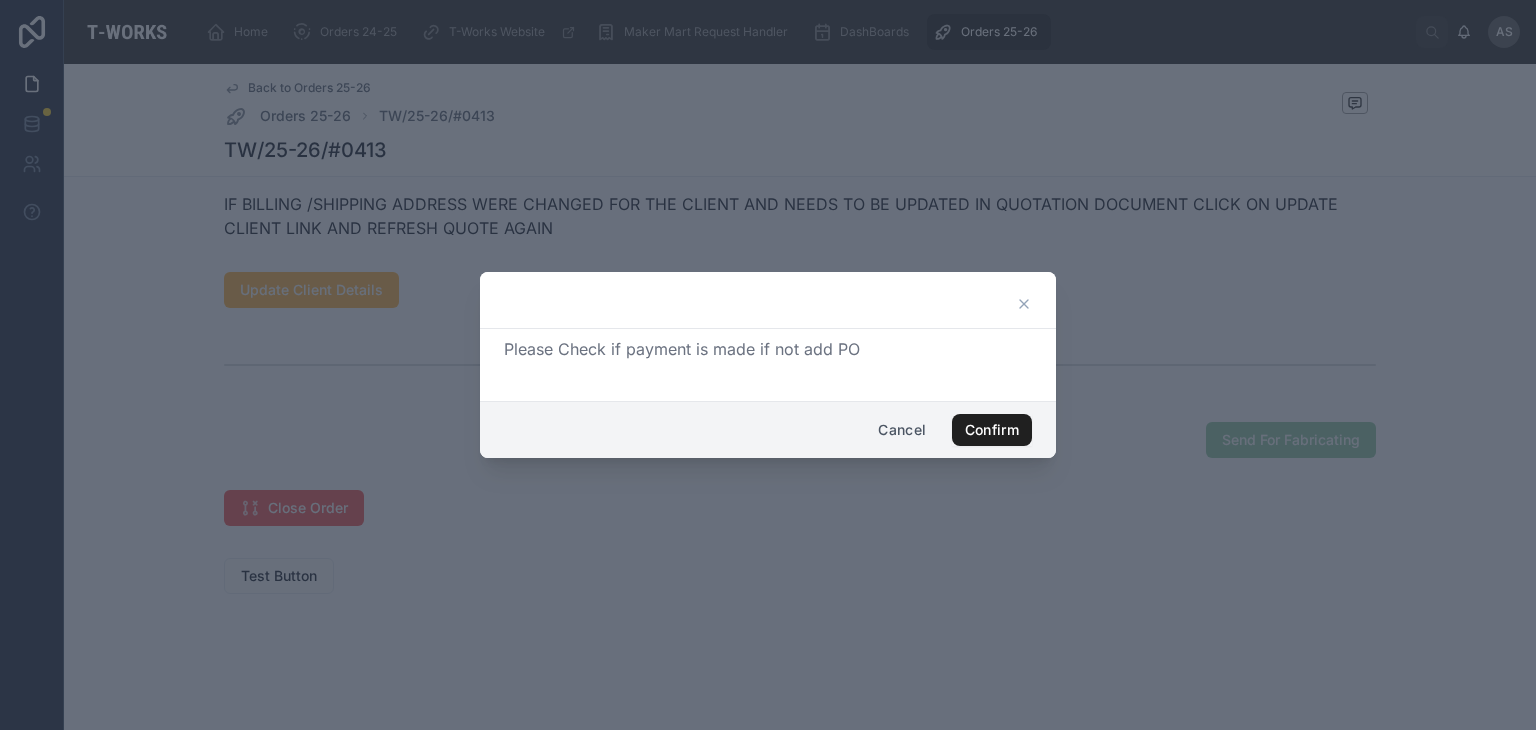 click on "Confirm" at bounding box center [992, 430] 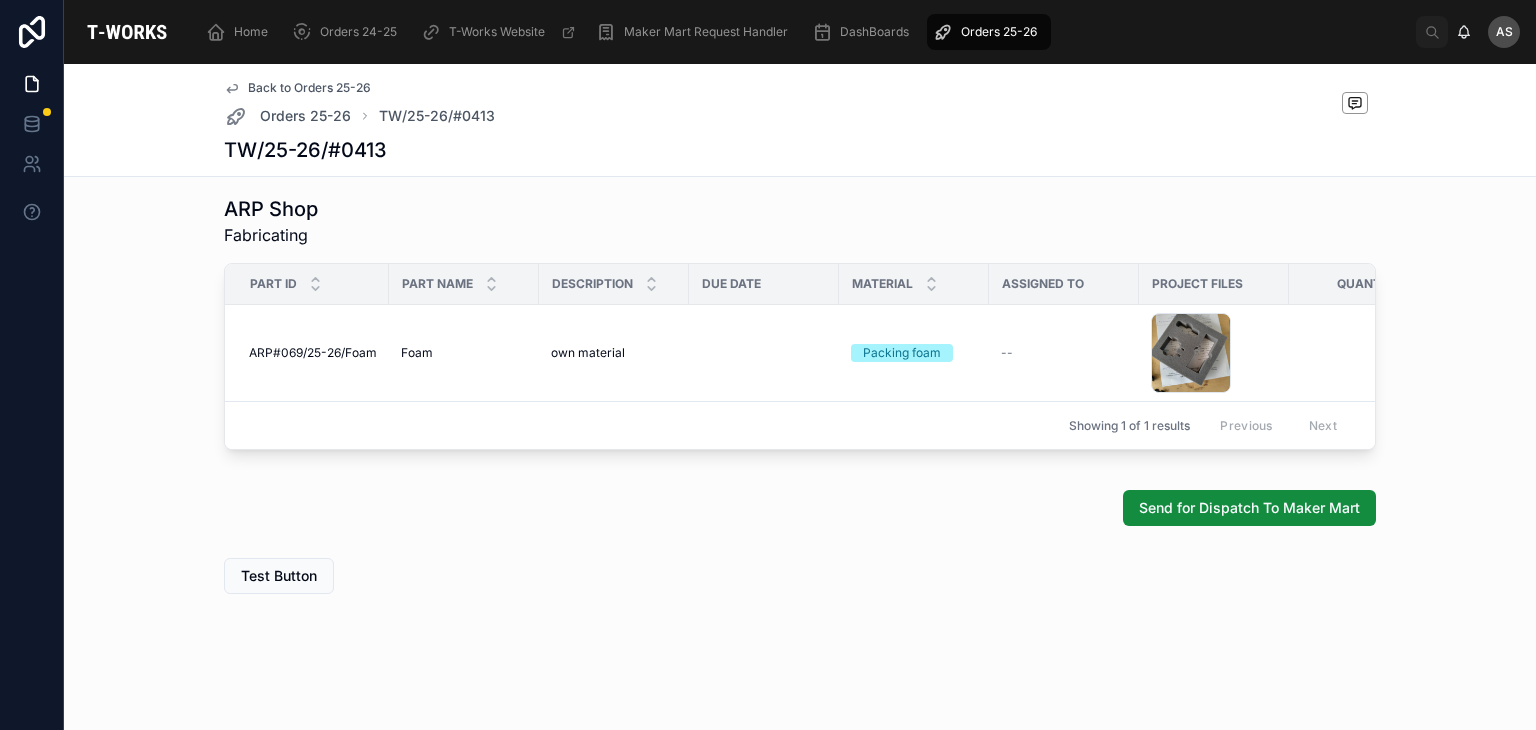 scroll, scrollTop: 1092, scrollLeft: 0, axis: vertical 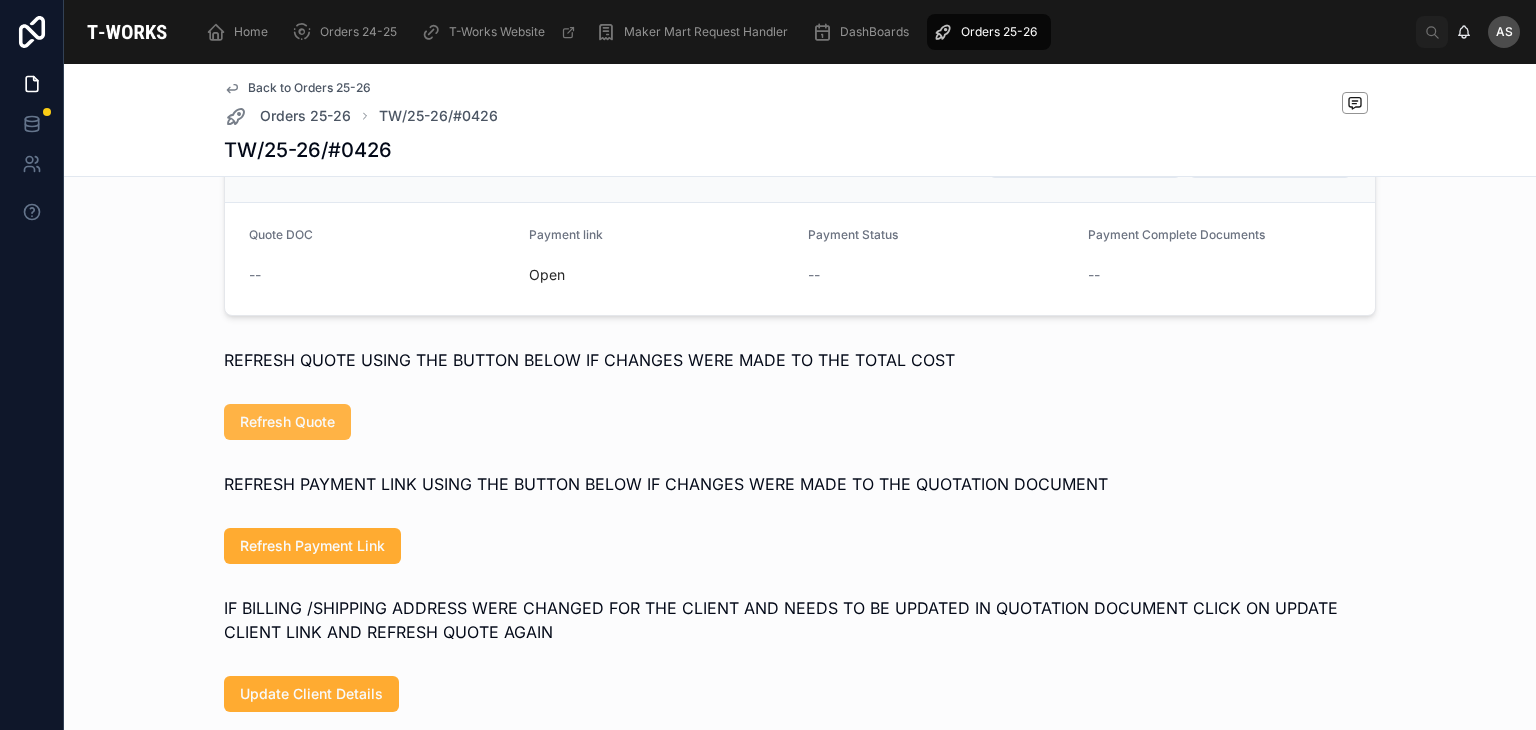 click on "Refresh Quote" at bounding box center (287, 422) 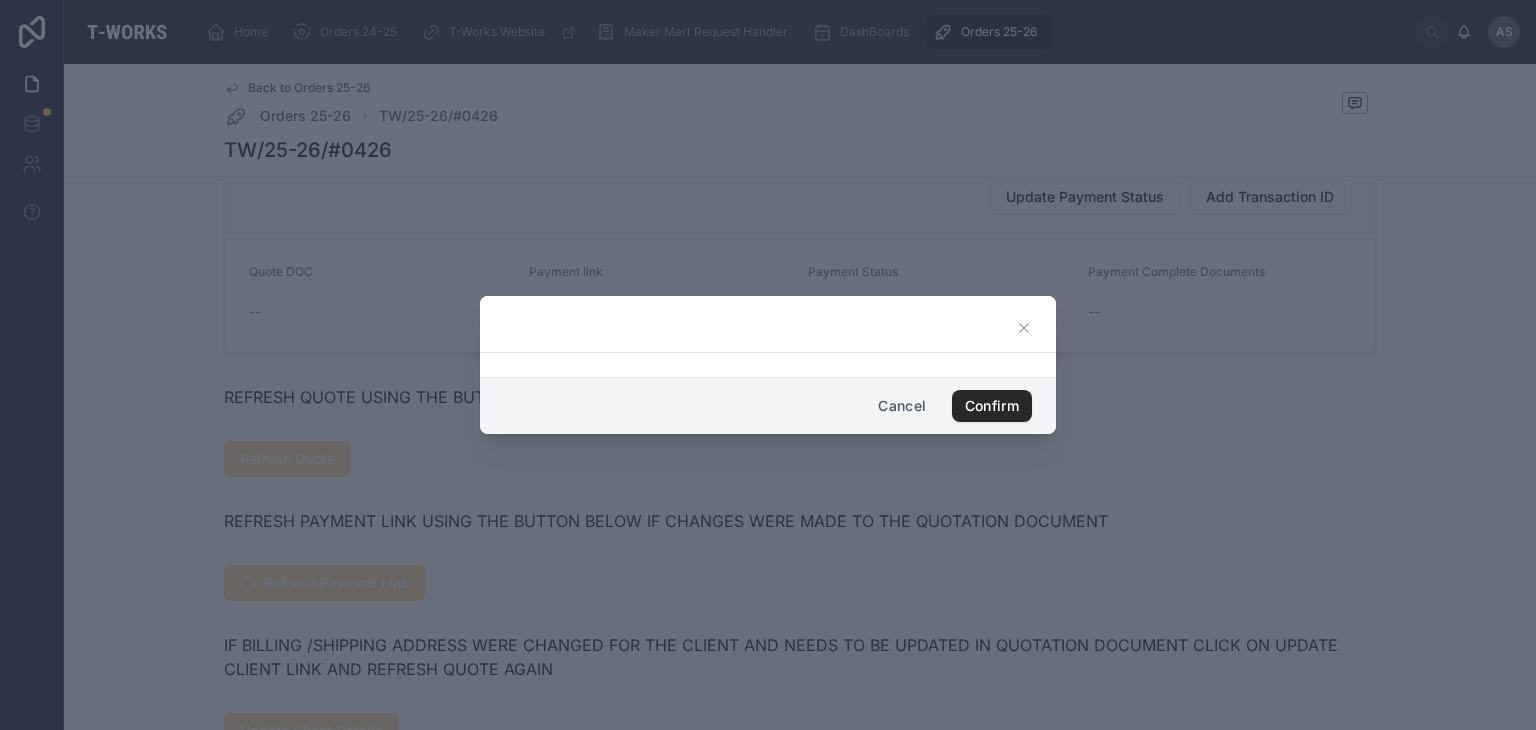 scroll, scrollTop: 965, scrollLeft: 0, axis: vertical 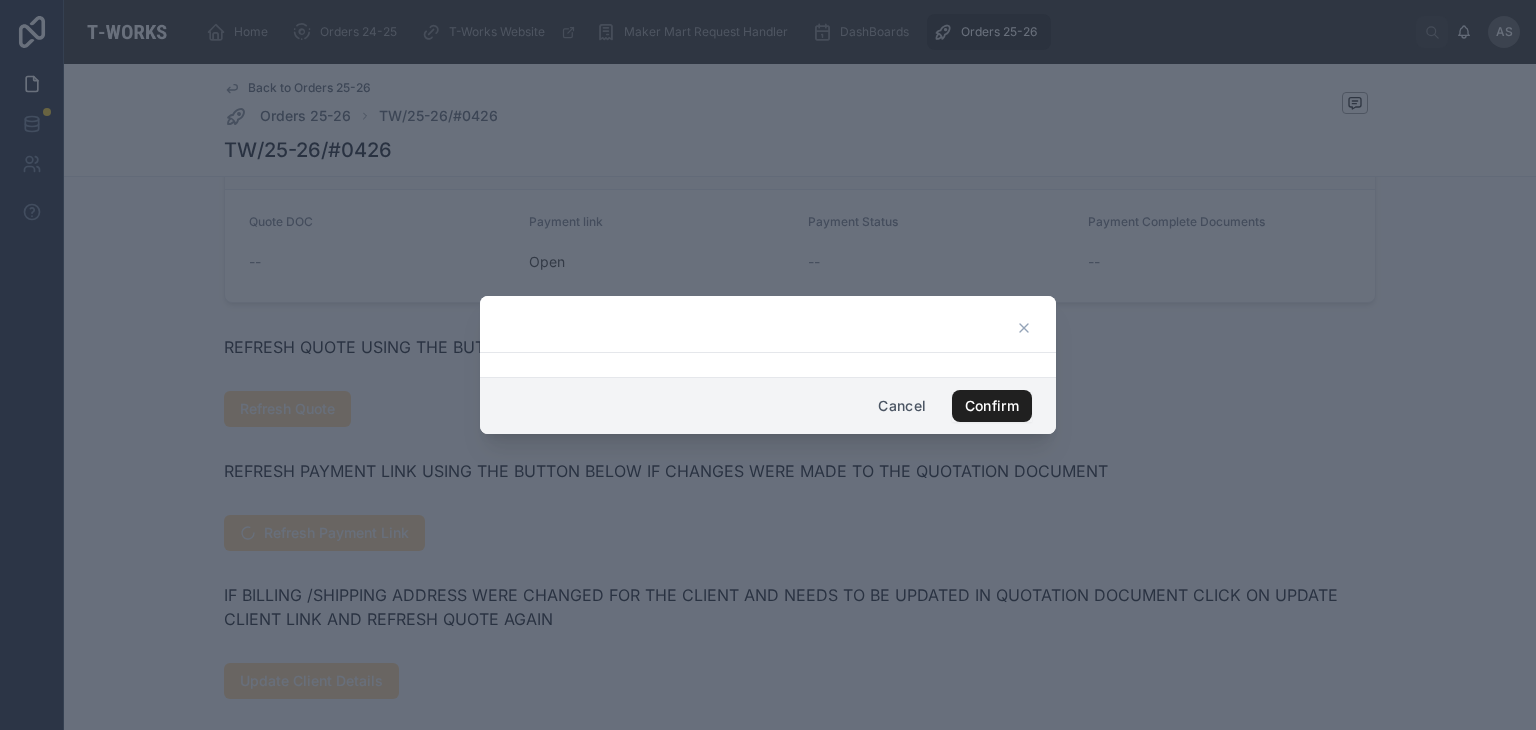 click on "Confirm" at bounding box center (992, 406) 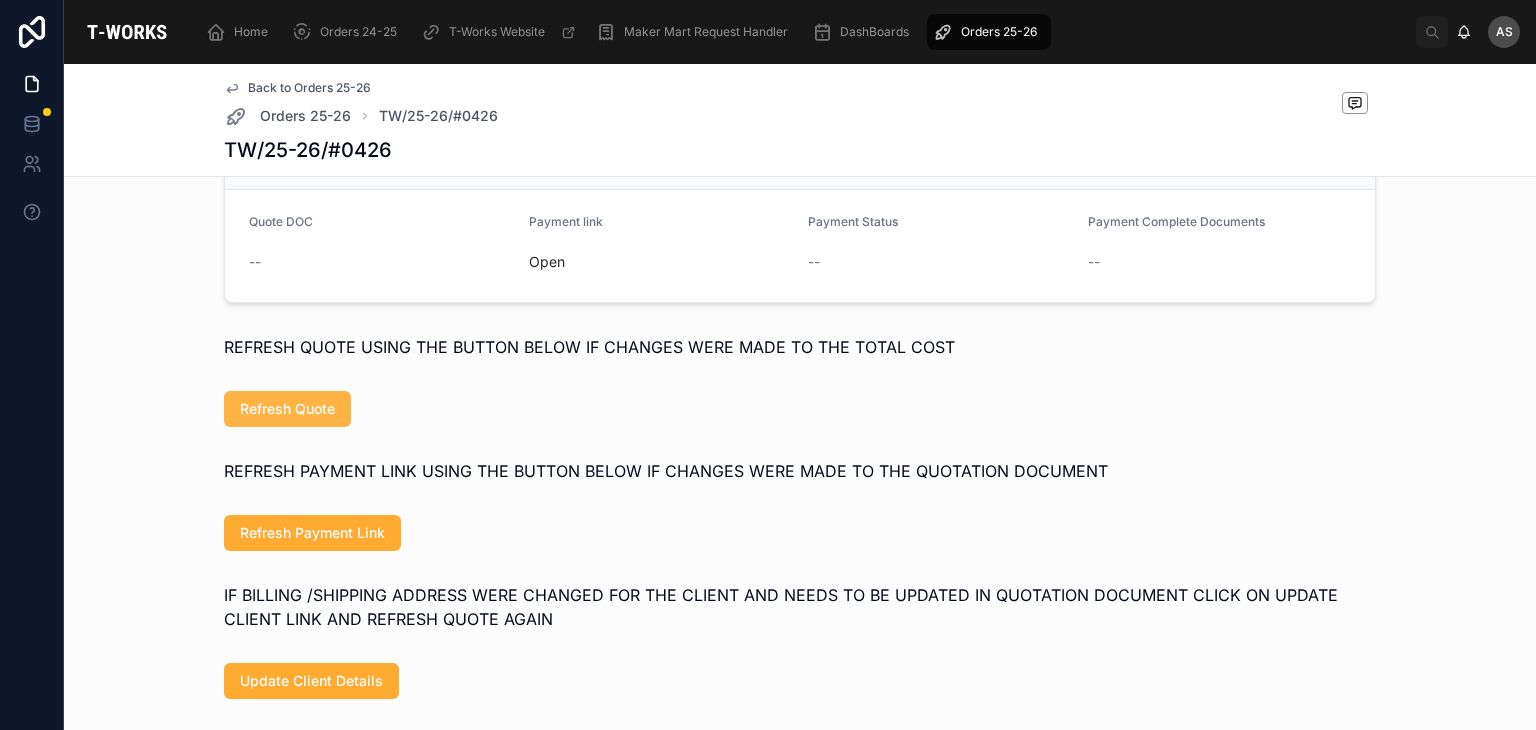 click on "Refresh Quote" at bounding box center [287, 409] 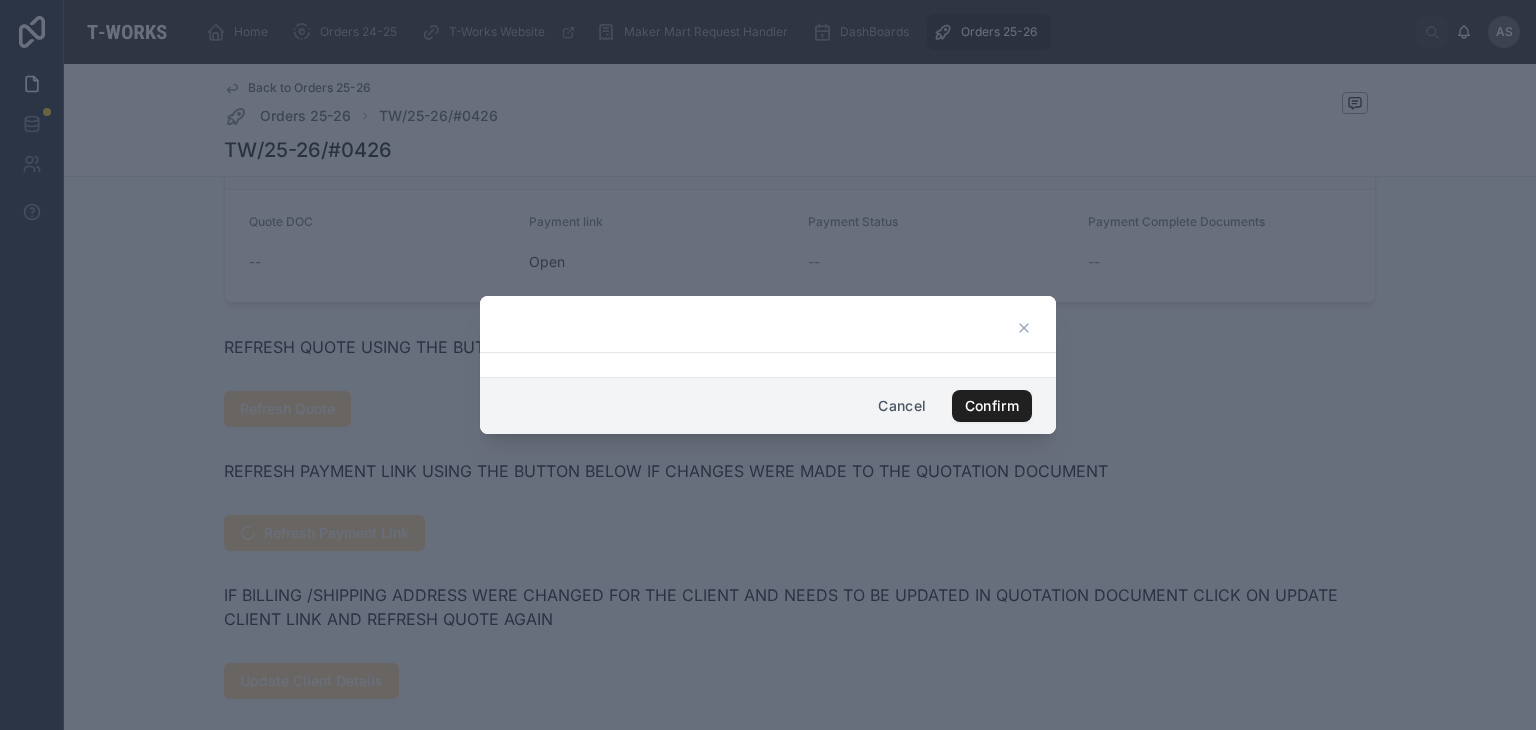 click on "Confirm" at bounding box center (992, 406) 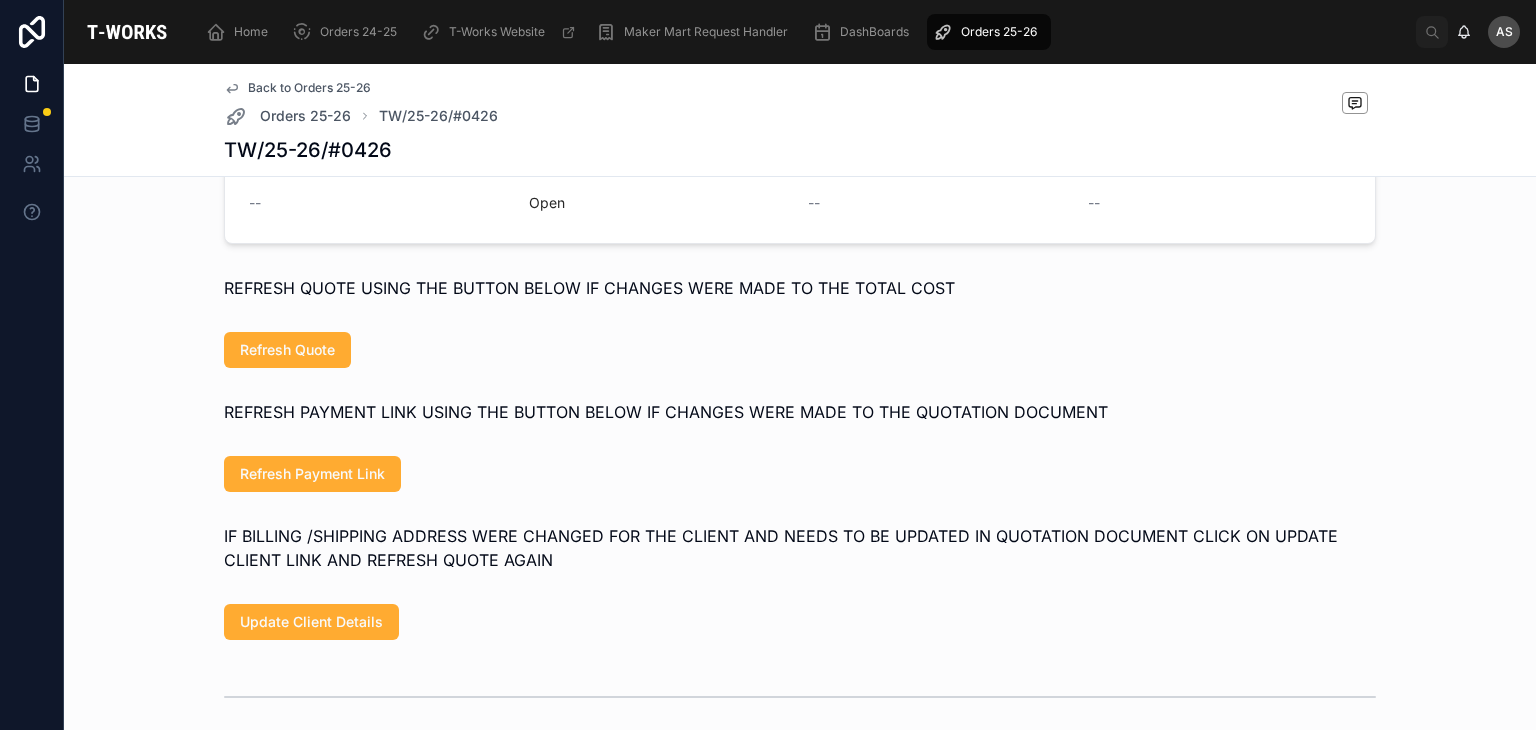 scroll, scrollTop: 1036, scrollLeft: 0, axis: vertical 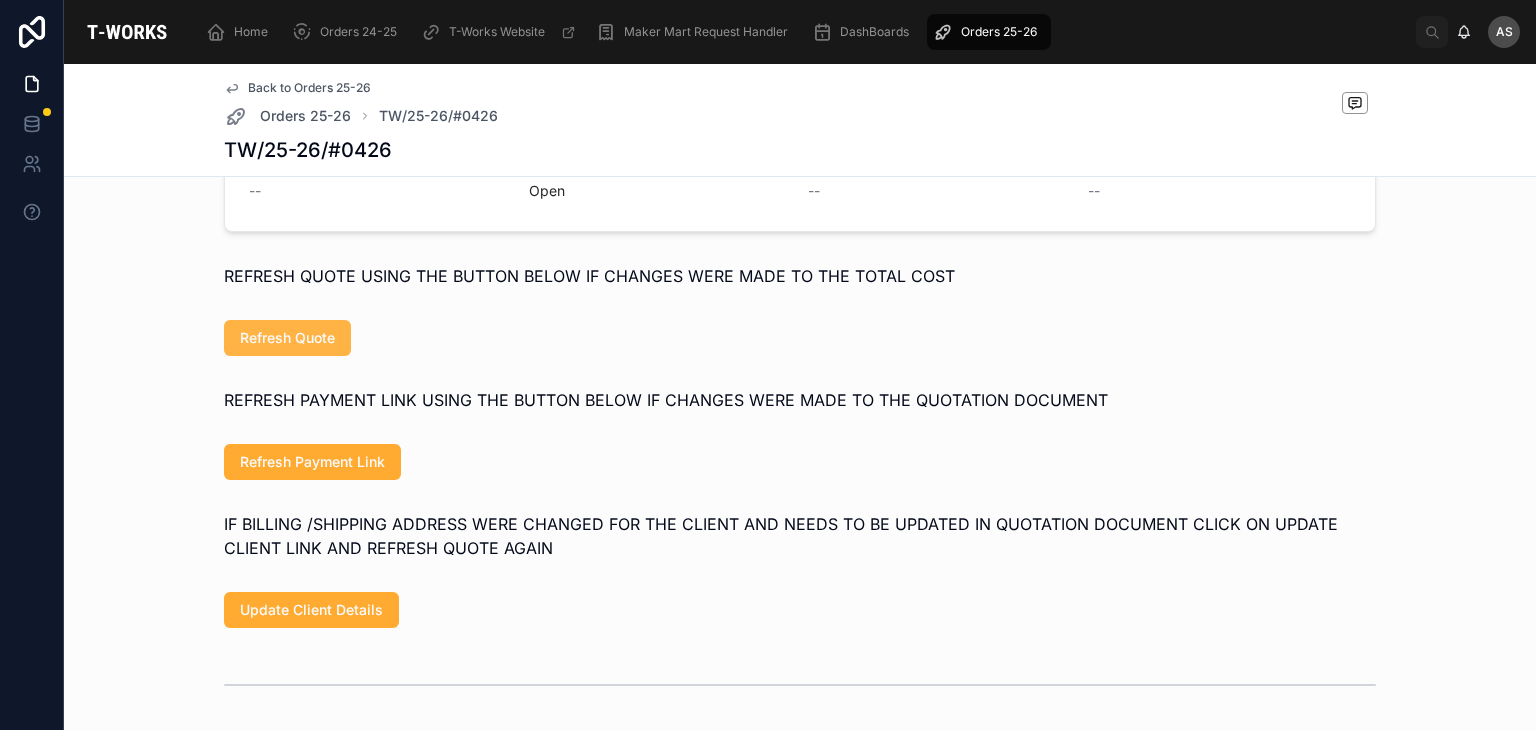 click on "Refresh Quote" at bounding box center (287, 338) 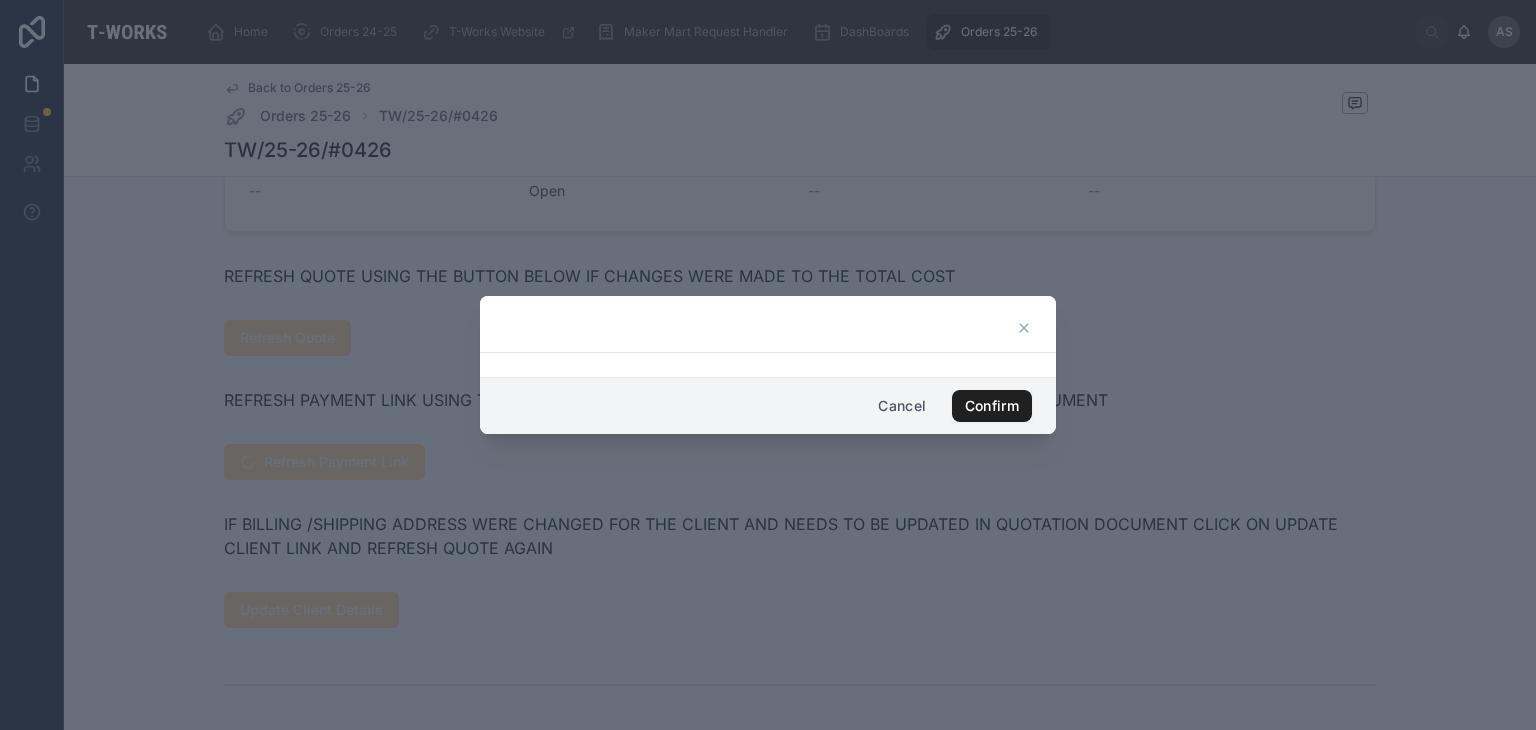 click on "Confirm" at bounding box center [992, 406] 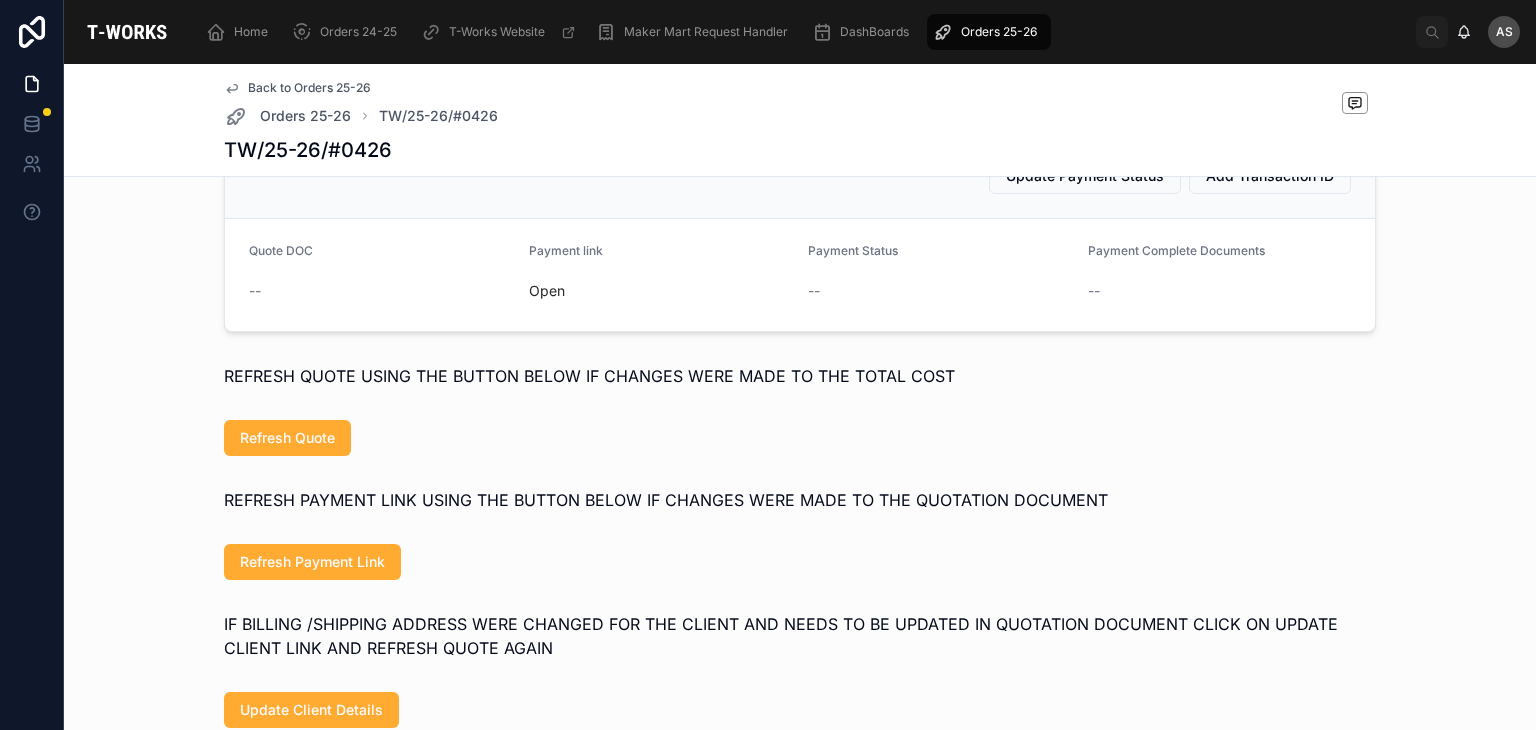 scroll, scrollTop: 937, scrollLeft: 0, axis: vertical 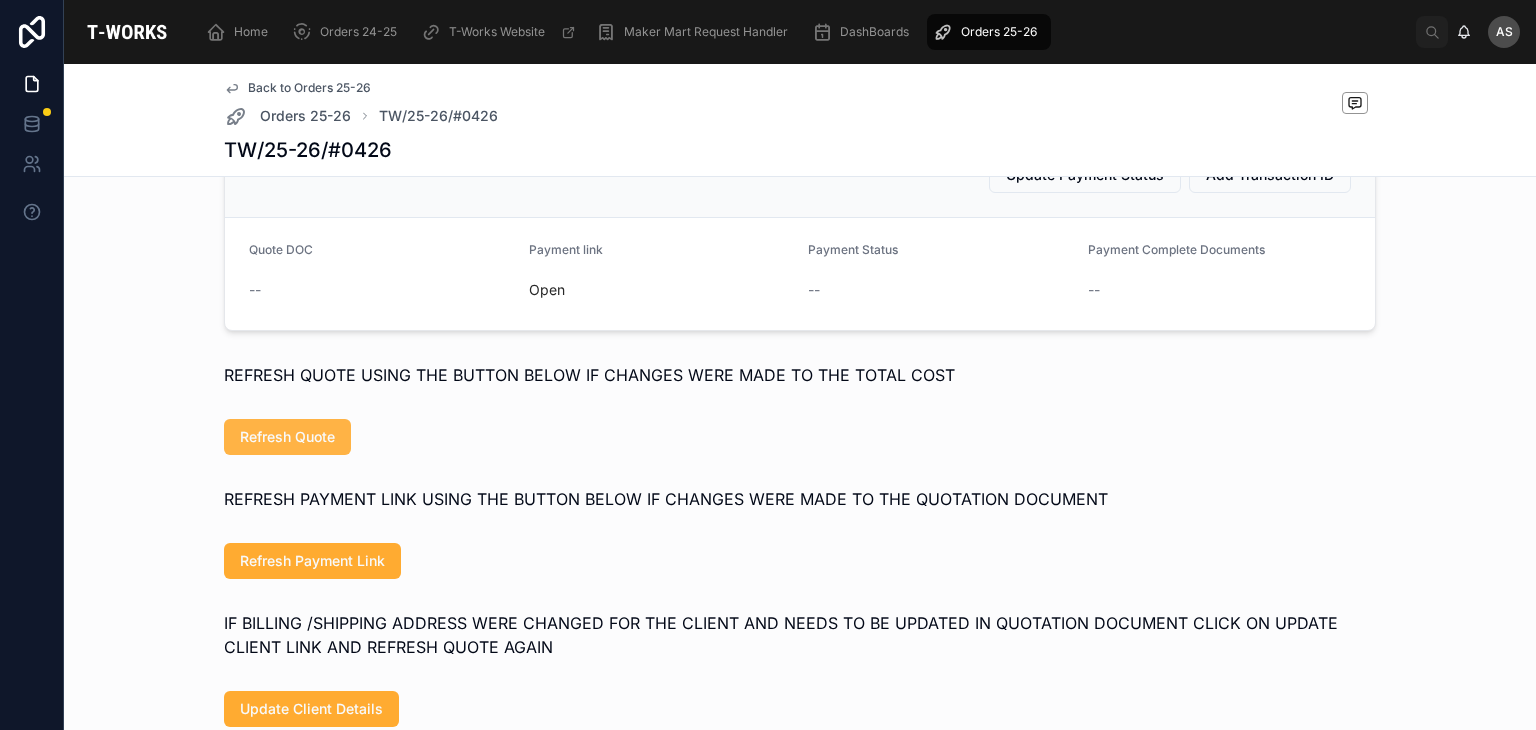 click on "Refresh Quote" at bounding box center (287, 437) 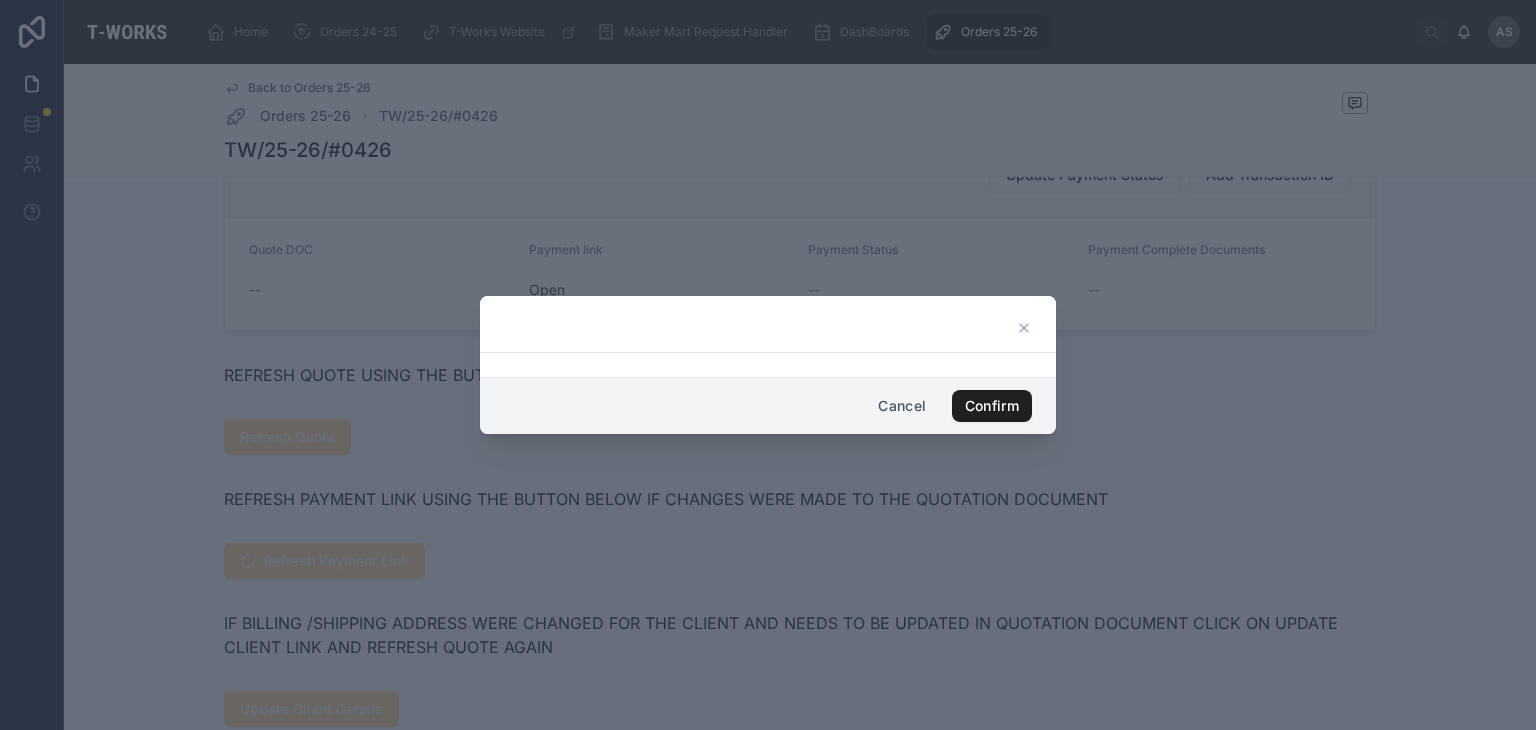 click on "Confirm" at bounding box center (992, 406) 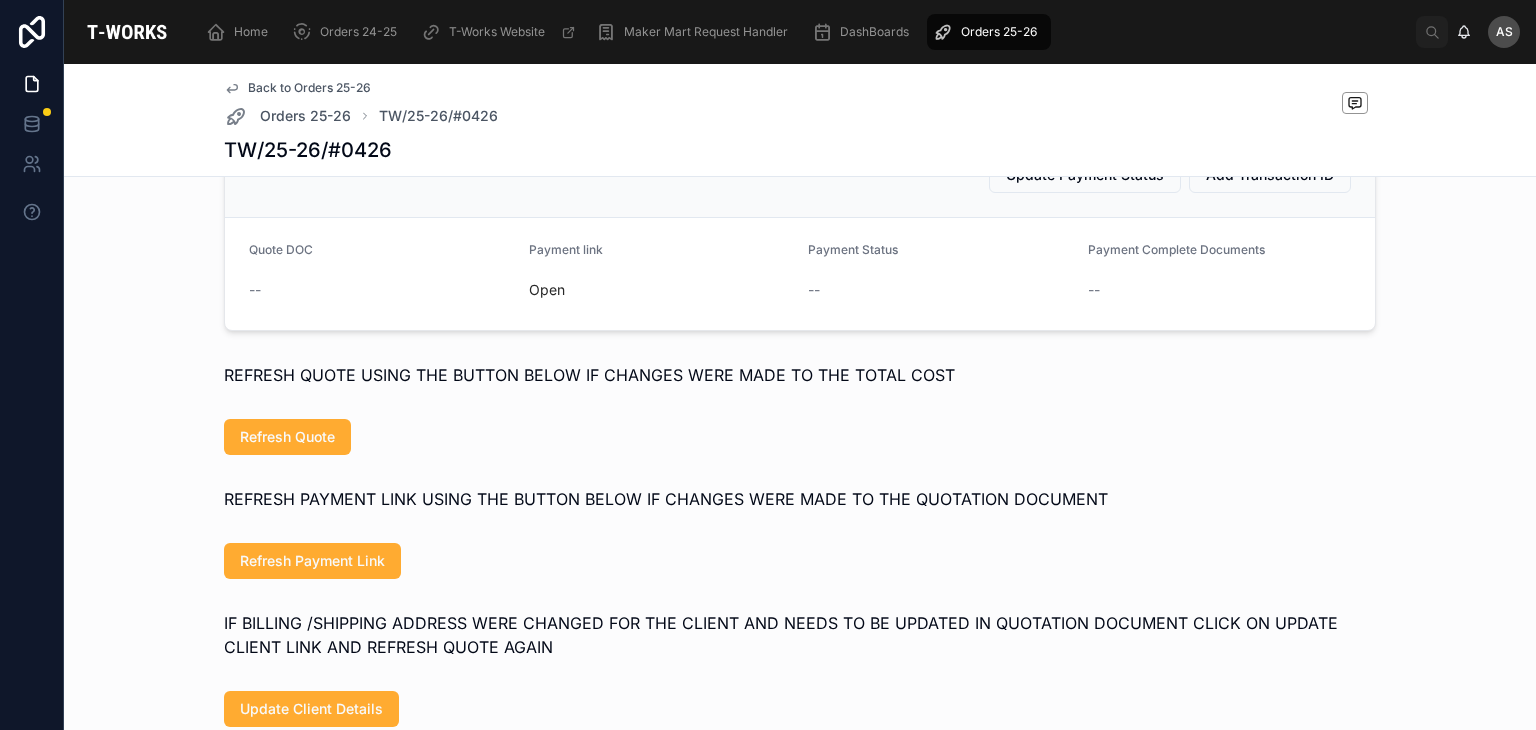 click on "Refresh Quote" at bounding box center (800, 437) 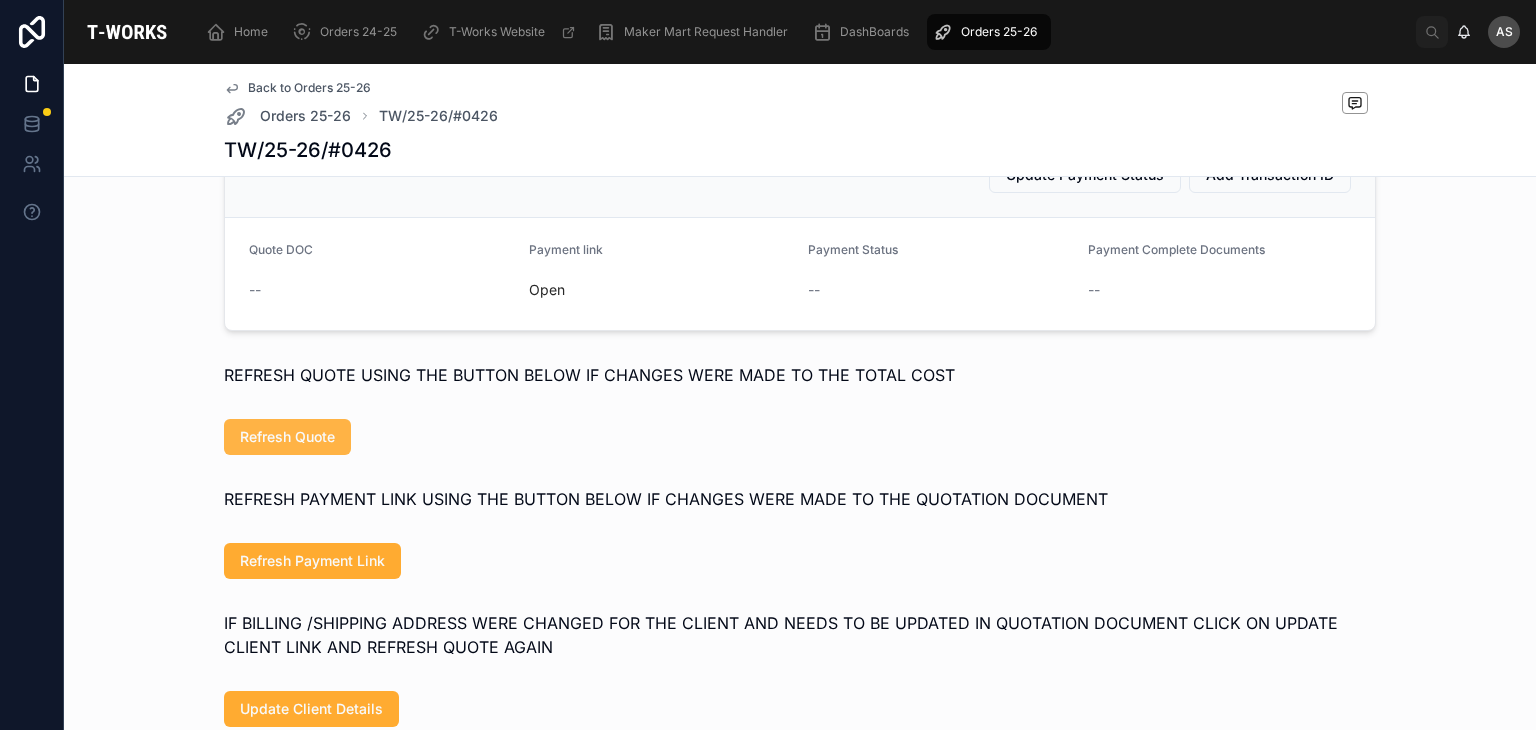 click on "Refresh Quote" at bounding box center (287, 437) 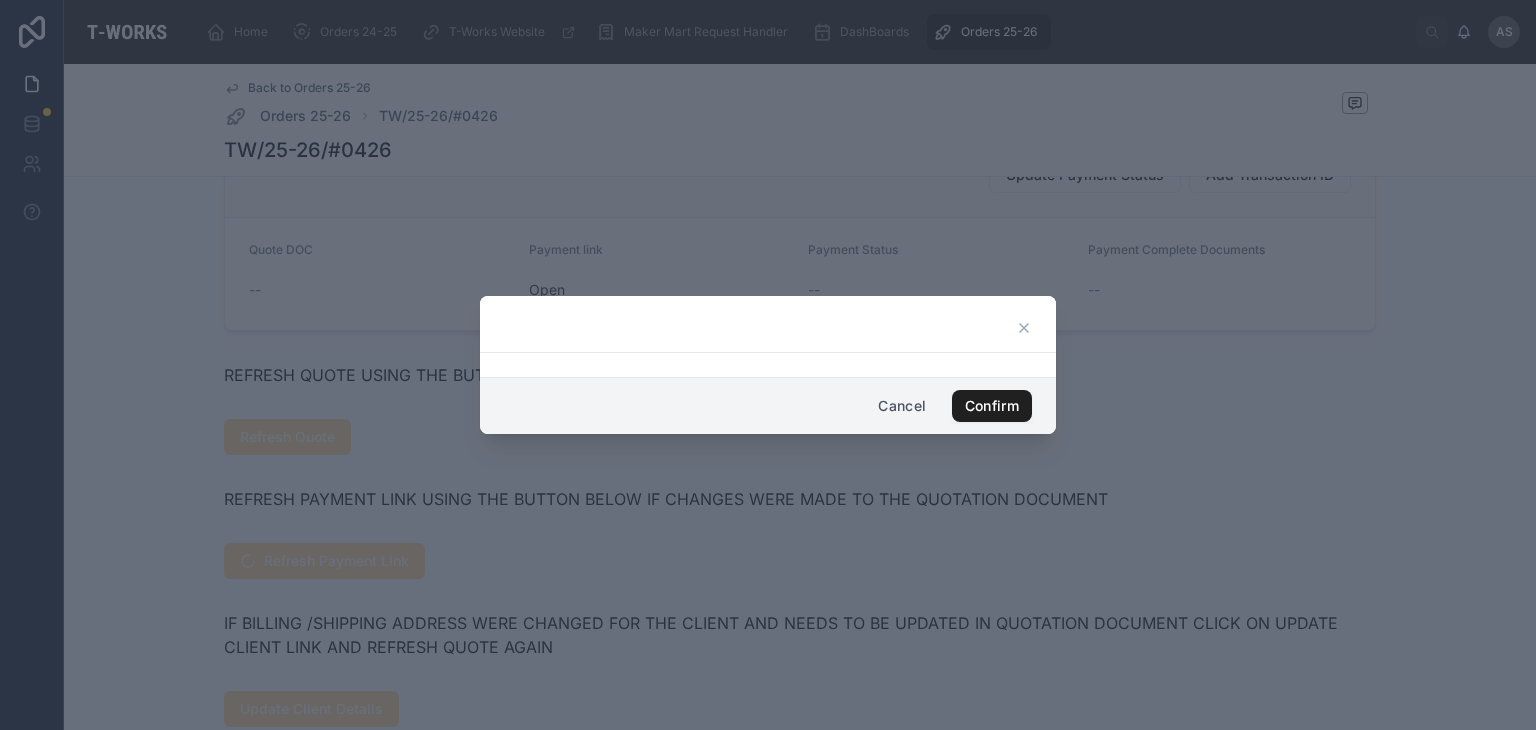 click on "Confirm" at bounding box center (992, 406) 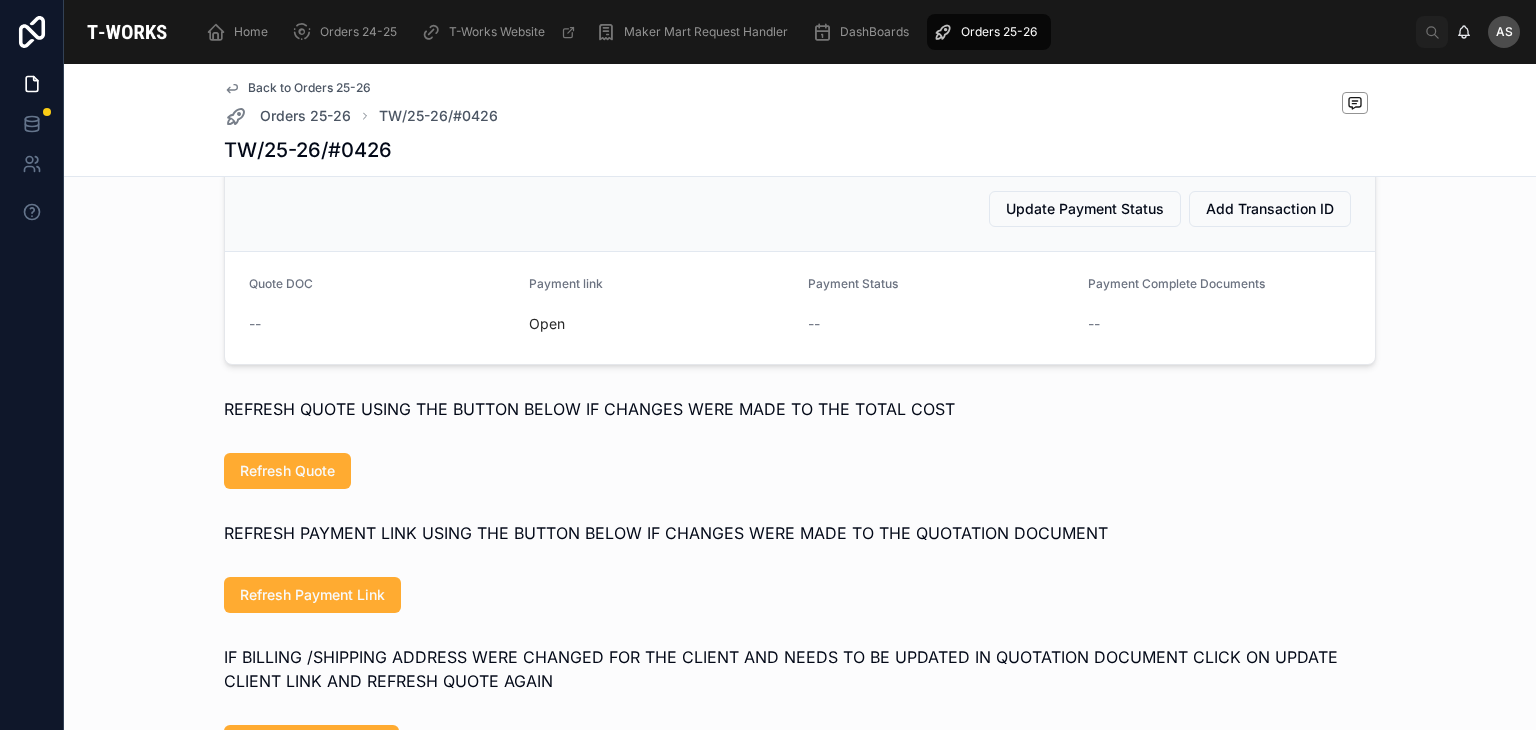 scroll, scrollTop: 904, scrollLeft: 0, axis: vertical 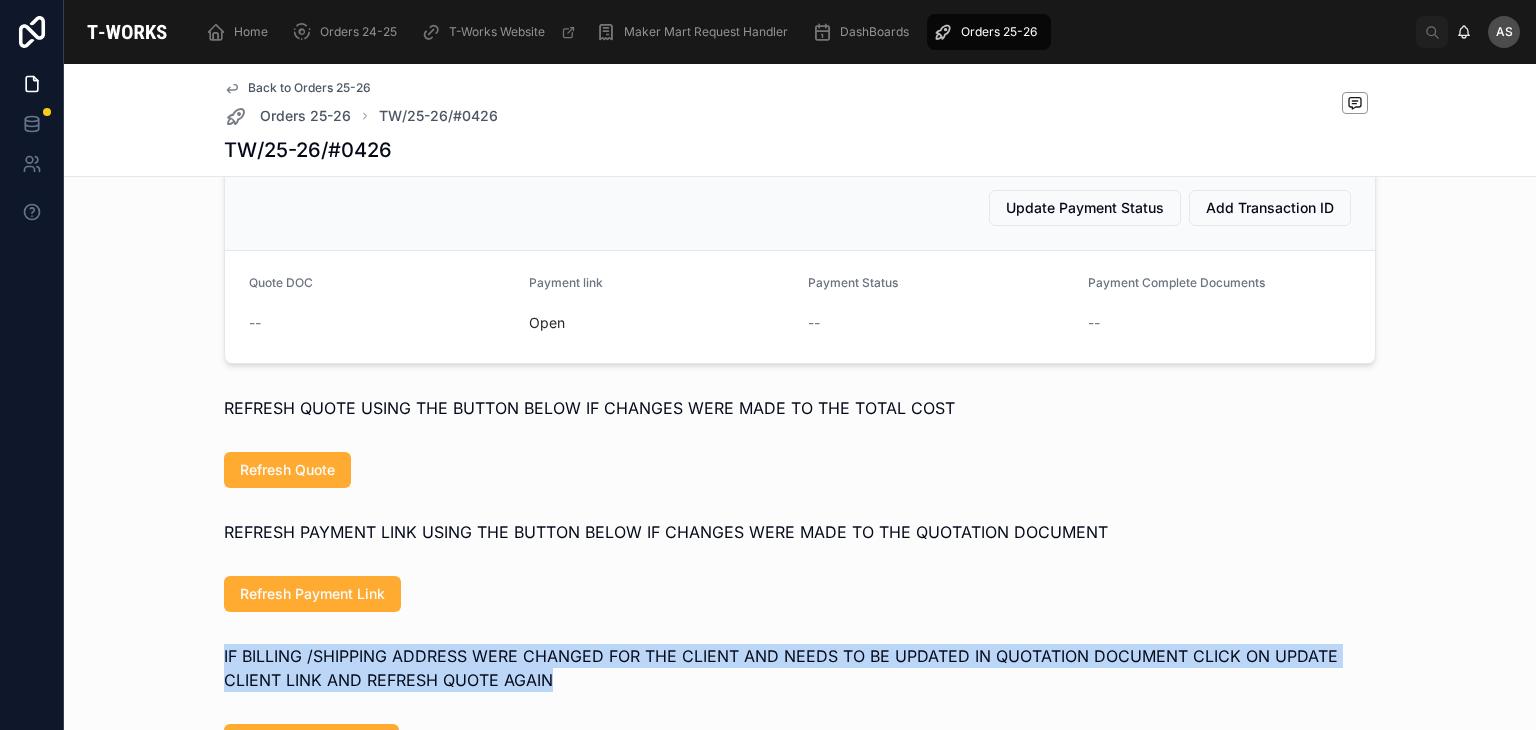 drag, startPoint x: 561, startPoint y: 709, endPoint x: 140, endPoint y: 673, distance: 422.53638 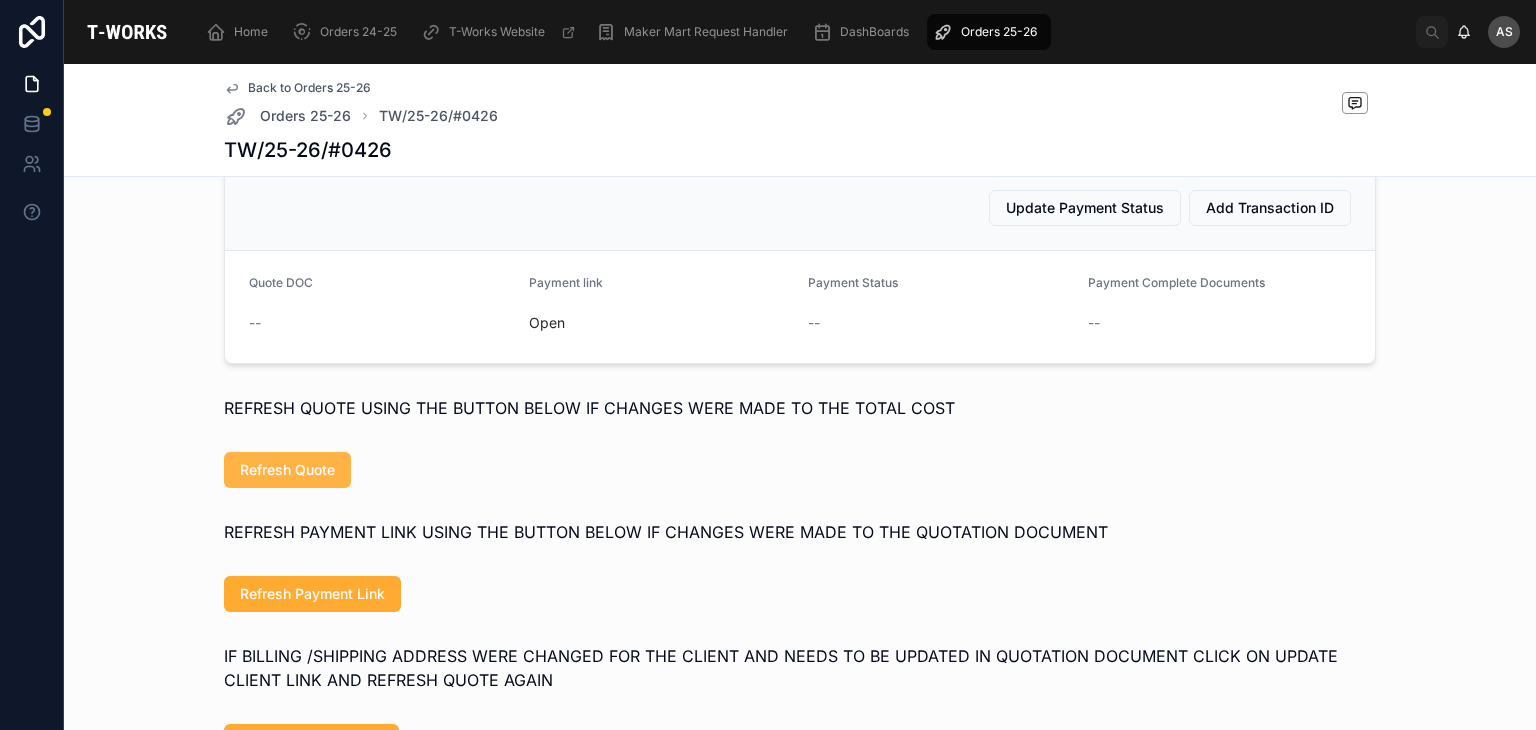 click on "Refresh Quote" at bounding box center (287, 470) 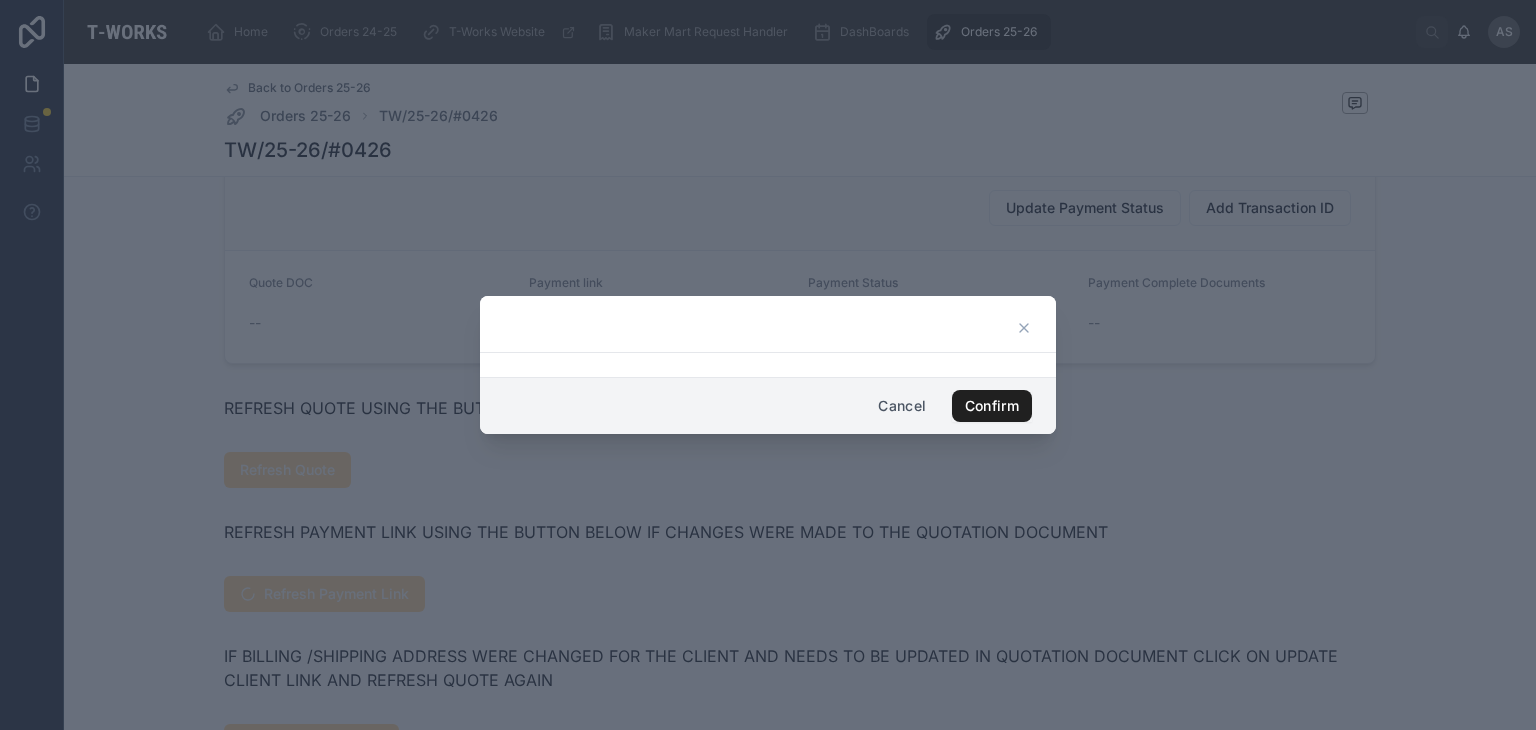 click on "Confirm" at bounding box center [992, 406] 